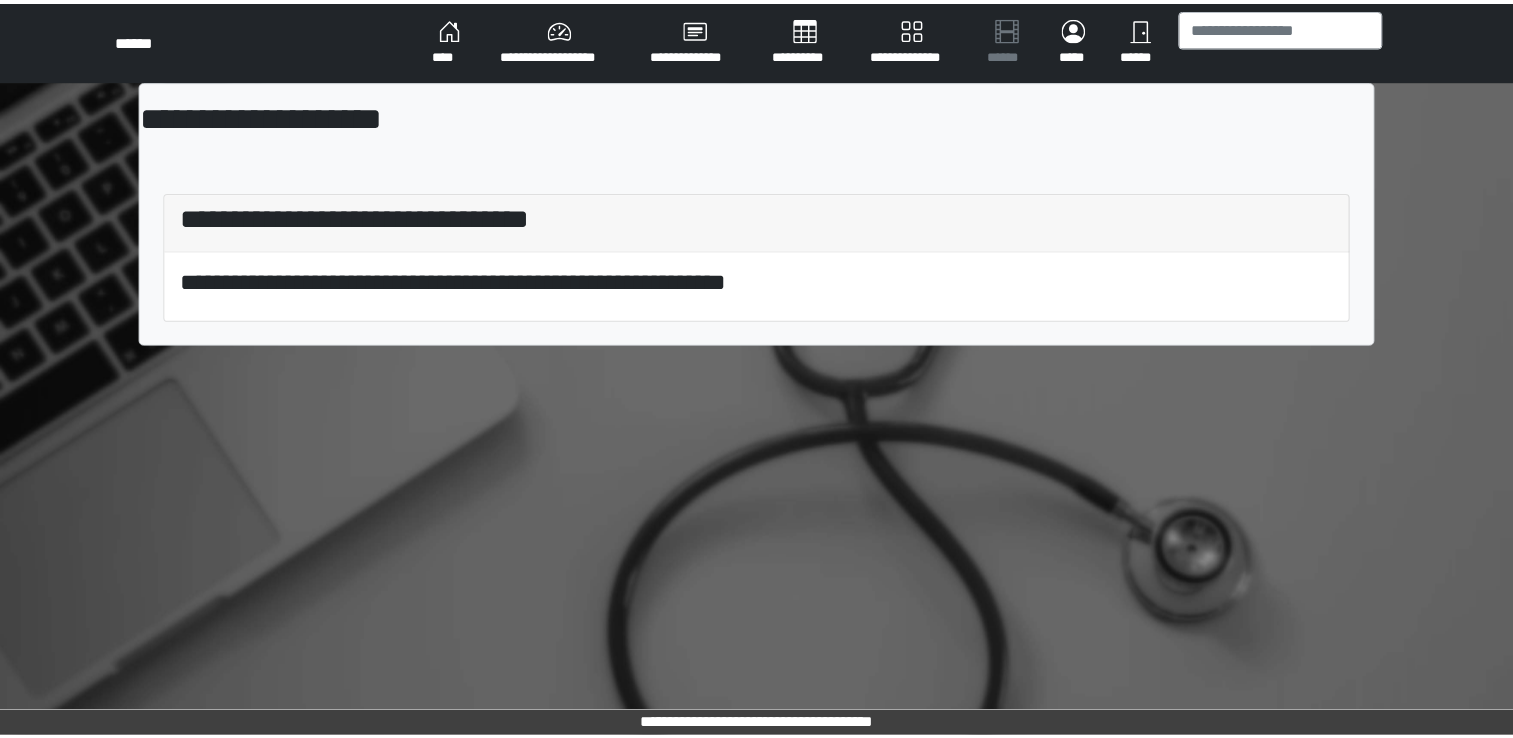scroll, scrollTop: 0, scrollLeft: 0, axis: both 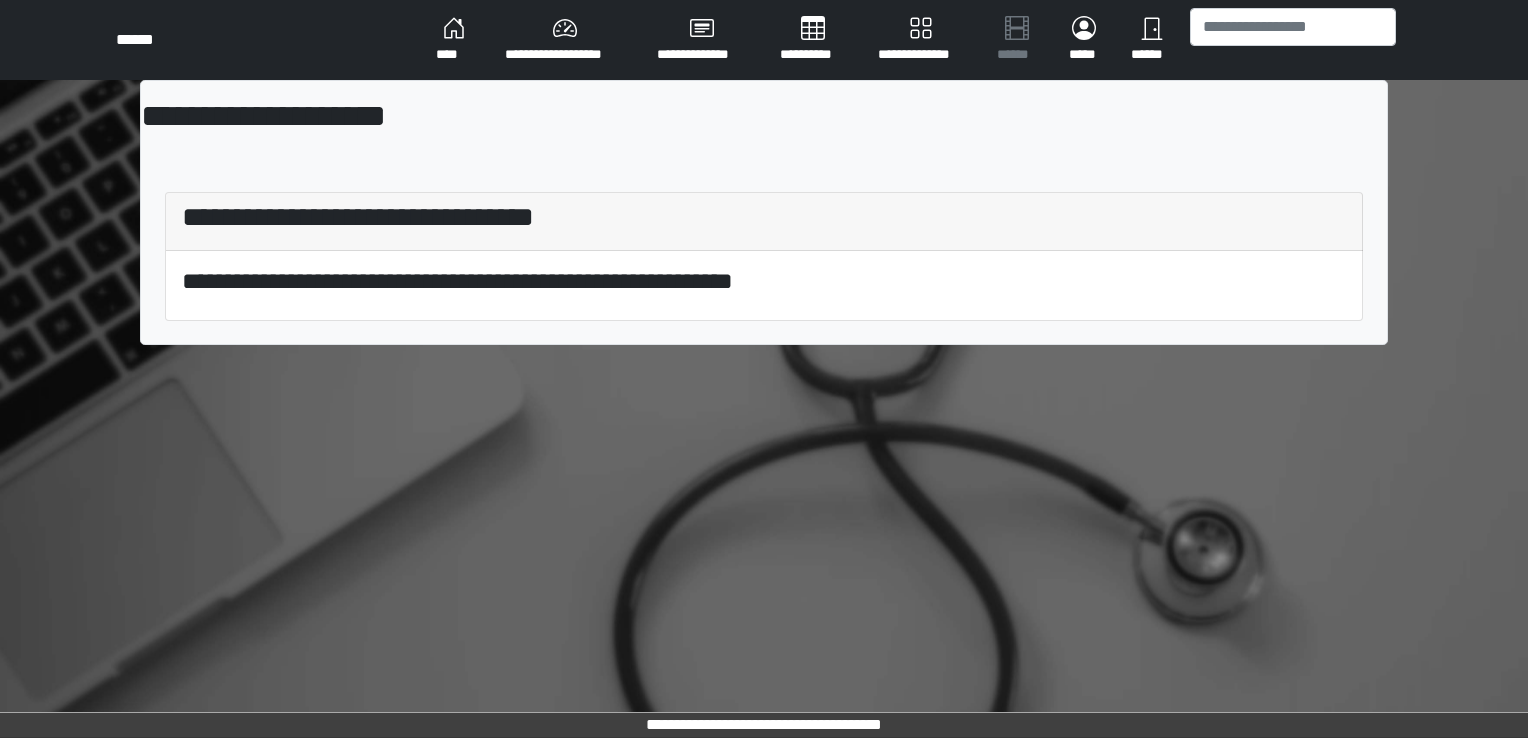 click on "****" at bounding box center (454, 40) 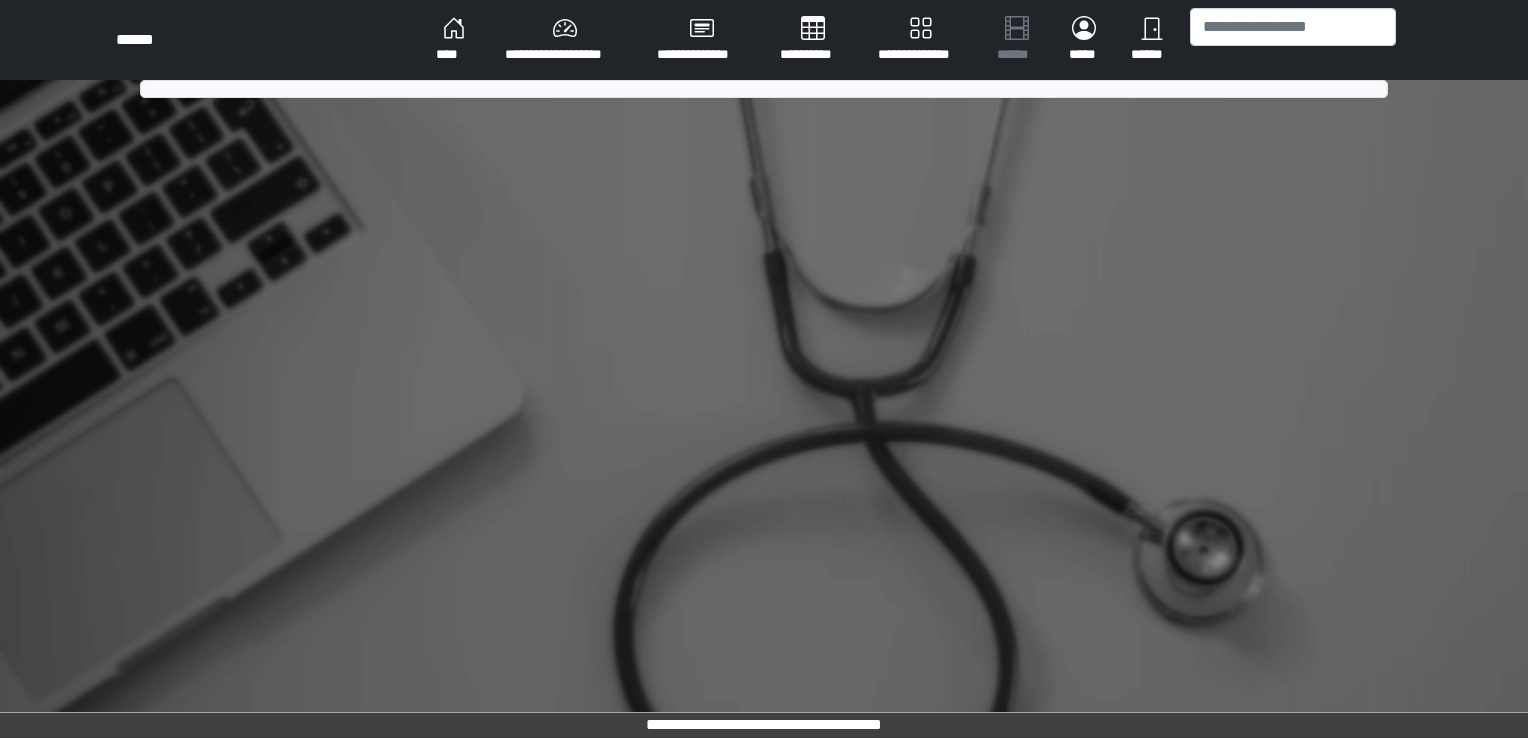 click on "****" at bounding box center [454, 40] 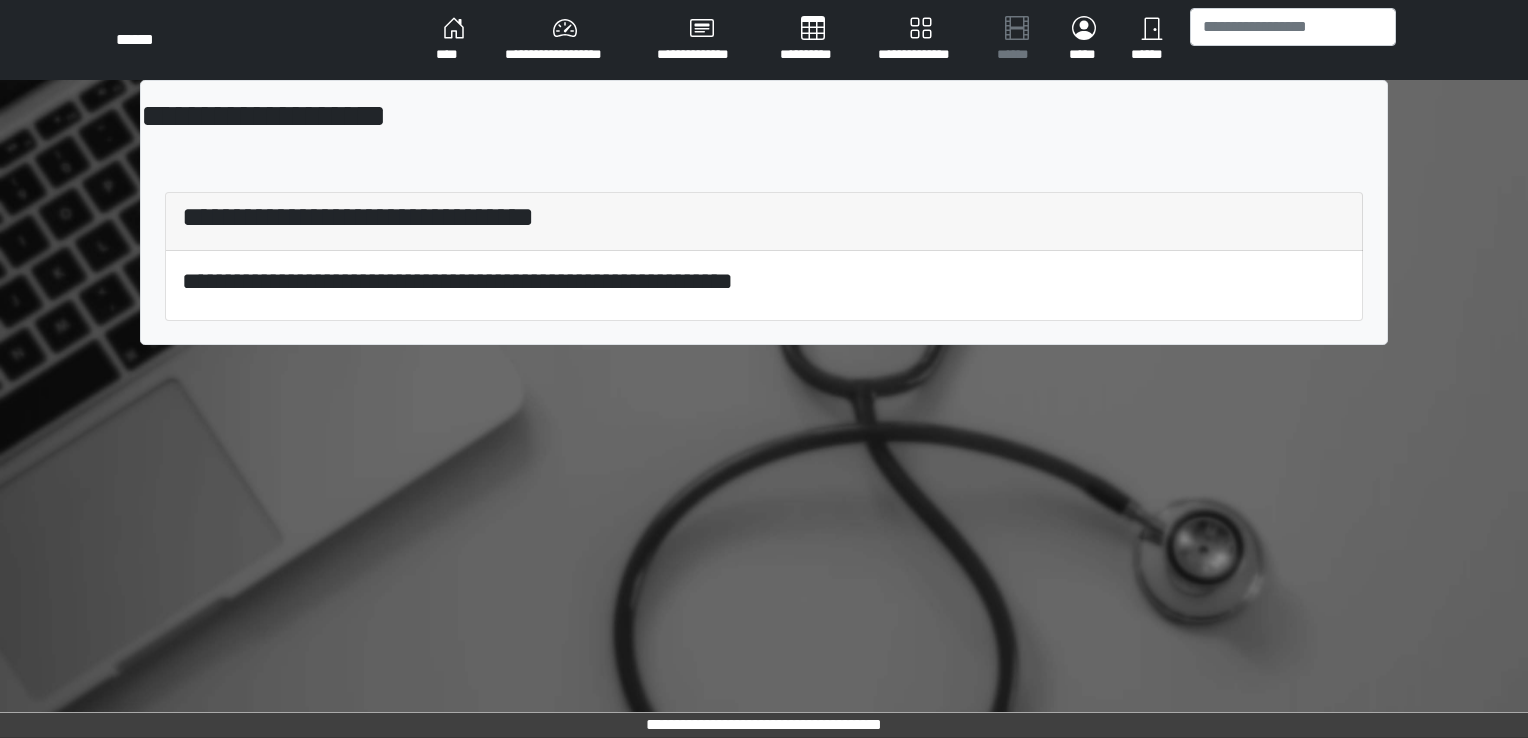 click on "**********" at bounding box center [565, 40] 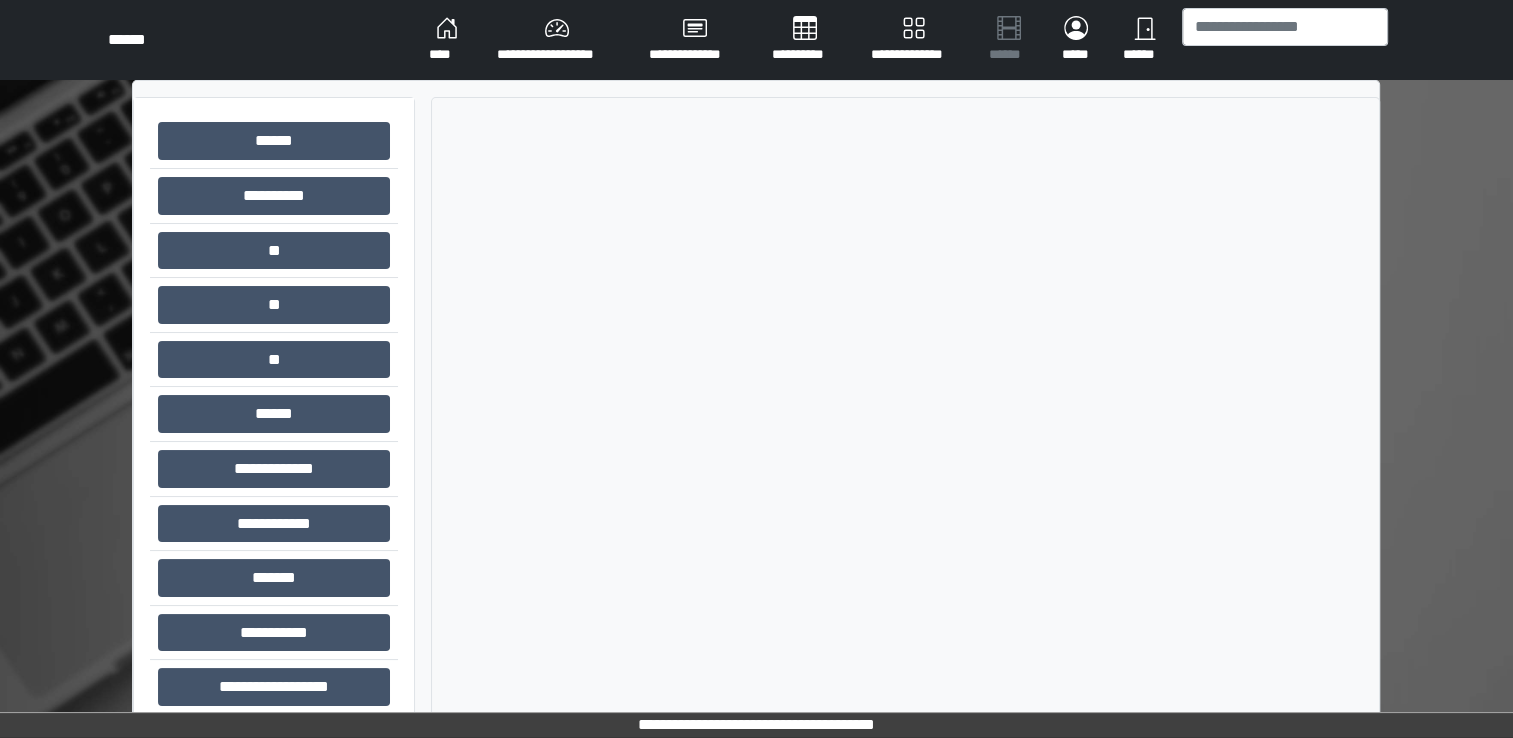 click on "****" at bounding box center (447, 40) 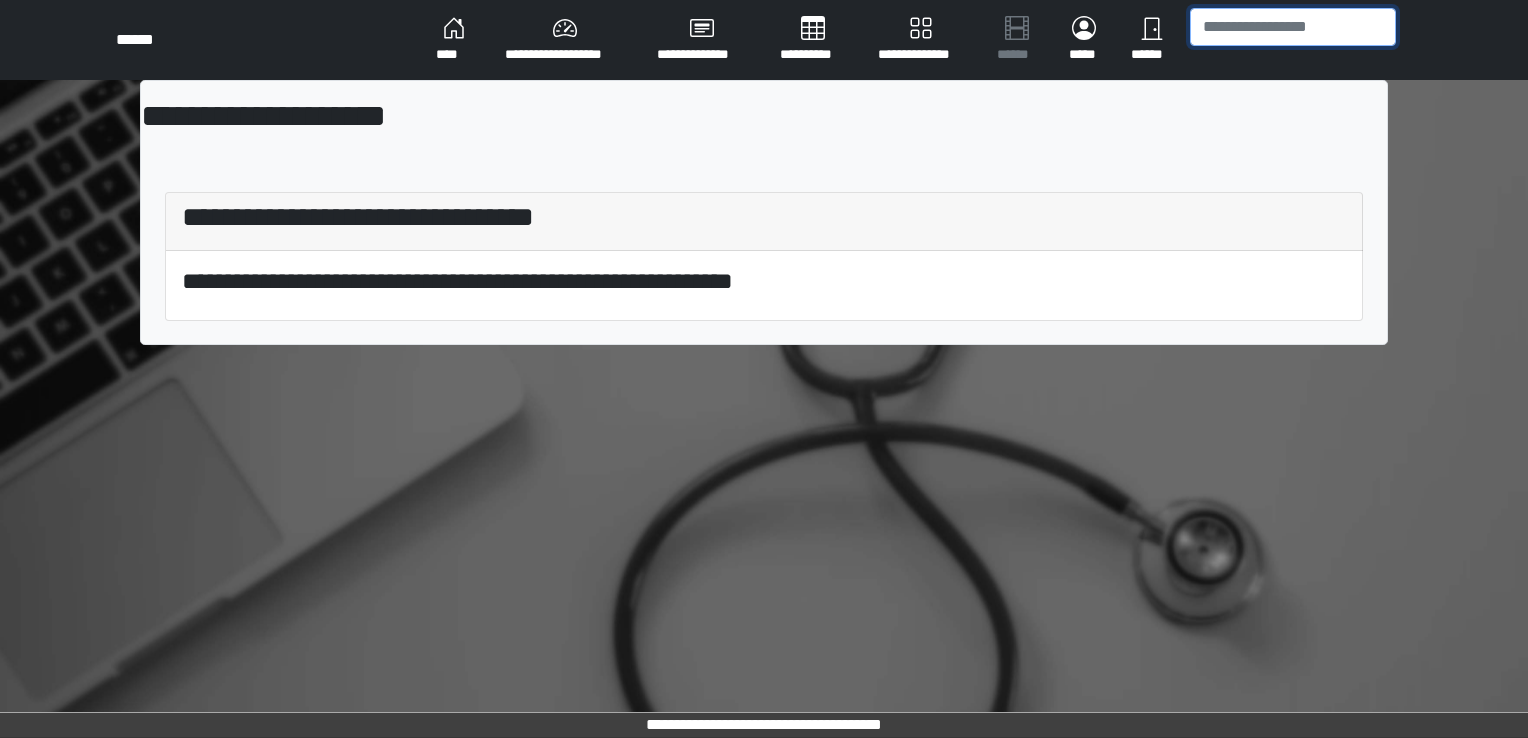 click at bounding box center [1293, 27] 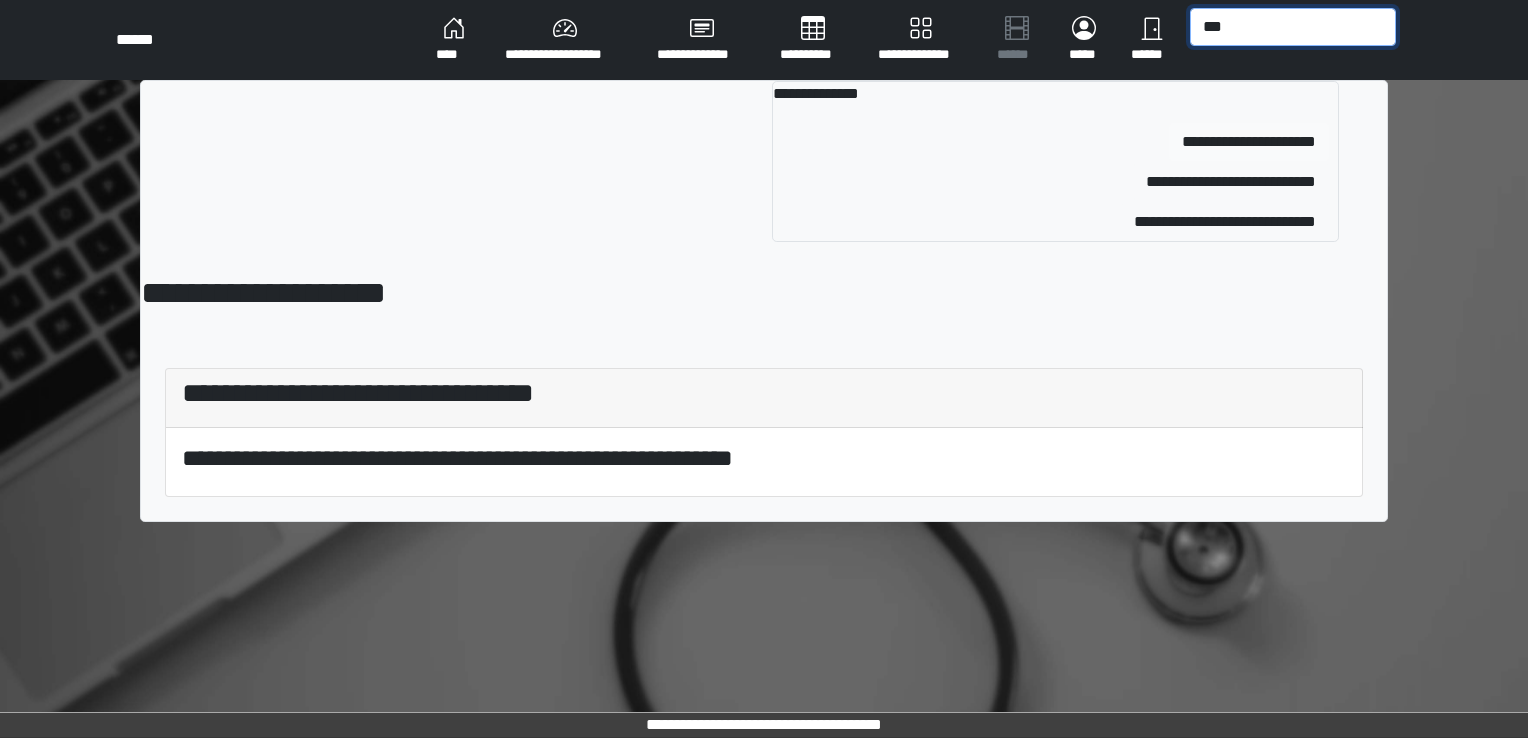 type on "***" 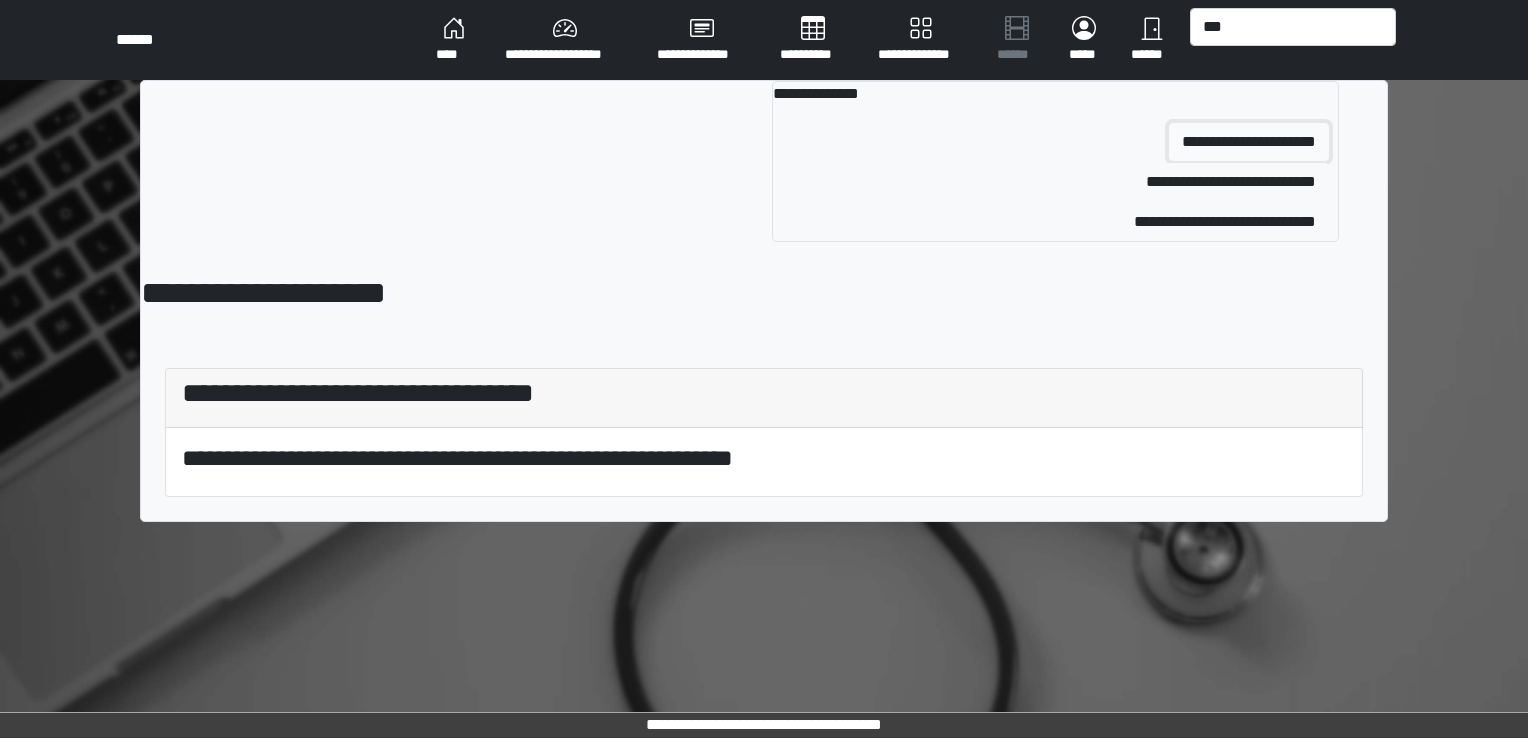 click on "**********" at bounding box center (1249, 142) 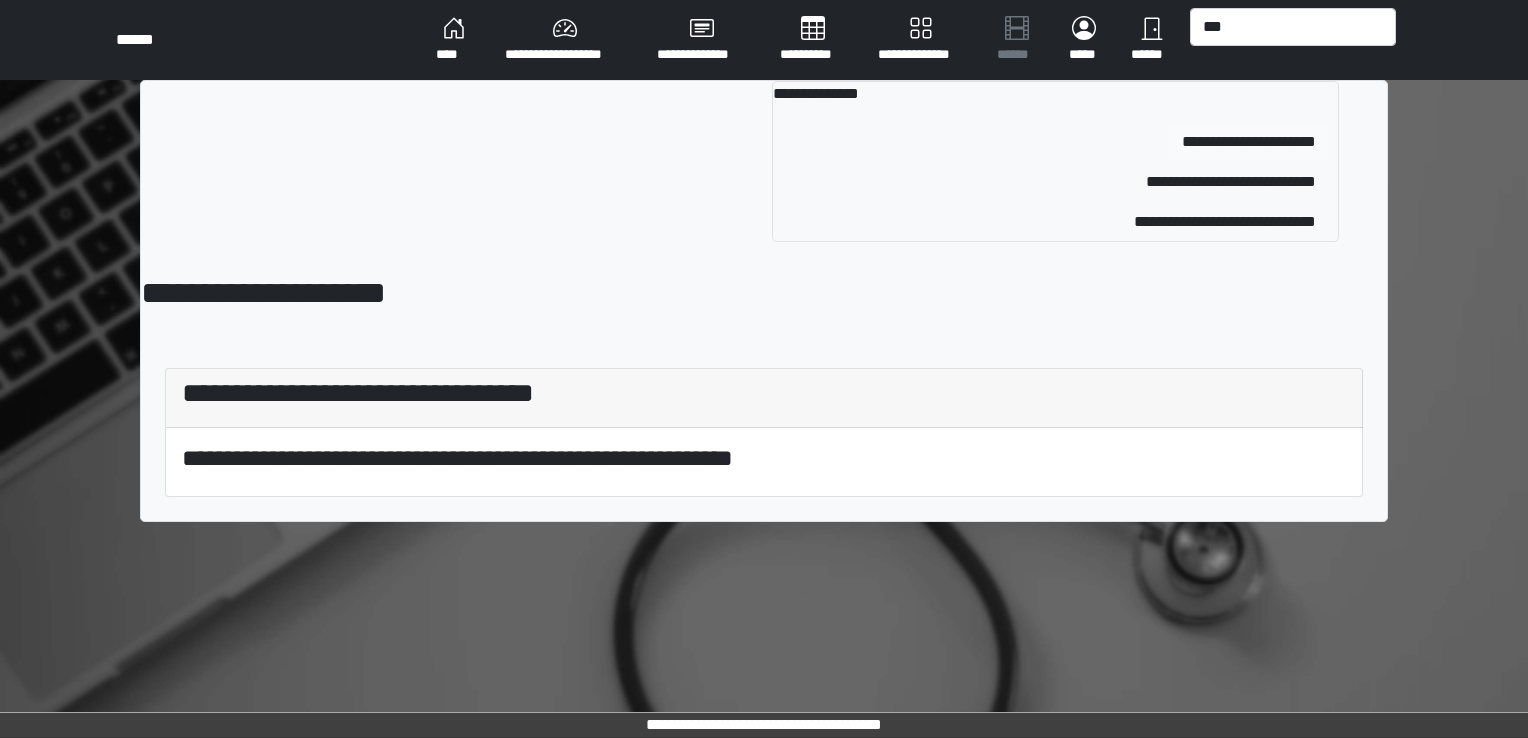 type 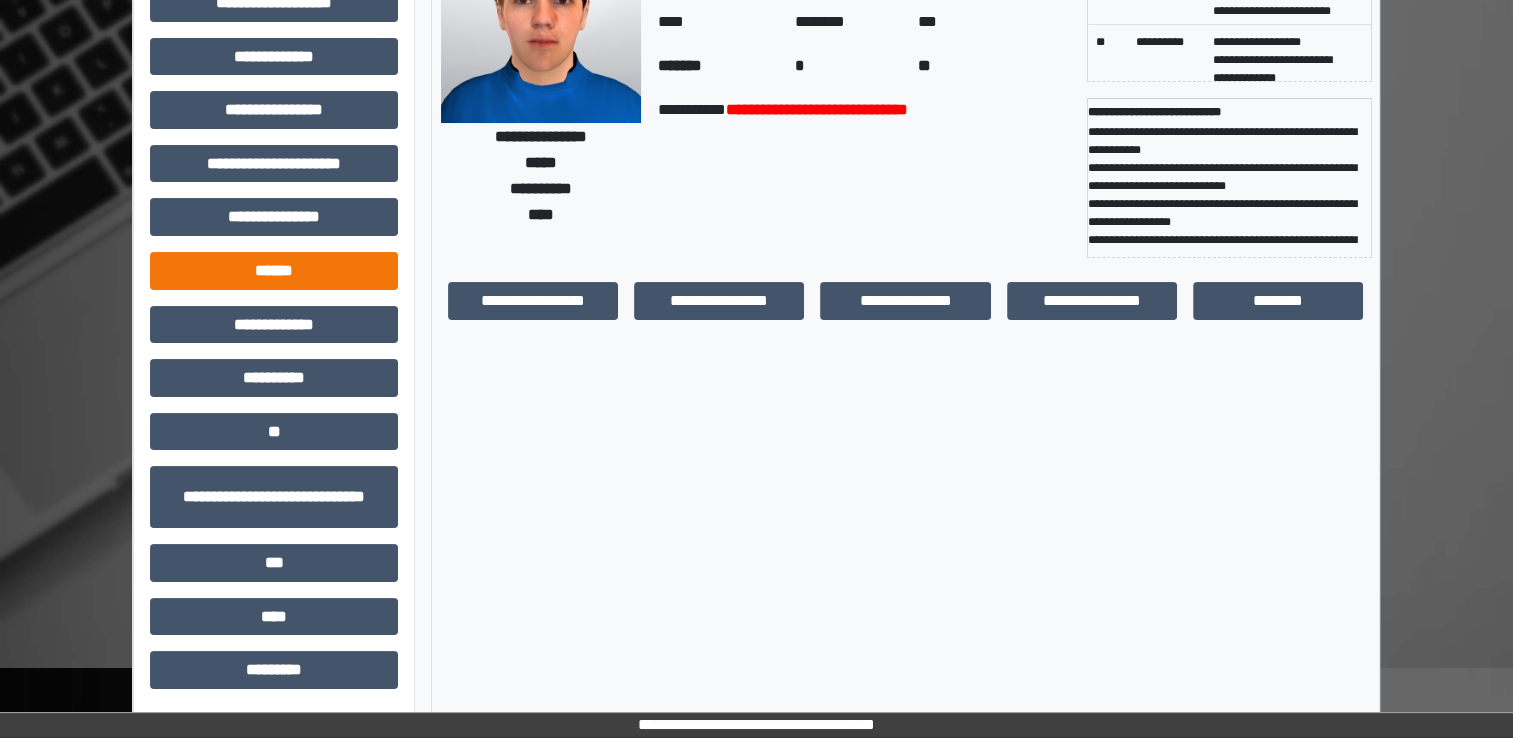scroll, scrollTop: 0, scrollLeft: 0, axis: both 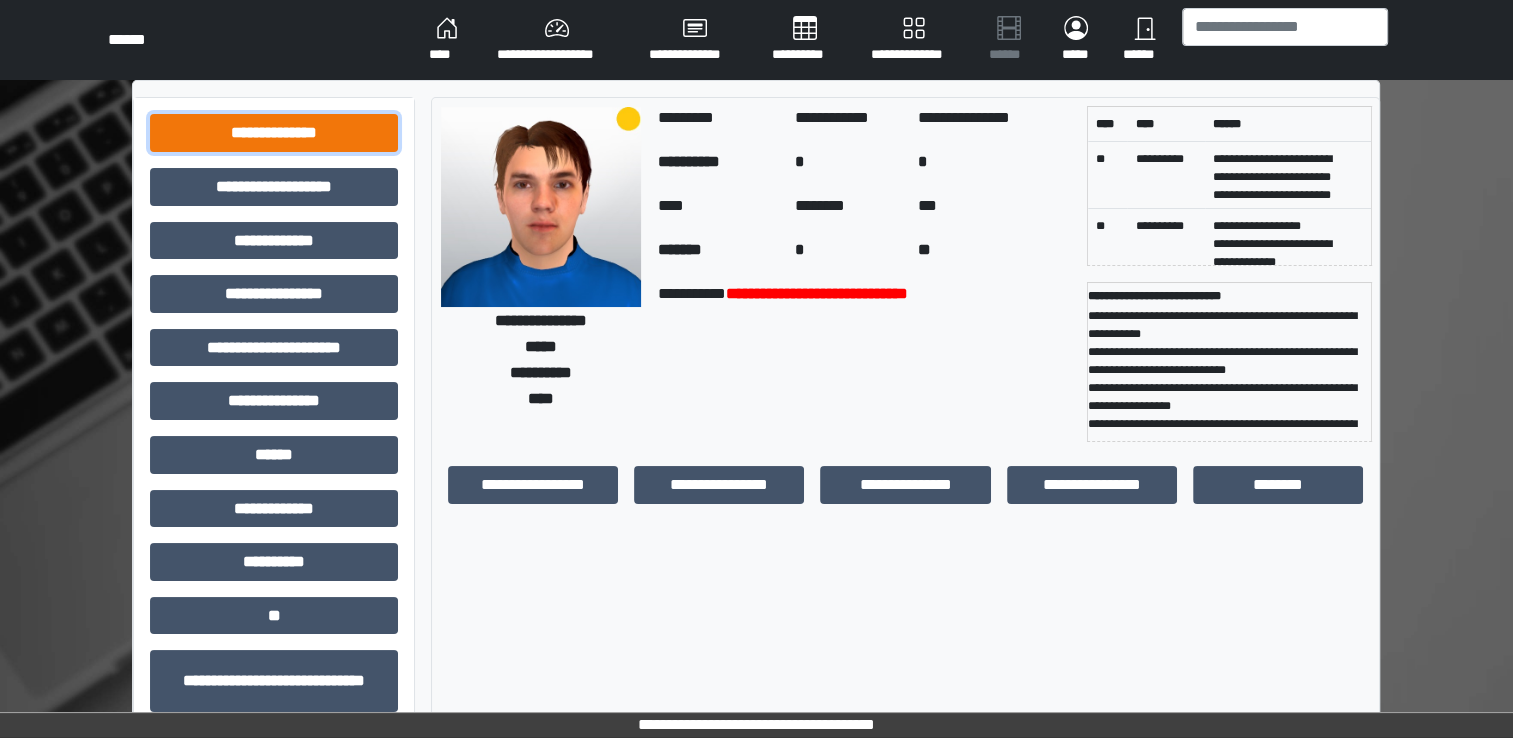 click on "**********" at bounding box center (274, 133) 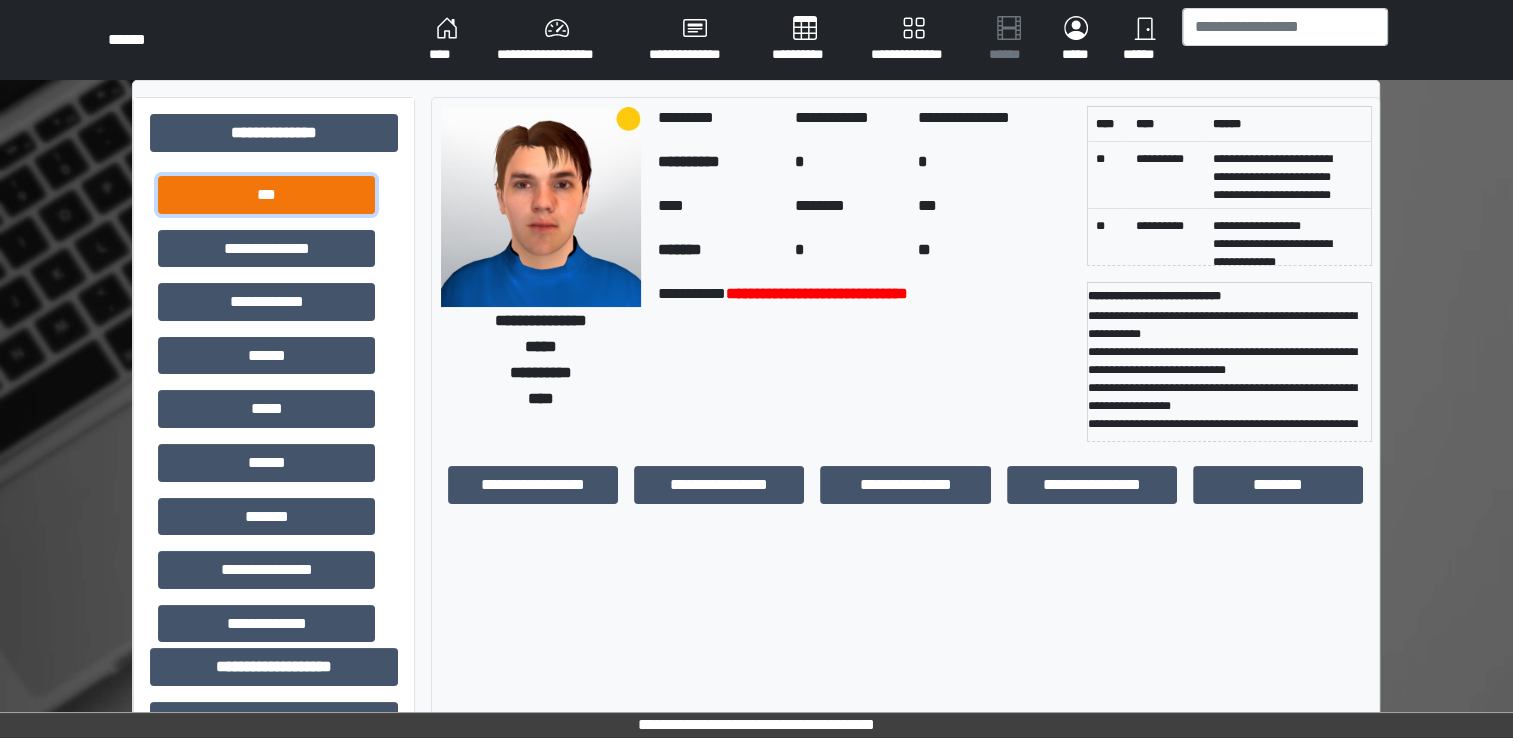 click on "***" at bounding box center [266, 195] 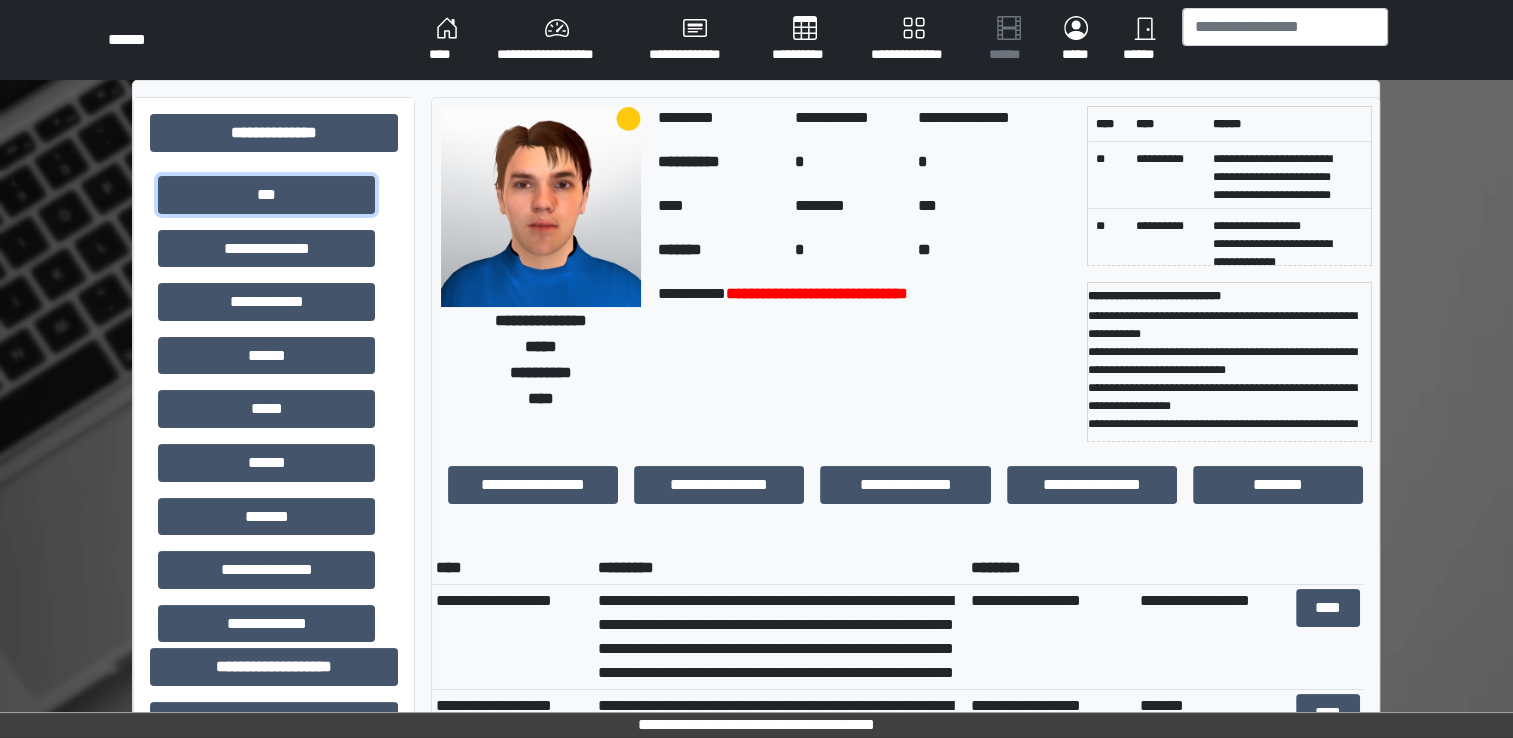 scroll, scrollTop: 72, scrollLeft: 0, axis: vertical 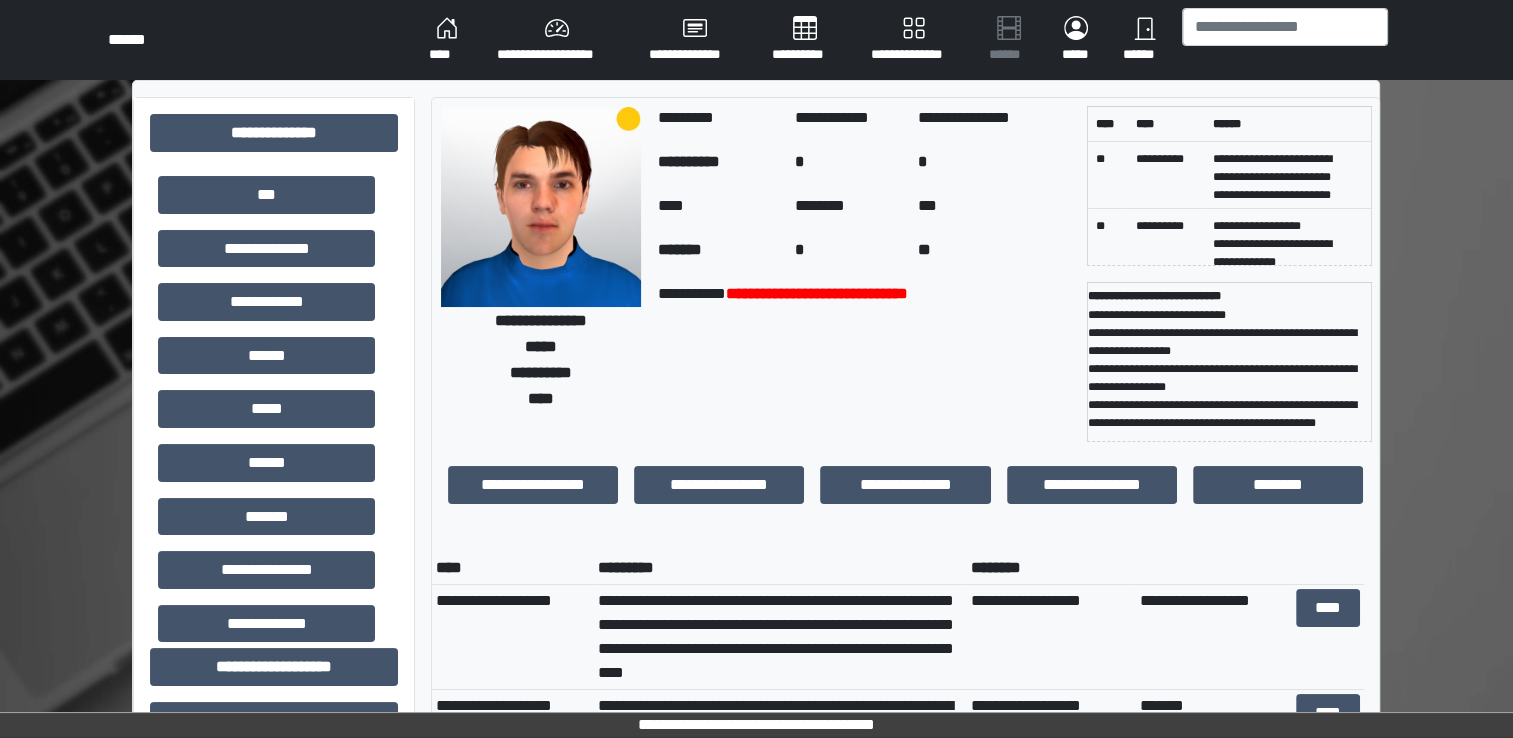 click on "****" at bounding box center (447, 40) 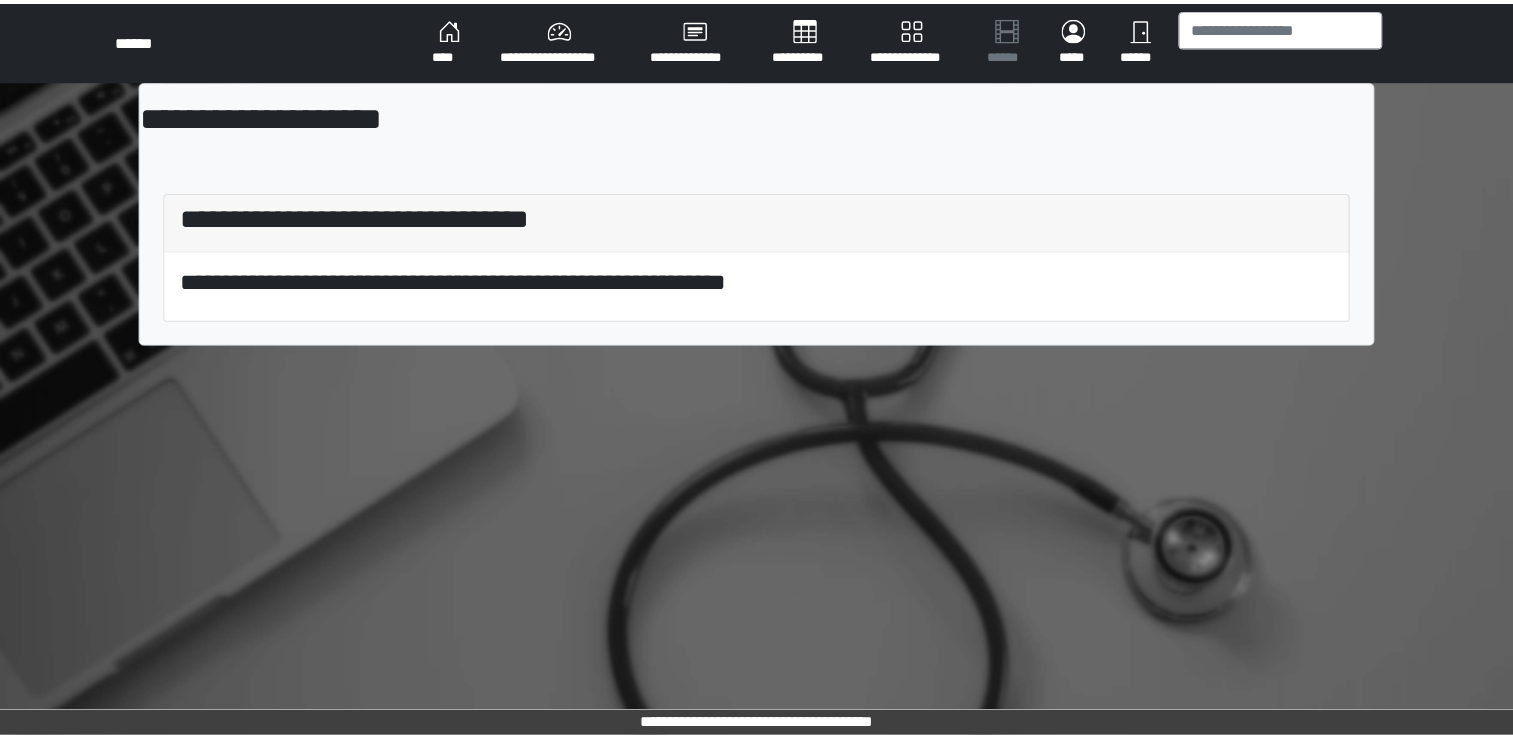 scroll, scrollTop: 0, scrollLeft: 0, axis: both 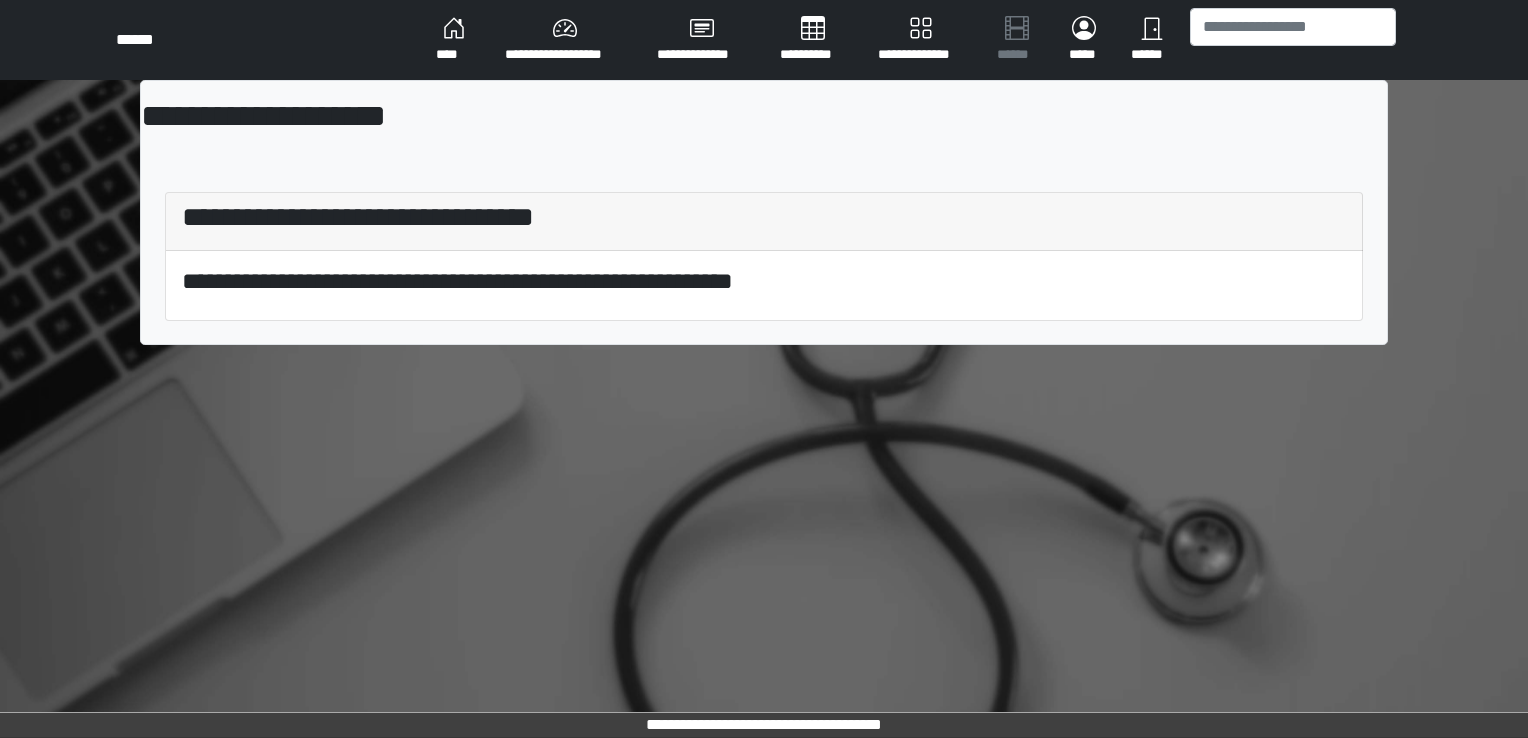 click on "****" at bounding box center [454, 40] 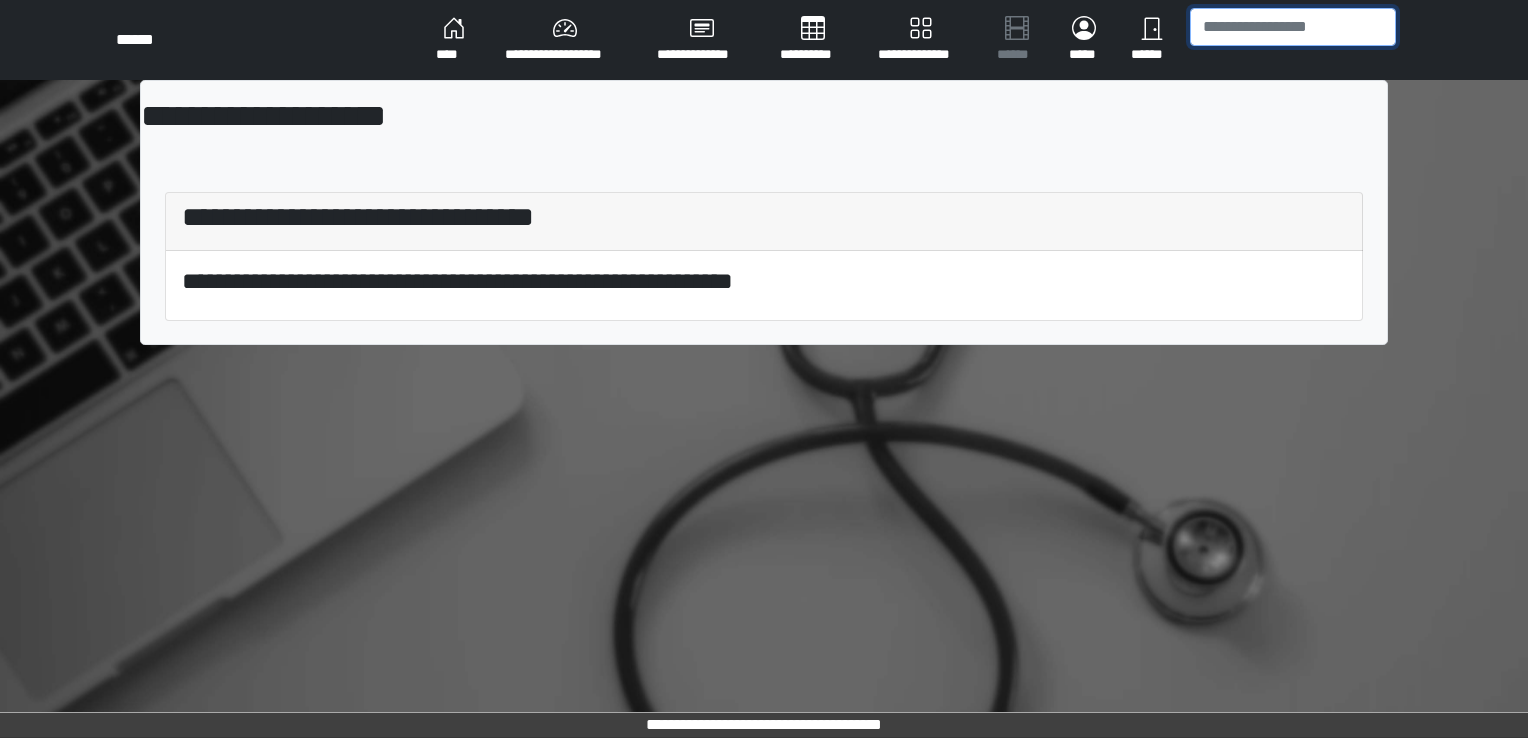 click at bounding box center [1293, 27] 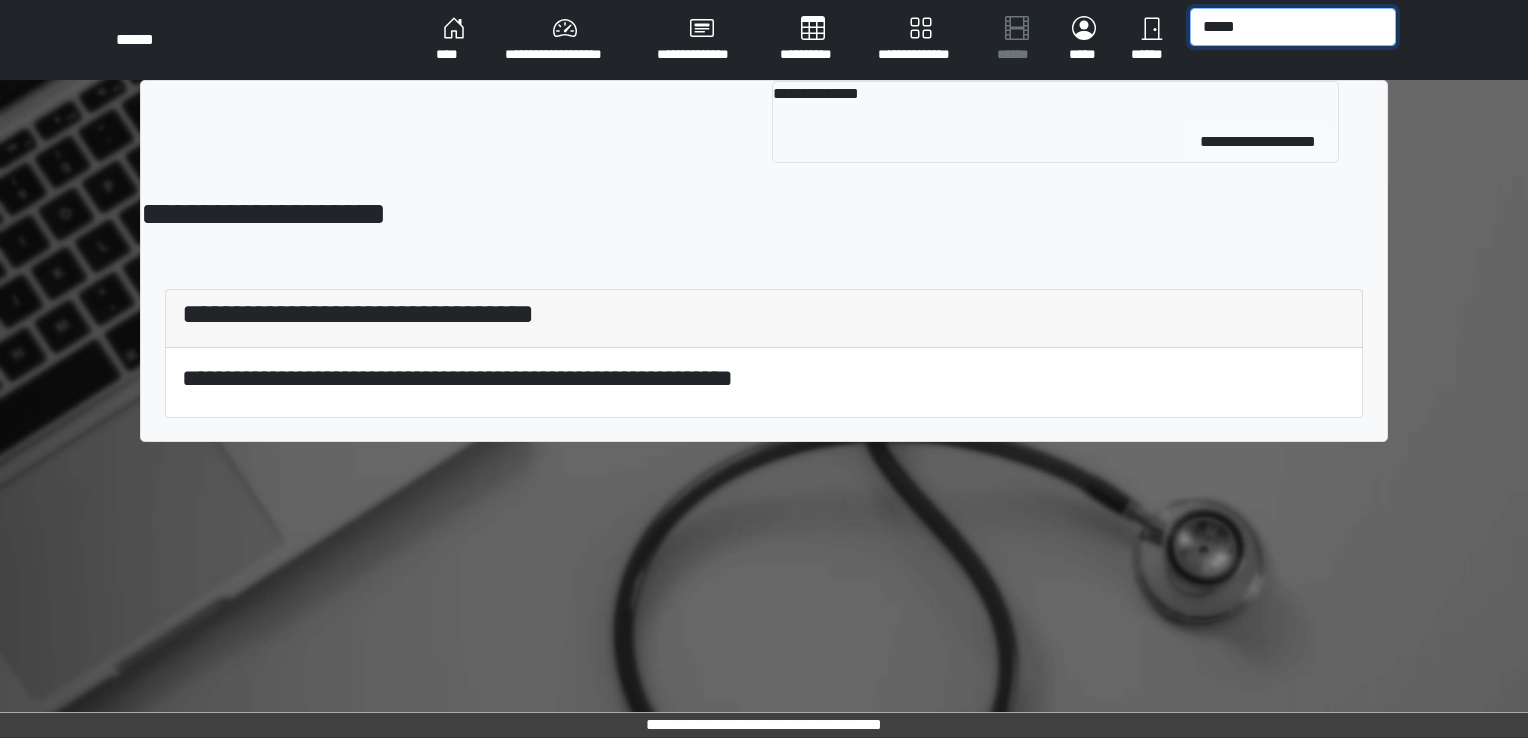 type on "*****" 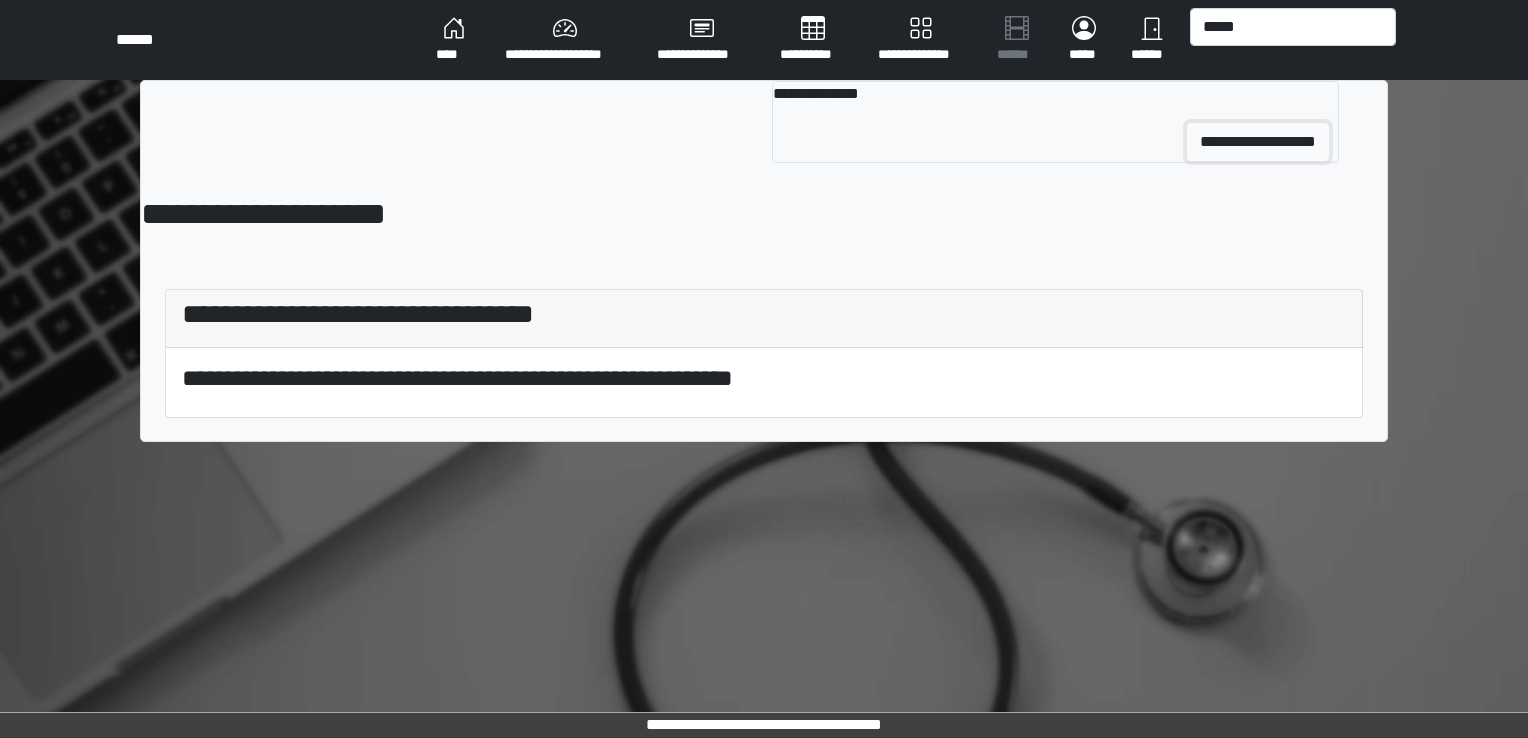 click on "**********" at bounding box center [1258, 142] 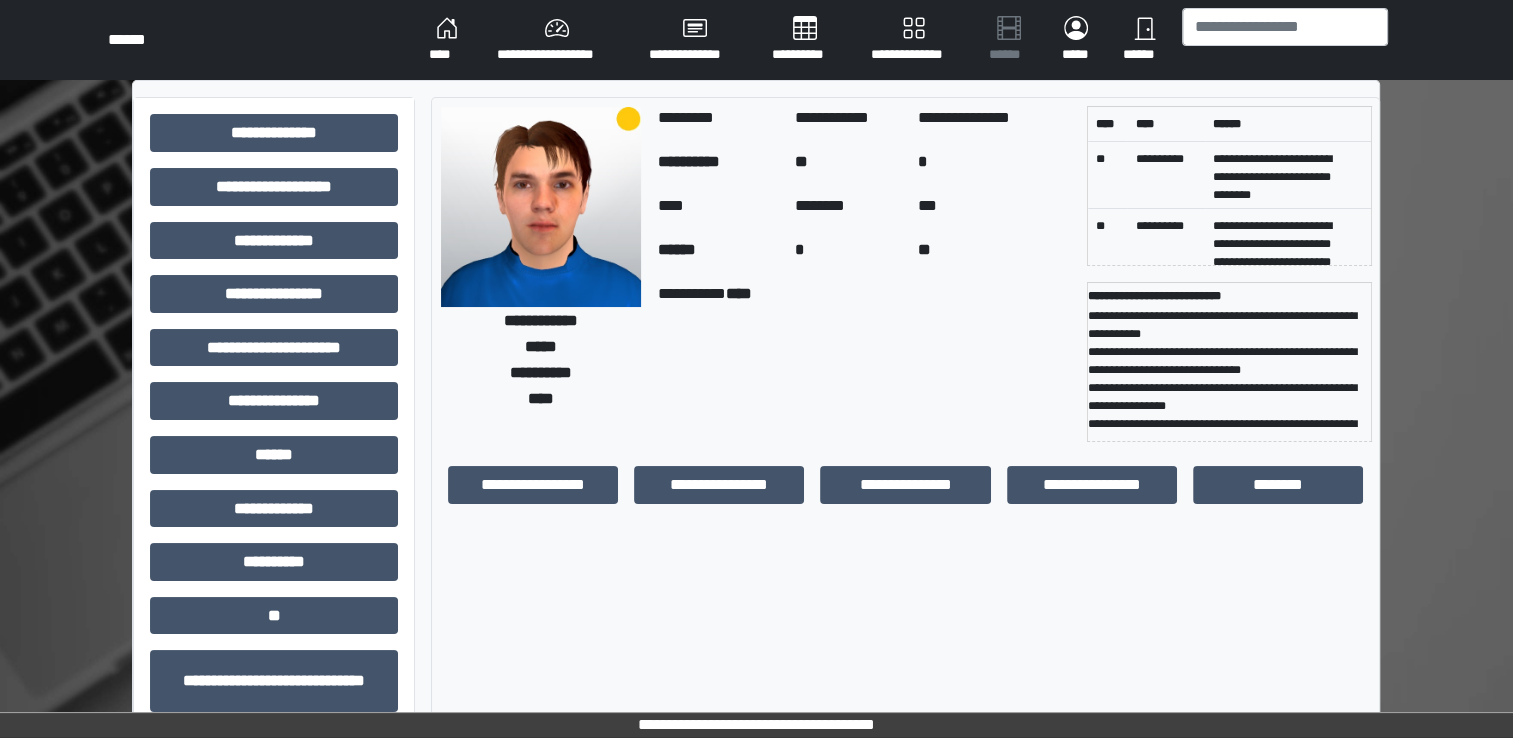 scroll, scrollTop: 19, scrollLeft: 0, axis: vertical 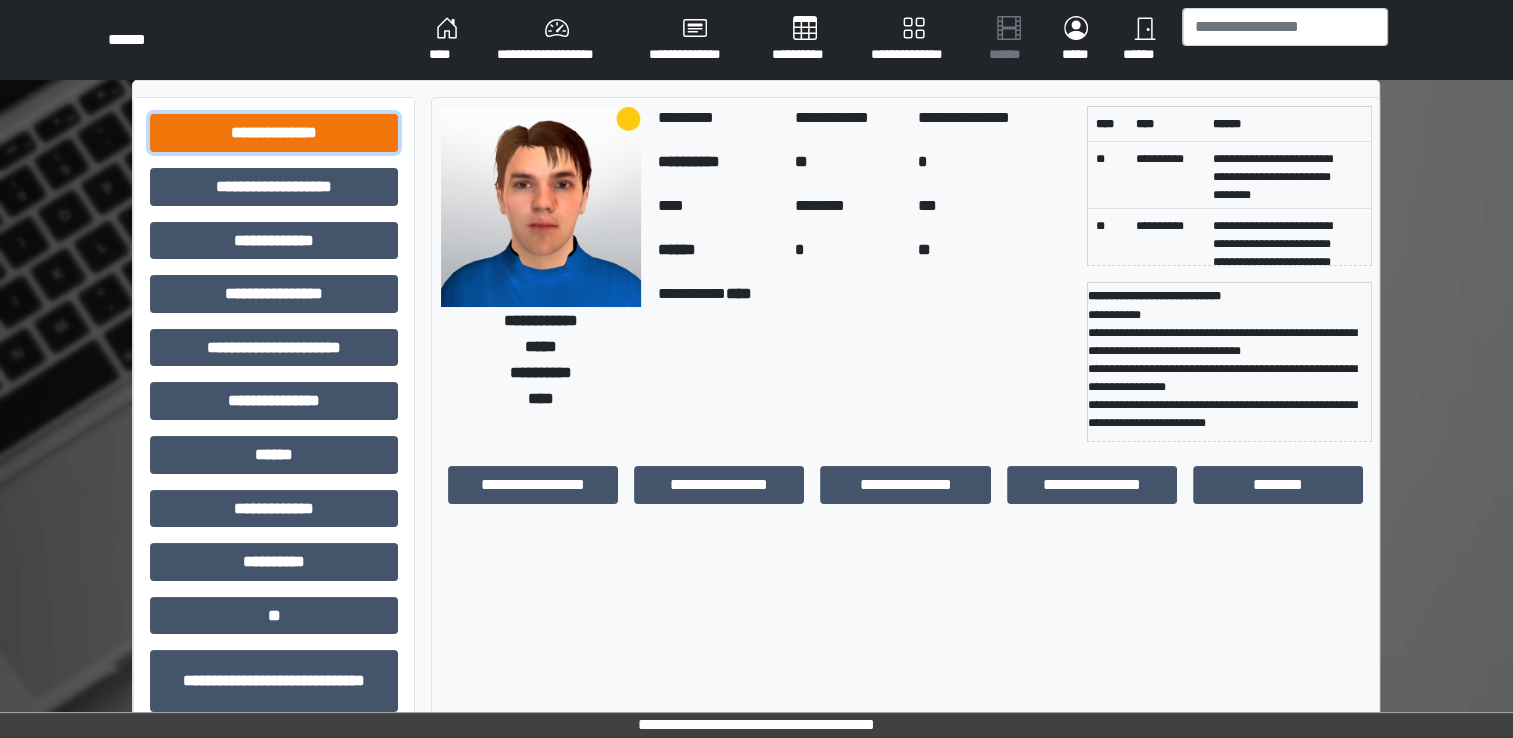 click on "**********" at bounding box center (274, 133) 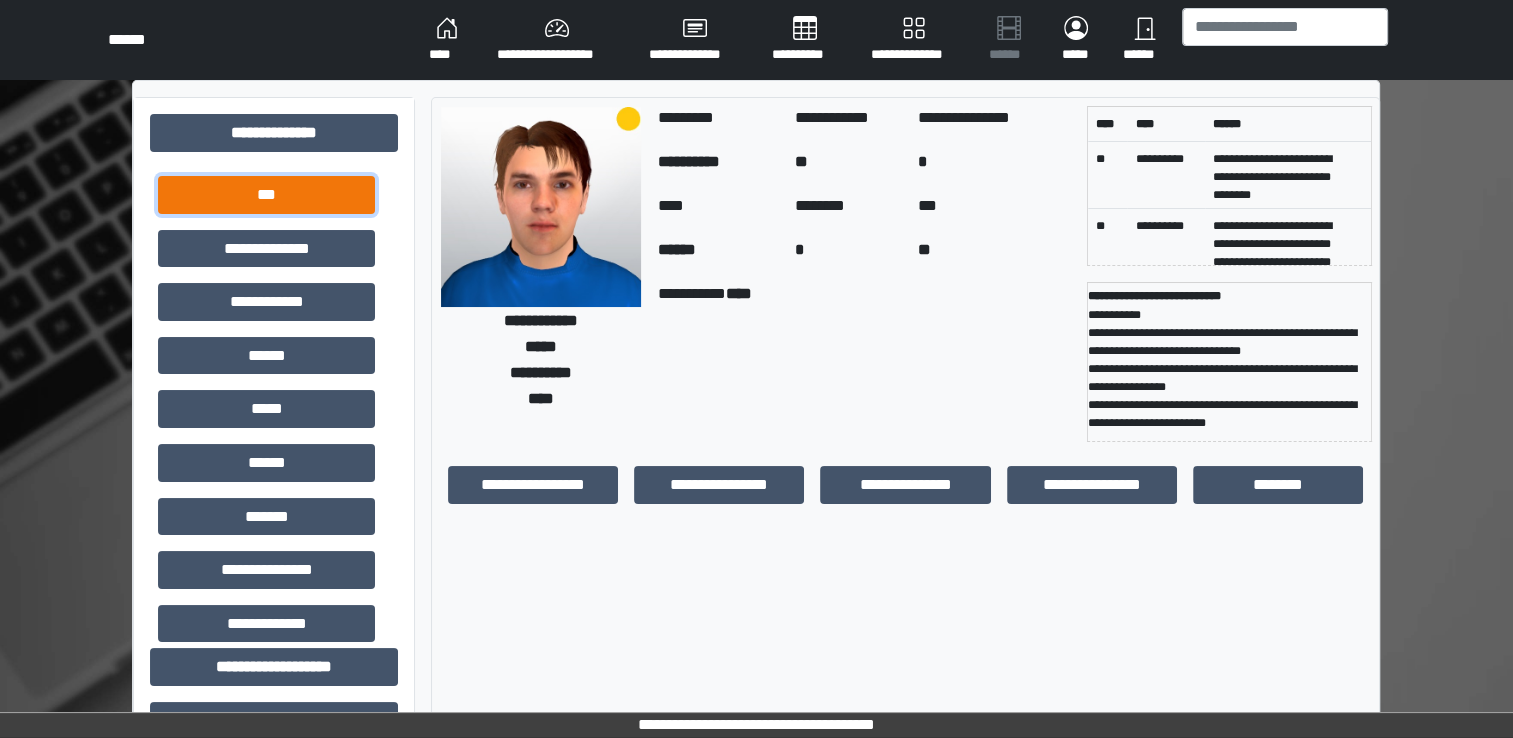 click on "***" at bounding box center [266, 195] 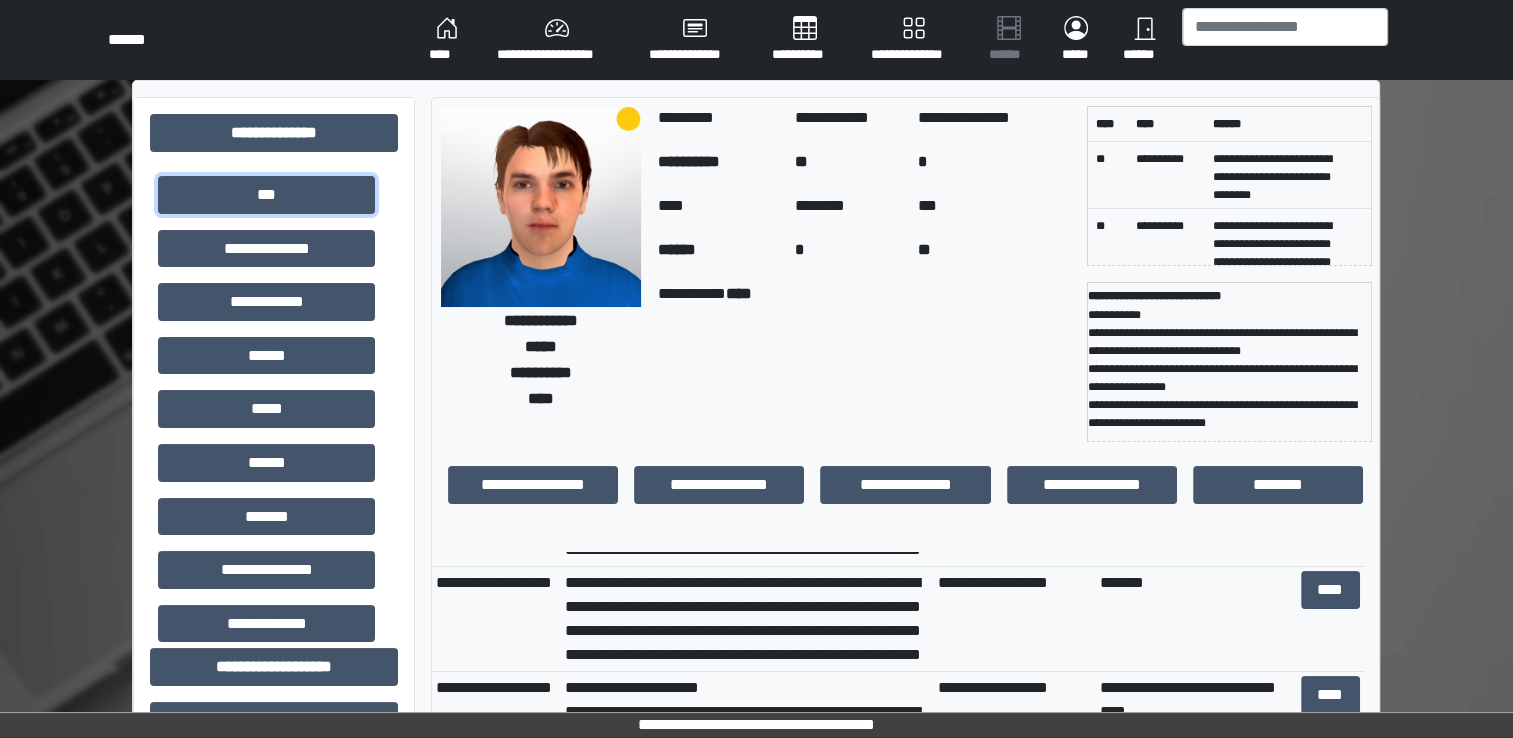 scroll, scrollTop: 230, scrollLeft: 0, axis: vertical 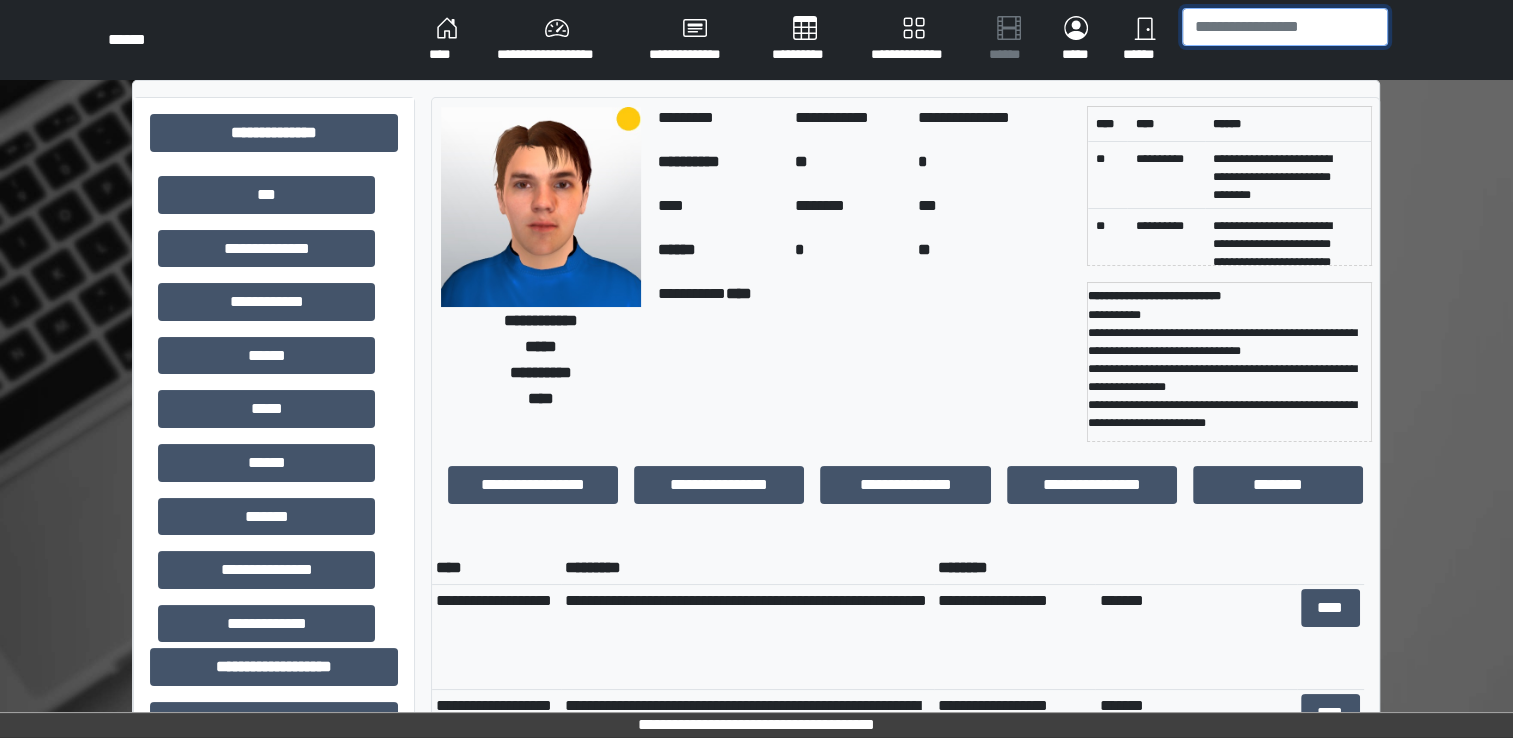 click at bounding box center [1285, 27] 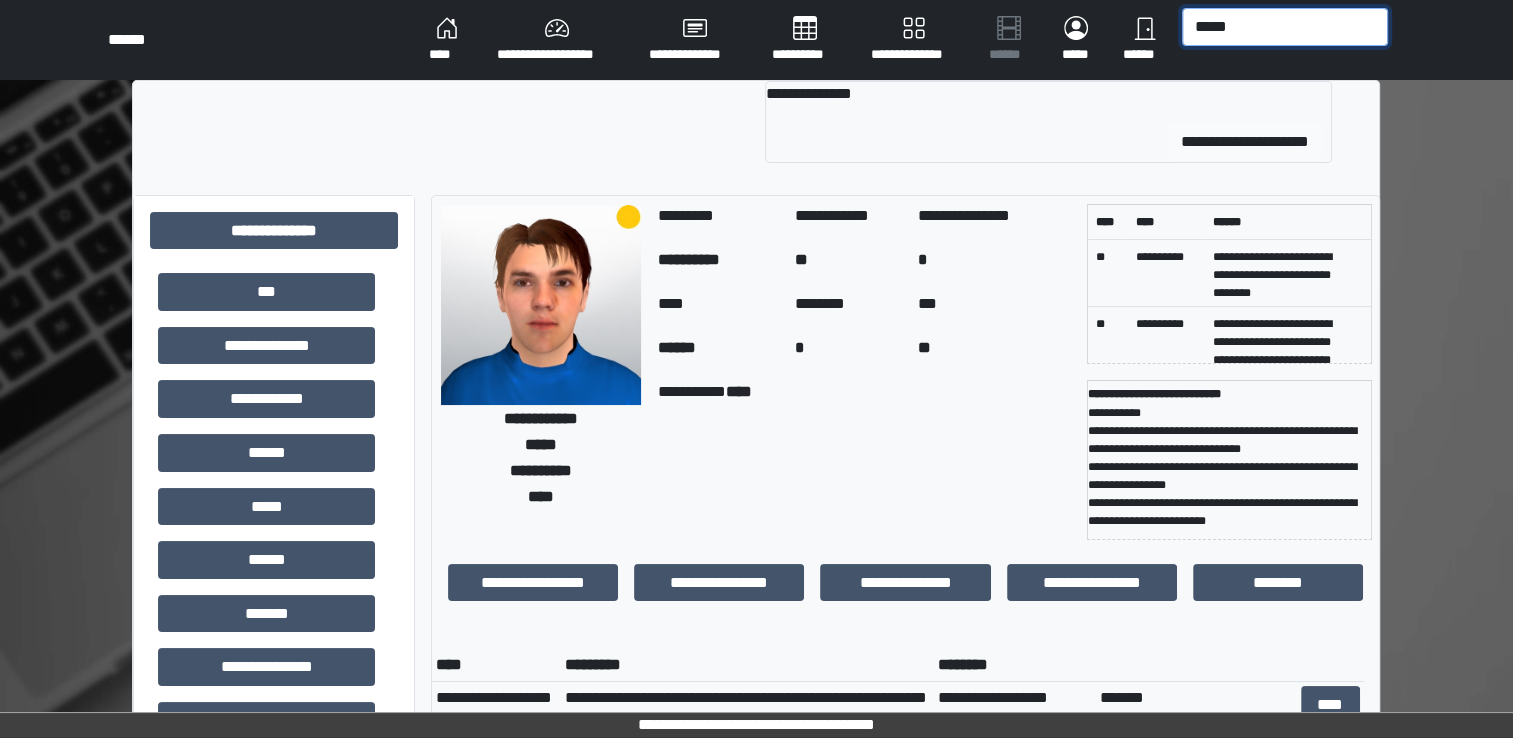 type on "*****" 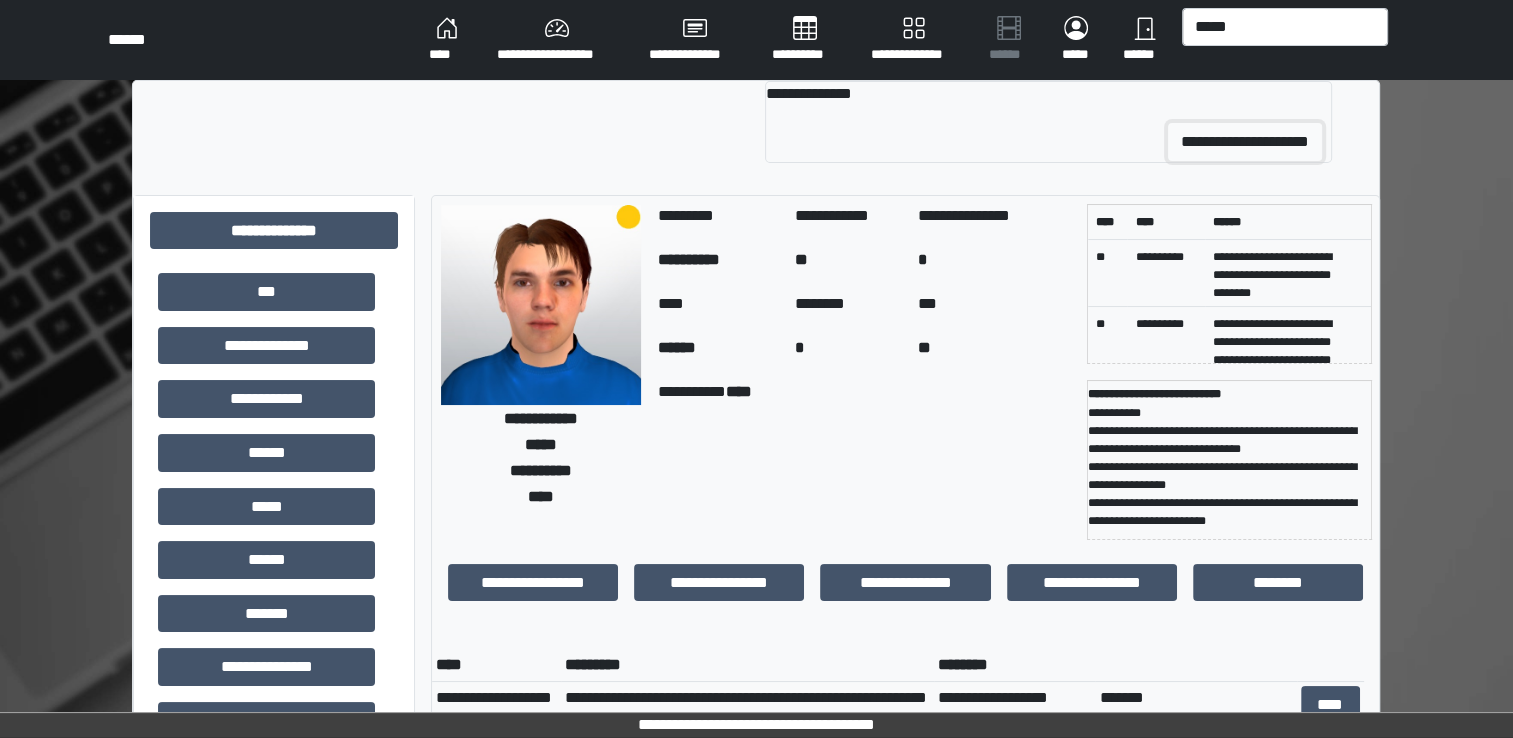 click on "**********" at bounding box center (1245, 142) 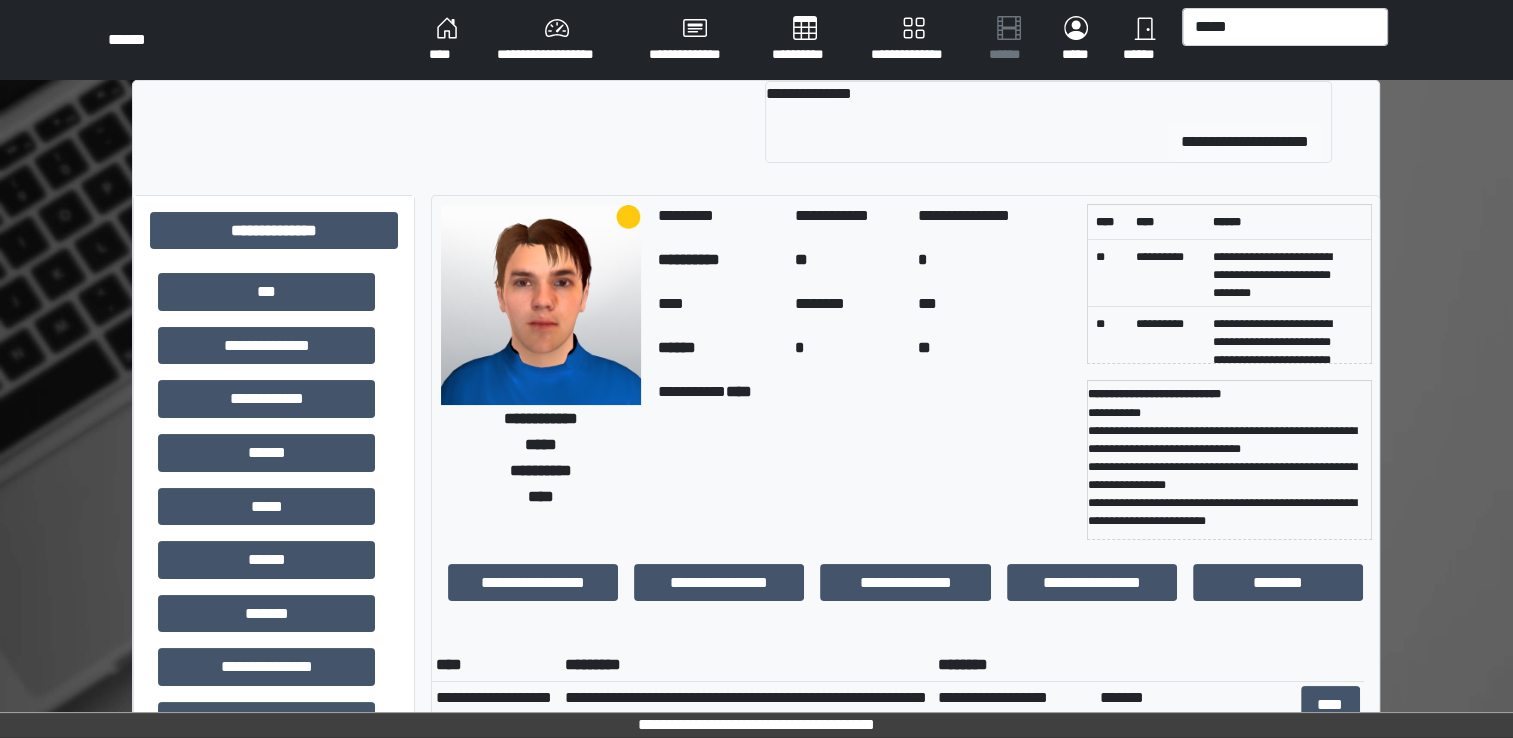 type 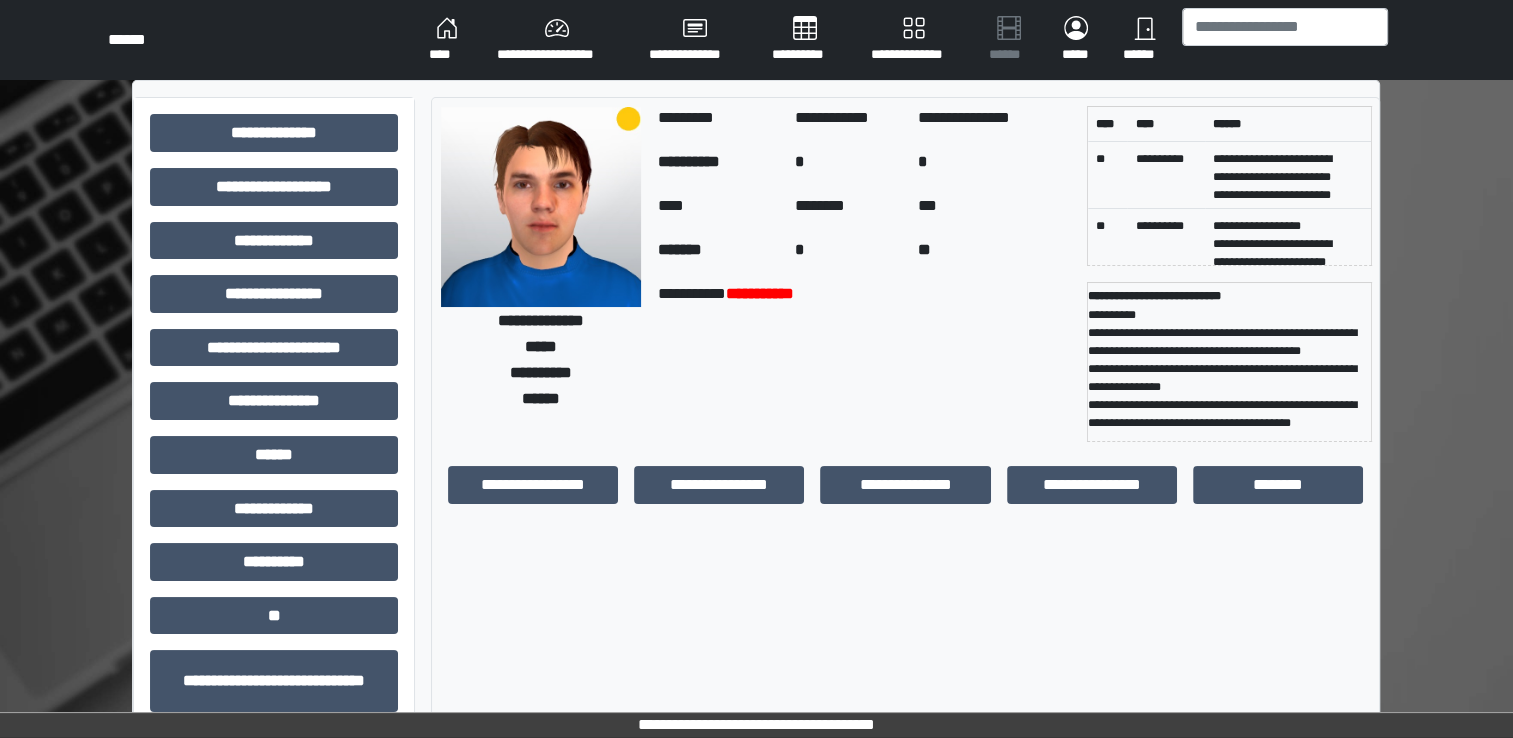 scroll, scrollTop: 216, scrollLeft: 0, axis: vertical 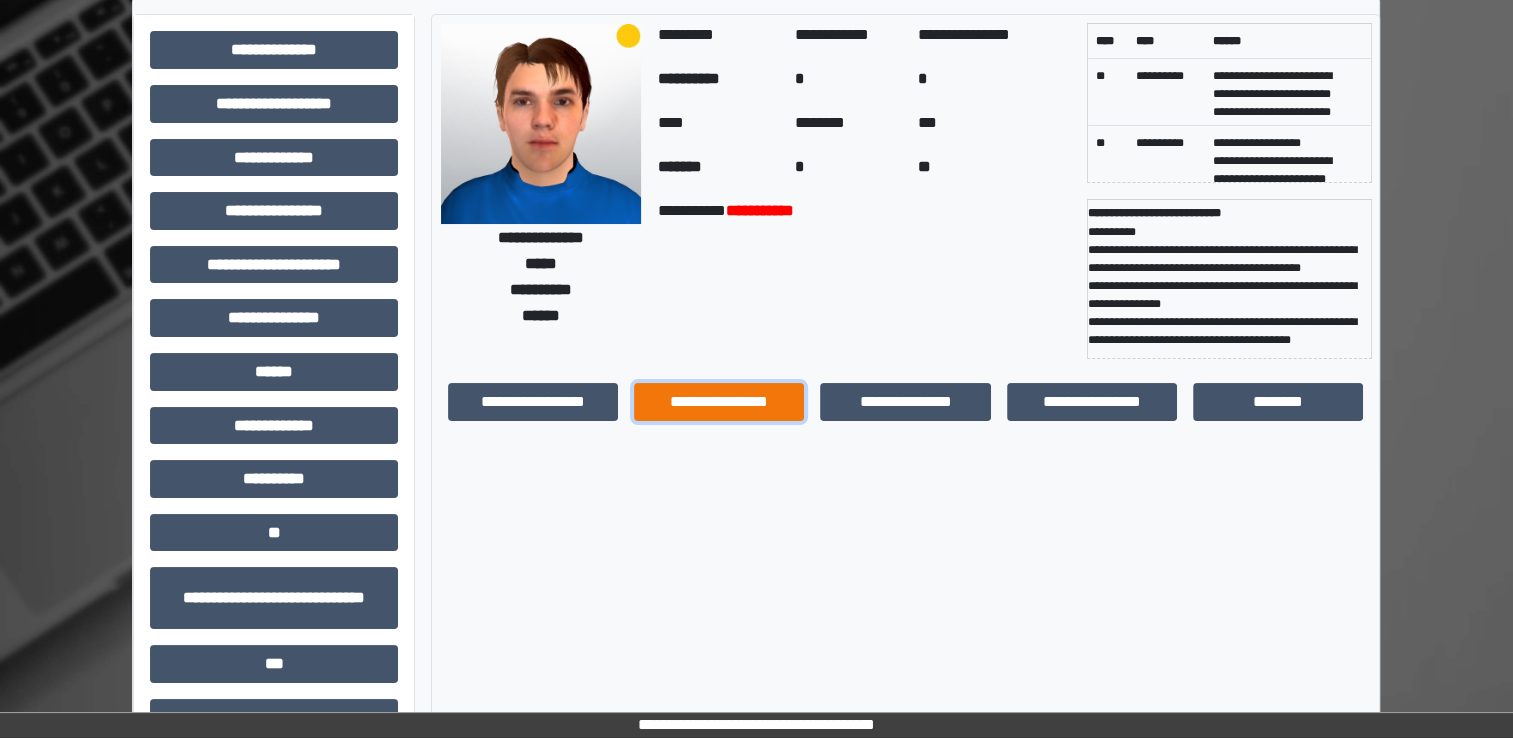 click on "**********" at bounding box center (719, 402) 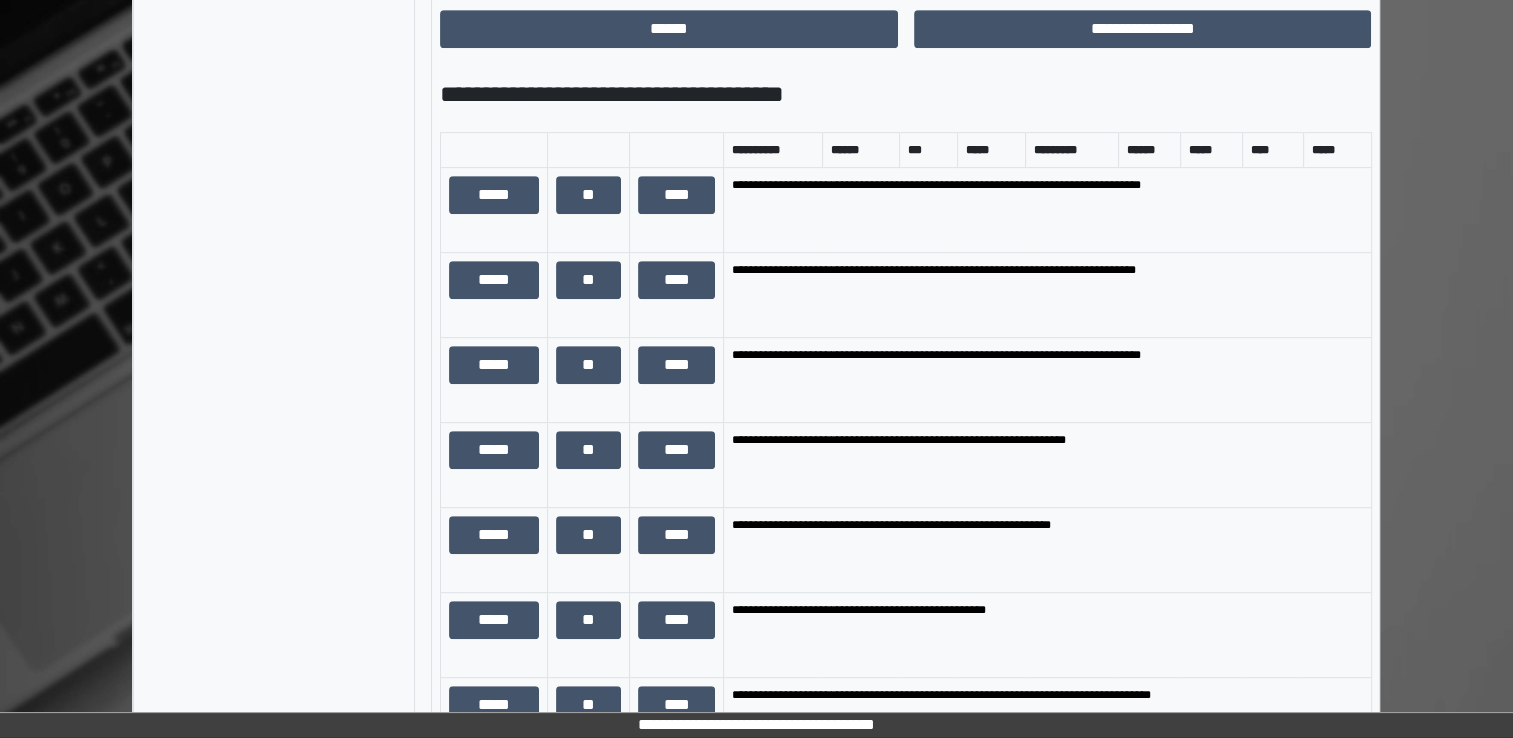 scroll, scrollTop: 995, scrollLeft: 0, axis: vertical 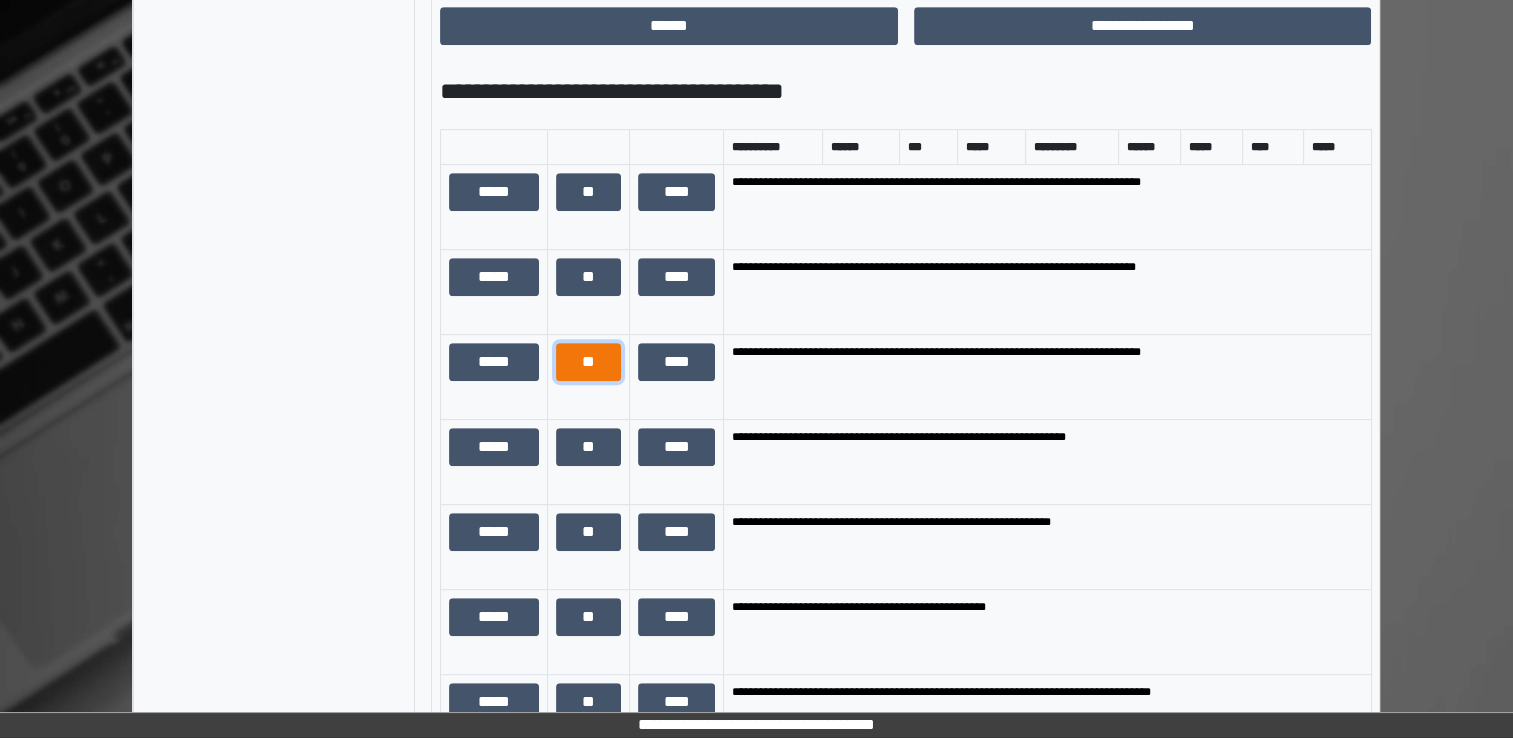 click on "**" at bounding box center [588, 362] 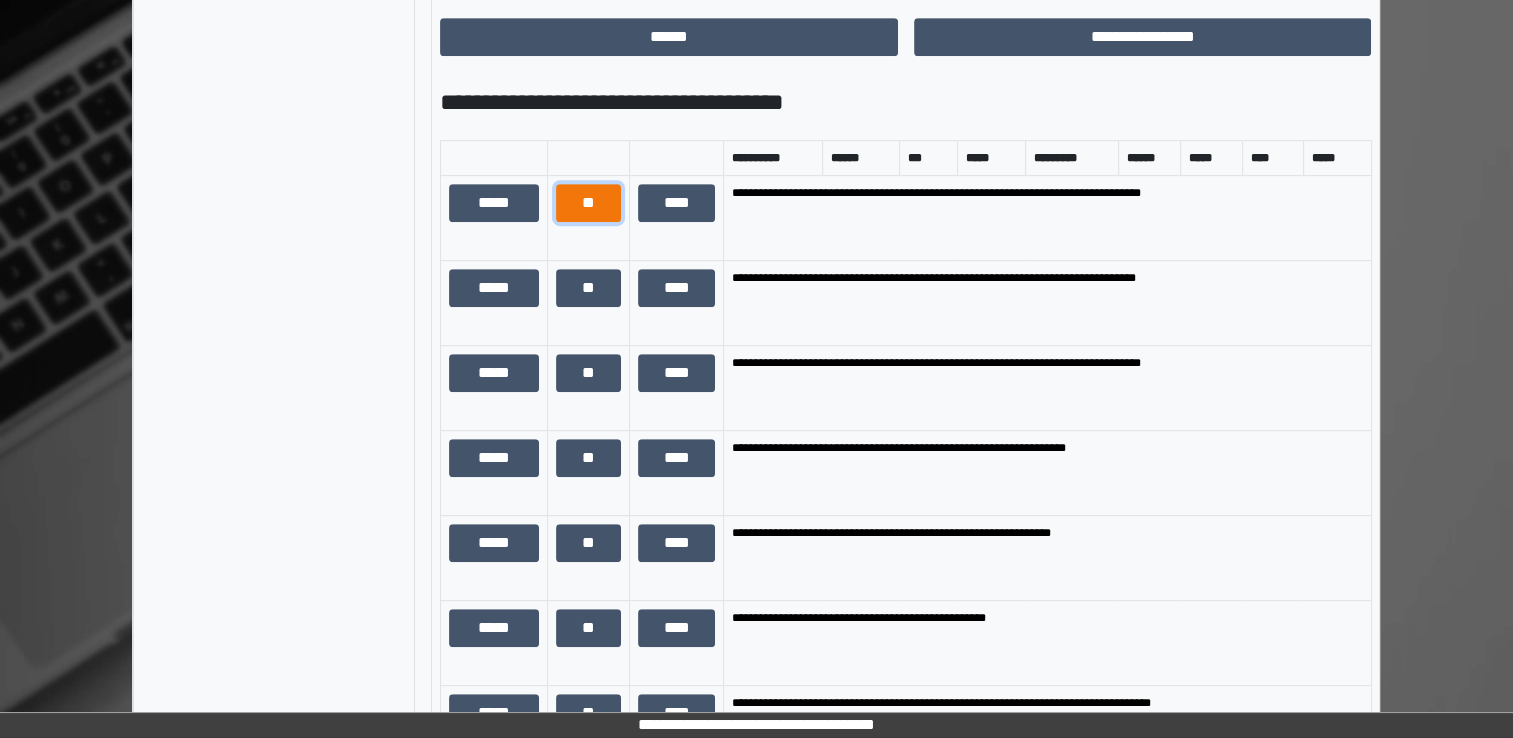 click on "**" at bounding box center (588, 203) 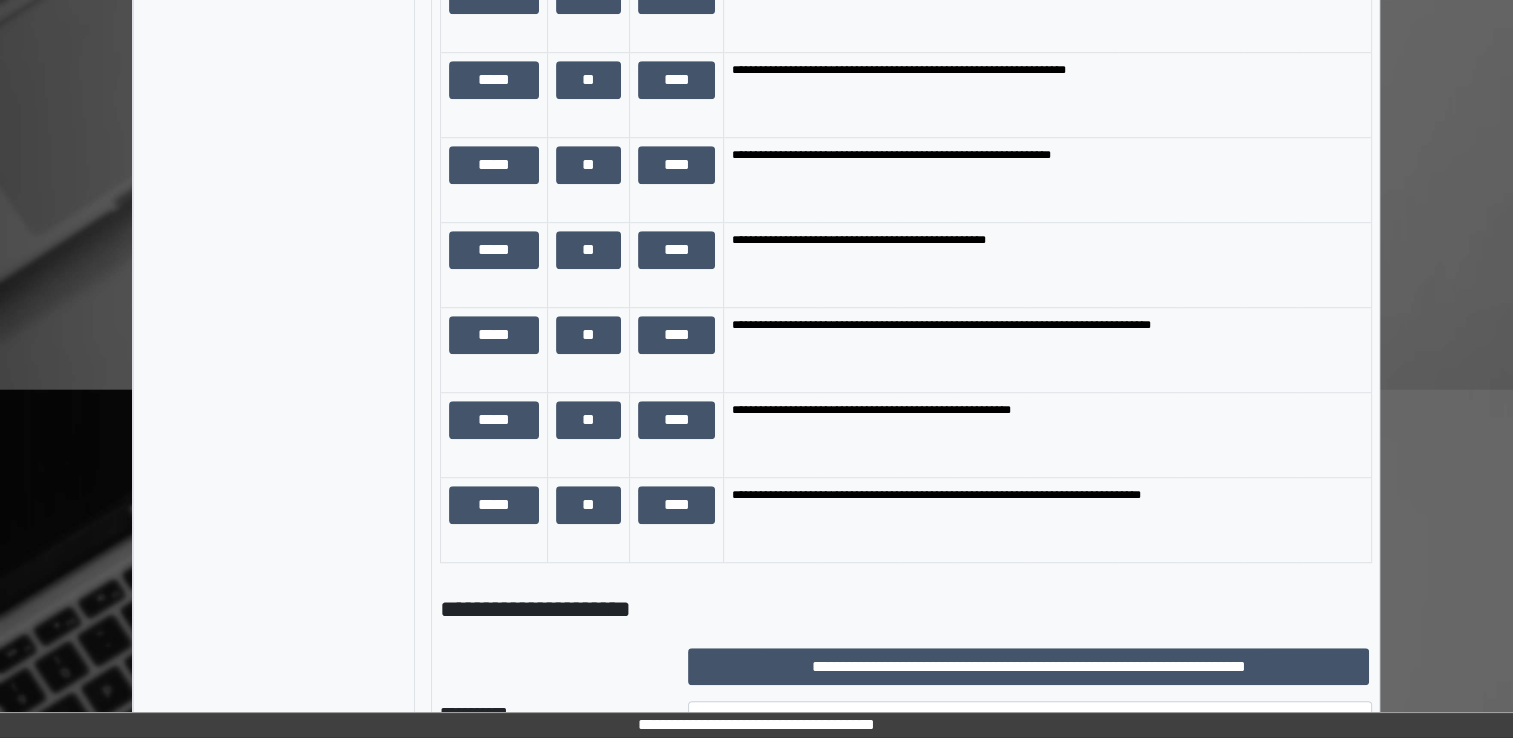 scroll, scrollTop: 1438, scrollLeft: 0, axis: vertical 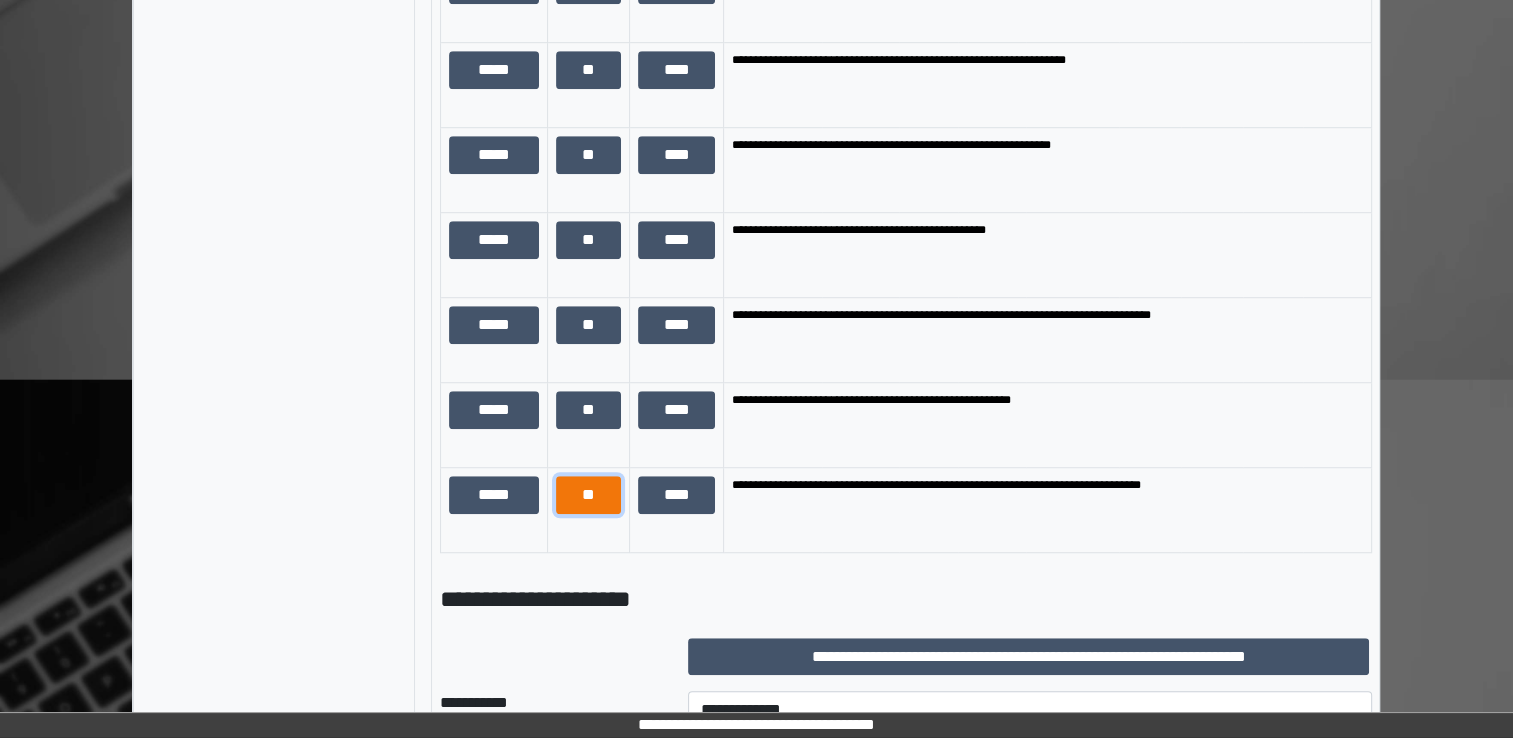 click on "**" at bounding box center [588, 495] 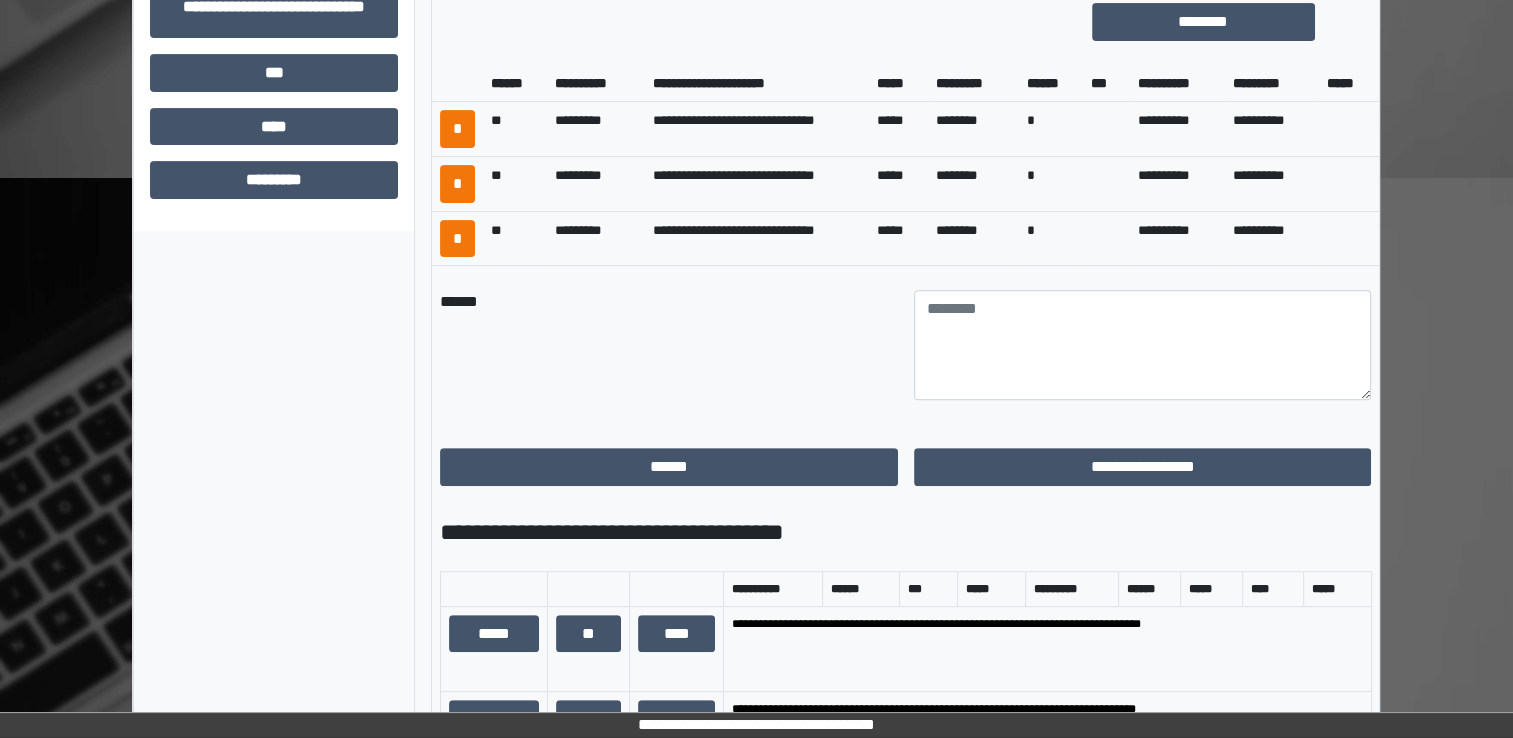 scroll, scrollTop: 672, scrollLeft: 0, axis: vertical 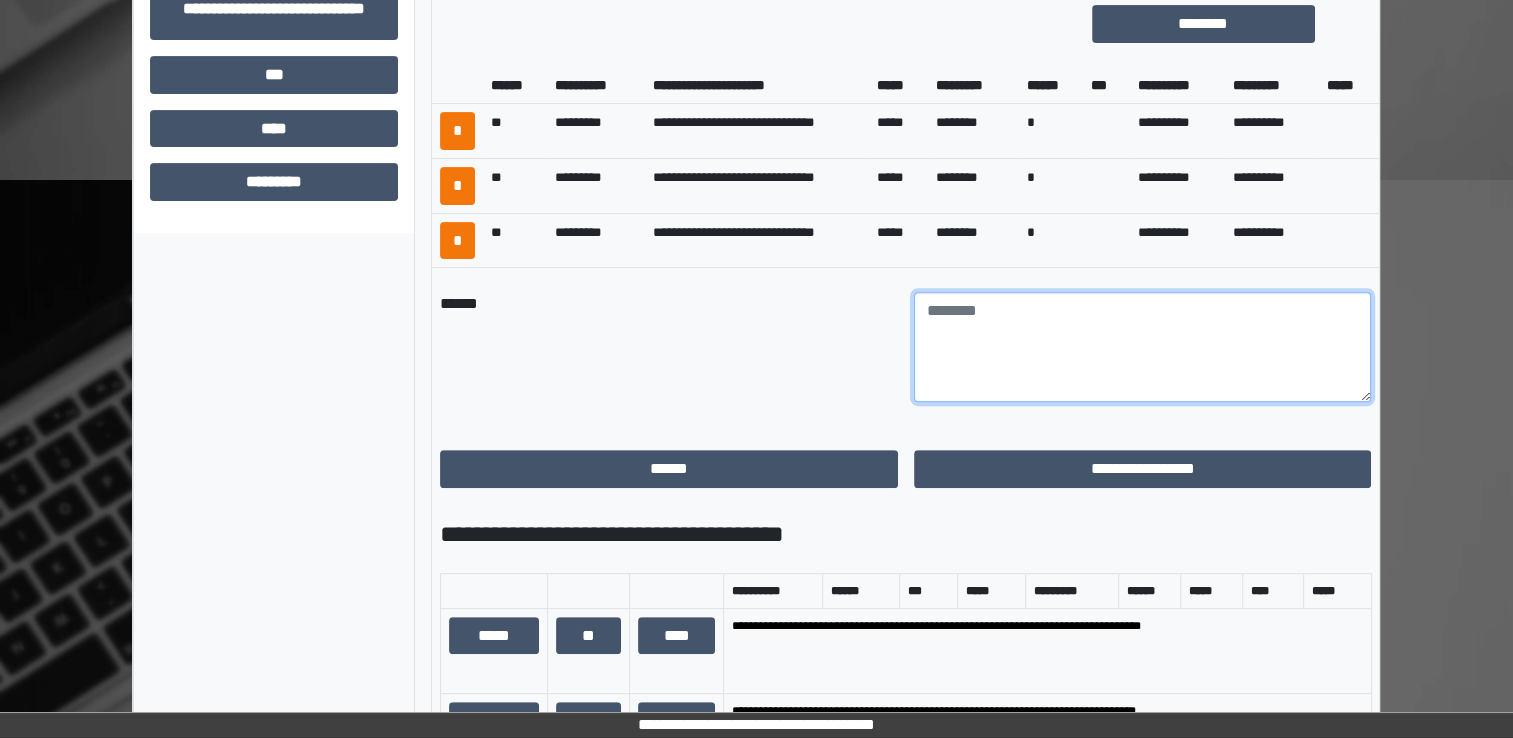 click at bounding box center (1143, 347) 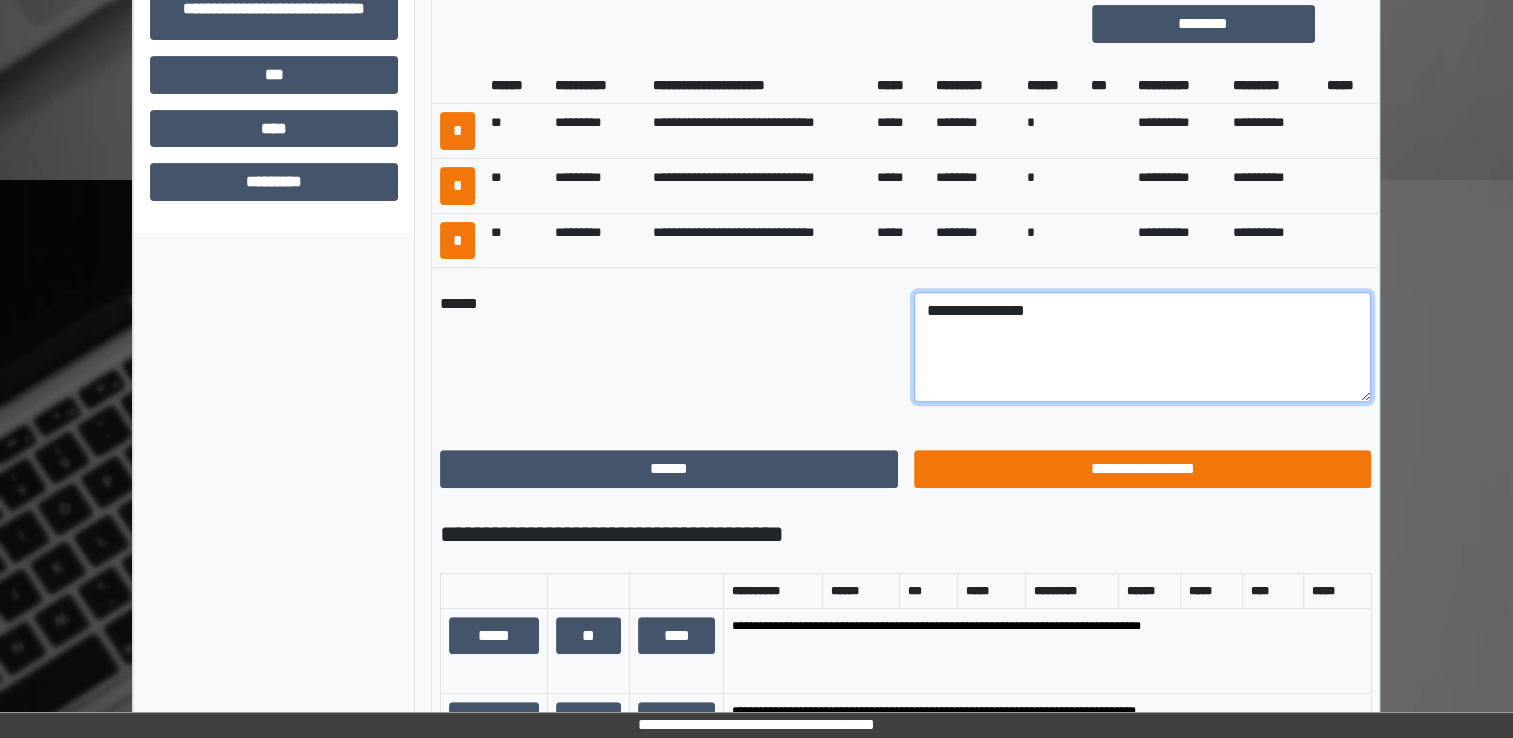 type on "**********" 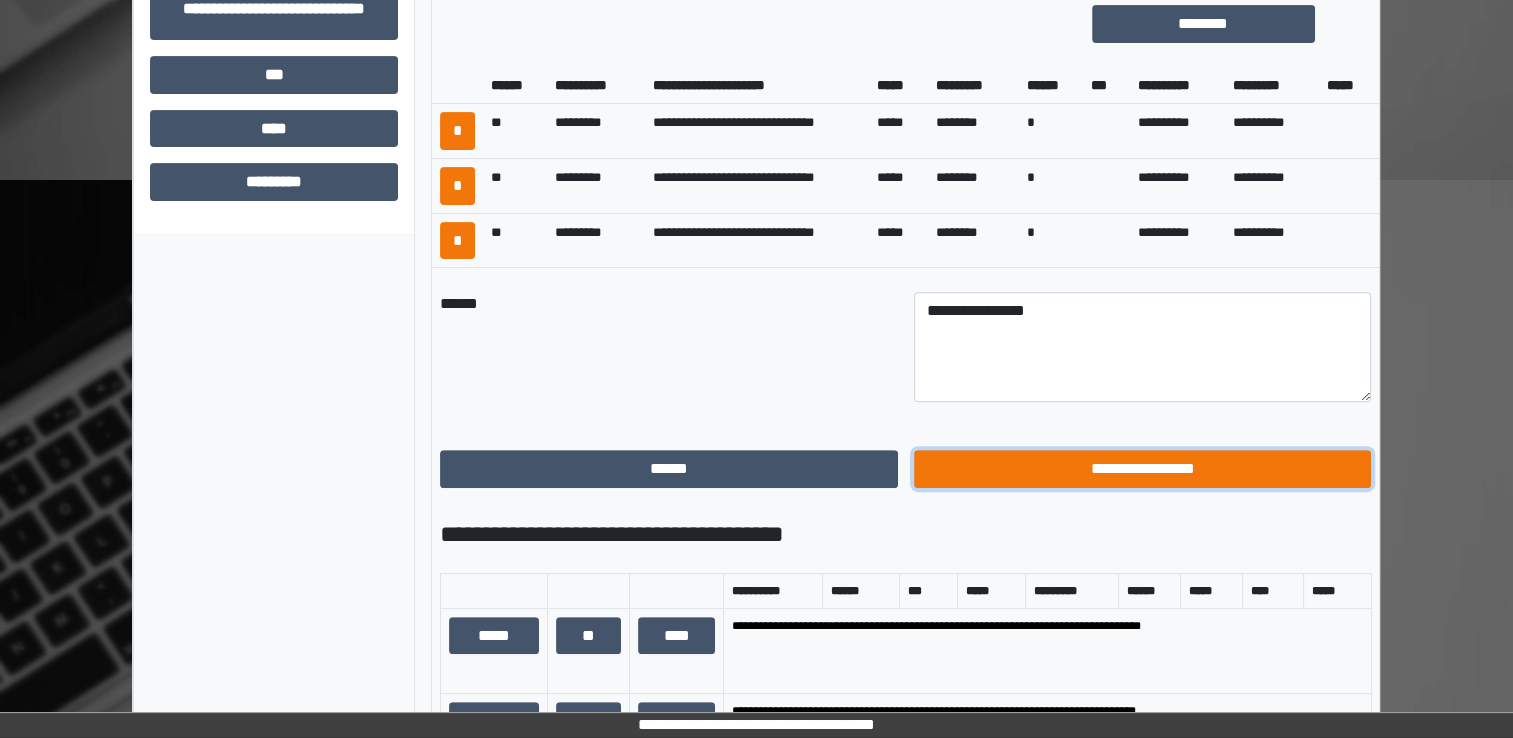 click on "**********" at bounding box center [1143, 469] 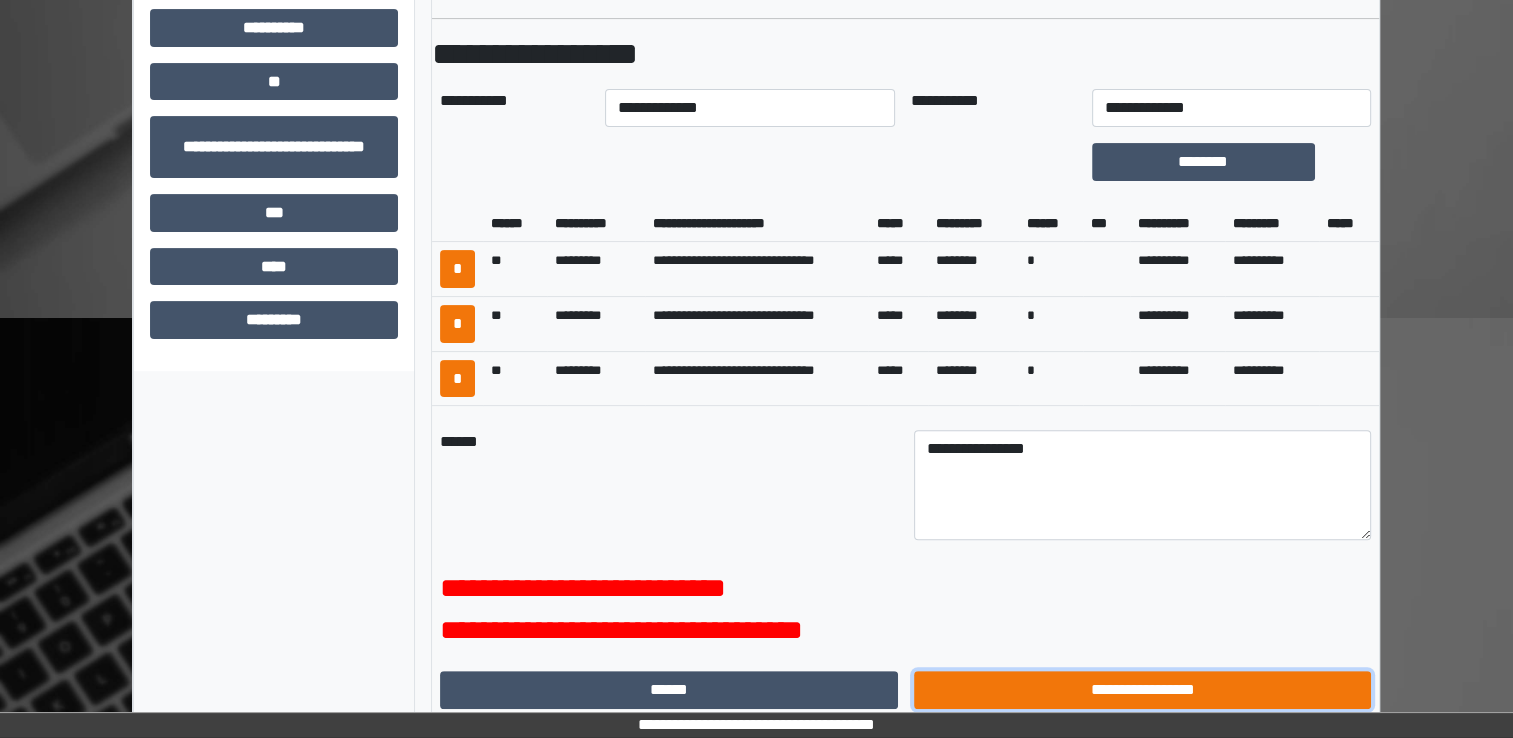 scroll, scrollTop: 532, scrollLeft: 0, axis: vertical 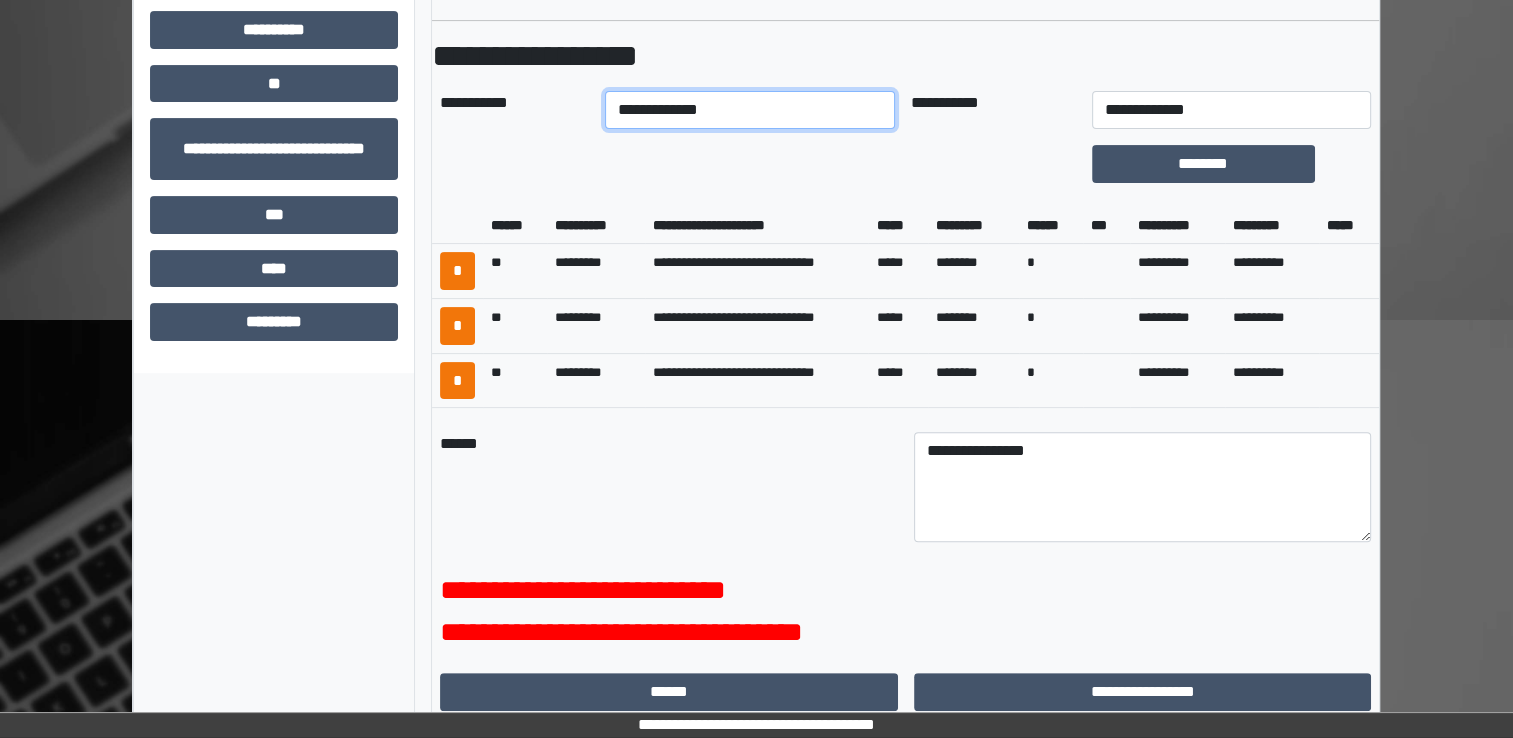 click on "**********" at bounding box center [750, 110] 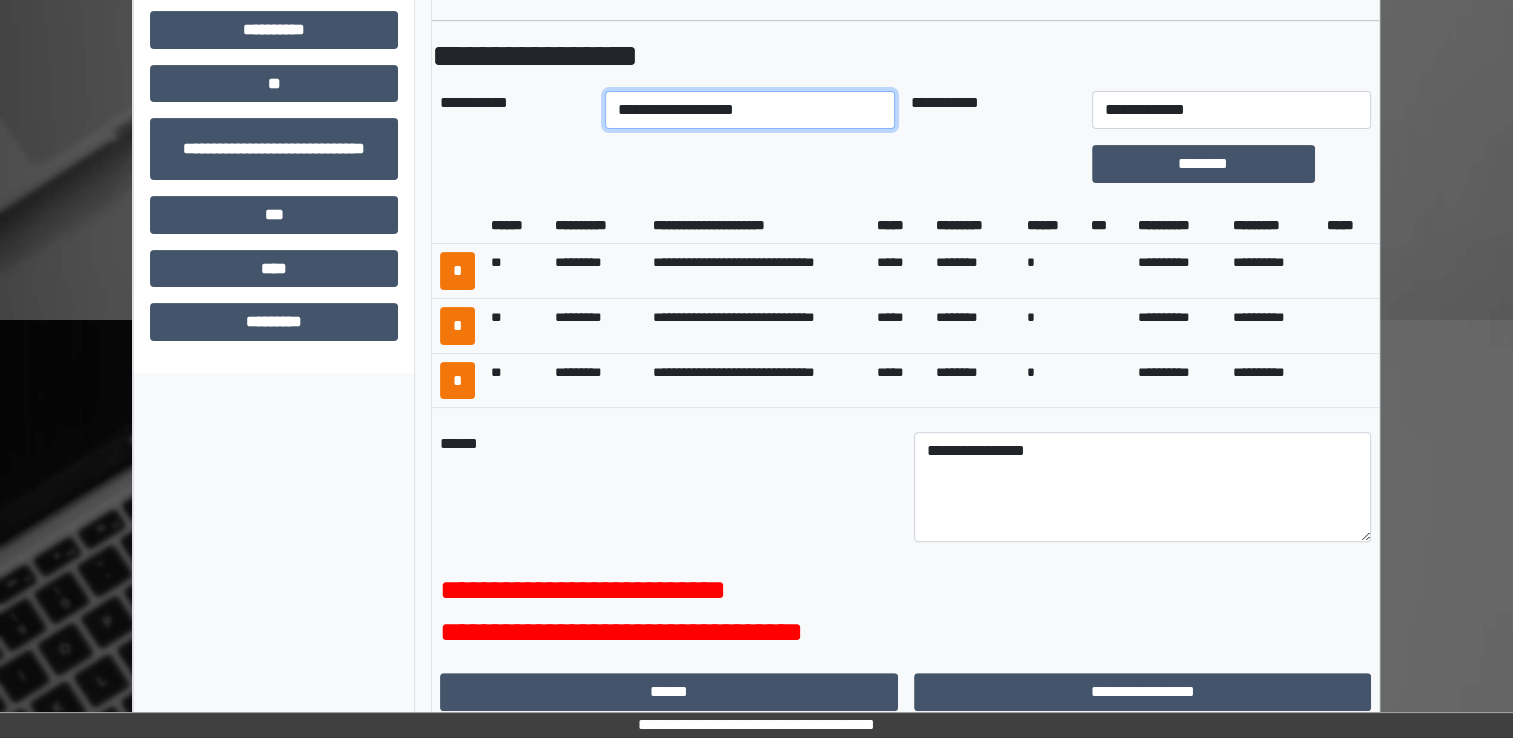 click on "**********" at bounding box center (750, 110) 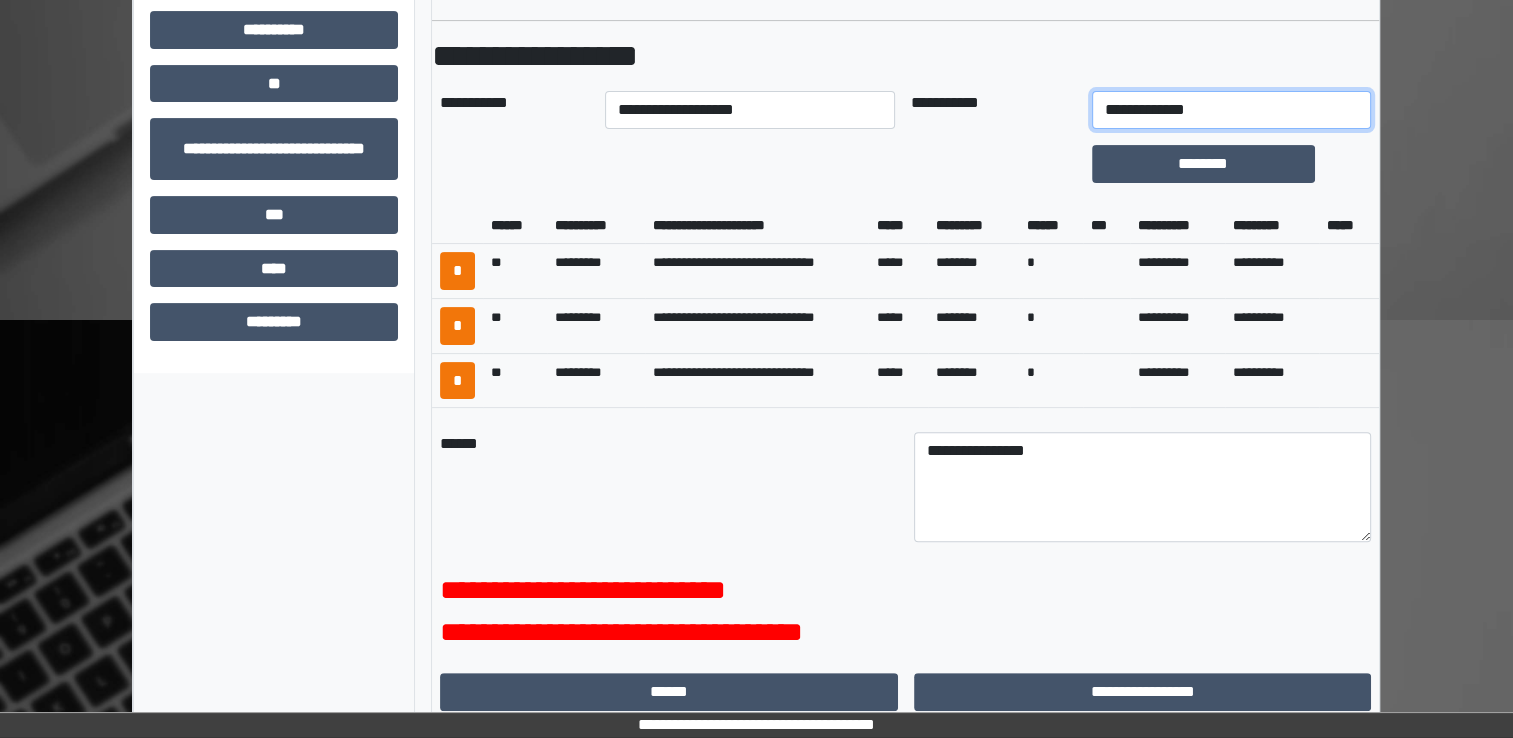 click on "**********" at bounding box center [1231, 110] 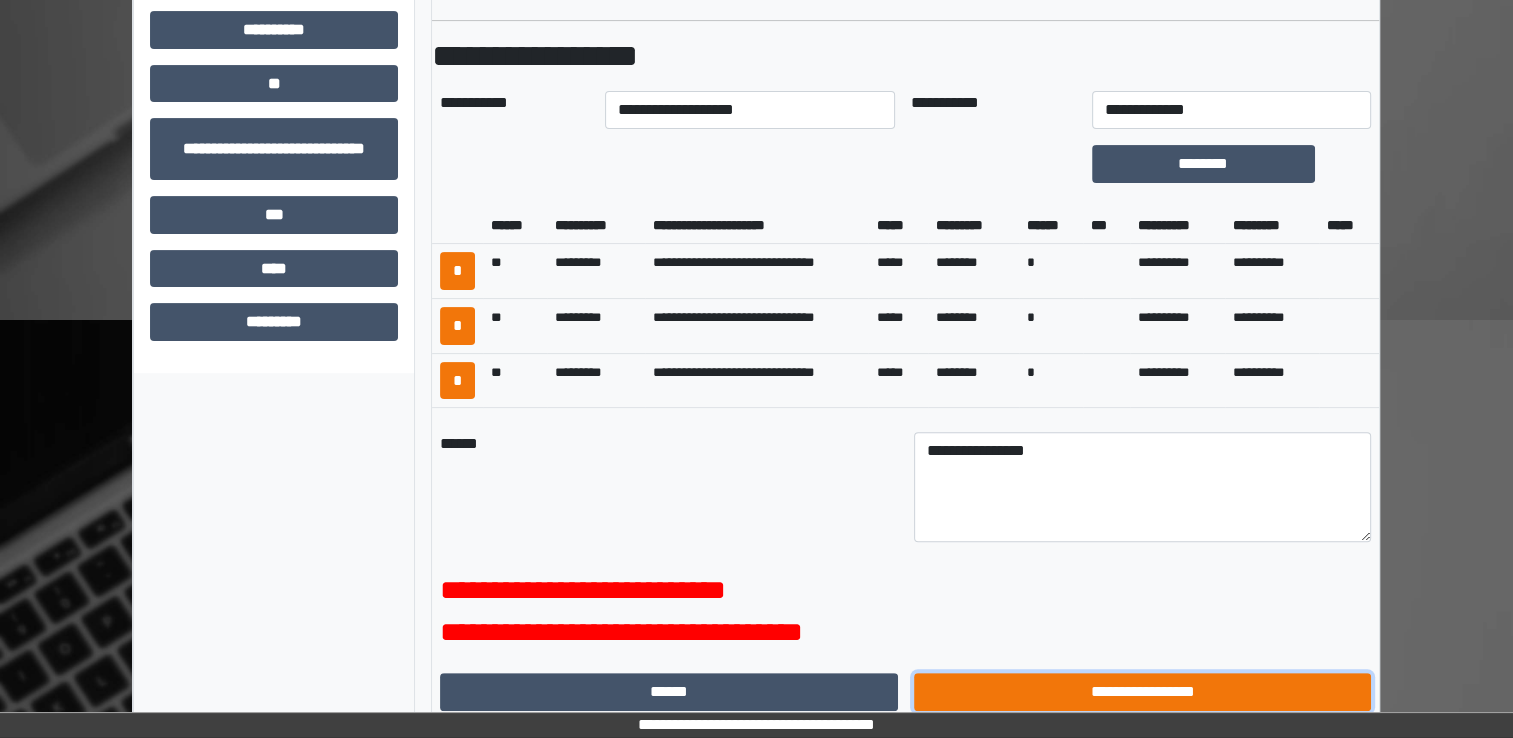 click on "**********" at bounding box center [1143, 692] 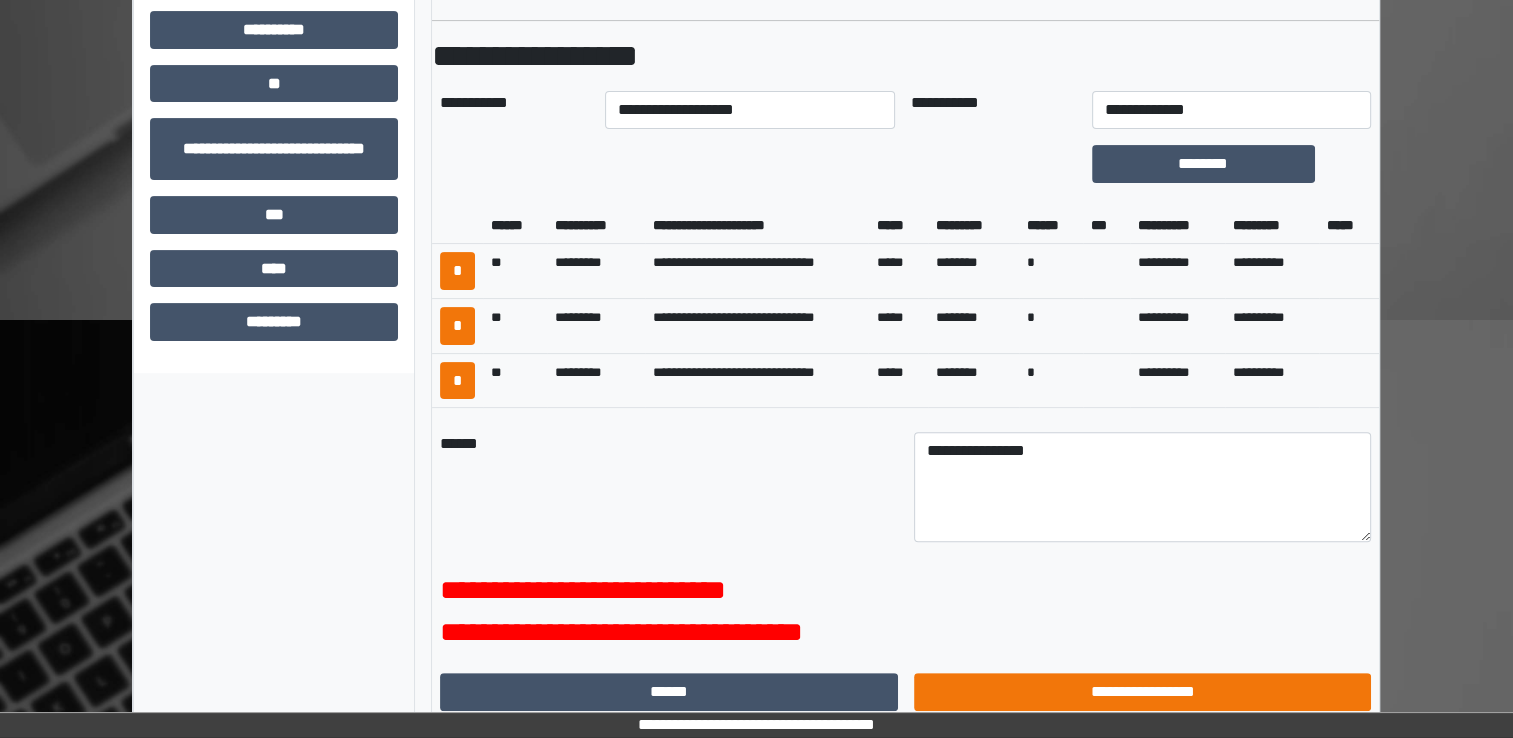 scroll, scrollTop: 184, scrollLeft: 0, axis: vertical 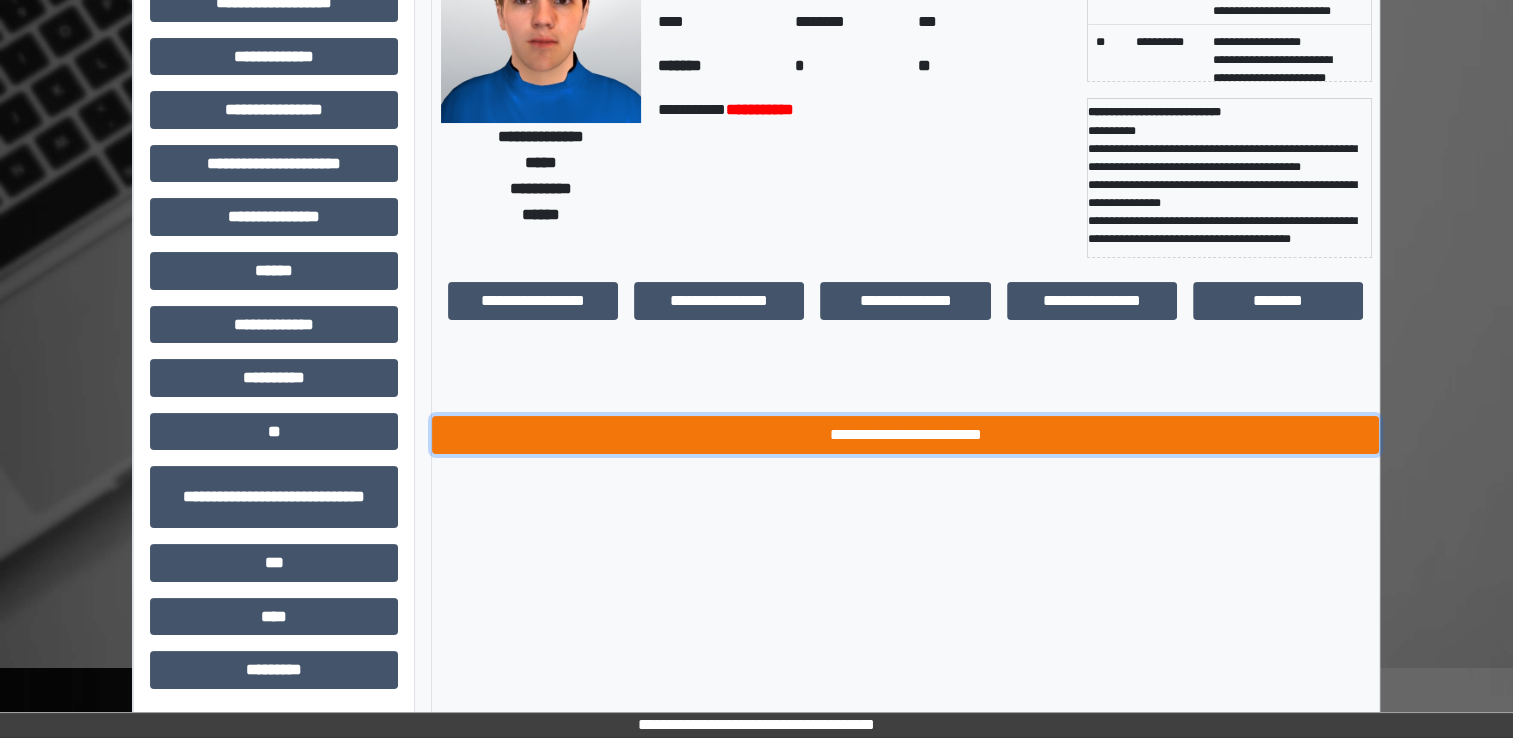 click on "**********" at bounding box center [905, 435] 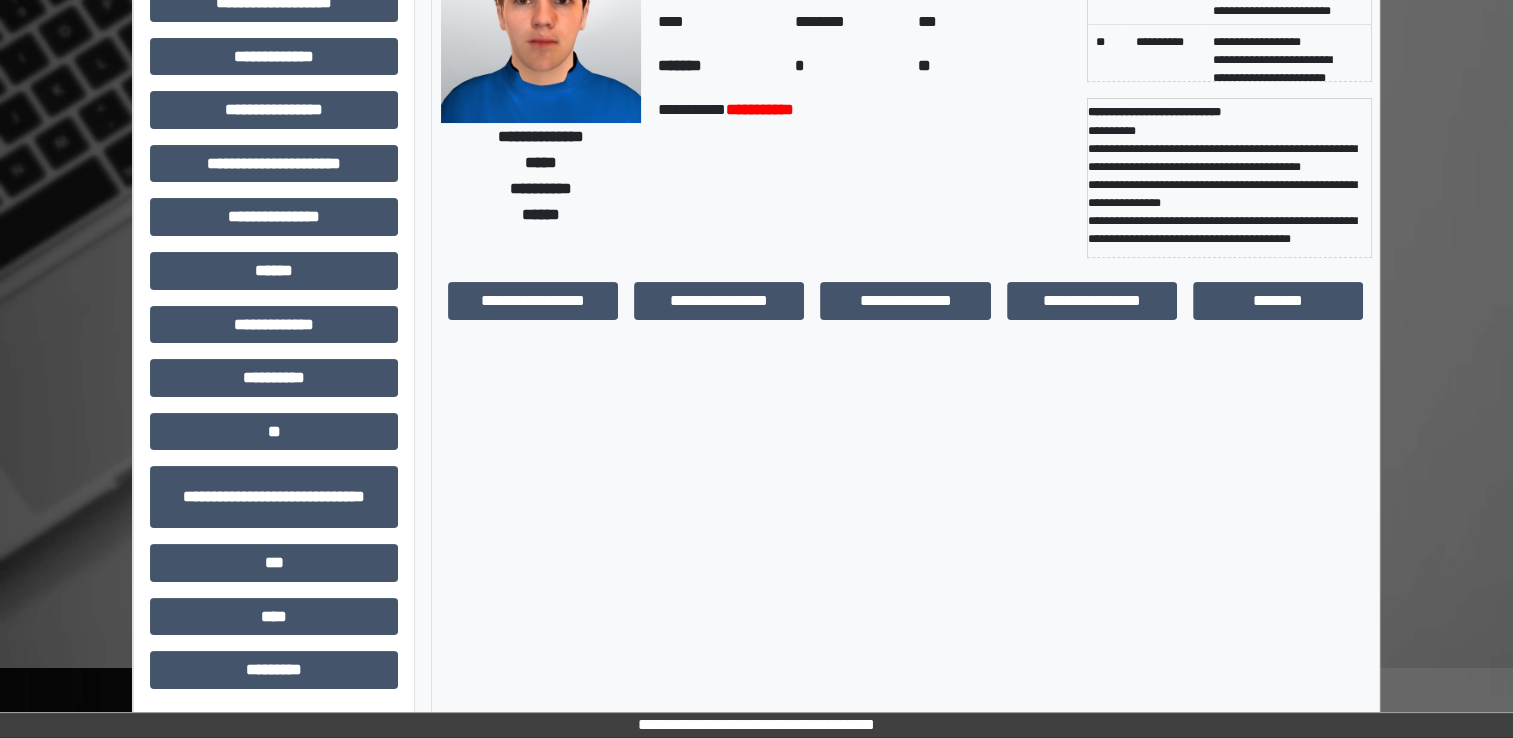 scroll, scrollTop: 0, scrollLeft: 0, axis: both 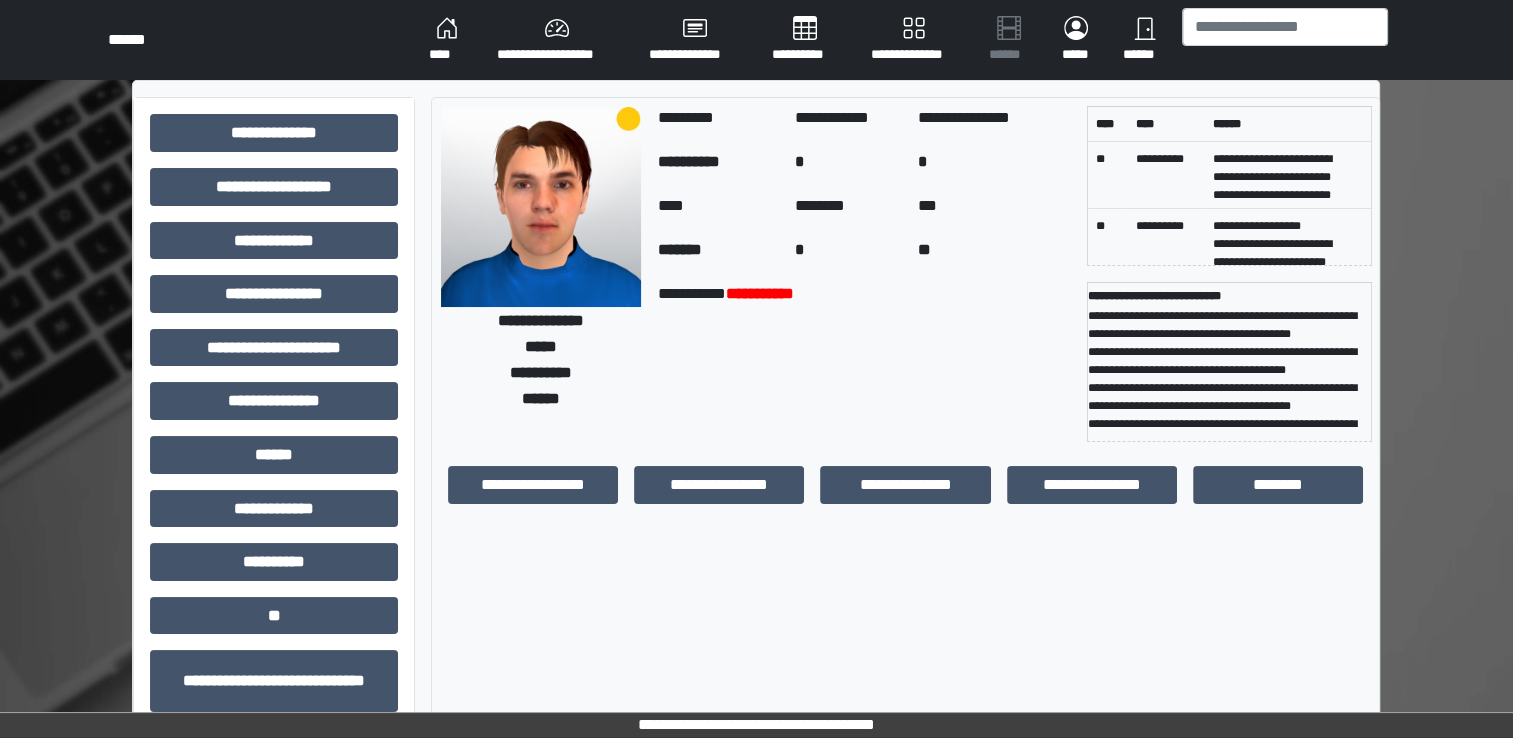 click on "****" at bounding box center (447, 40) 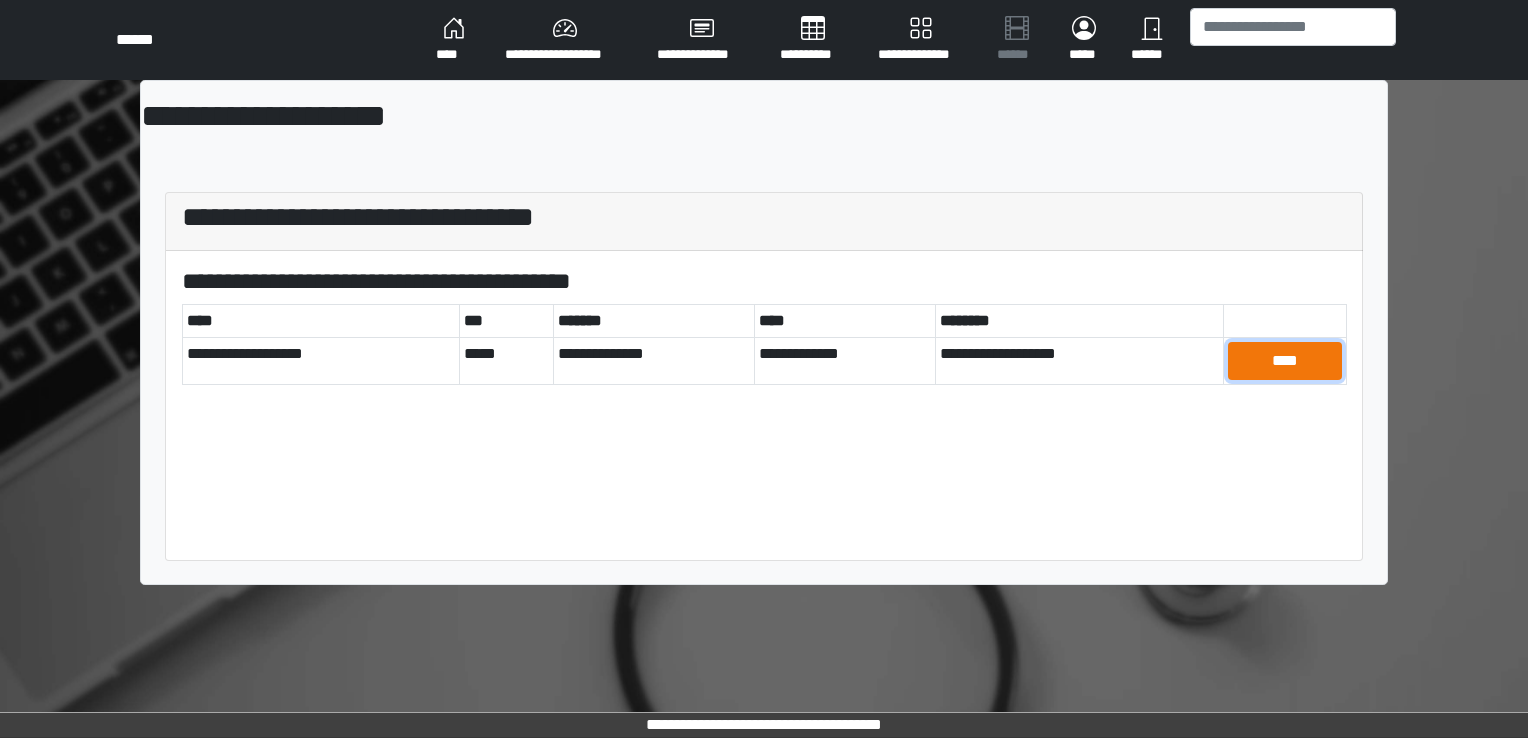 click on "****" at bounding box center [1285, 361] 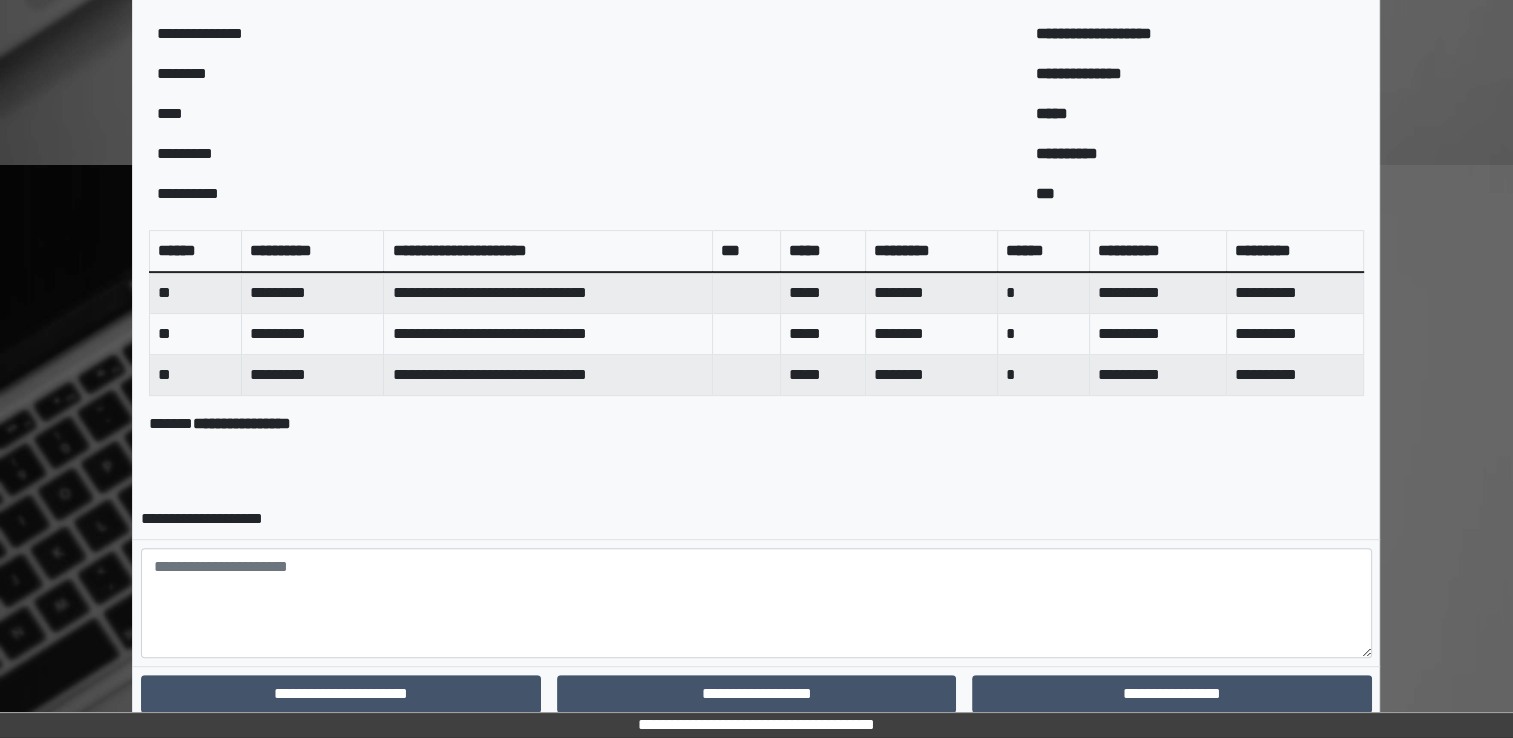 scroll, scrollTop: 750, scrollLeft: 0, axis: vertical 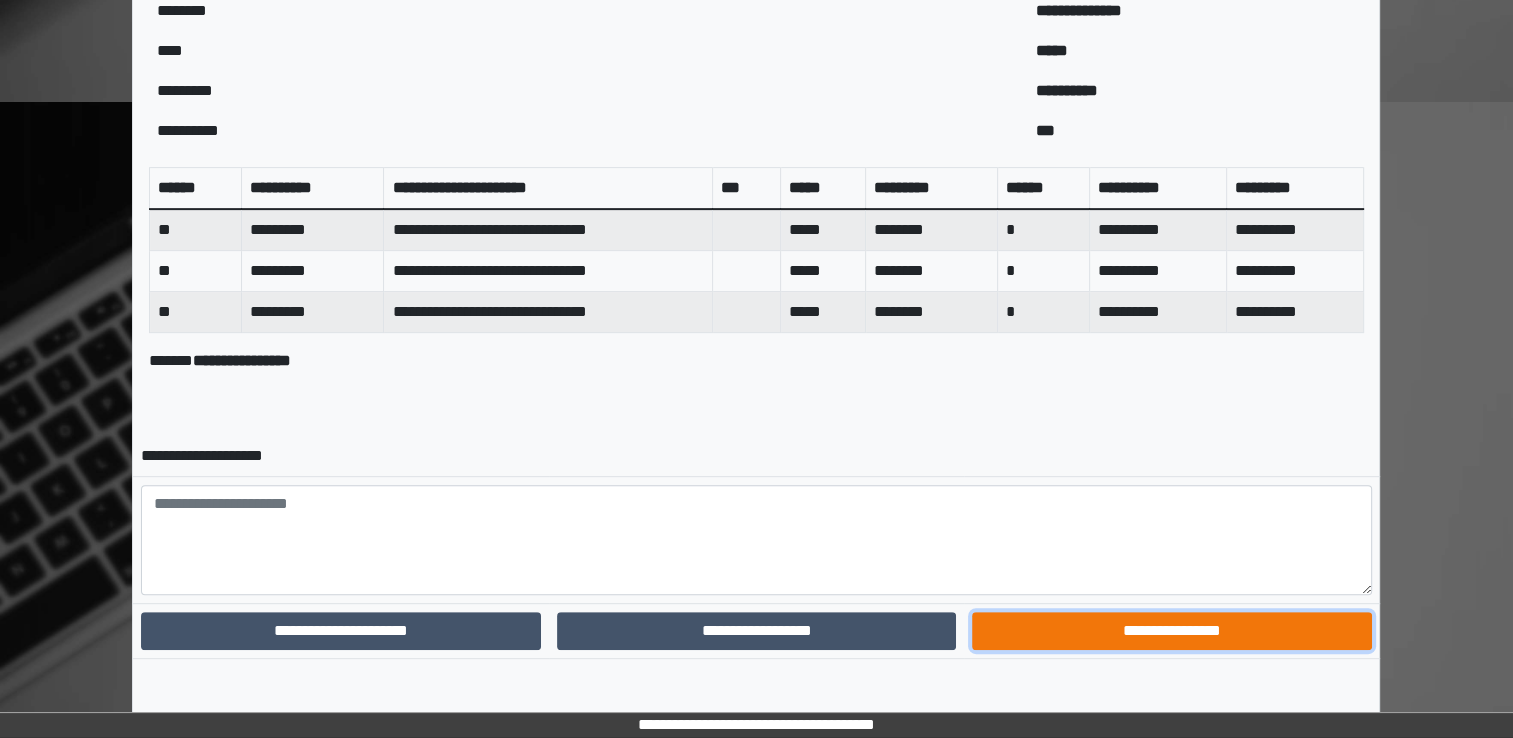 click on "**********" at bounding box center (1171, 631) 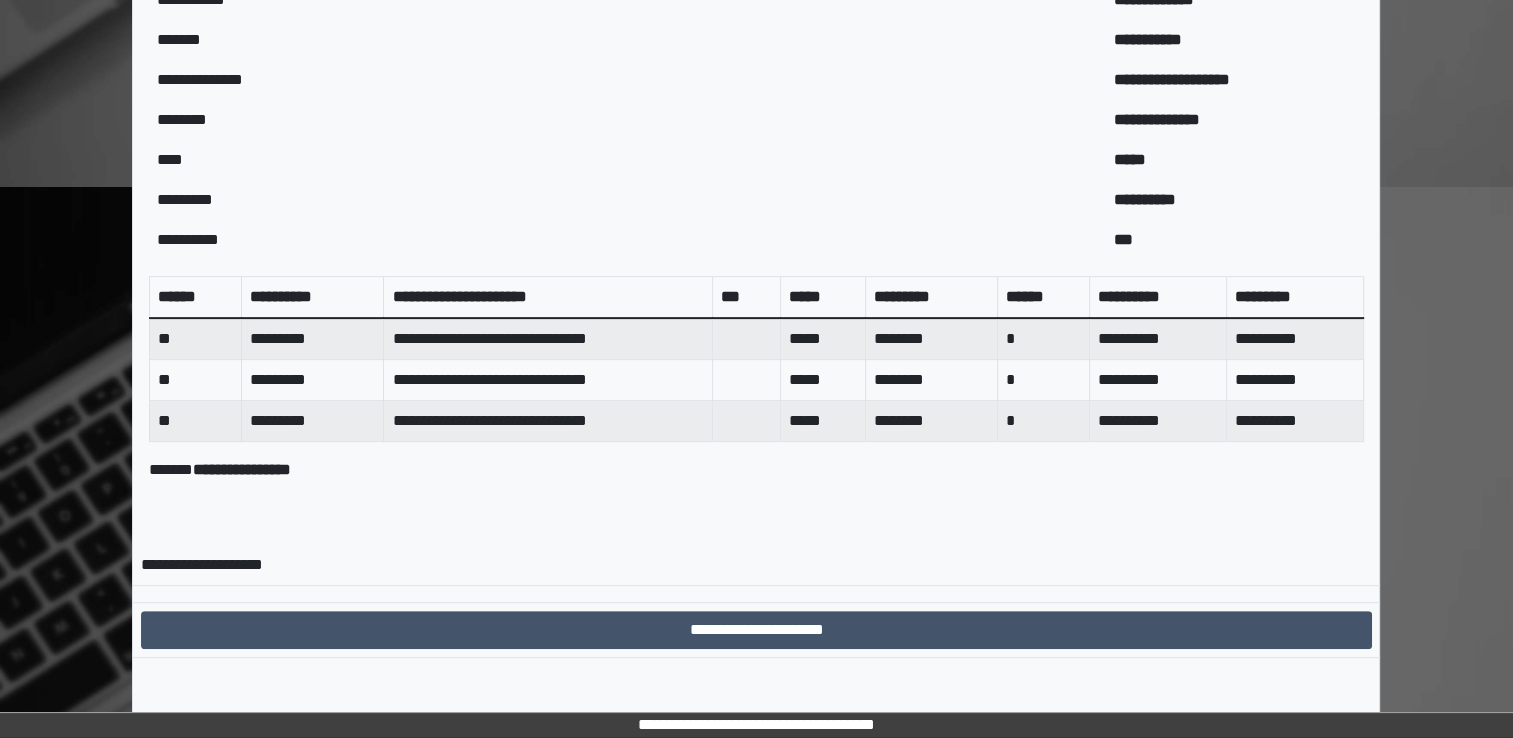scroll, scrollTop: 664, scrollLeft: 0, axis: vertical 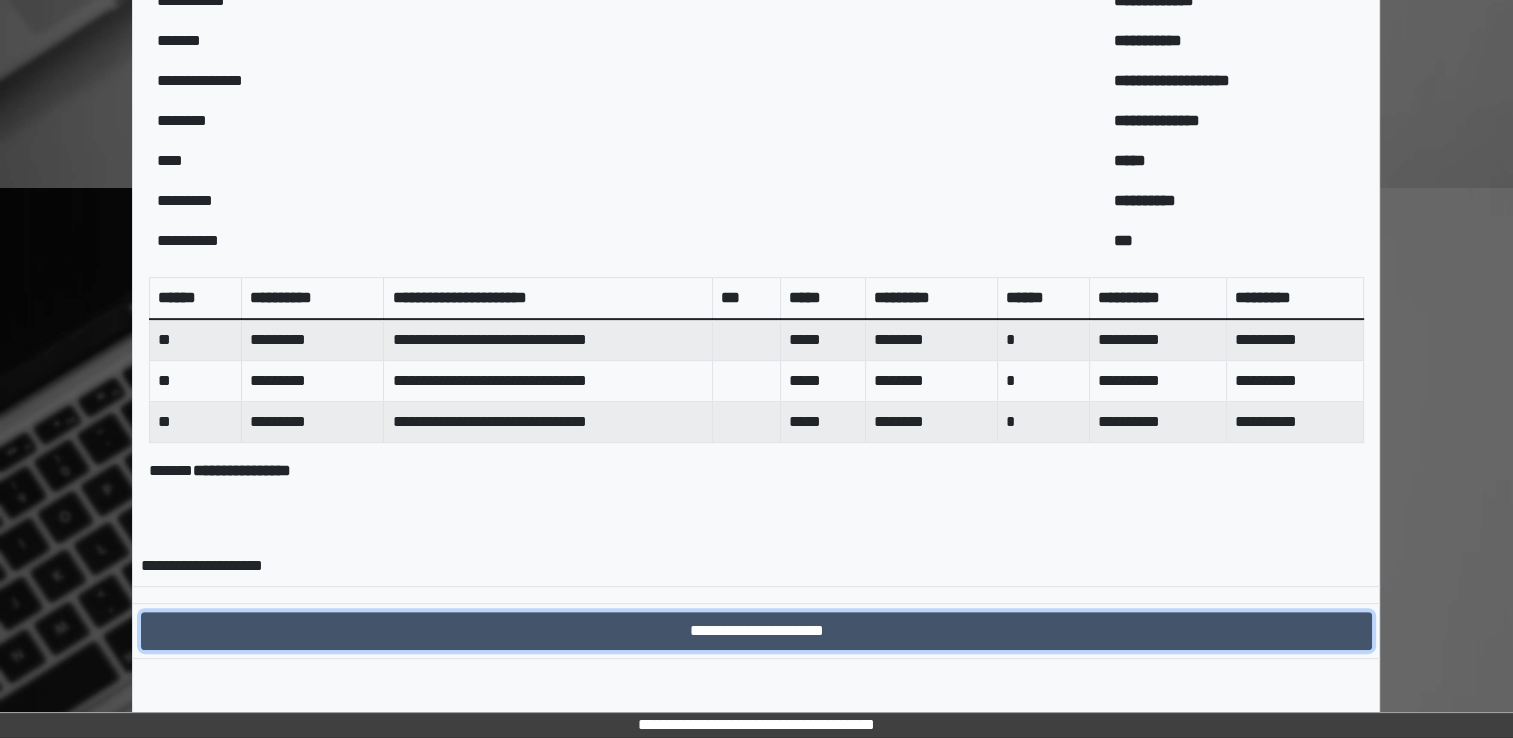 click on "**********" at bounding box center [756, 631] 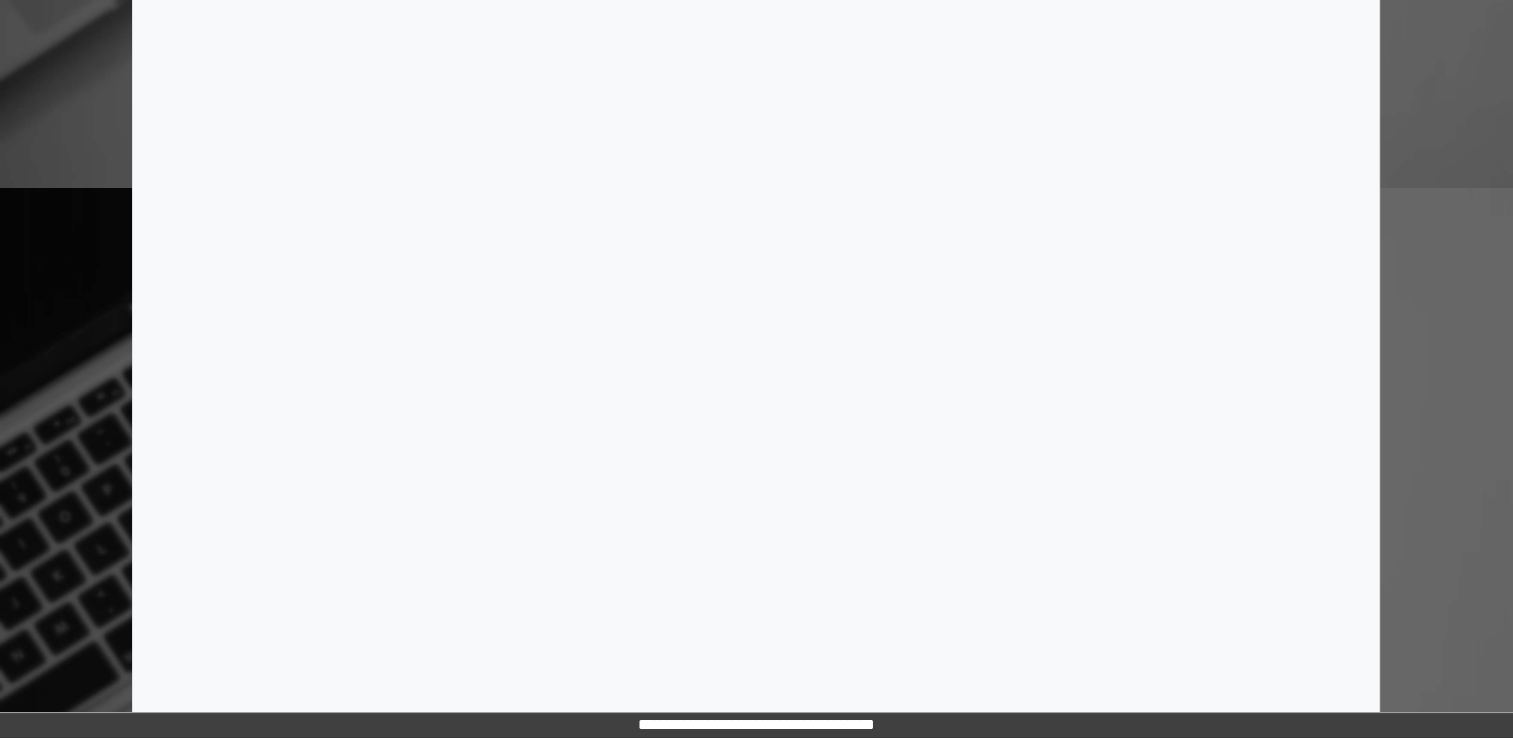 scroll, scrollTop: 0, scrollLeft: 0, axis: both 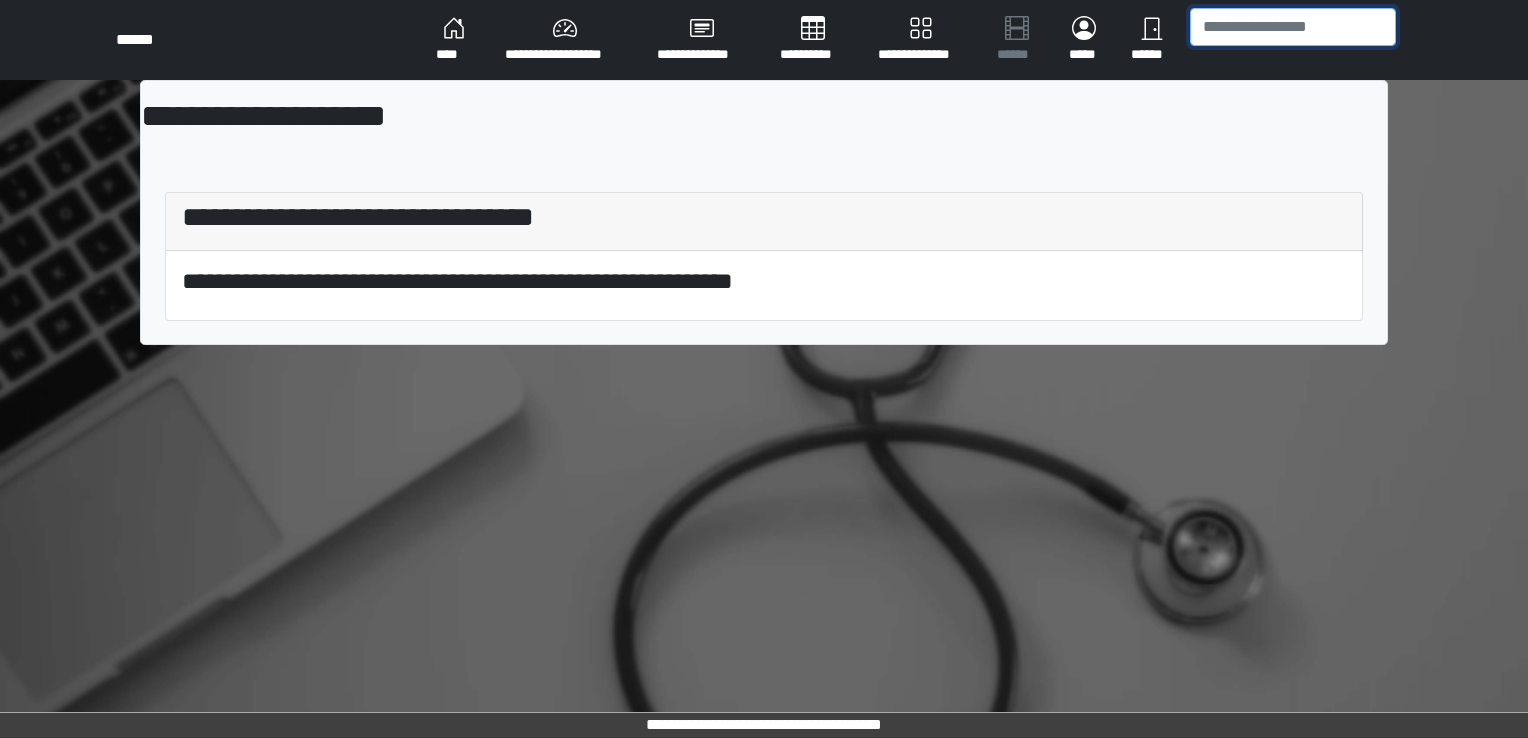 click at bounding box center (1293, 27) 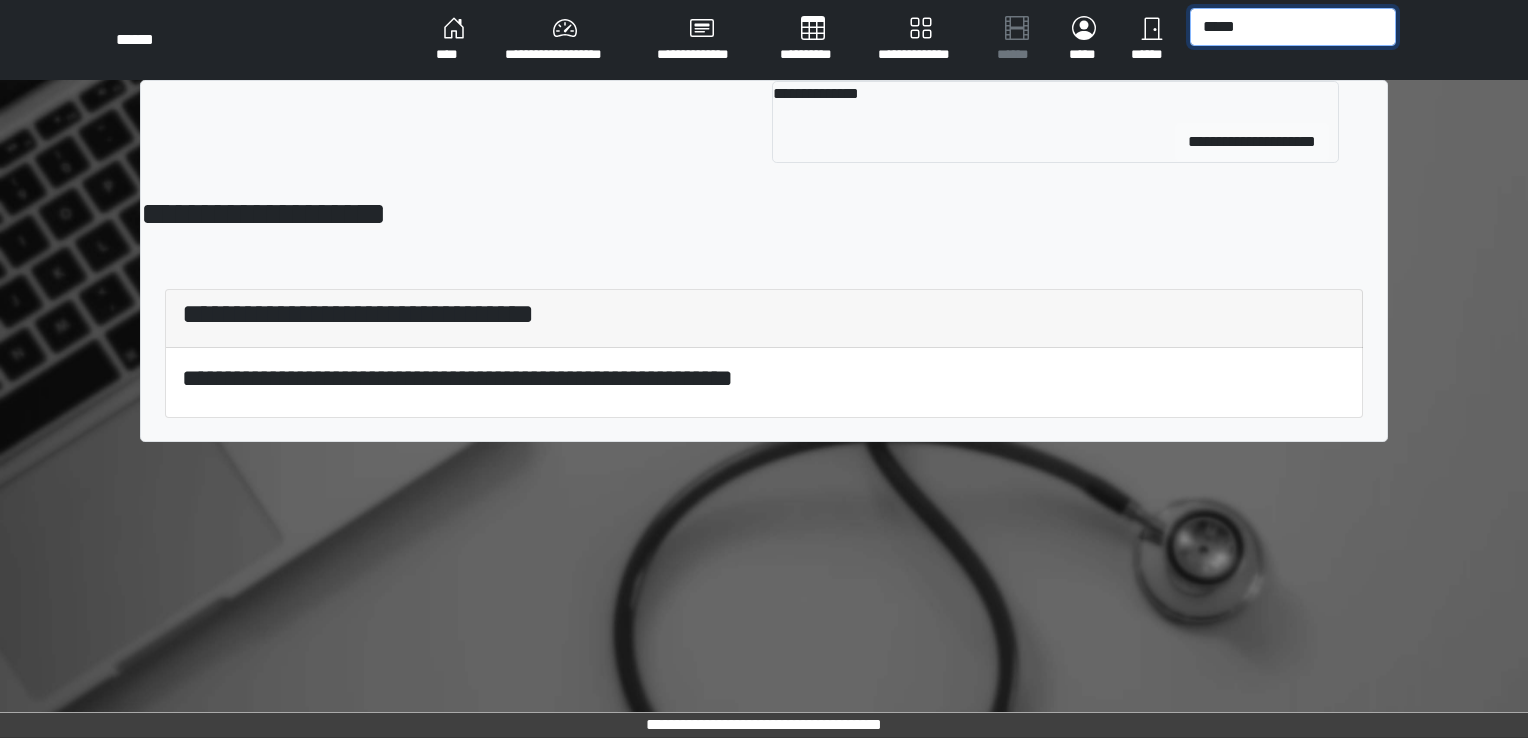 type on "*****" 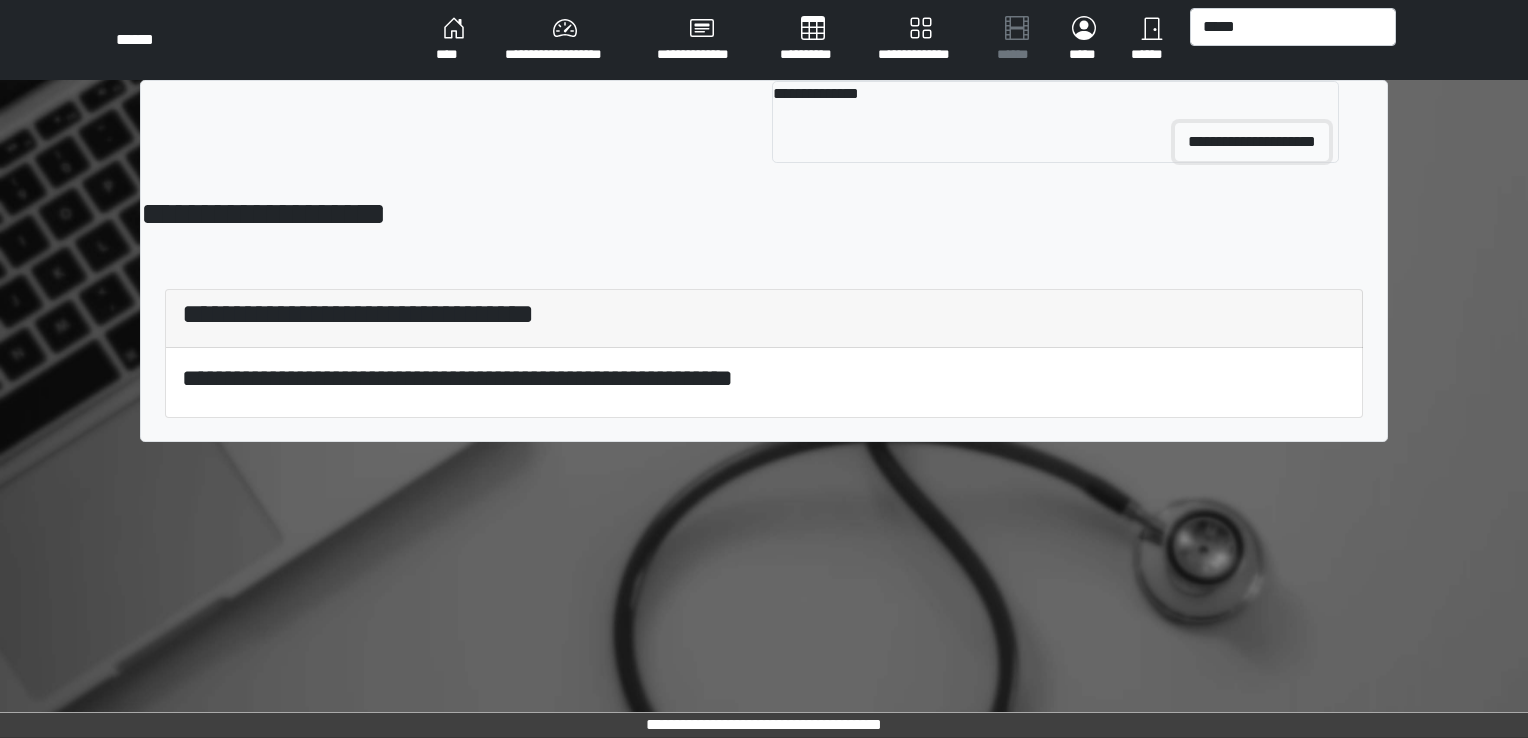 click on "**********" at bounding box center [1252, 142] 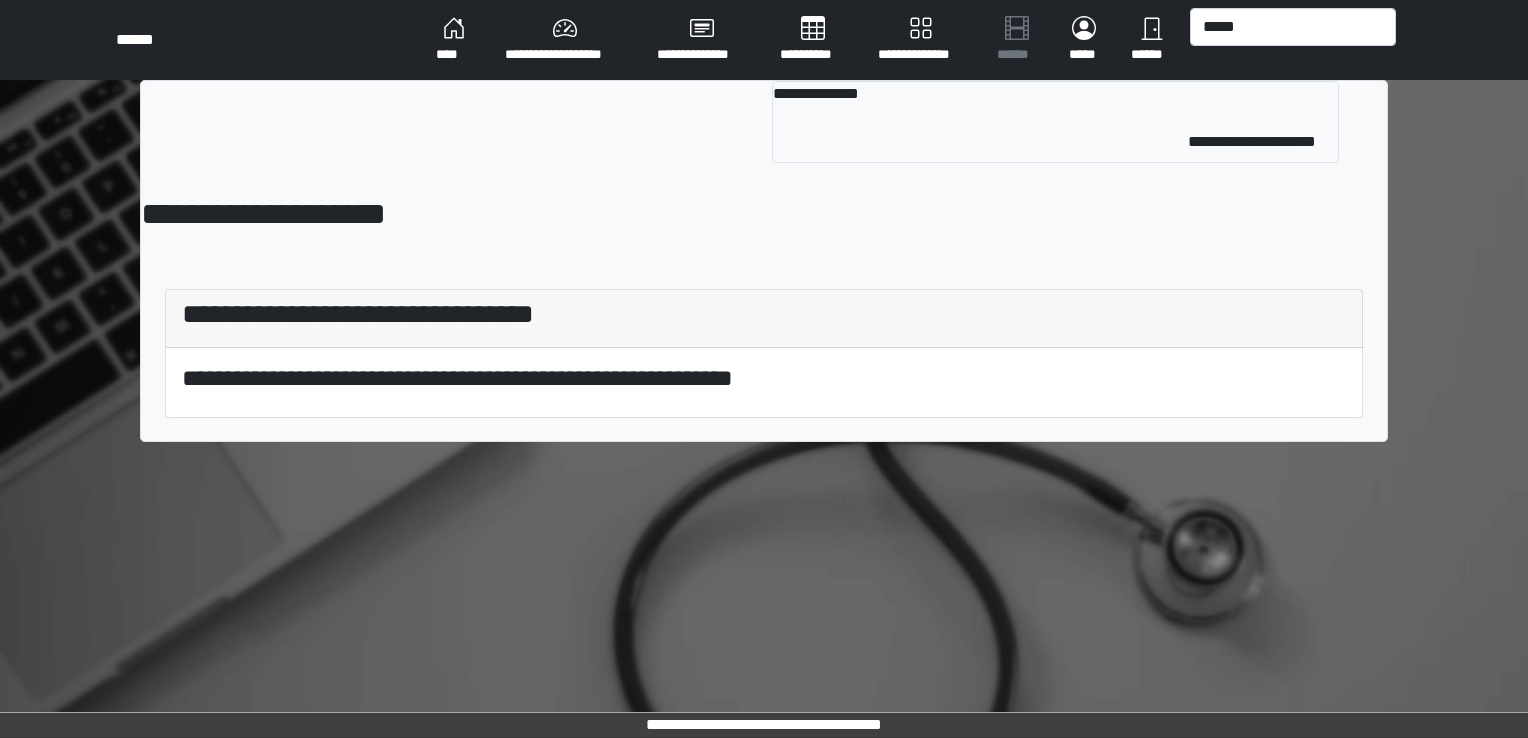 type 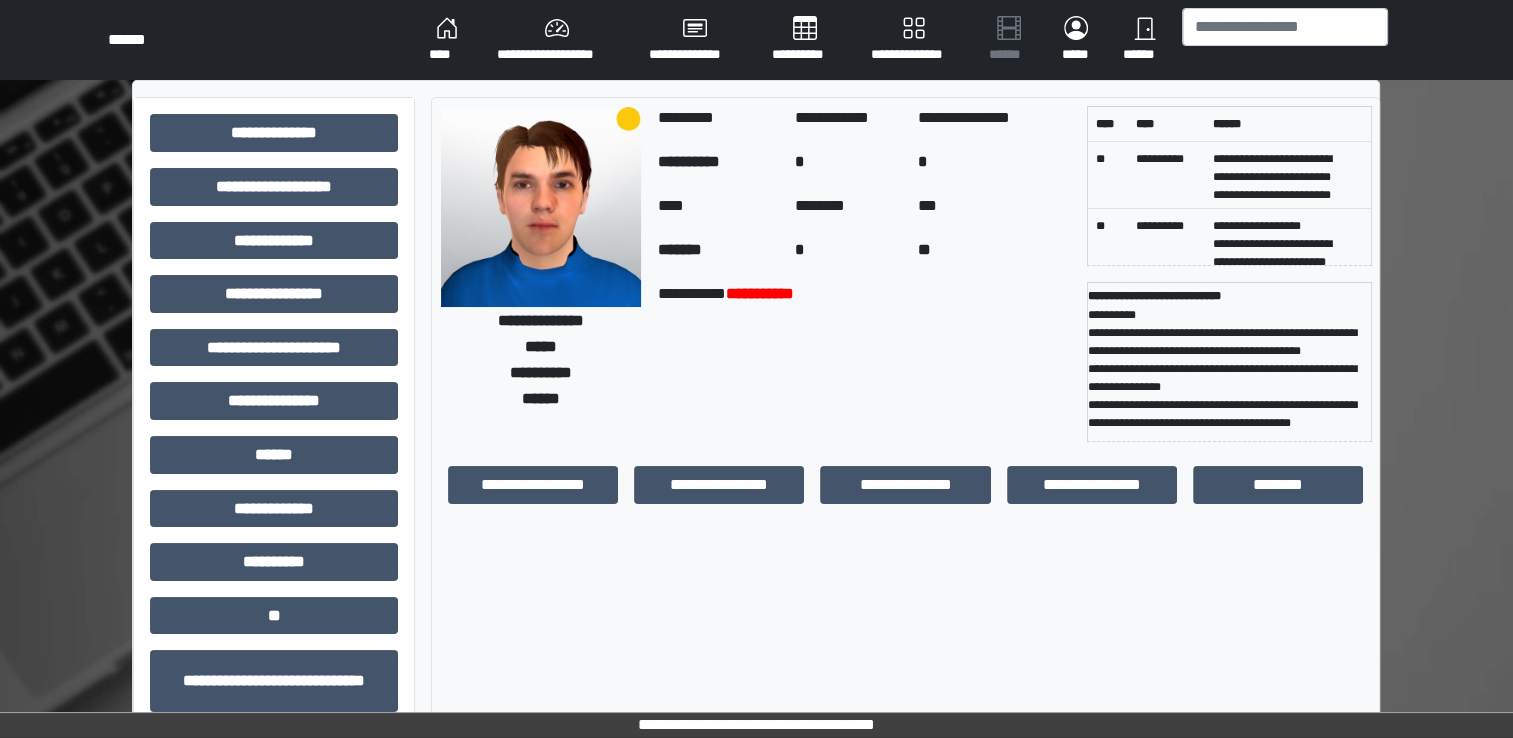scroll, scrollTop: 0, scrollLeft: 0, axis: both 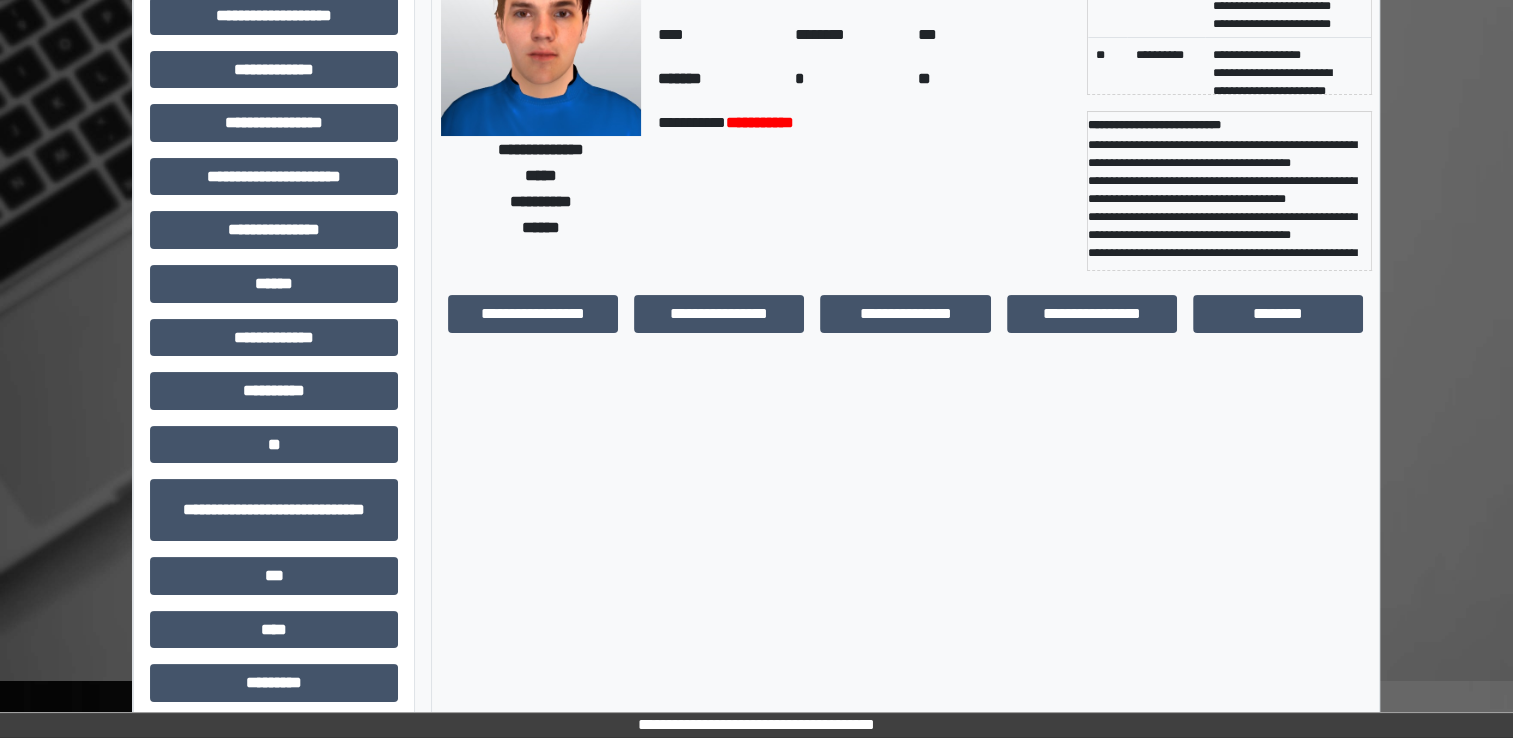 click on "**********" at bounding box center (533, 314) 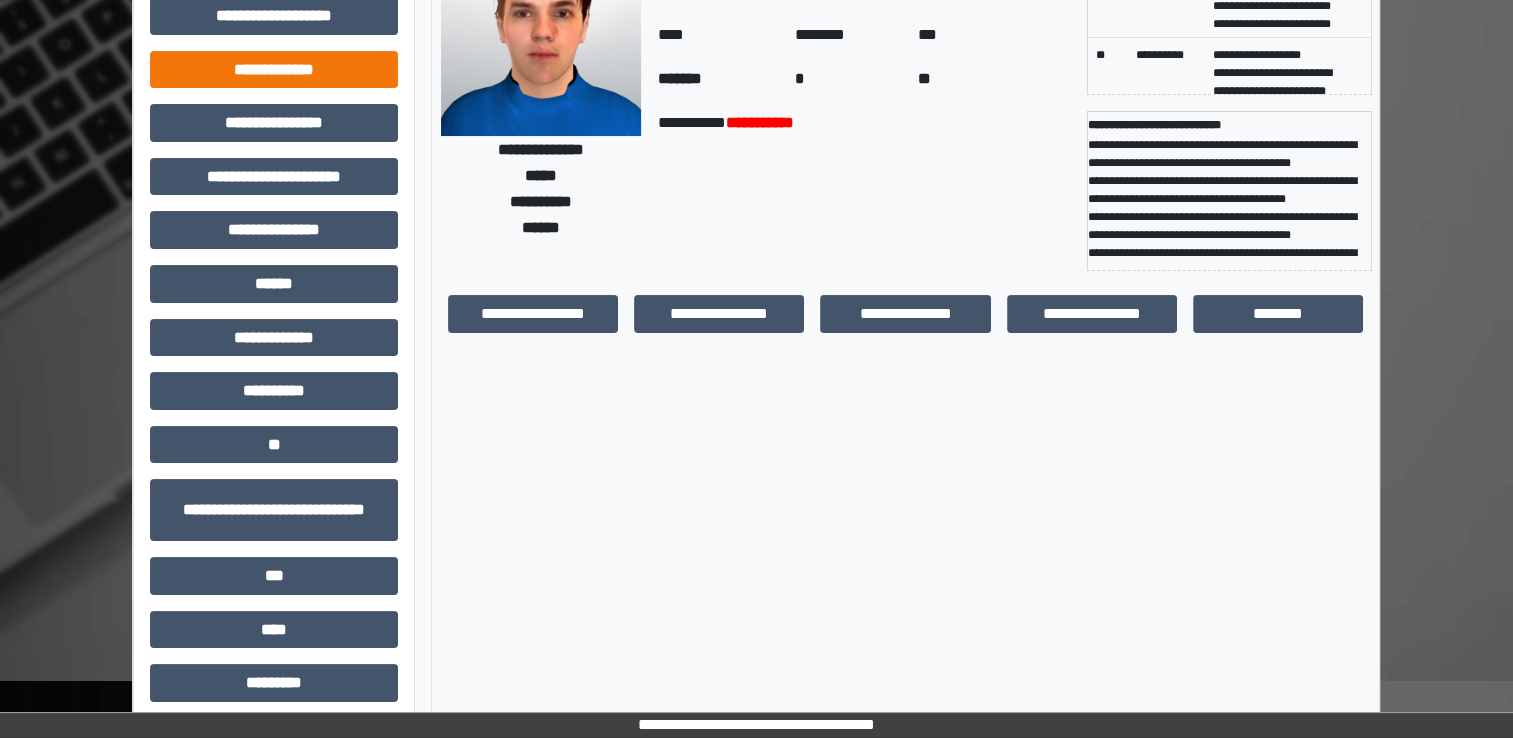 drag, startPoint x: 241, startPoint y: 88, endPoint x: 253, endPoint y: 74, distance: 18.439089 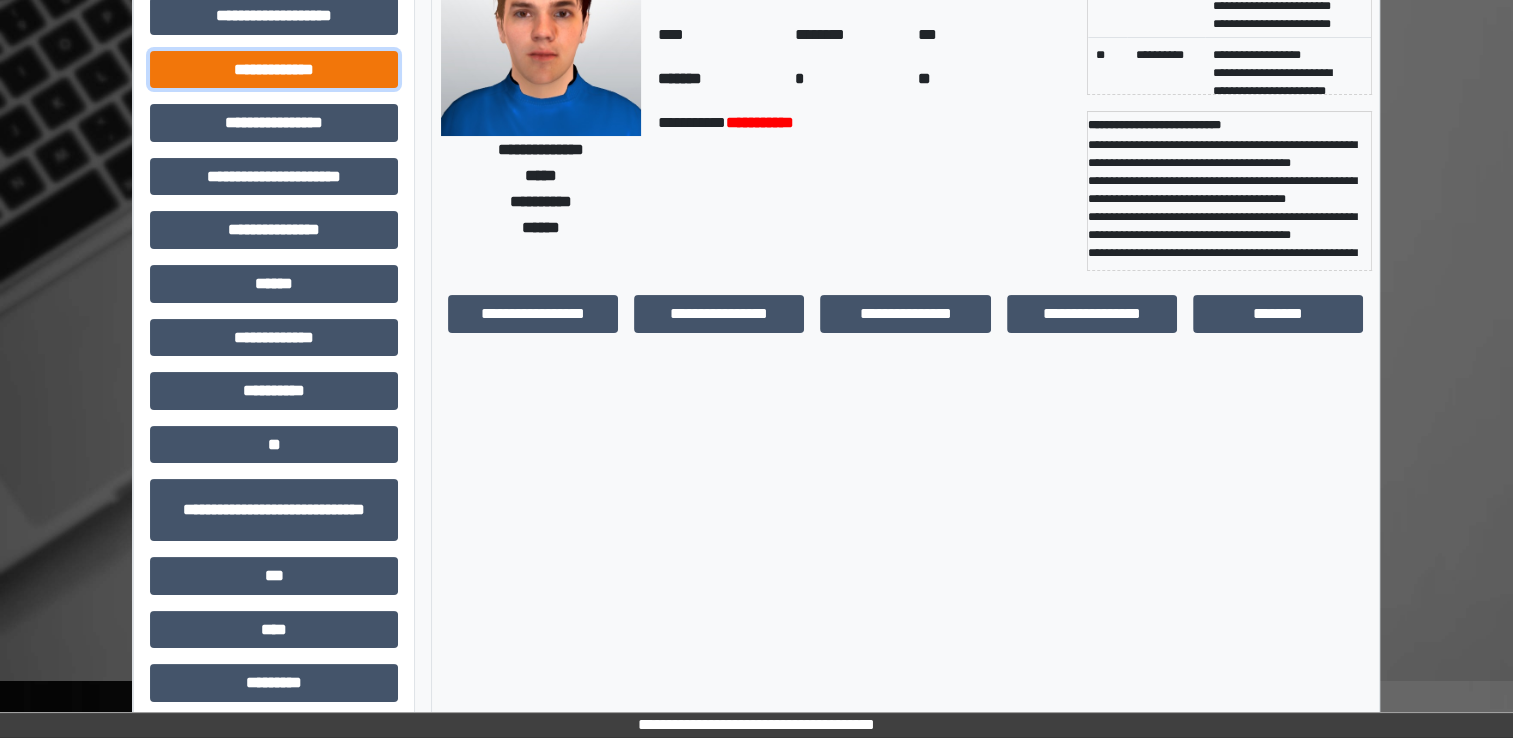 click on "**********" at bounding box center [274, 70] 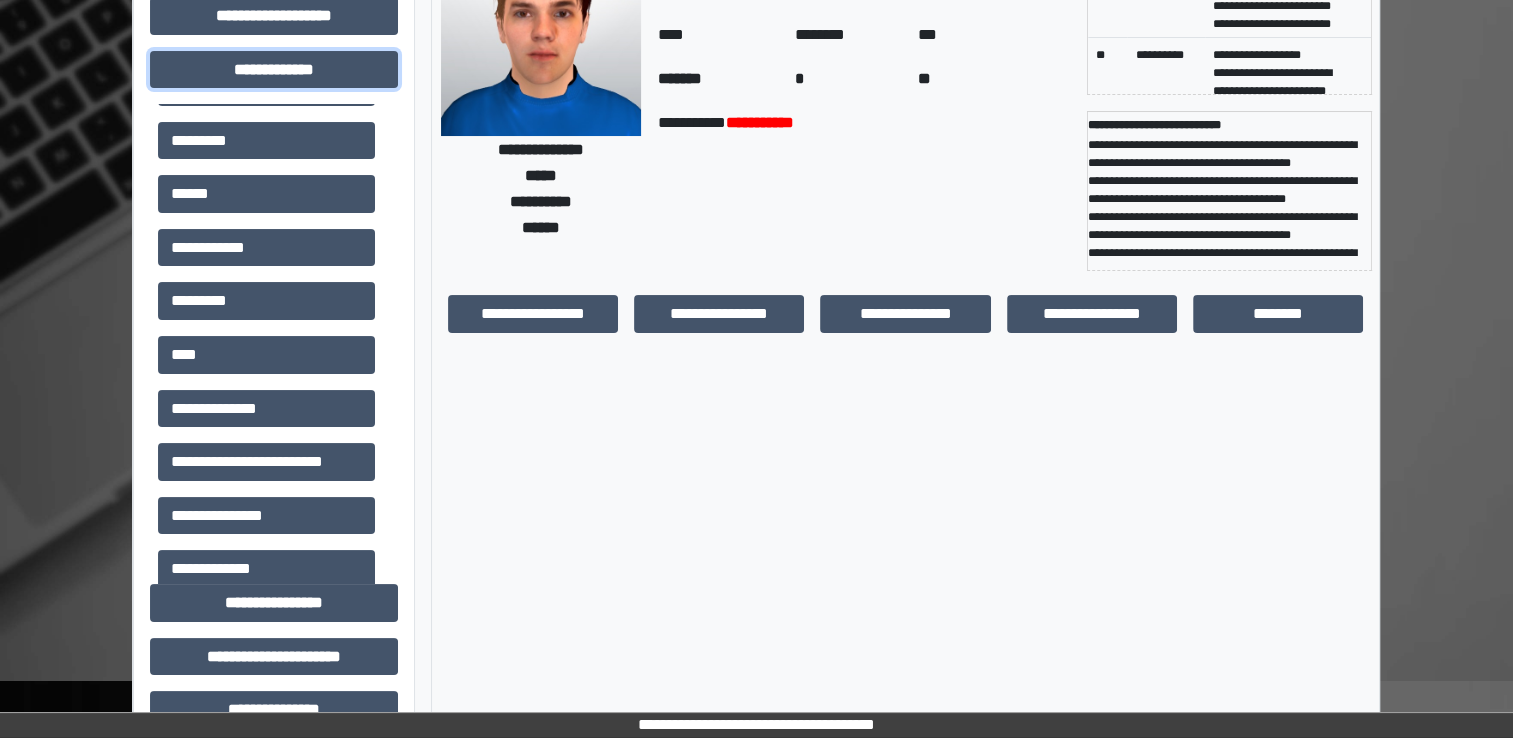 scroll, scrollTop: 606, scrollLeft: 0, axis: vertical 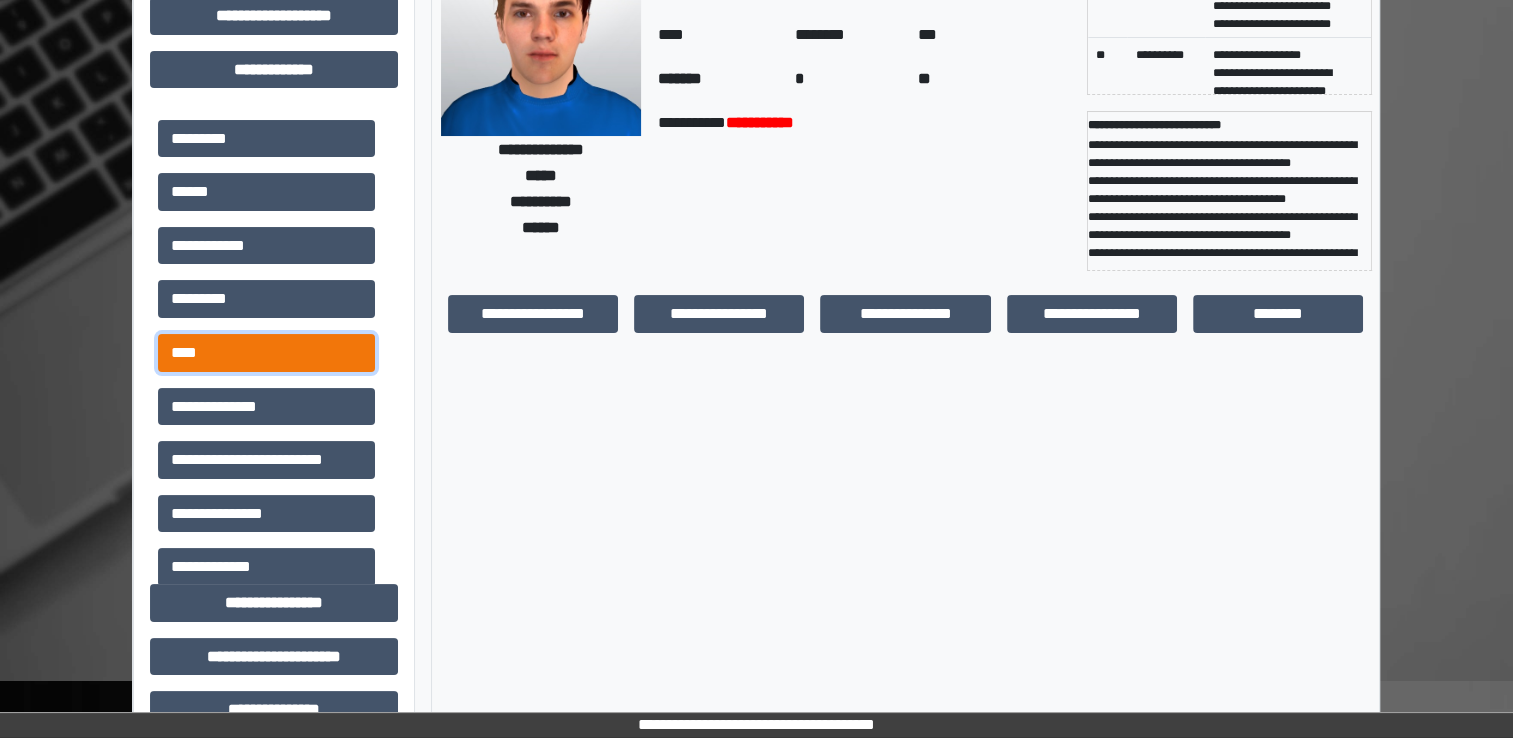 click on "****" at bounding box center [266, 353] 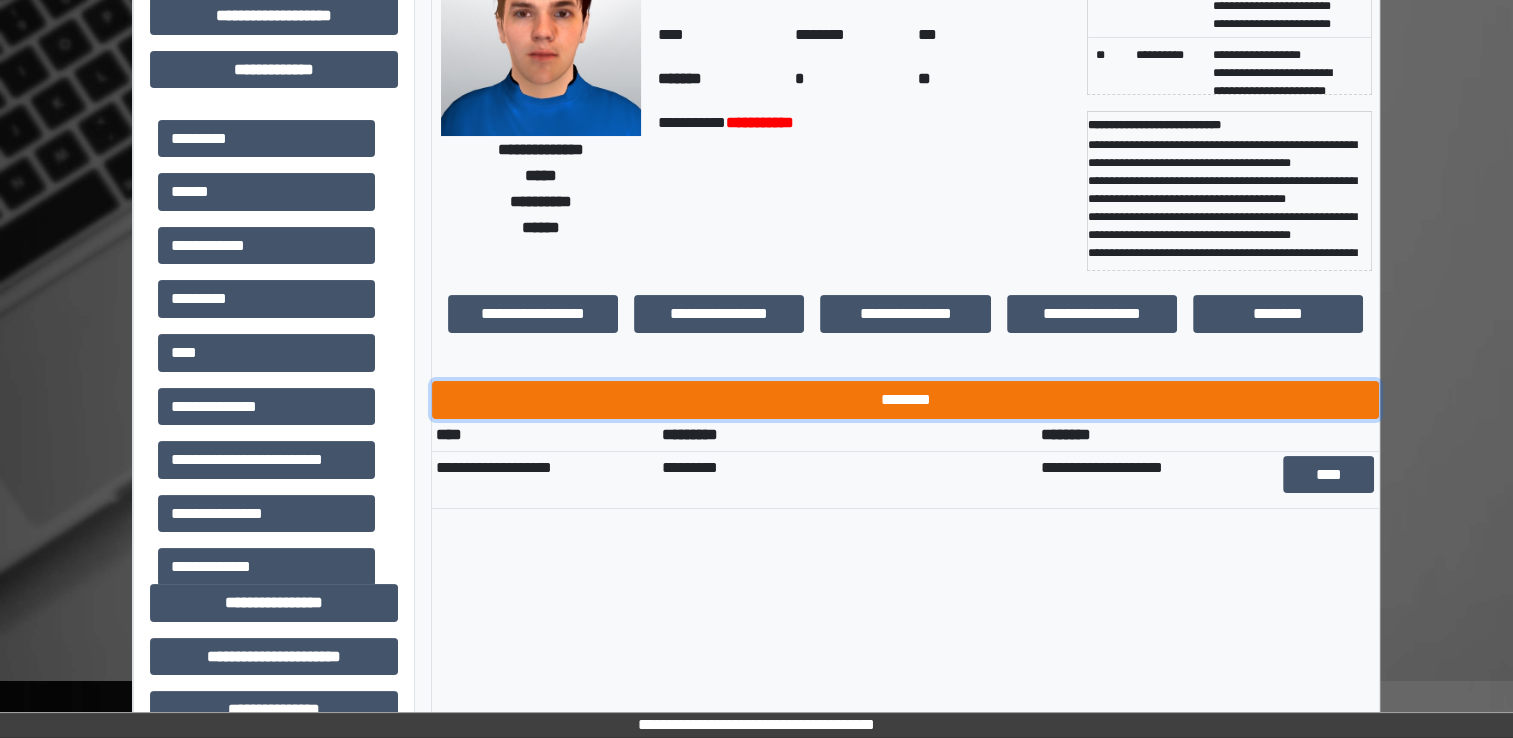 click on "********" at bounding box center (905, 400) 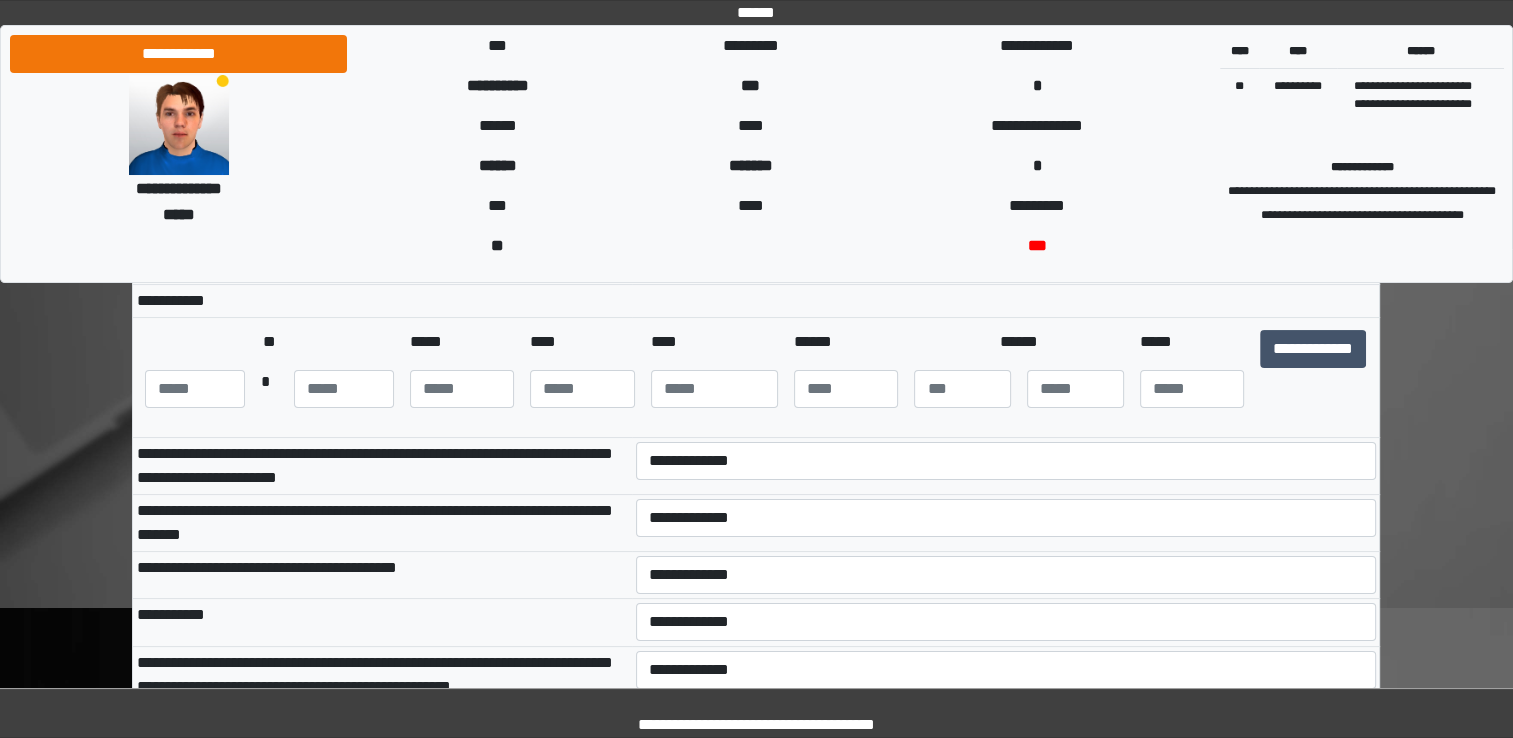 scroll, scrollTop: 291, scrollLeft: 0, axis: vertical 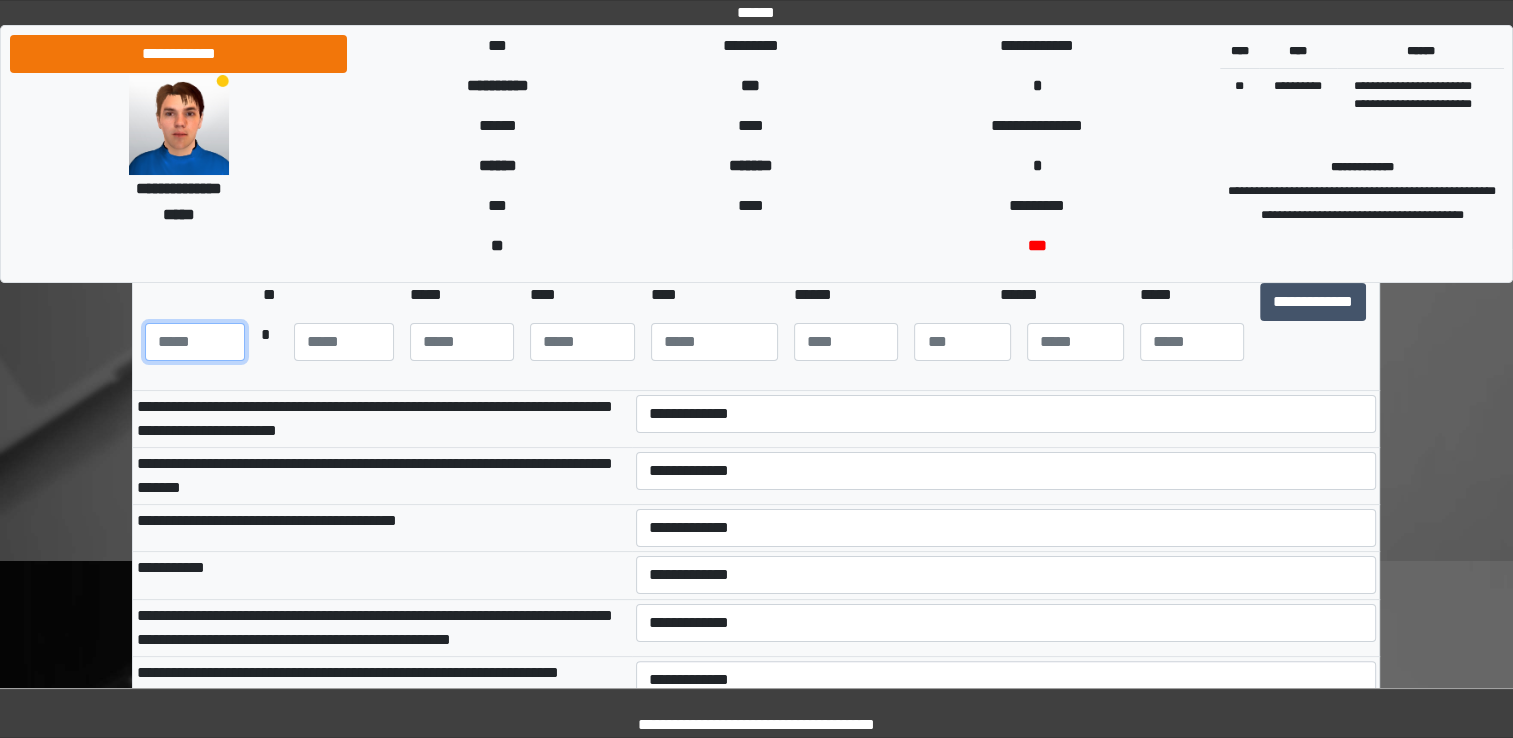 click at bounding box center (195, 342) 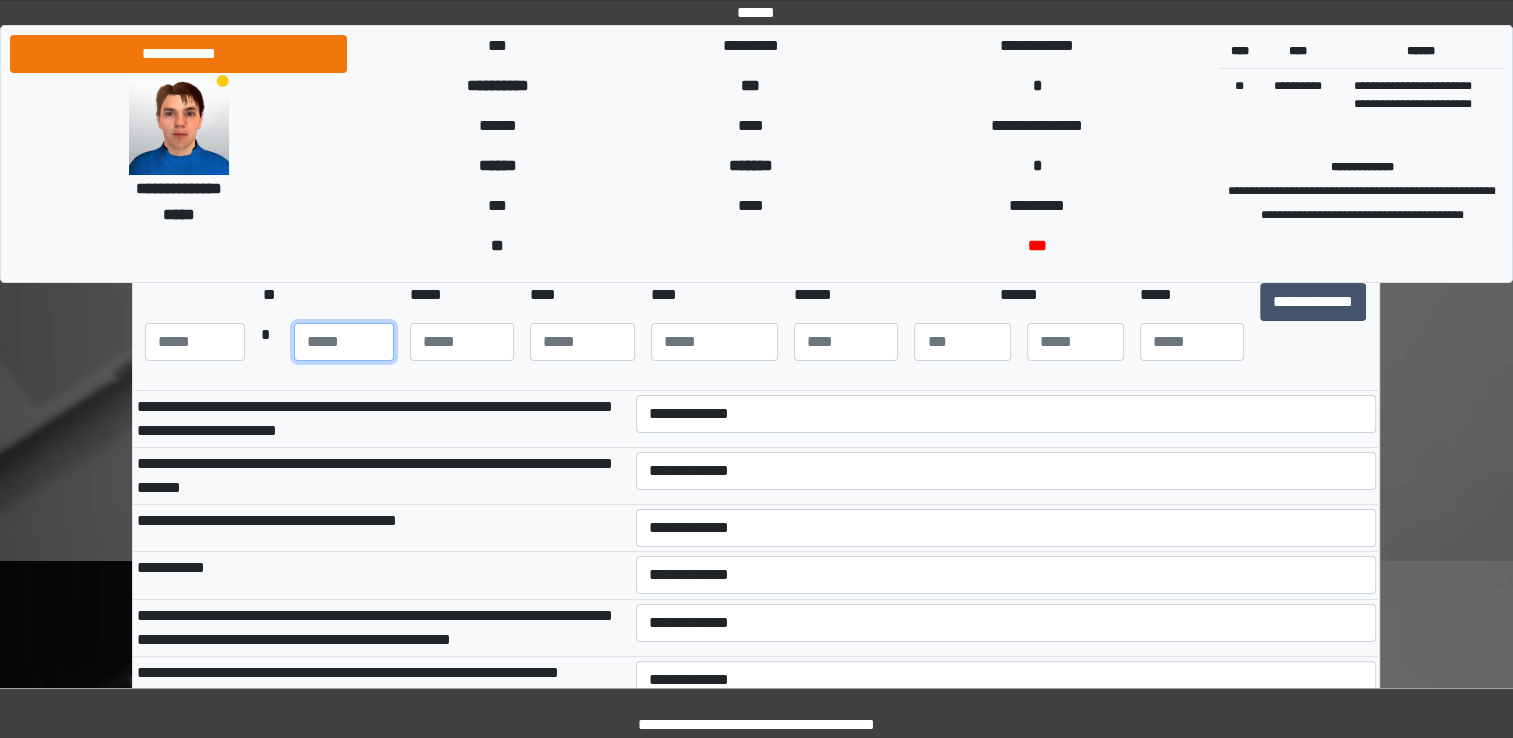 type on "**" 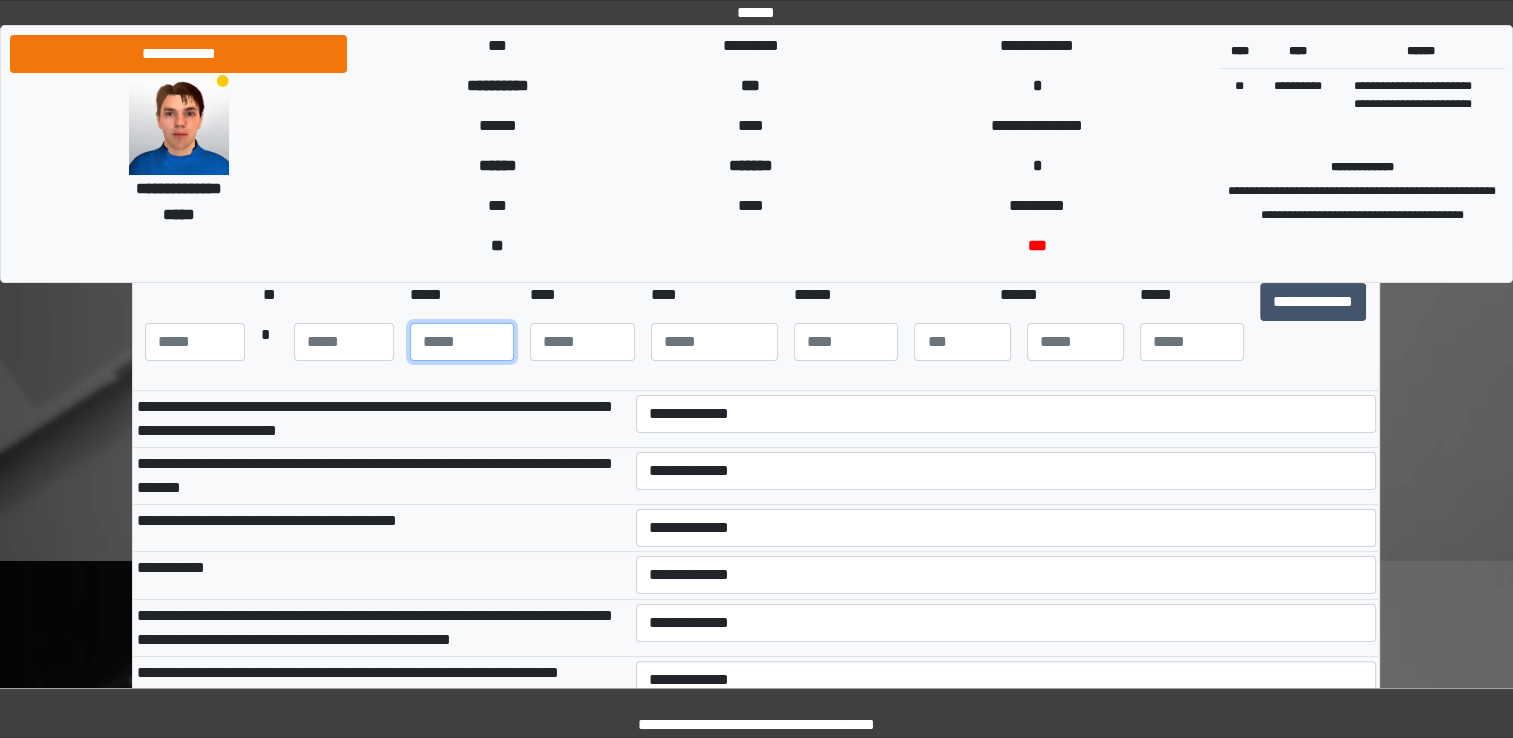 type on "**" 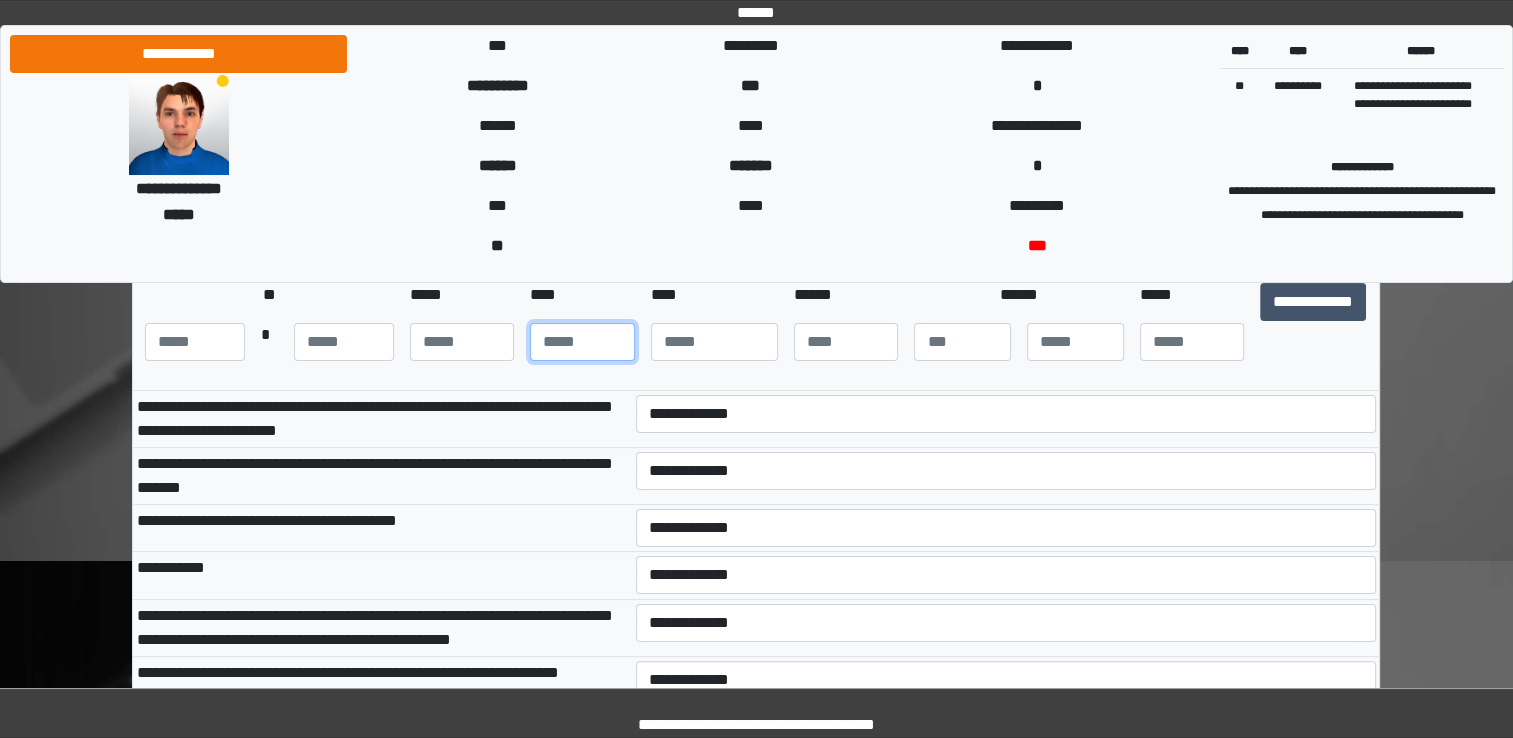 type on "**" 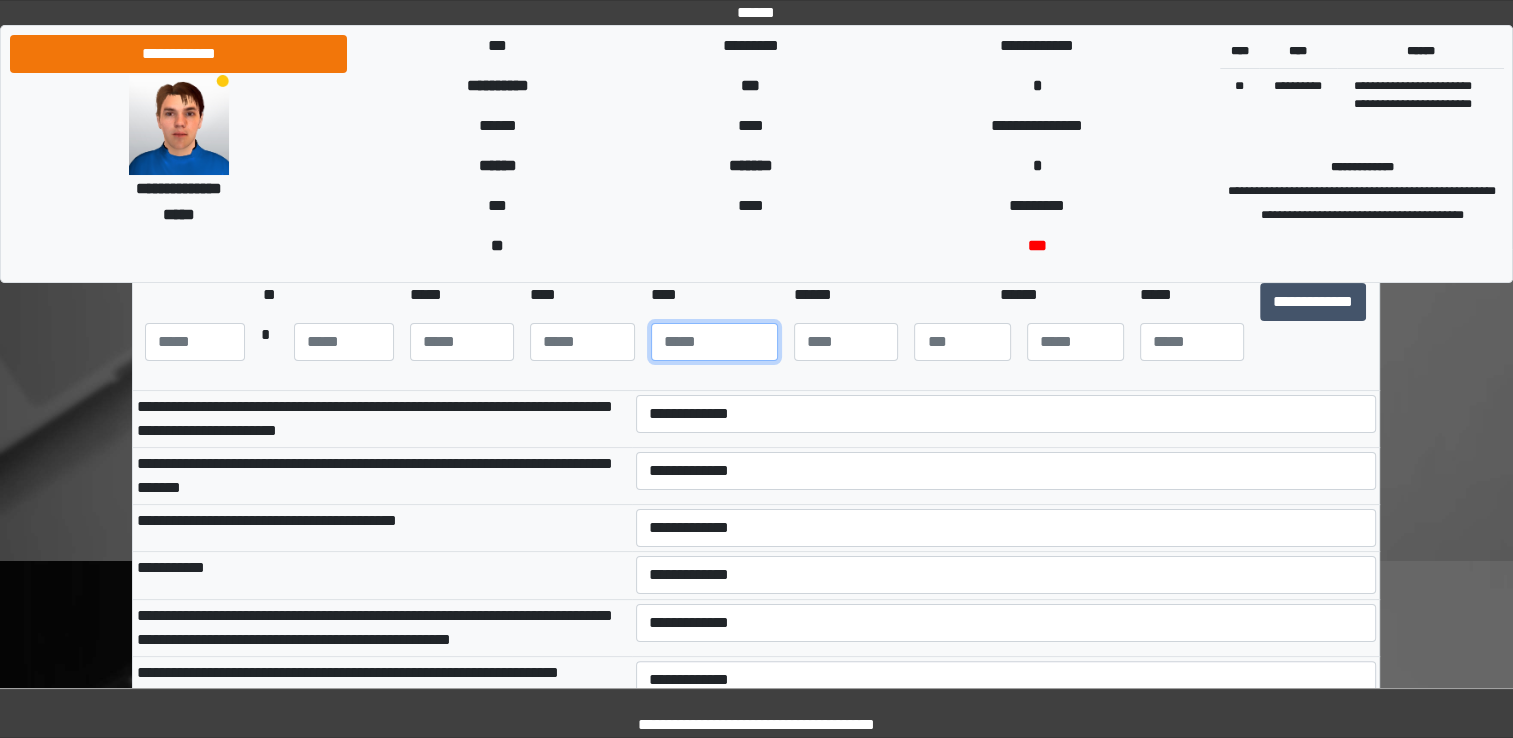 type on "****" 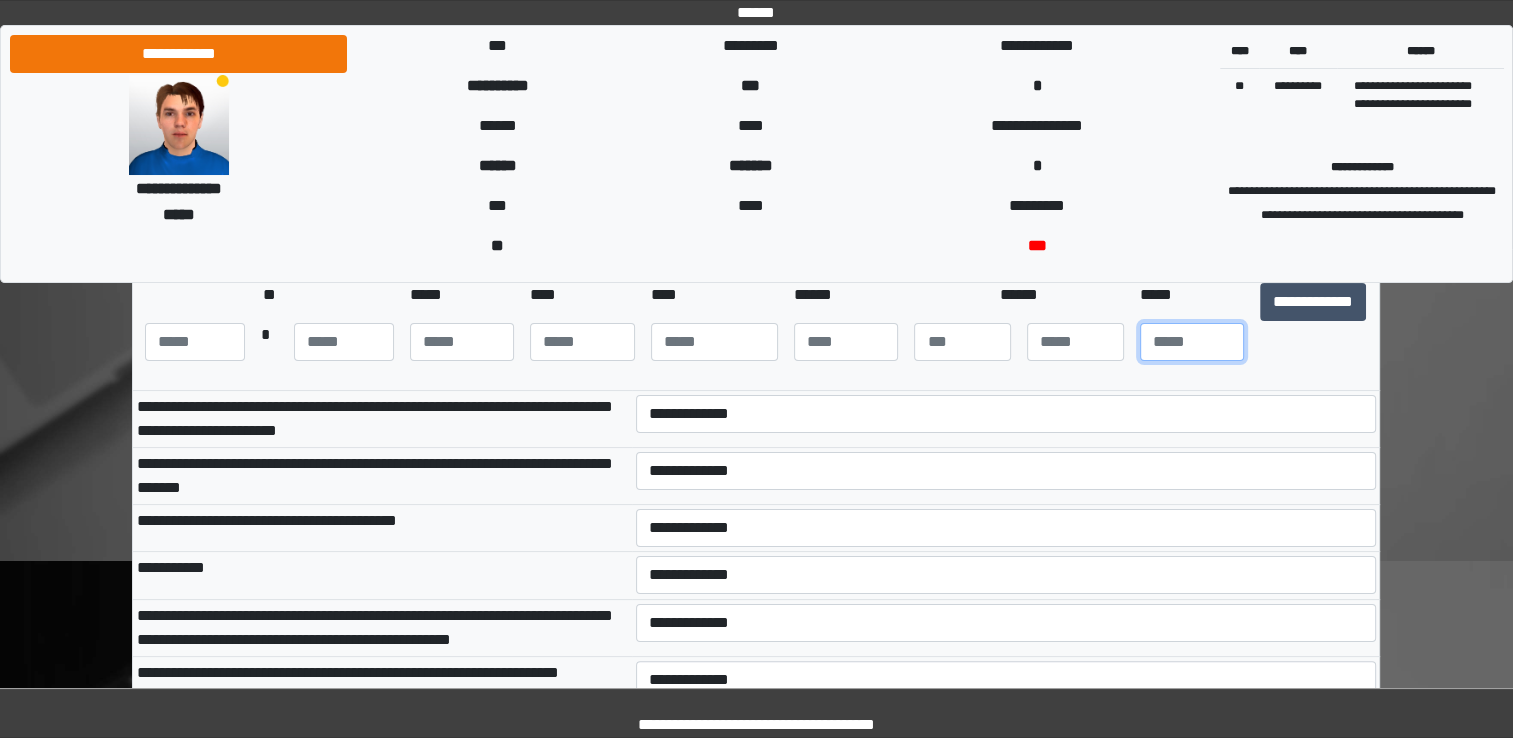 type on "**" 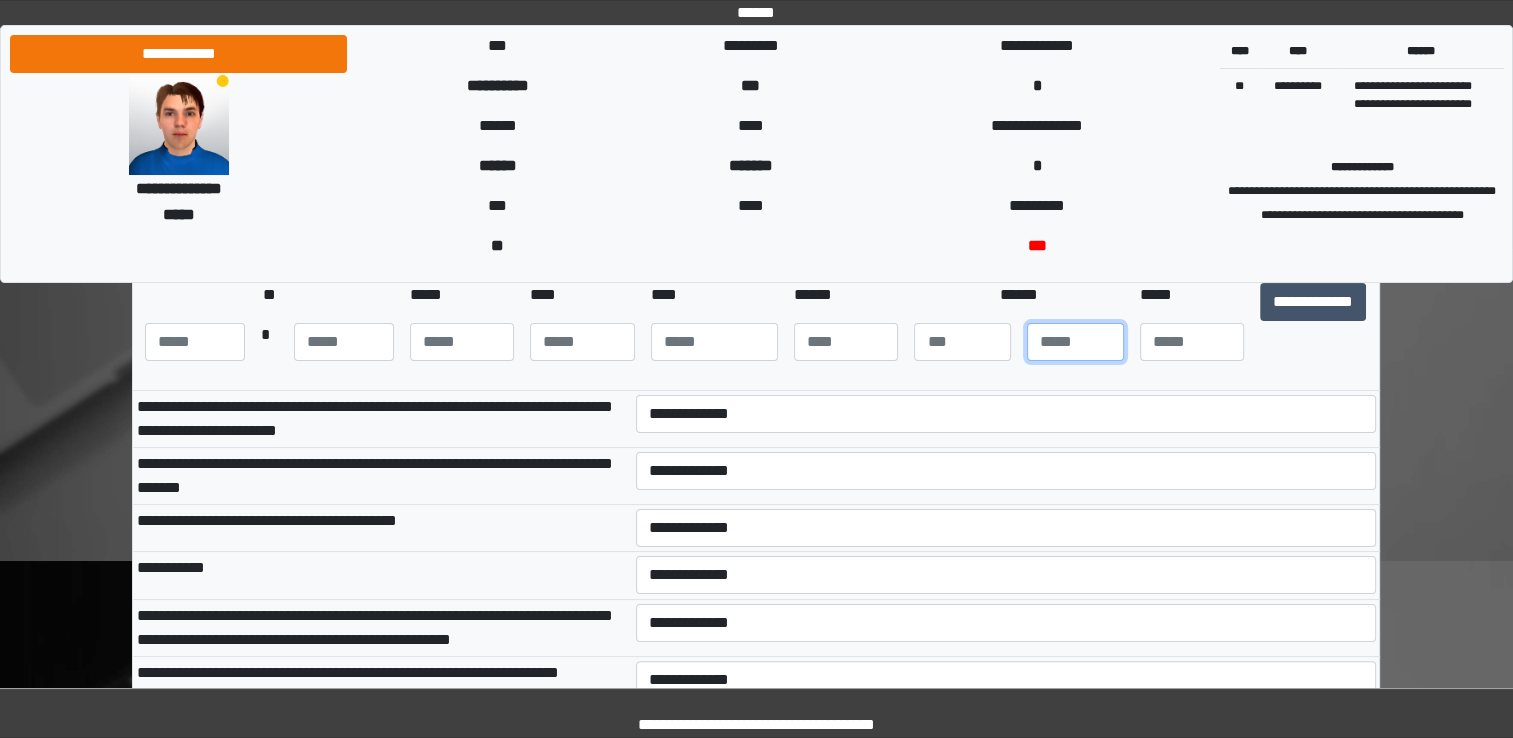 type on "*" 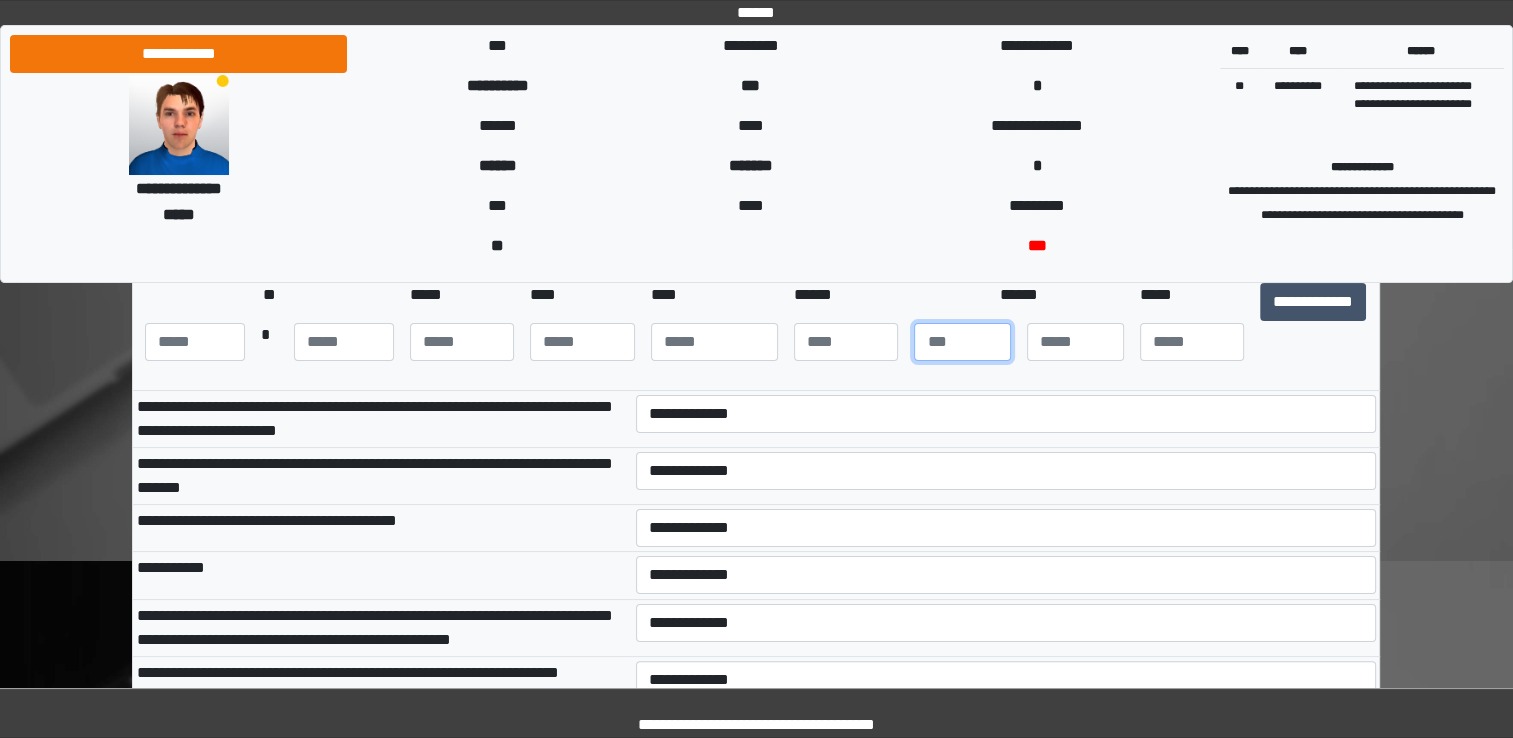 type on "*" 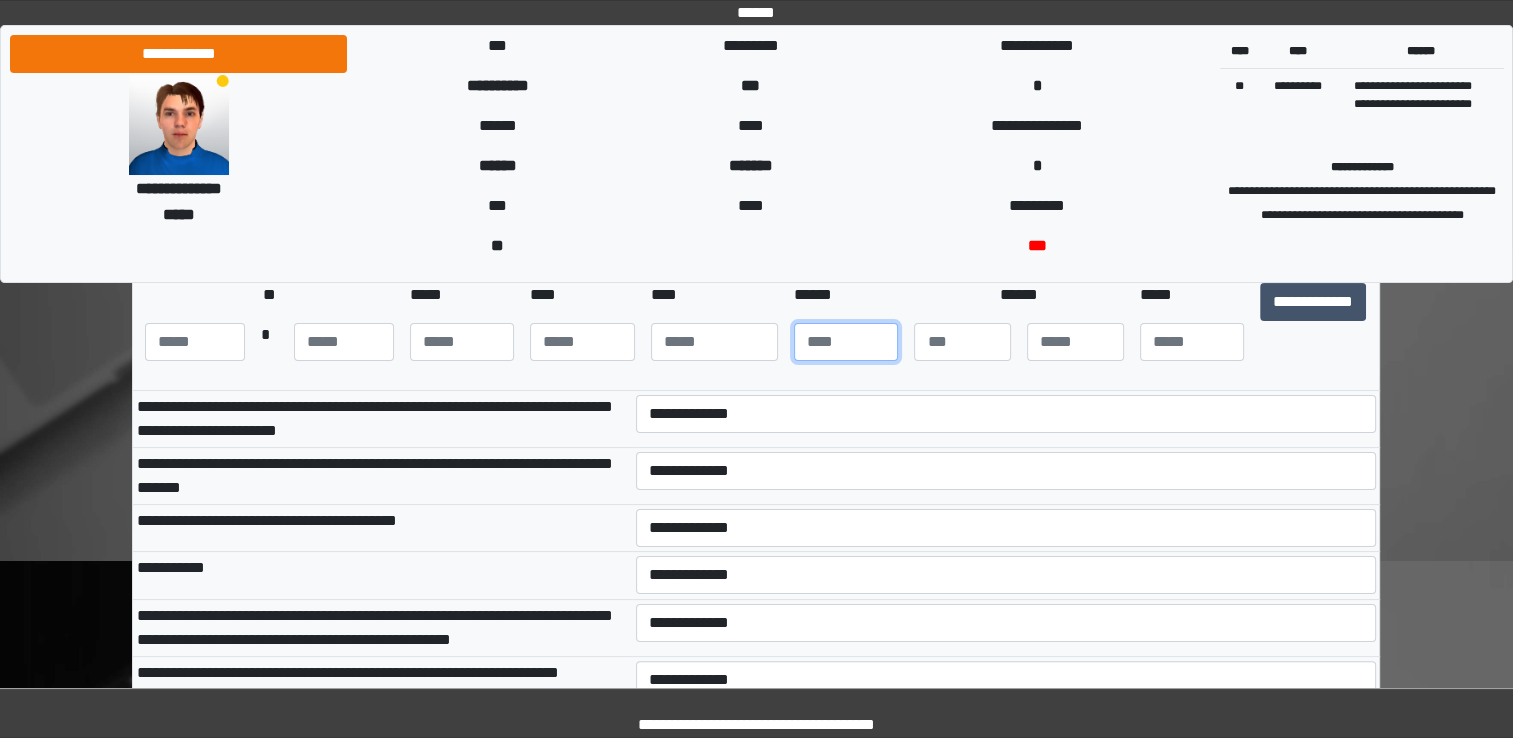 type on "**" 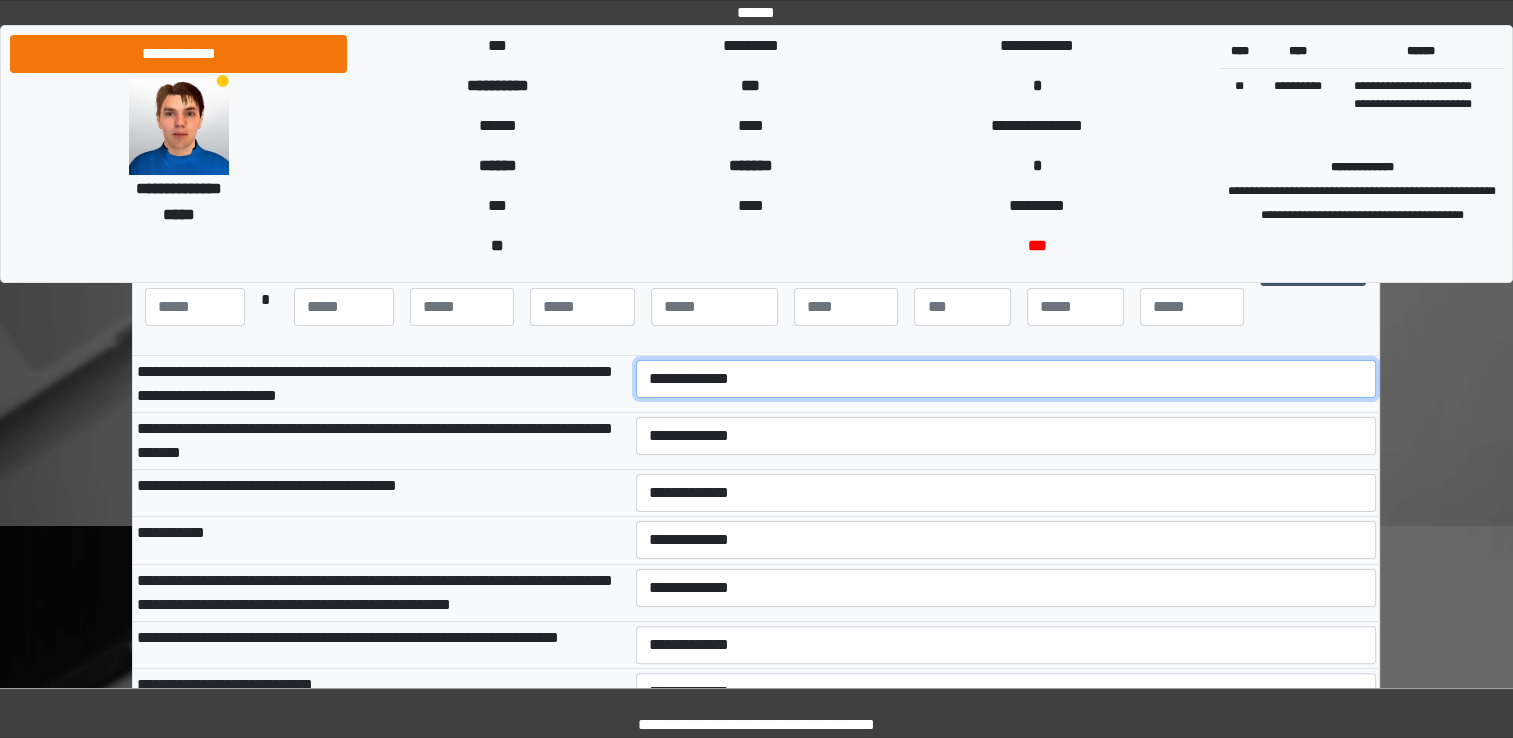 click on "**********" at bounding box center (1006, 379) 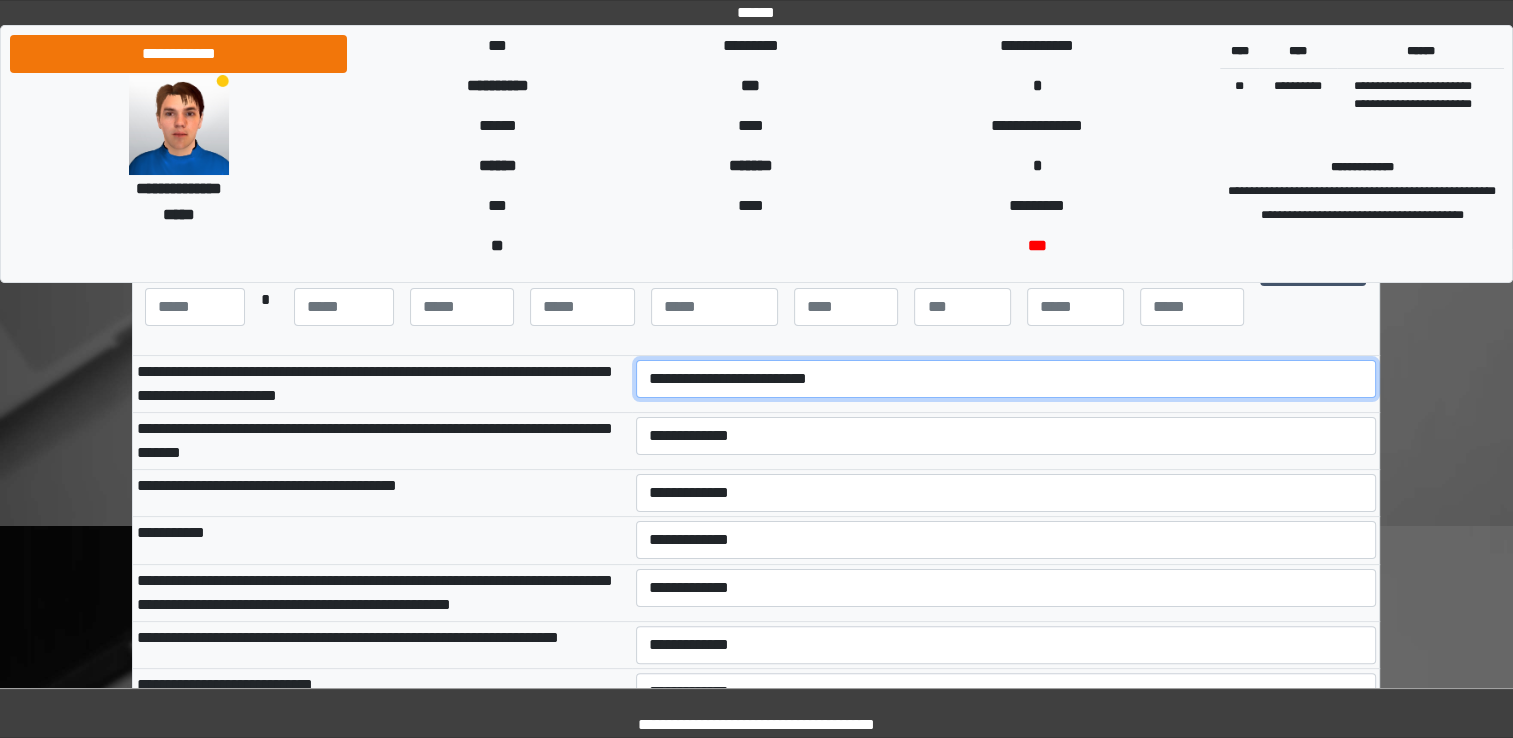 click on "**********" at bounding box center (1006, 379) 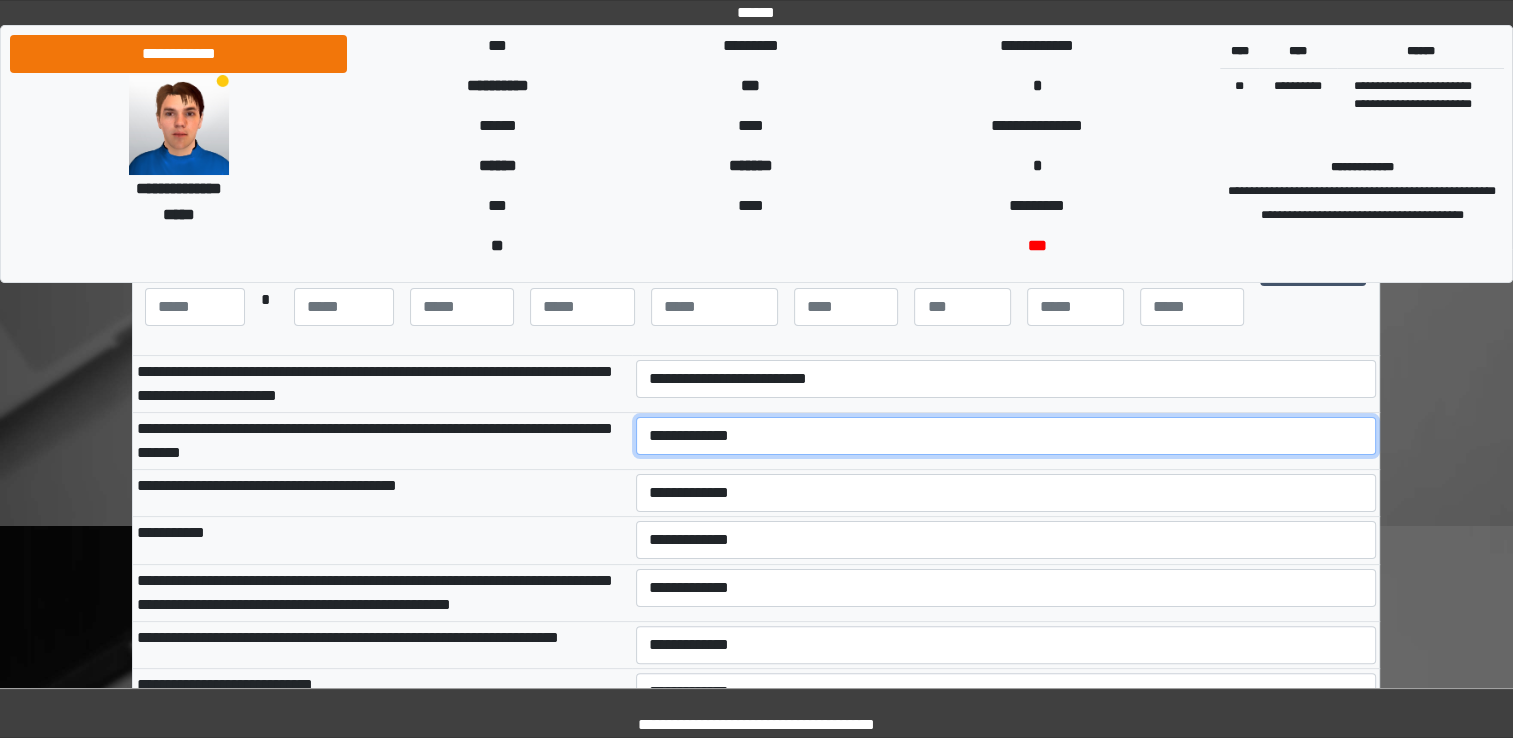 select on "***" 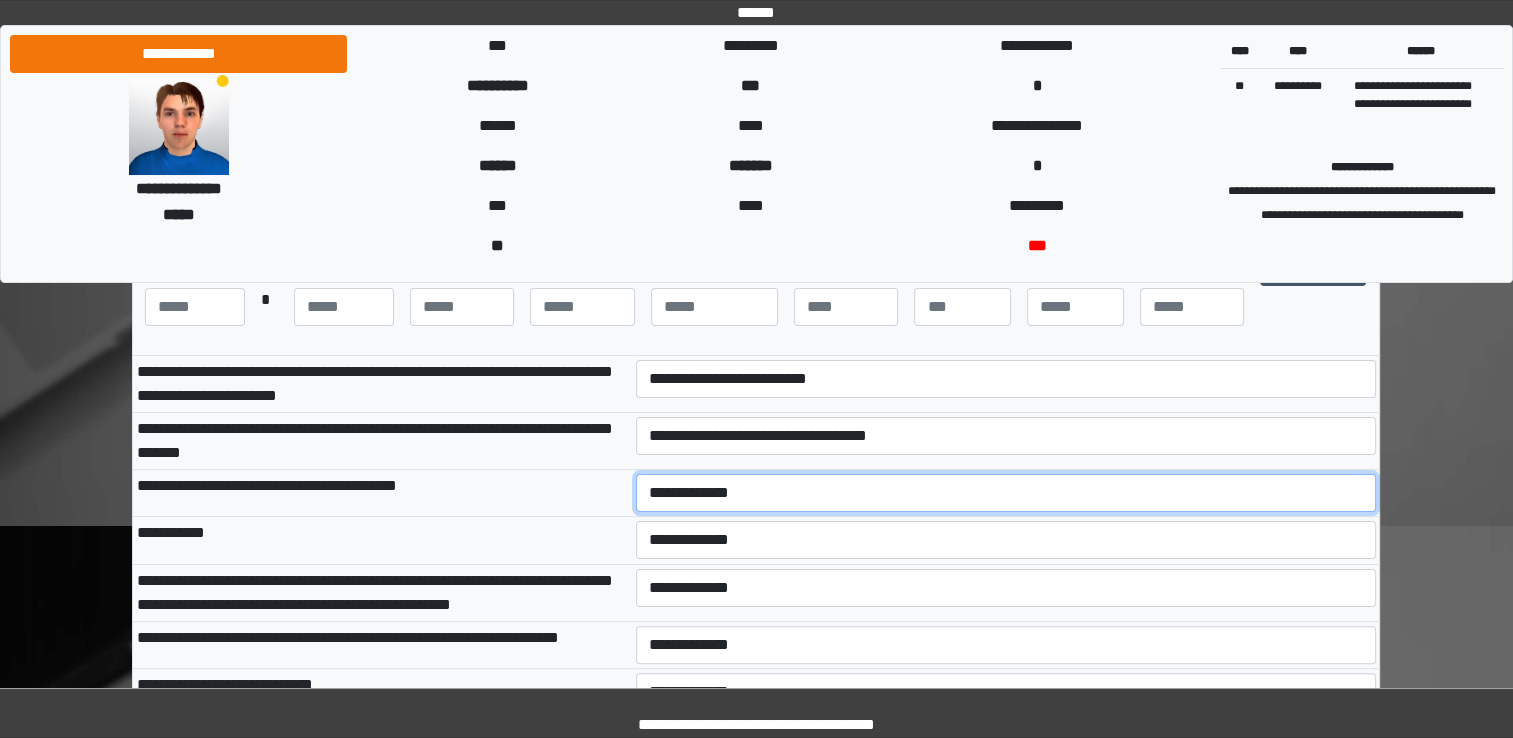 select on "***" 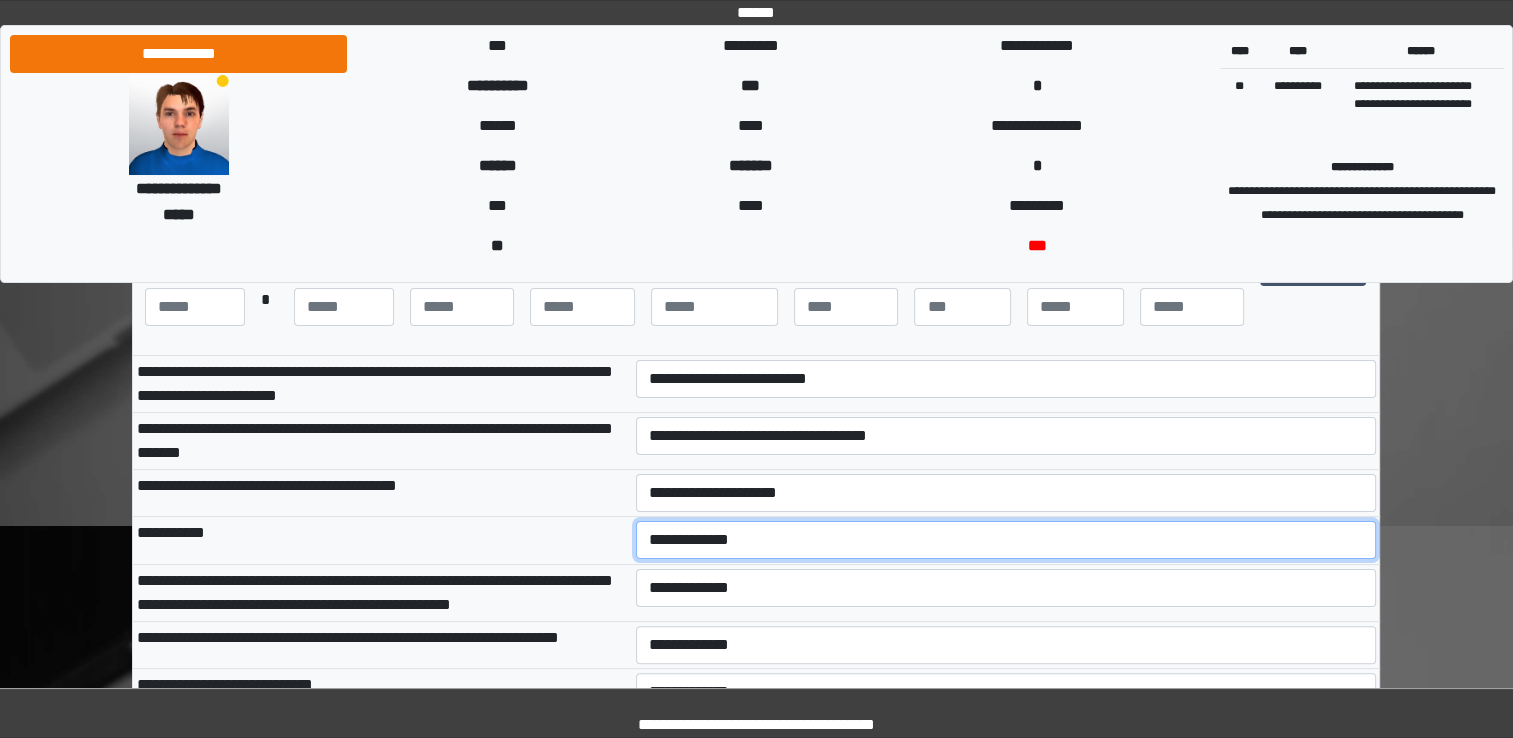 select on "***" 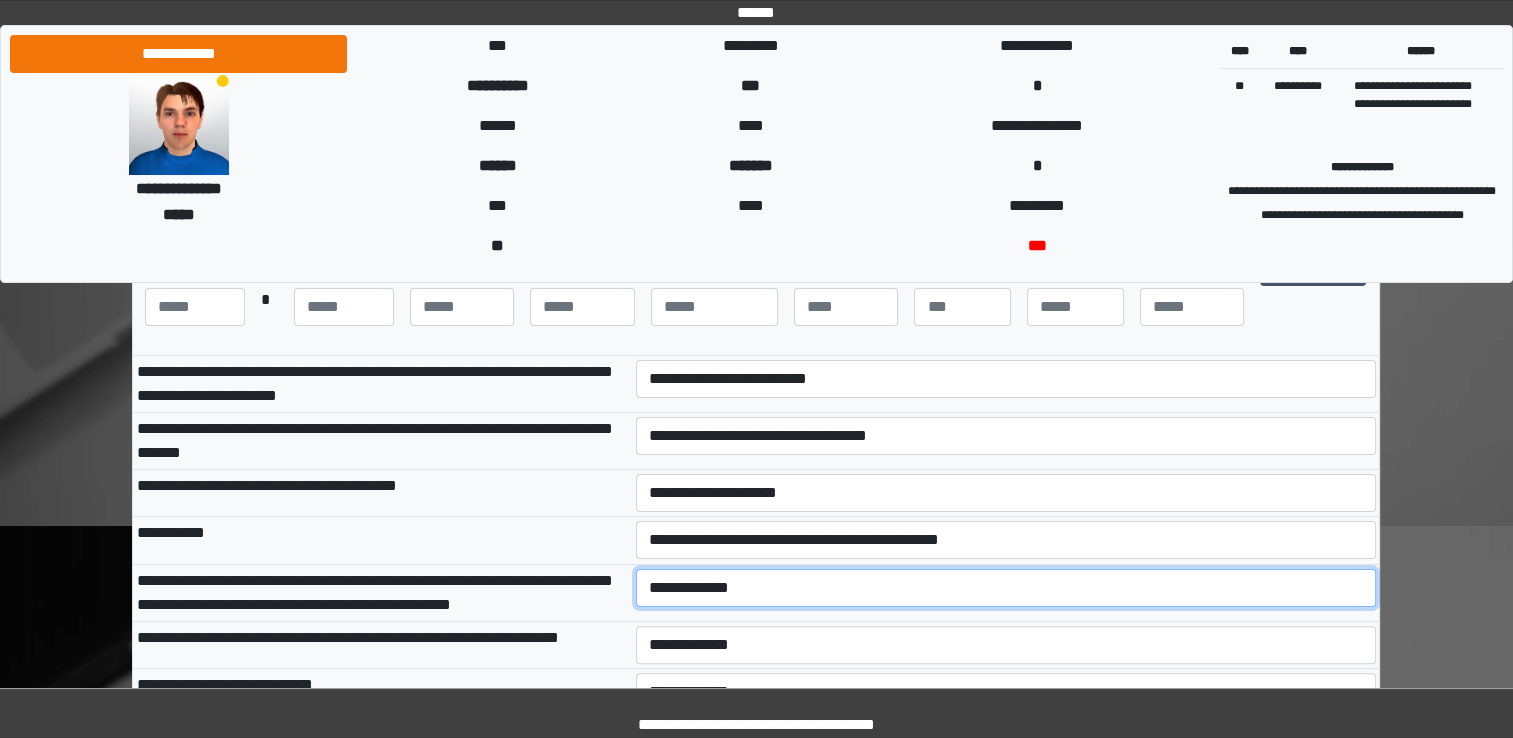 select on "***" 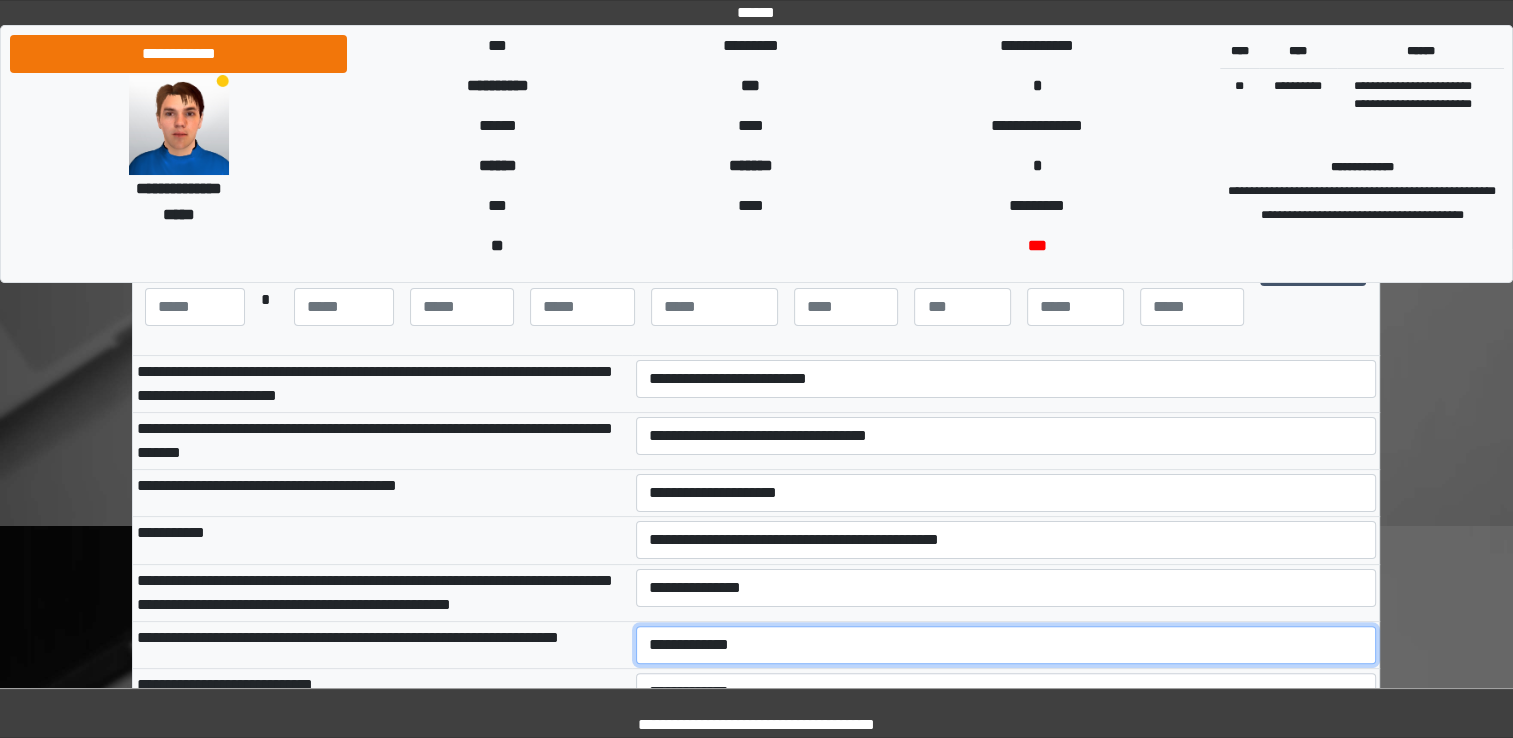 select on "***" 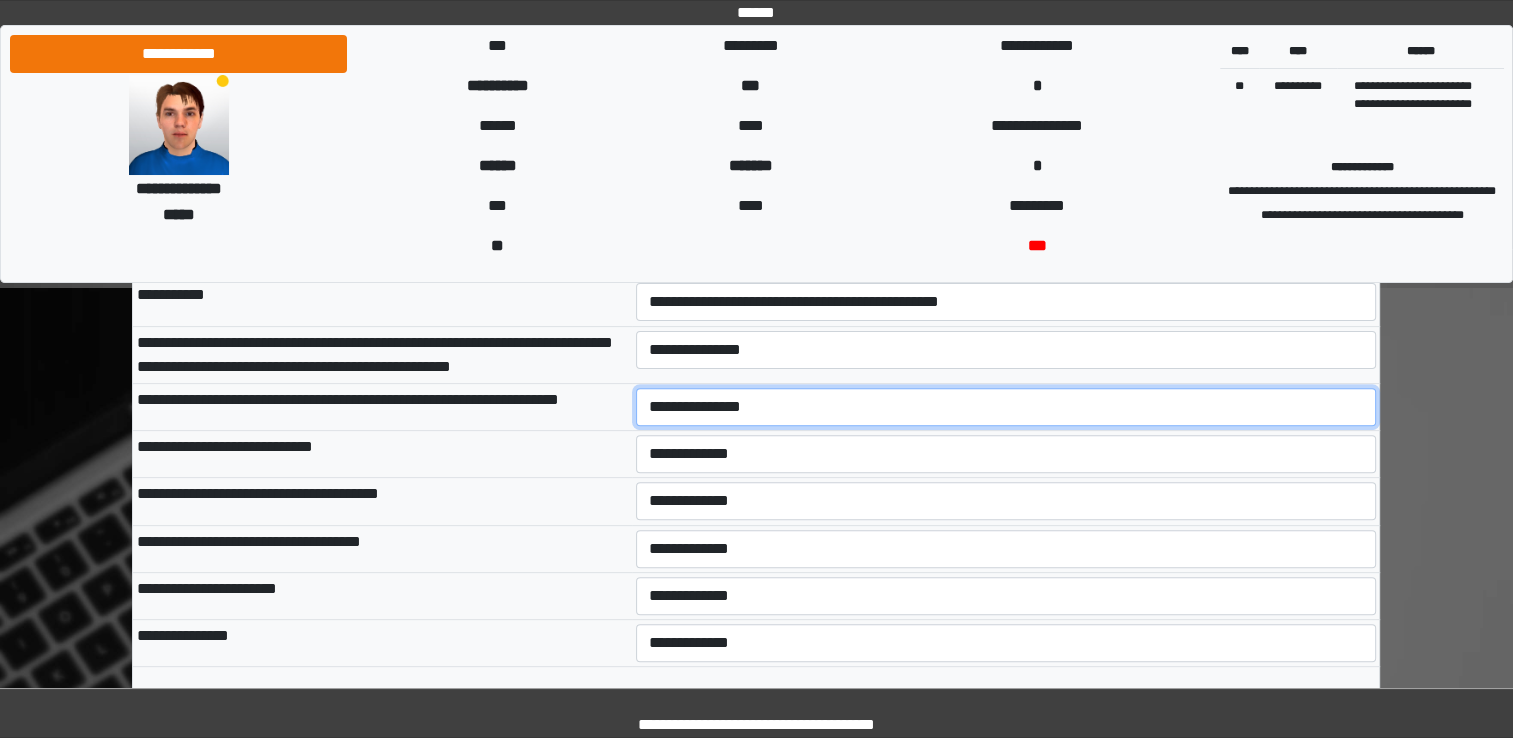 click on "**********" at bounding box center (1006, 407) 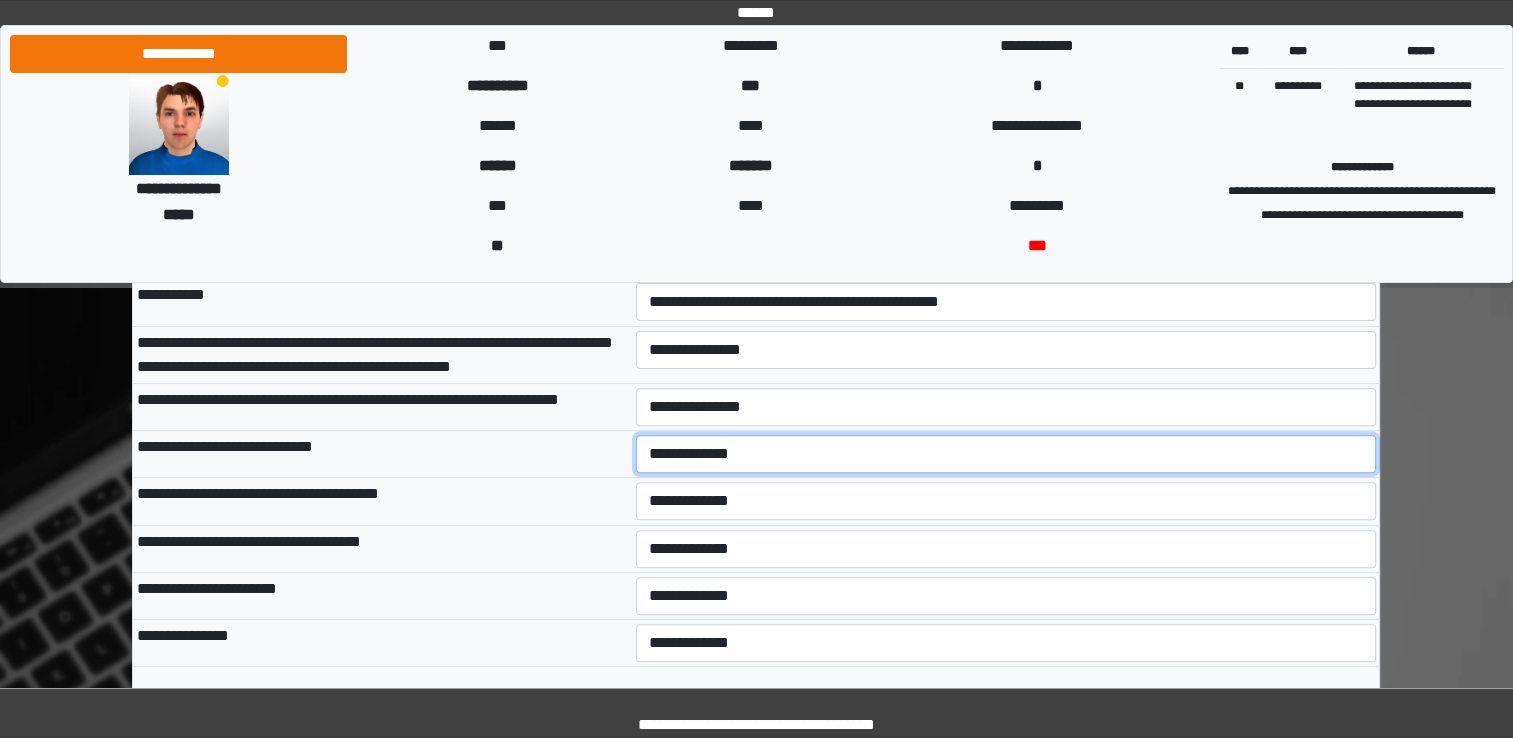 click on "**********" at bounding box center (1006, 454) 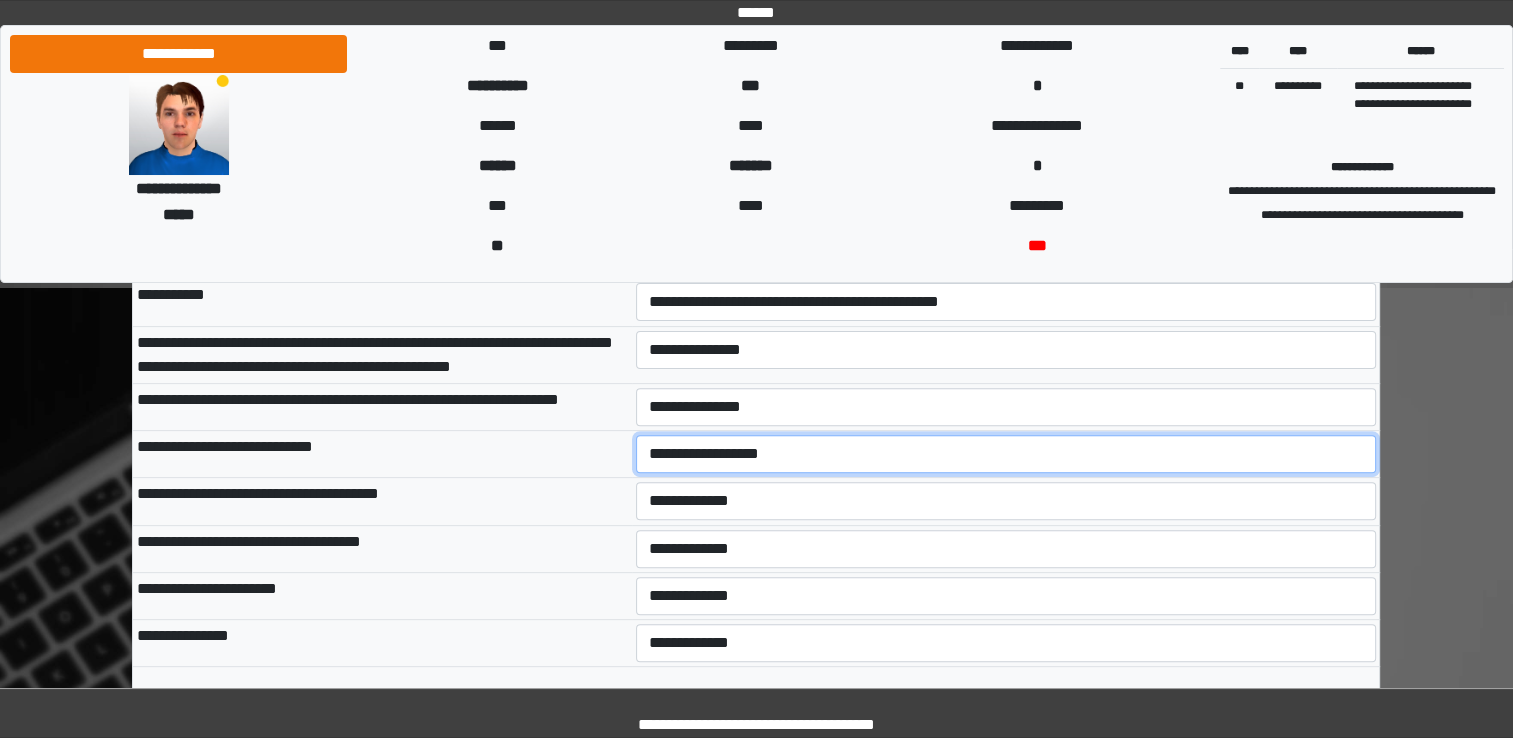 click on "**********" at bounding box center (1006, 454) 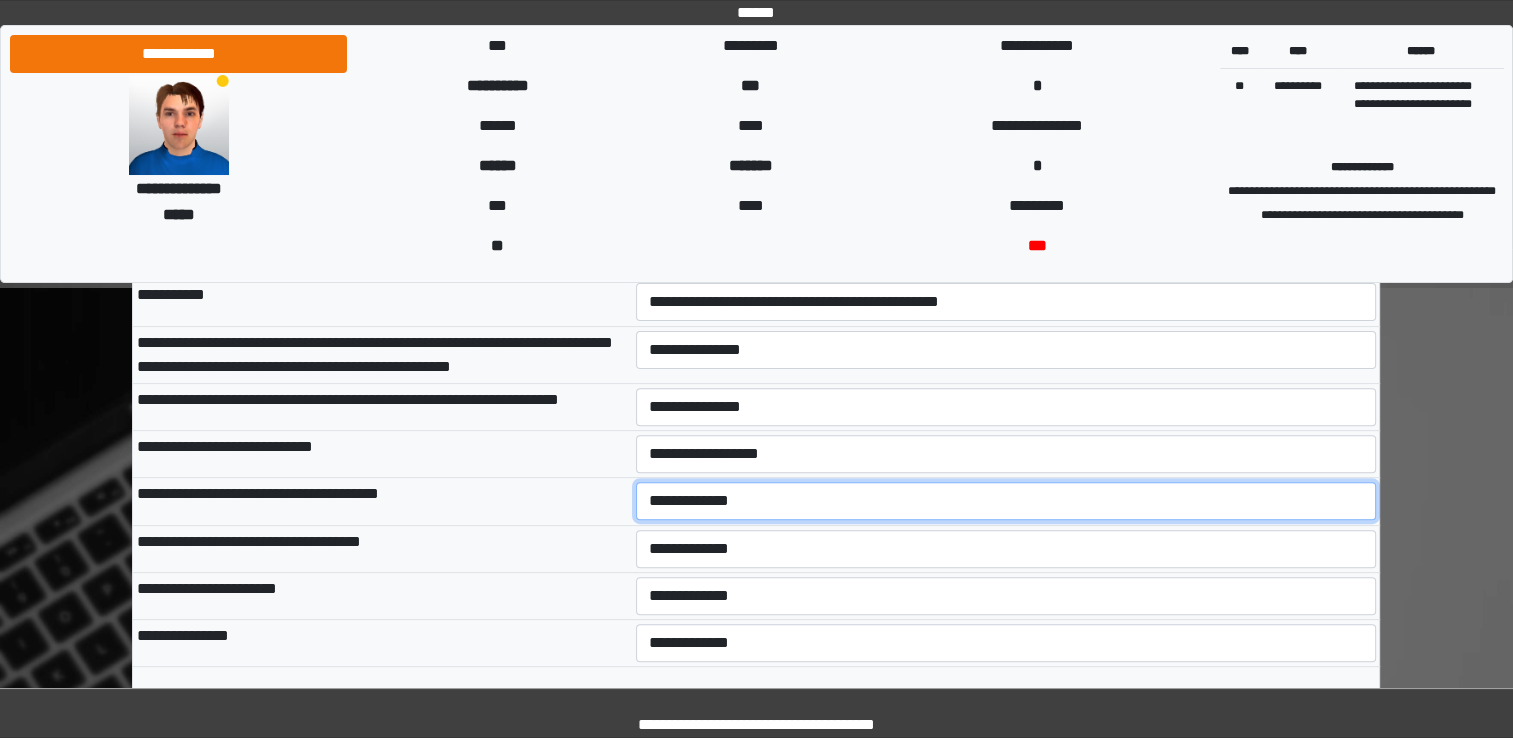 select on "***" 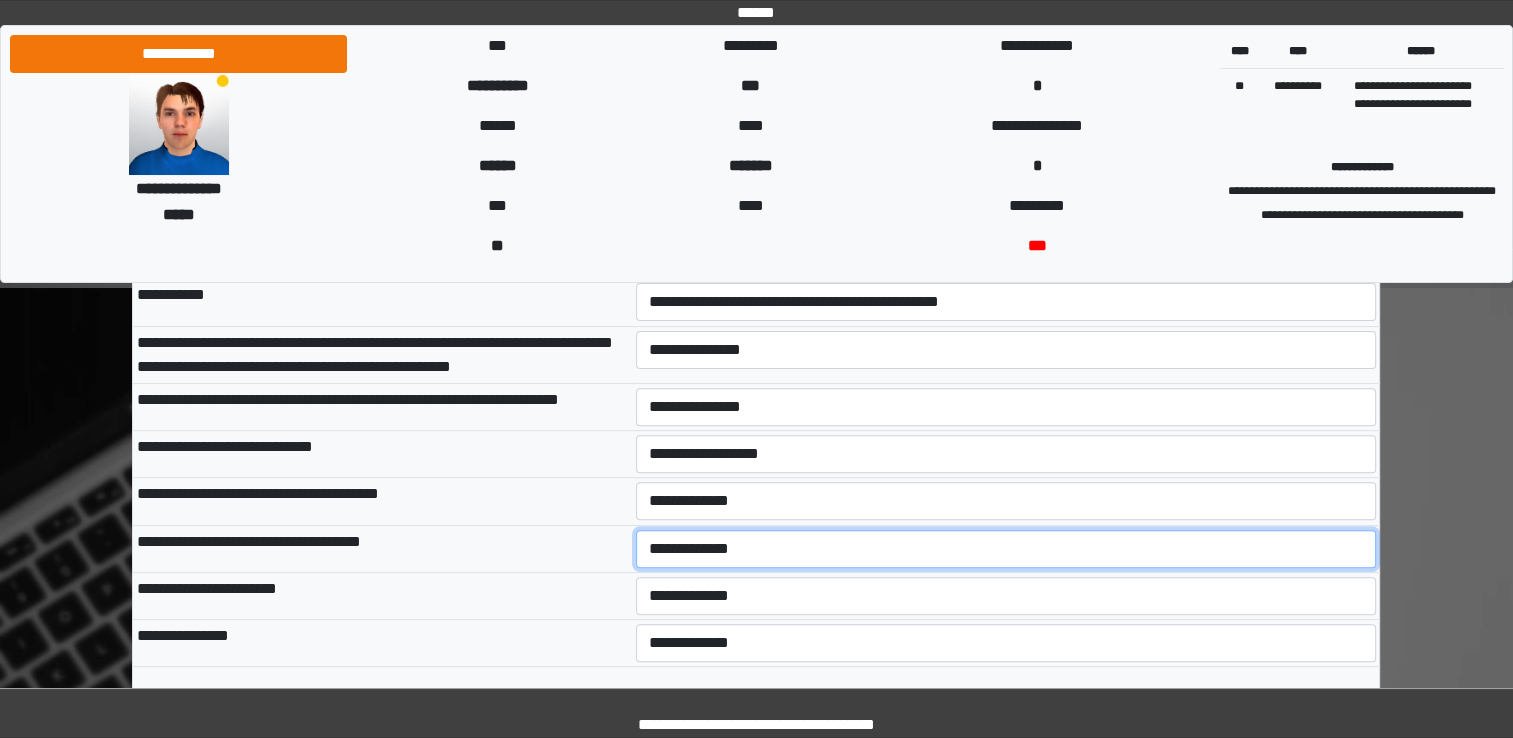 select on "***" 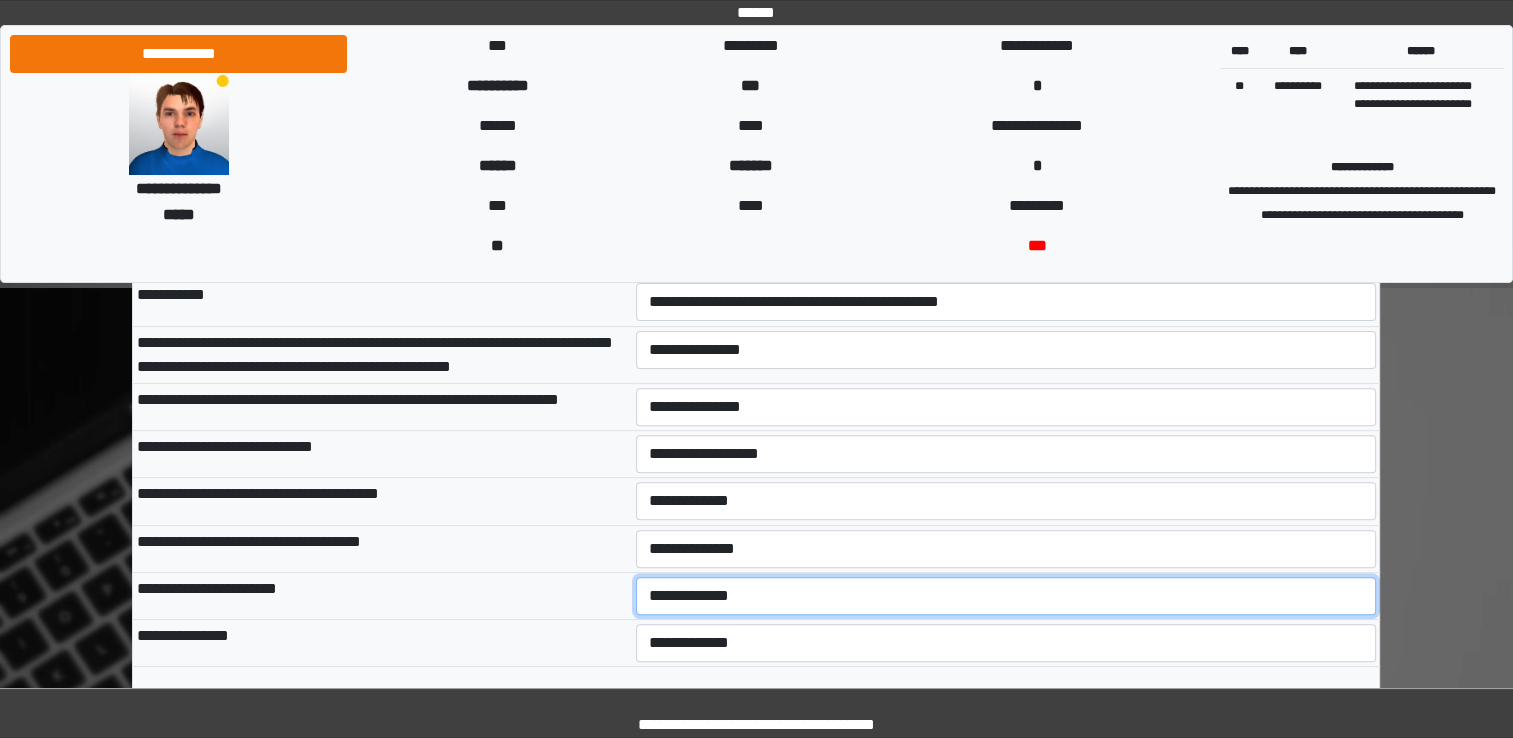 select on "***" 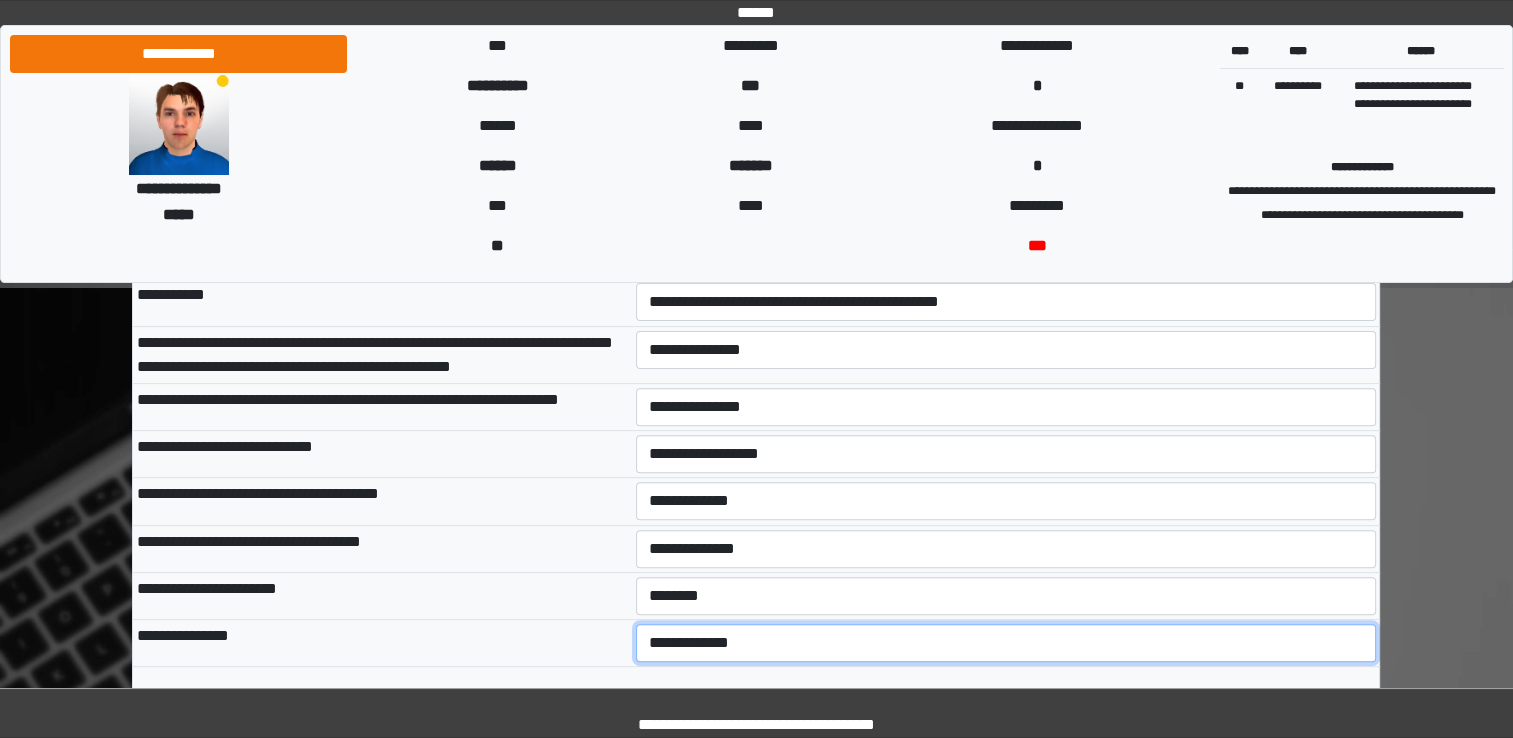select on "***" 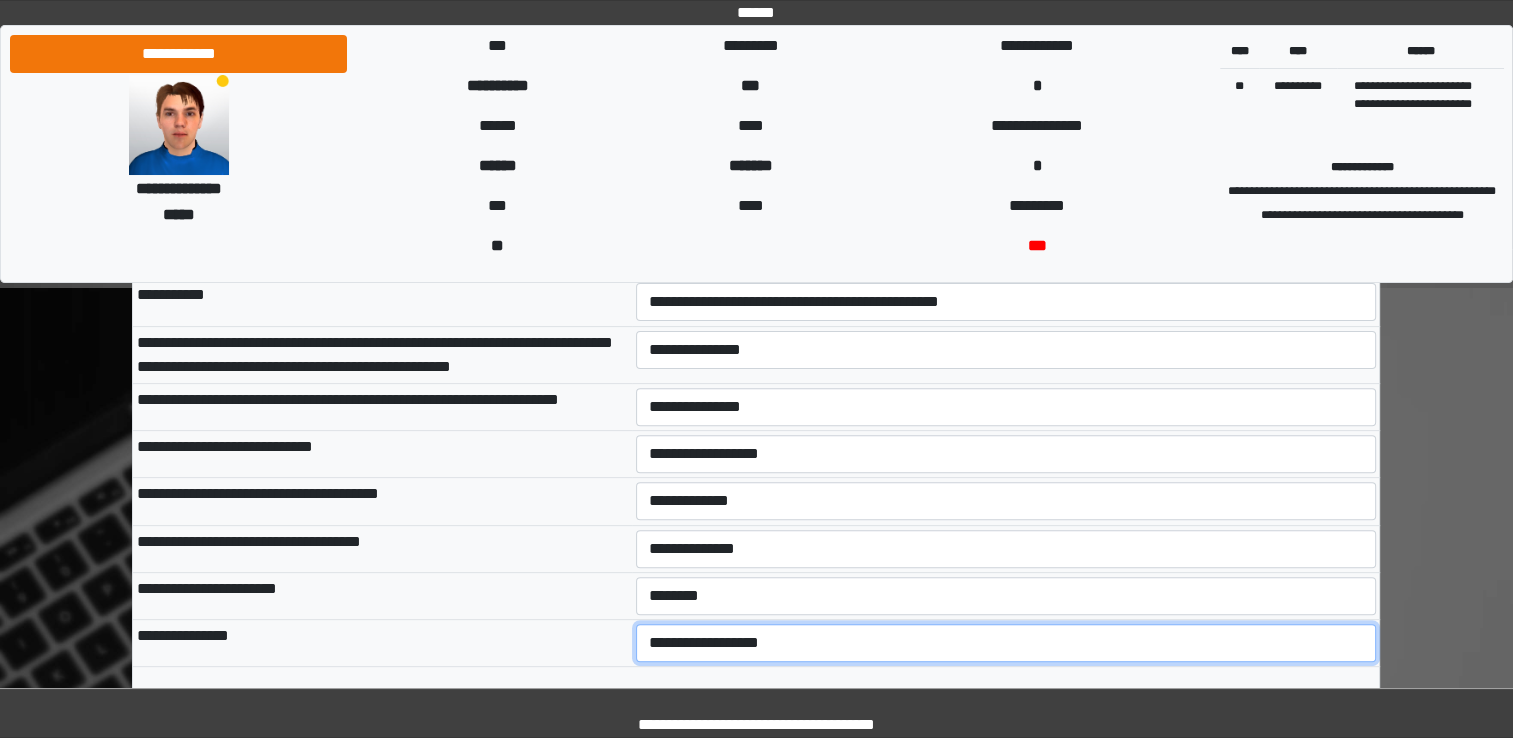 scroll, scrollTop: 730, scrollLeft: 0, axis: vertical 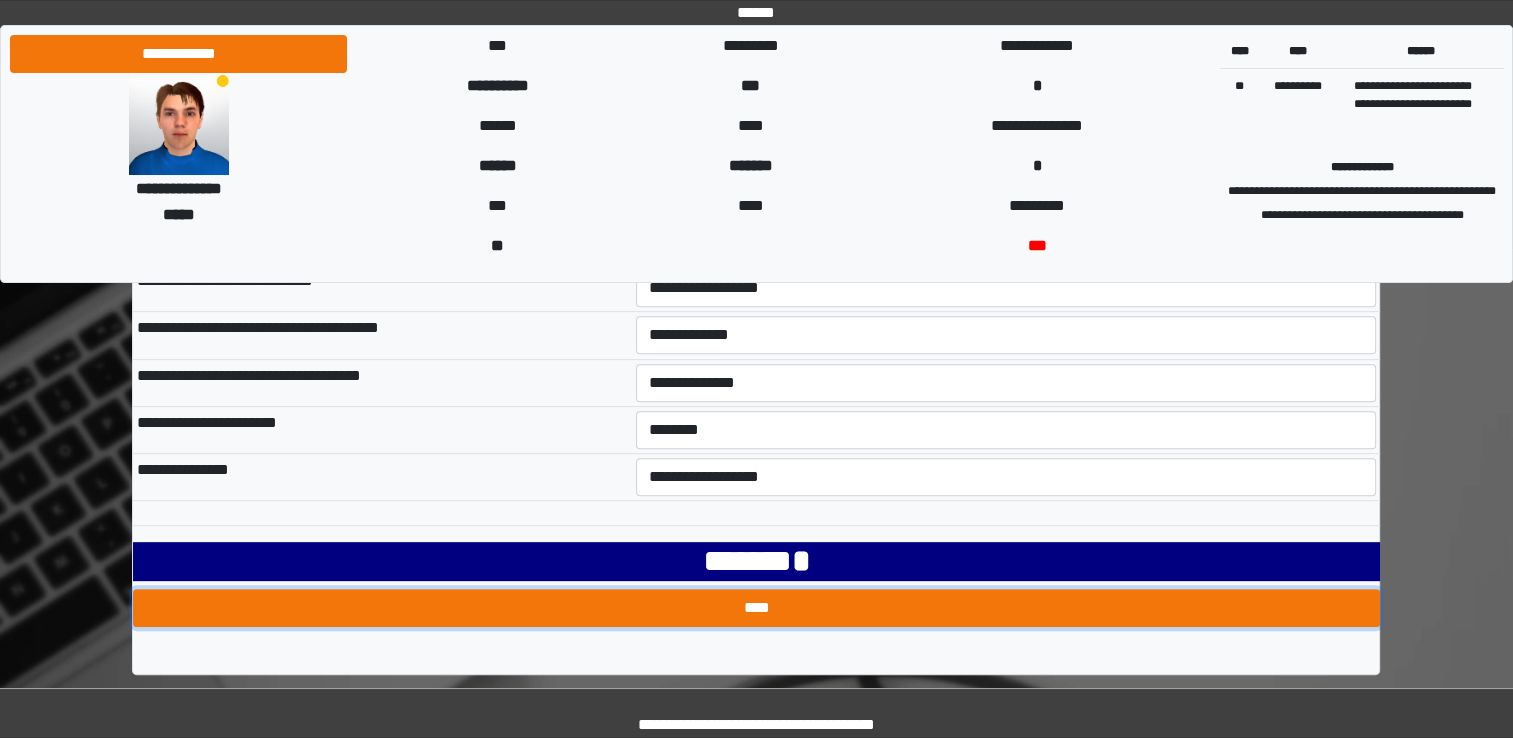 click on "****" at bounding box center [756, 608] 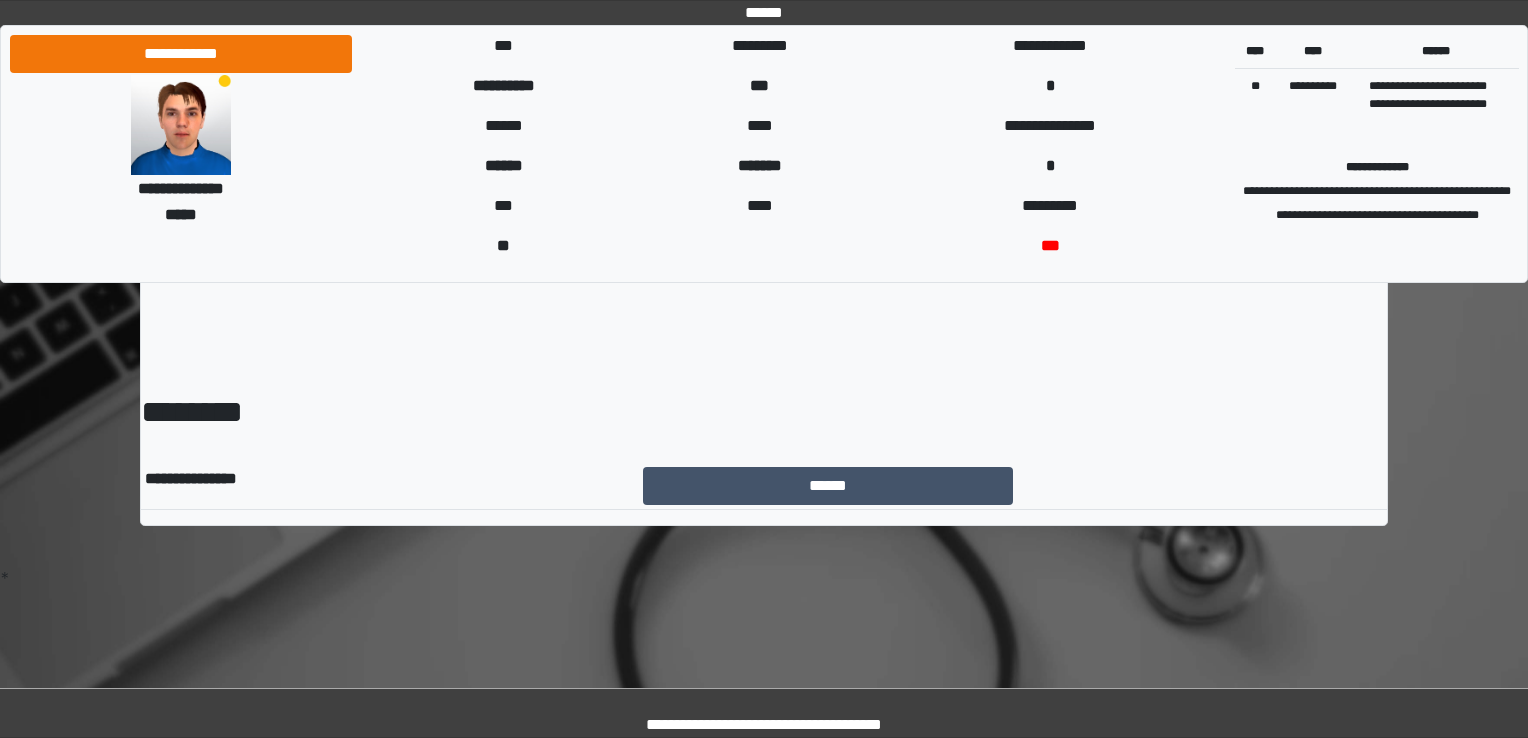 scroll, scrollTop: 0, scrollLeft: 0, axis: both 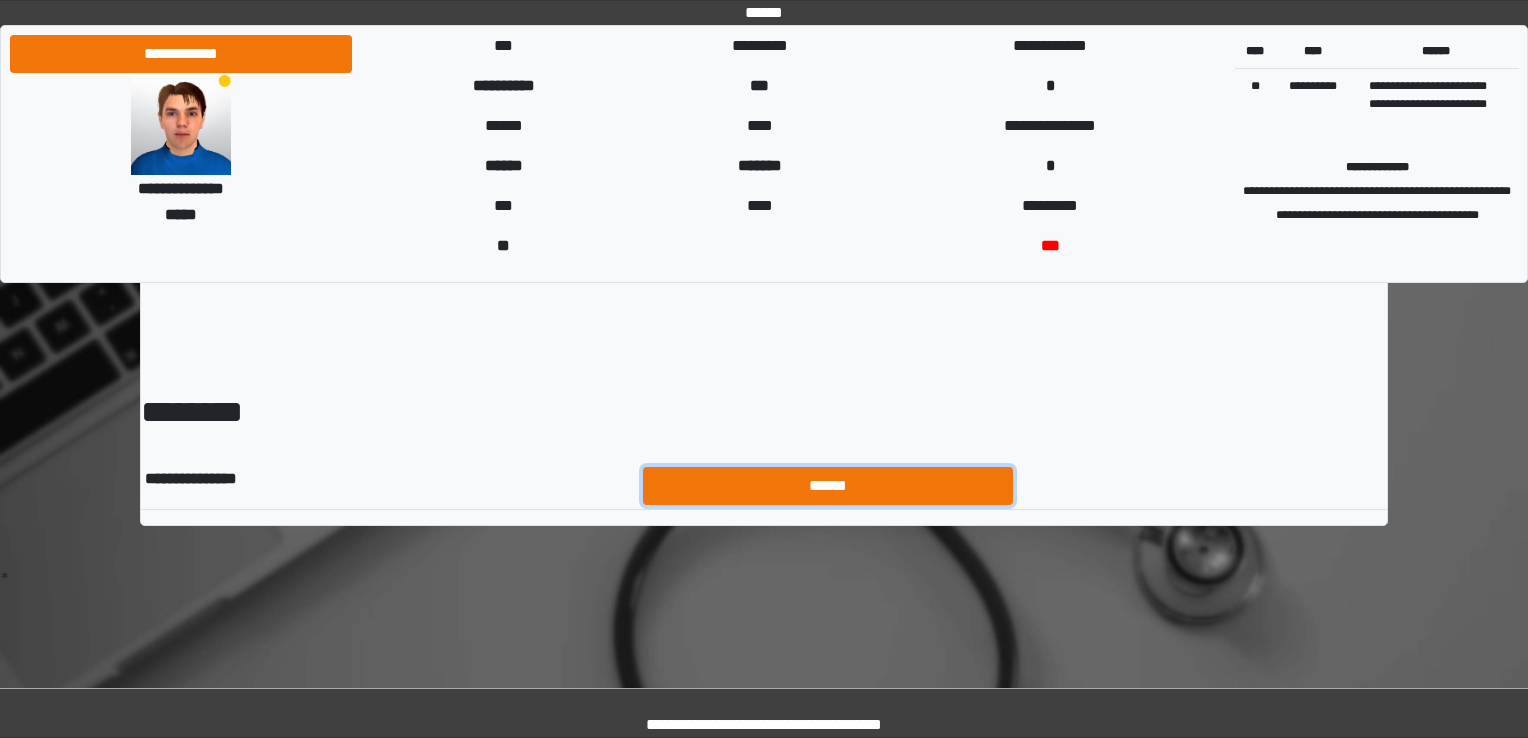 click on "******" at bounding box center [828, 486] 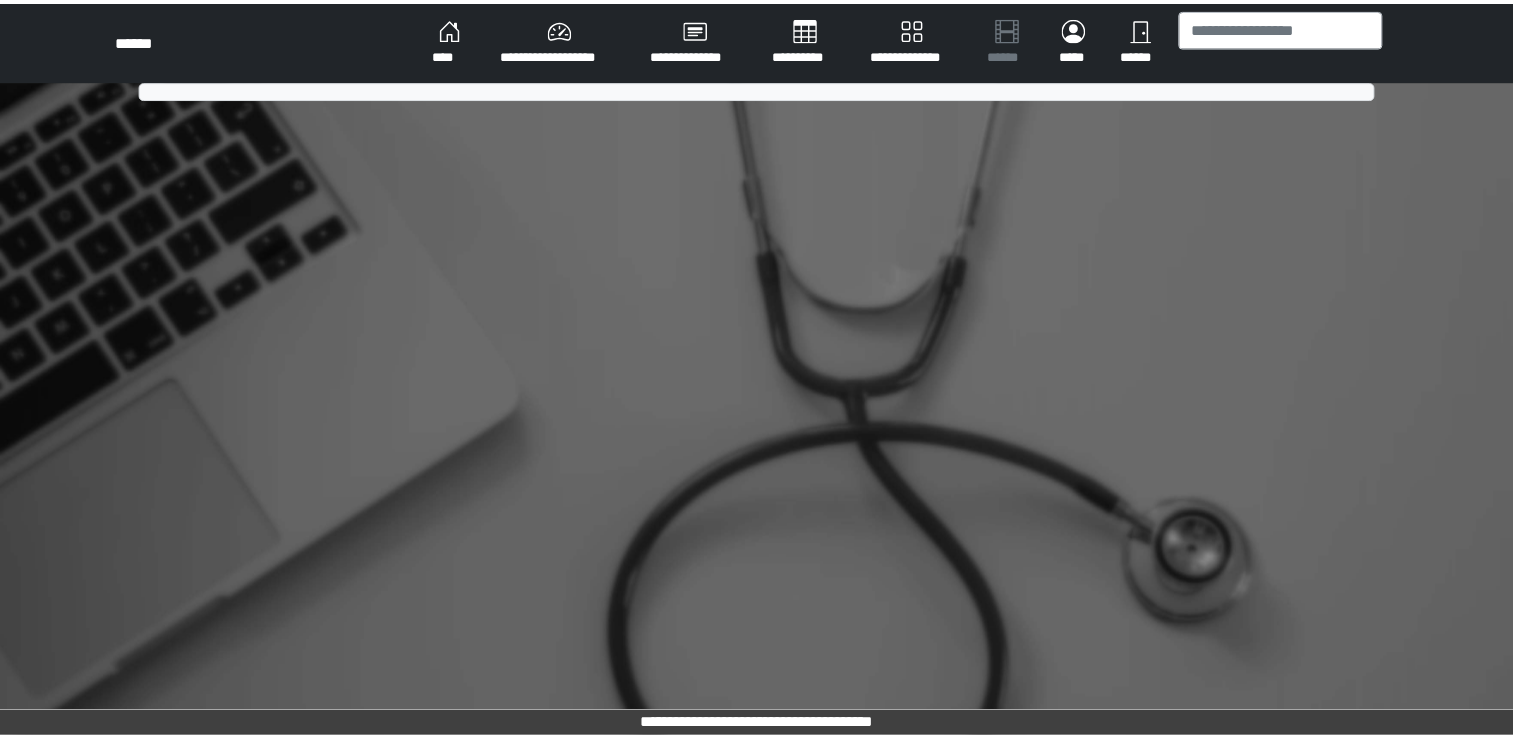 scroll, scrollTop: 0, scrollLeft: 0, axis: both 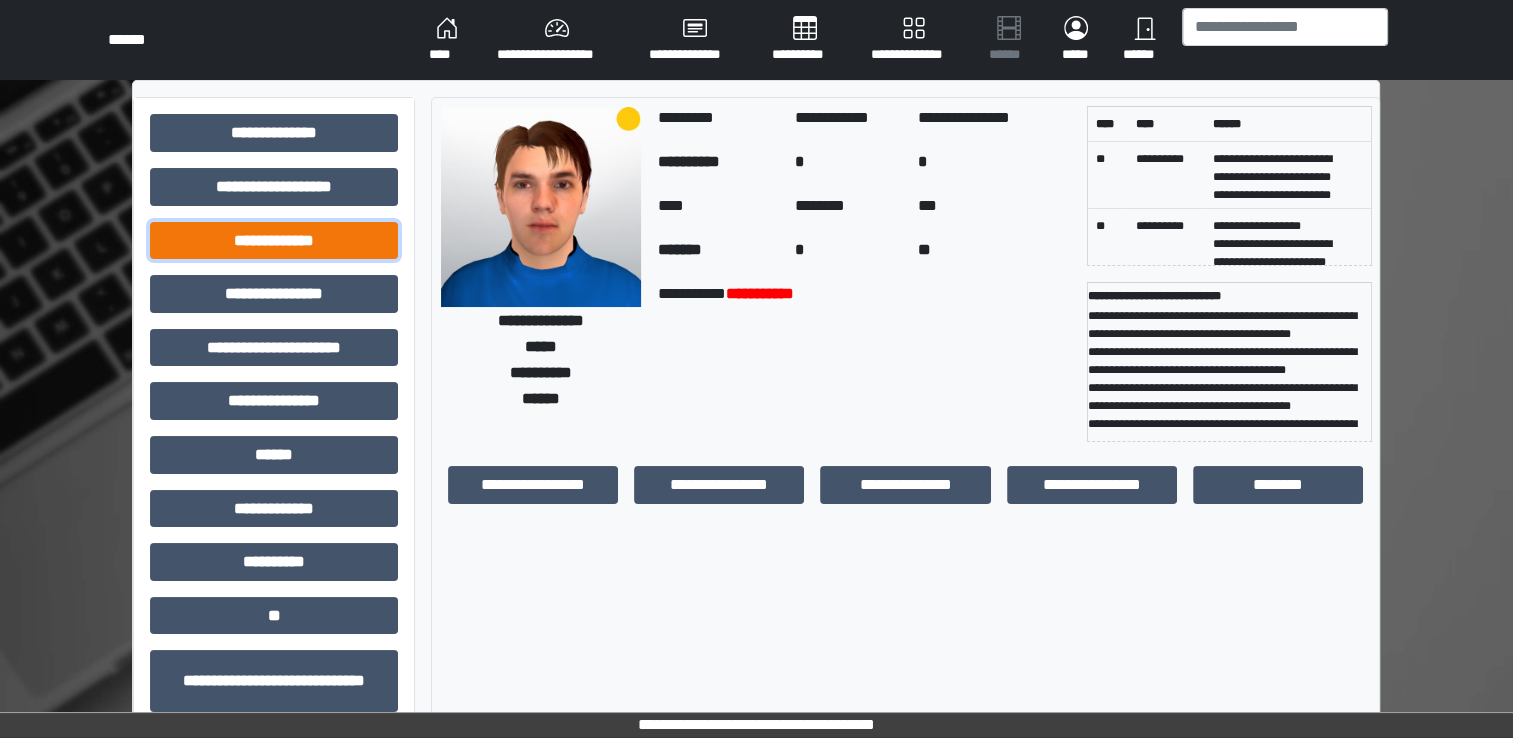 click on "**********" at bounding box center [274, 241] 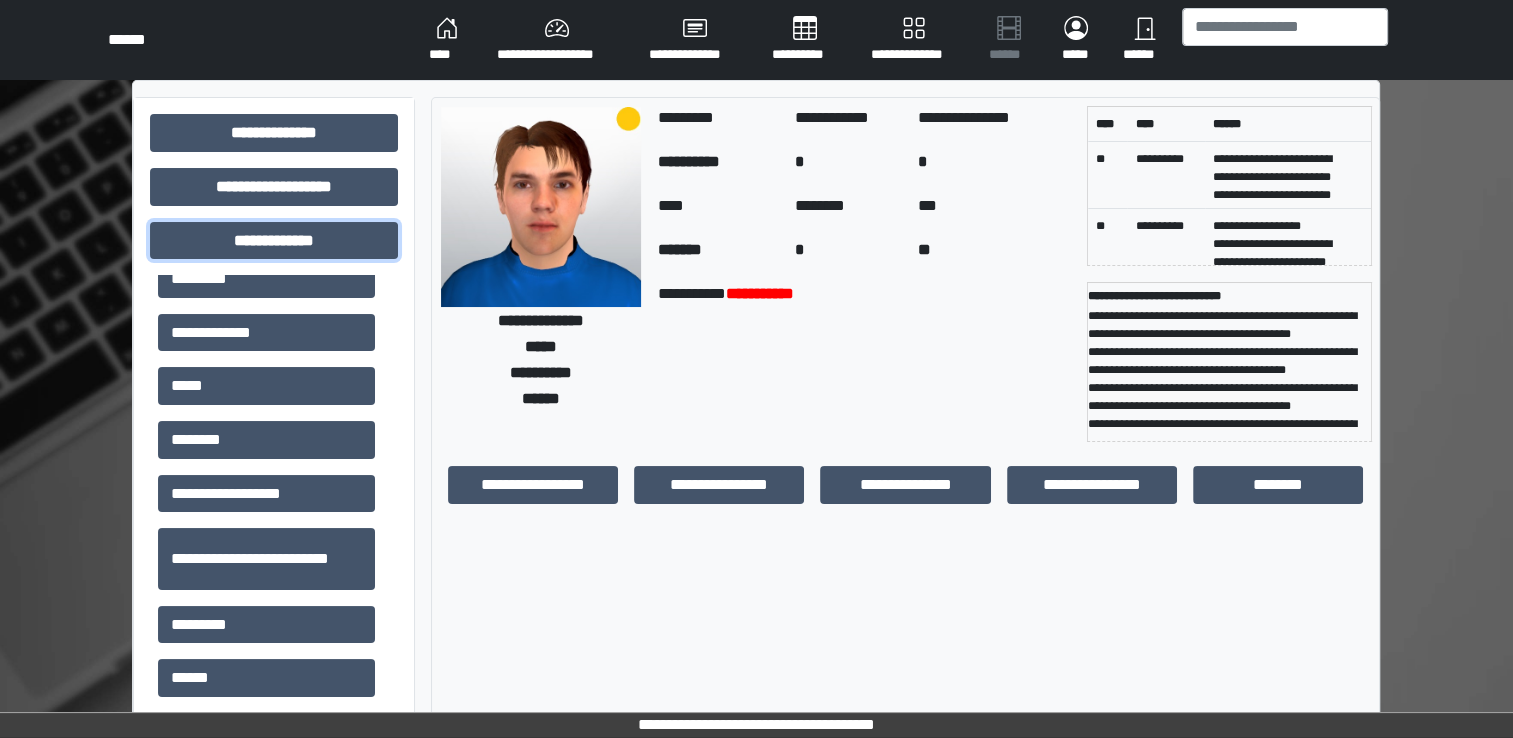 scroll, scrollTop: 292, scrollLeft: 0, axis: vertical 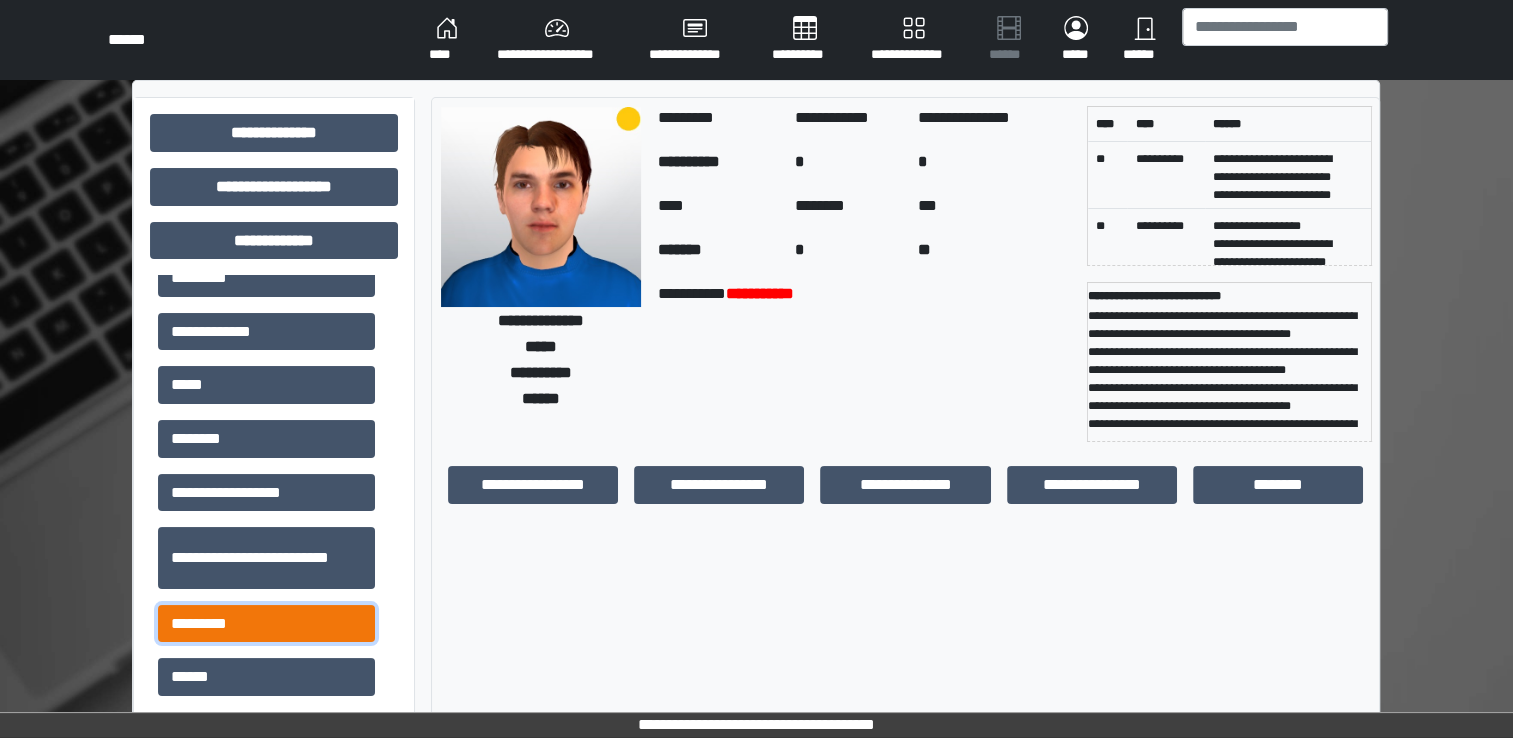 drag, startPoint x: 301, startPoint y: 609, endPoint x: 208, endPoint y: 624, distance: 94.20191 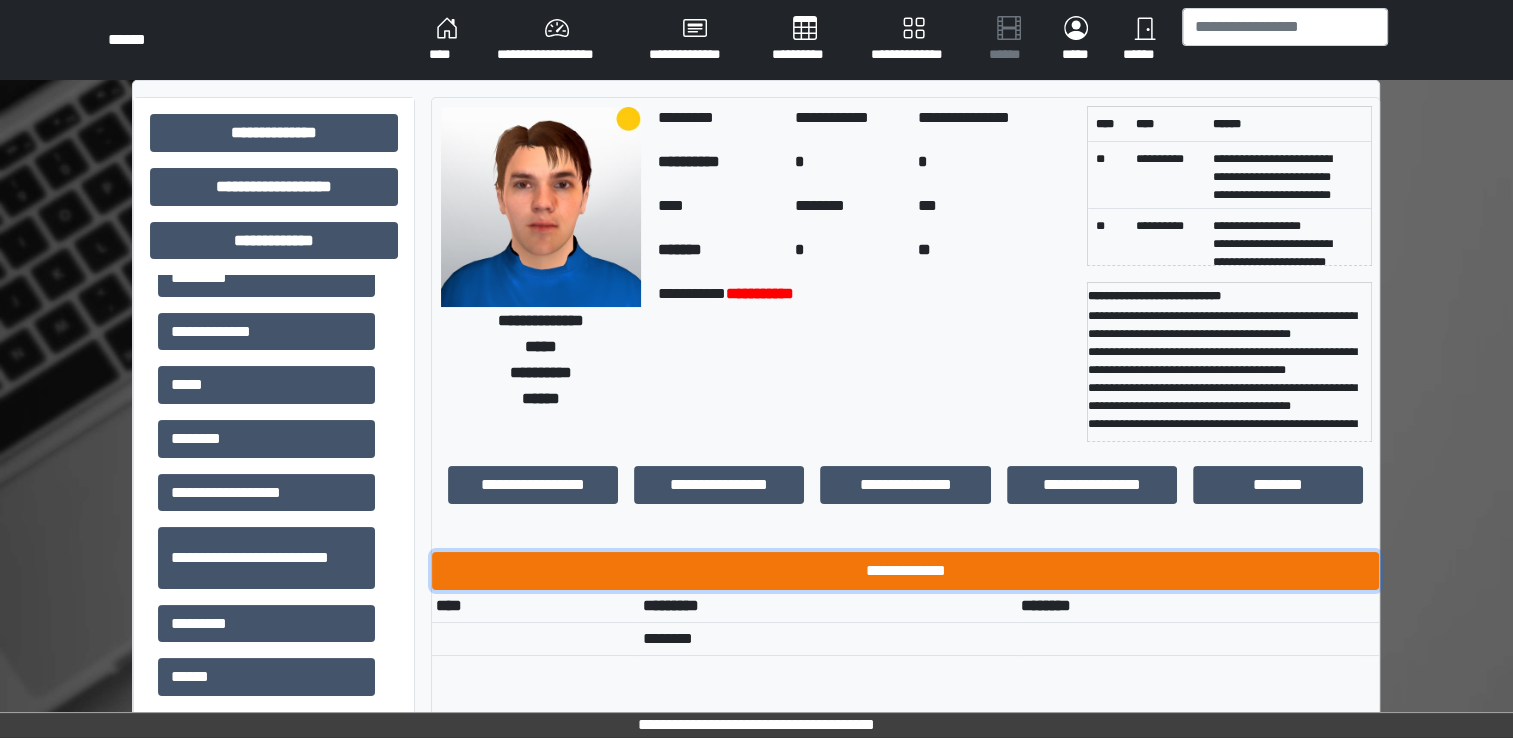 click on "**********" at bounding box center [905, 571] 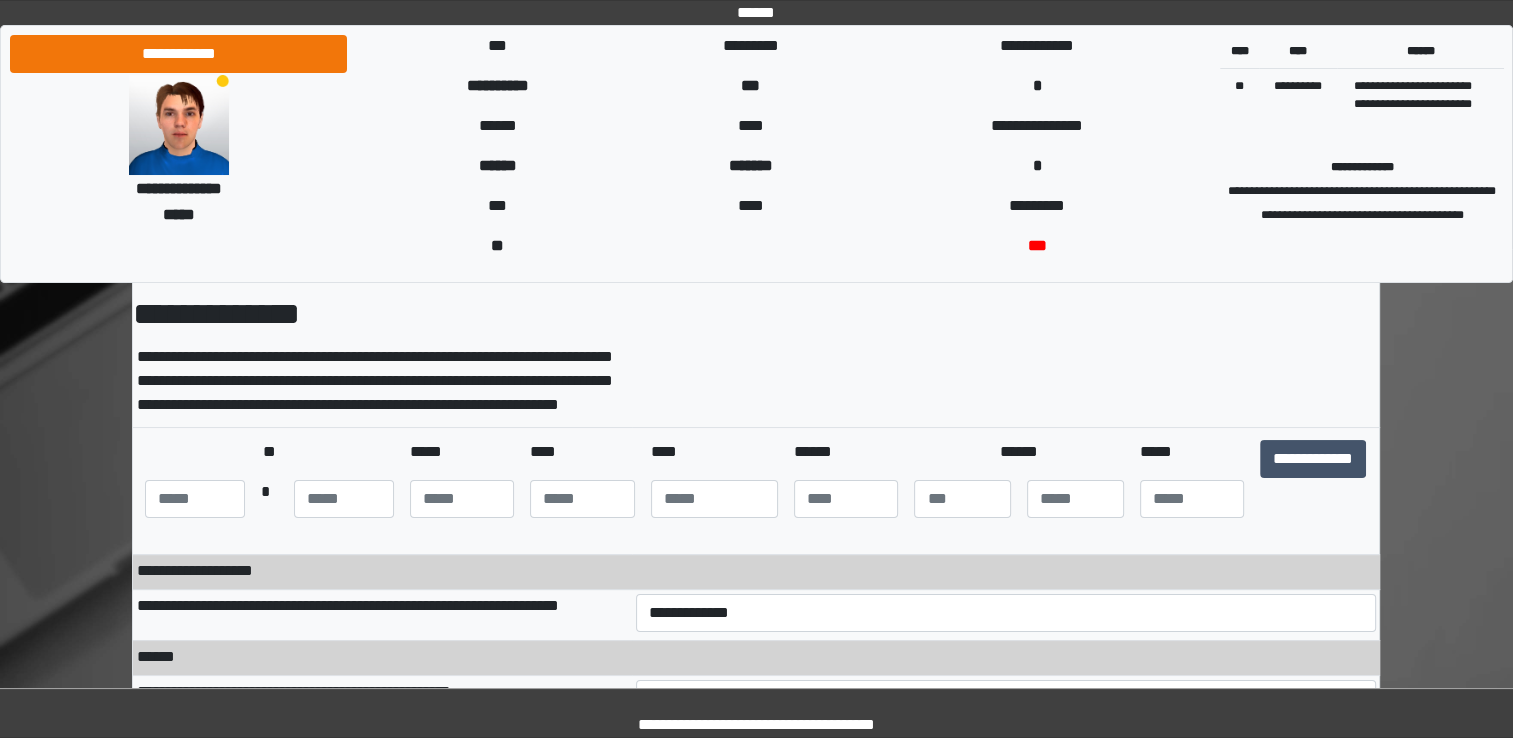 scroll, scrollTop: 99, scrollLeft: 0, axis: vertical 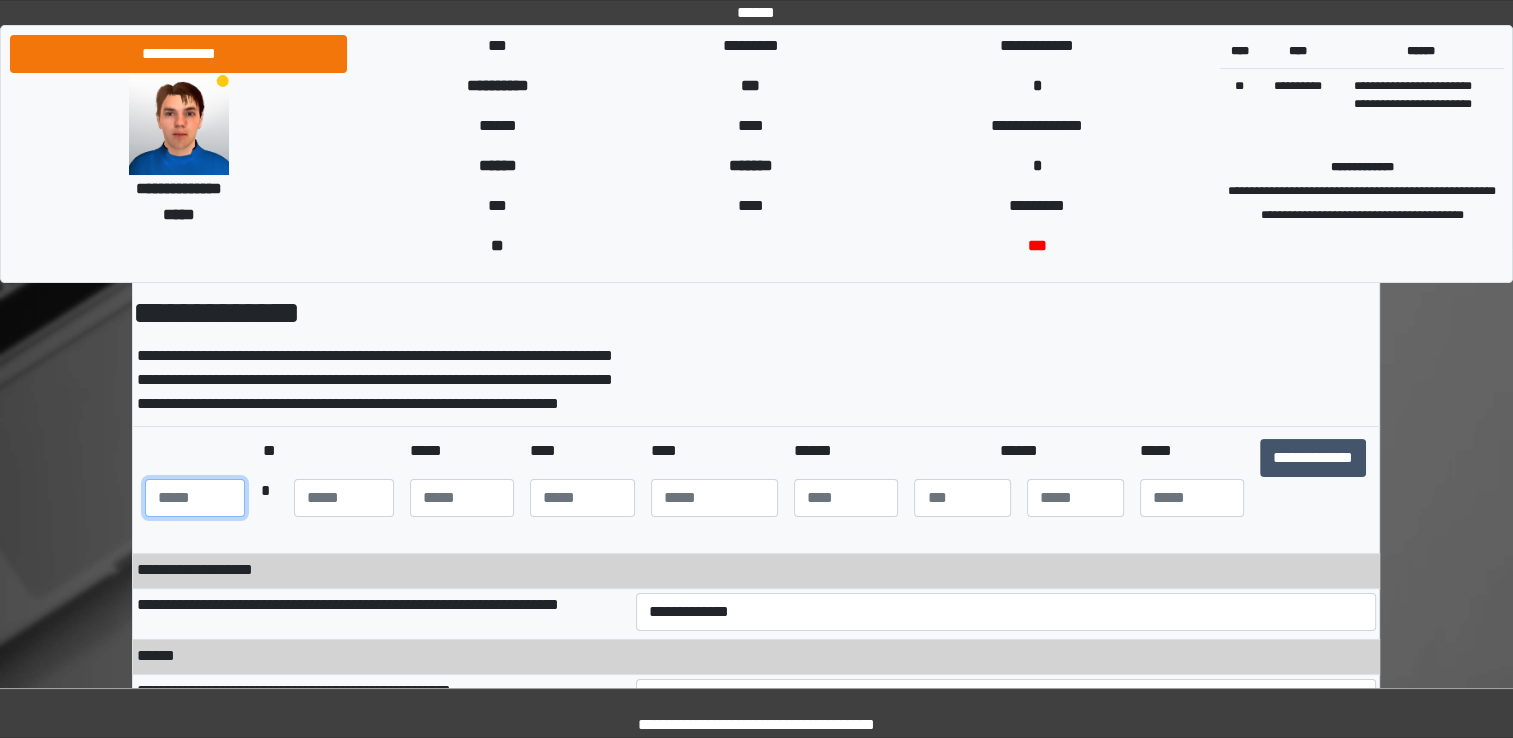 click at bounding box center [195, 498] 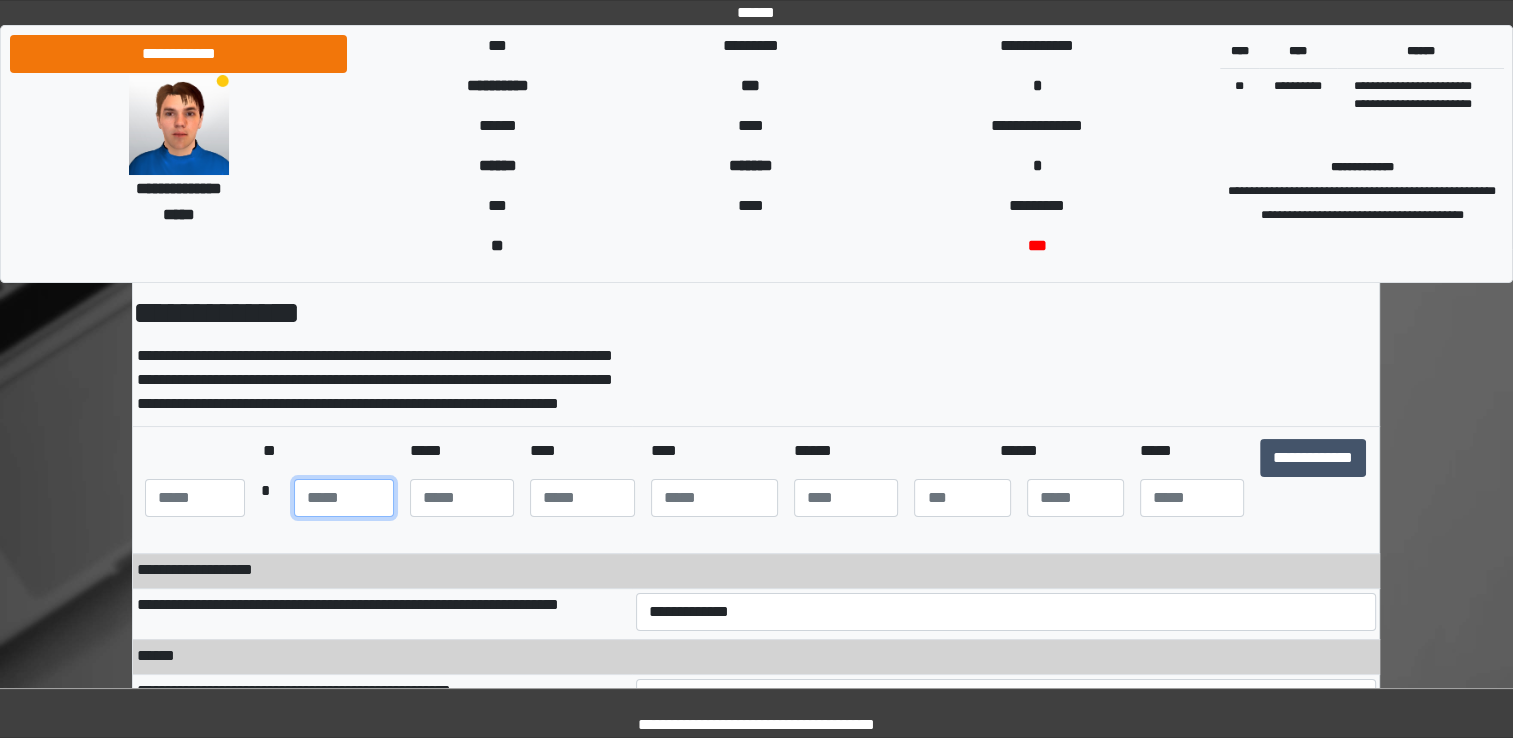 type on "**" 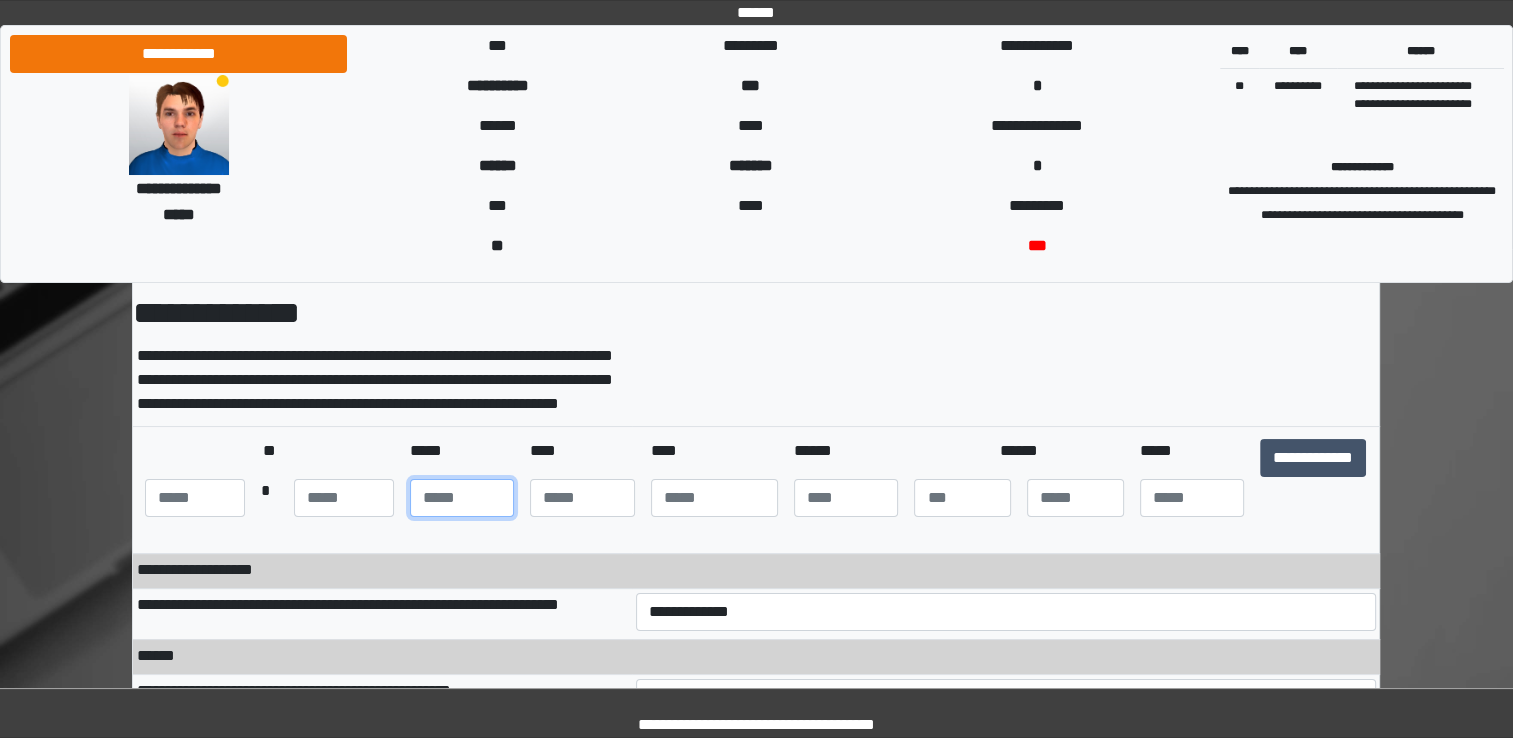 type on "**" 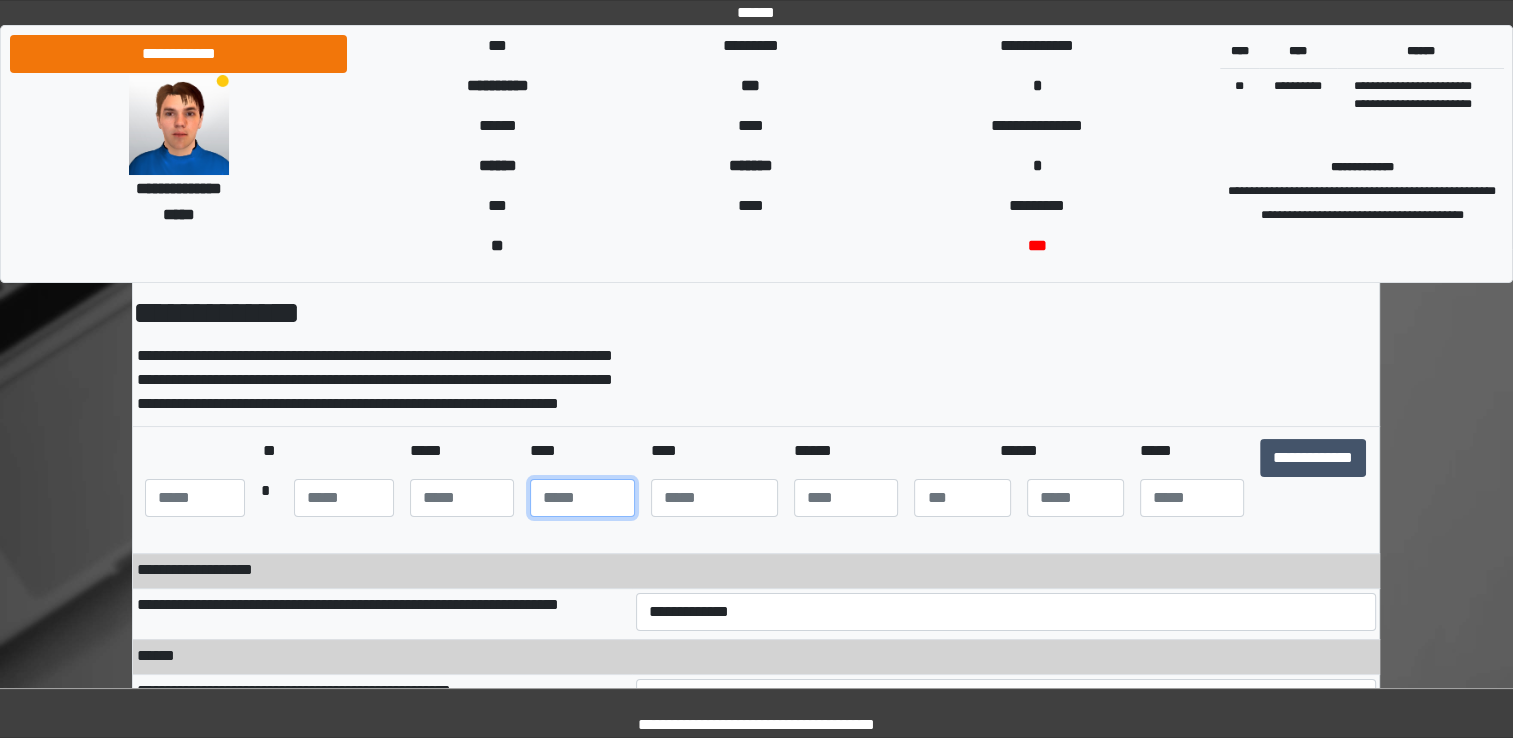 type on "**" 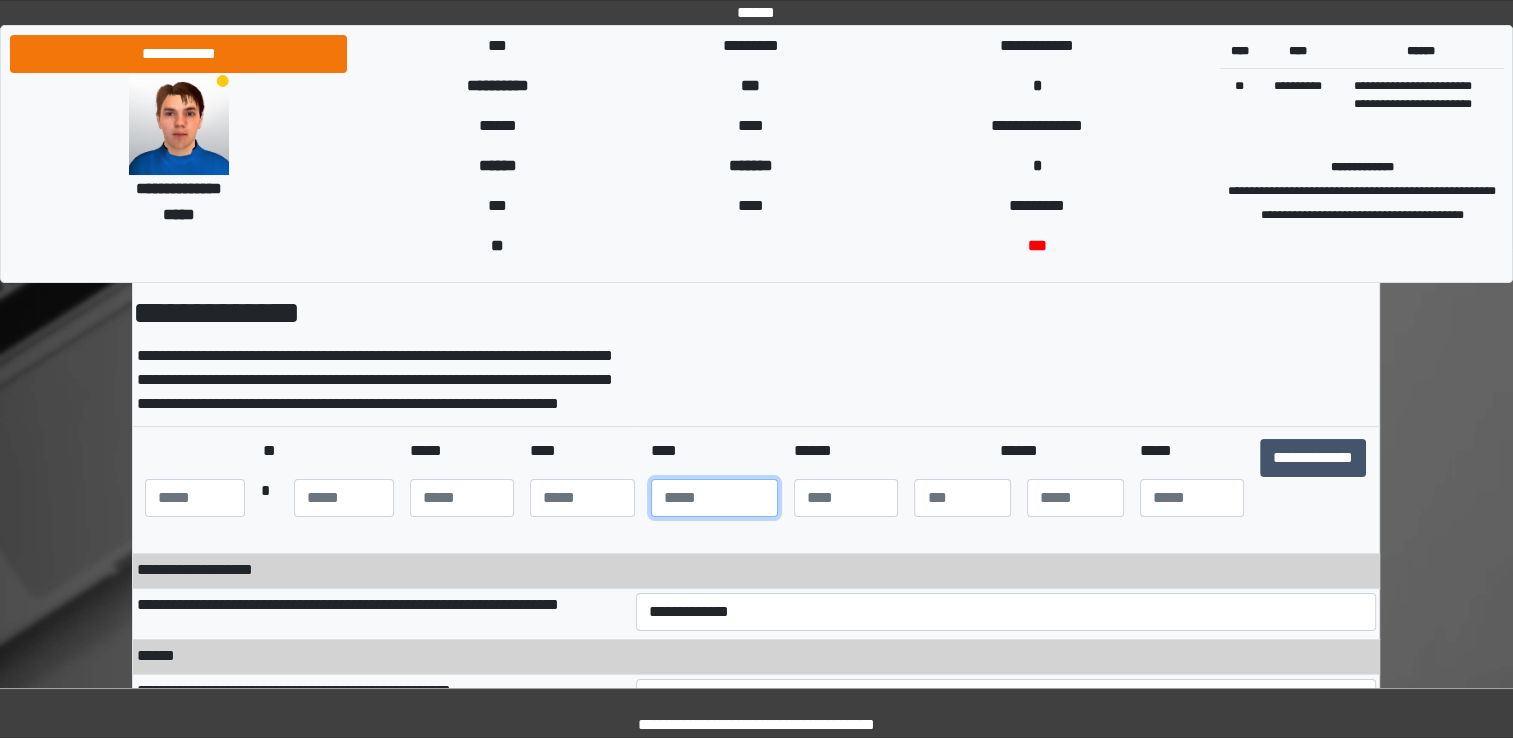 type on "****" 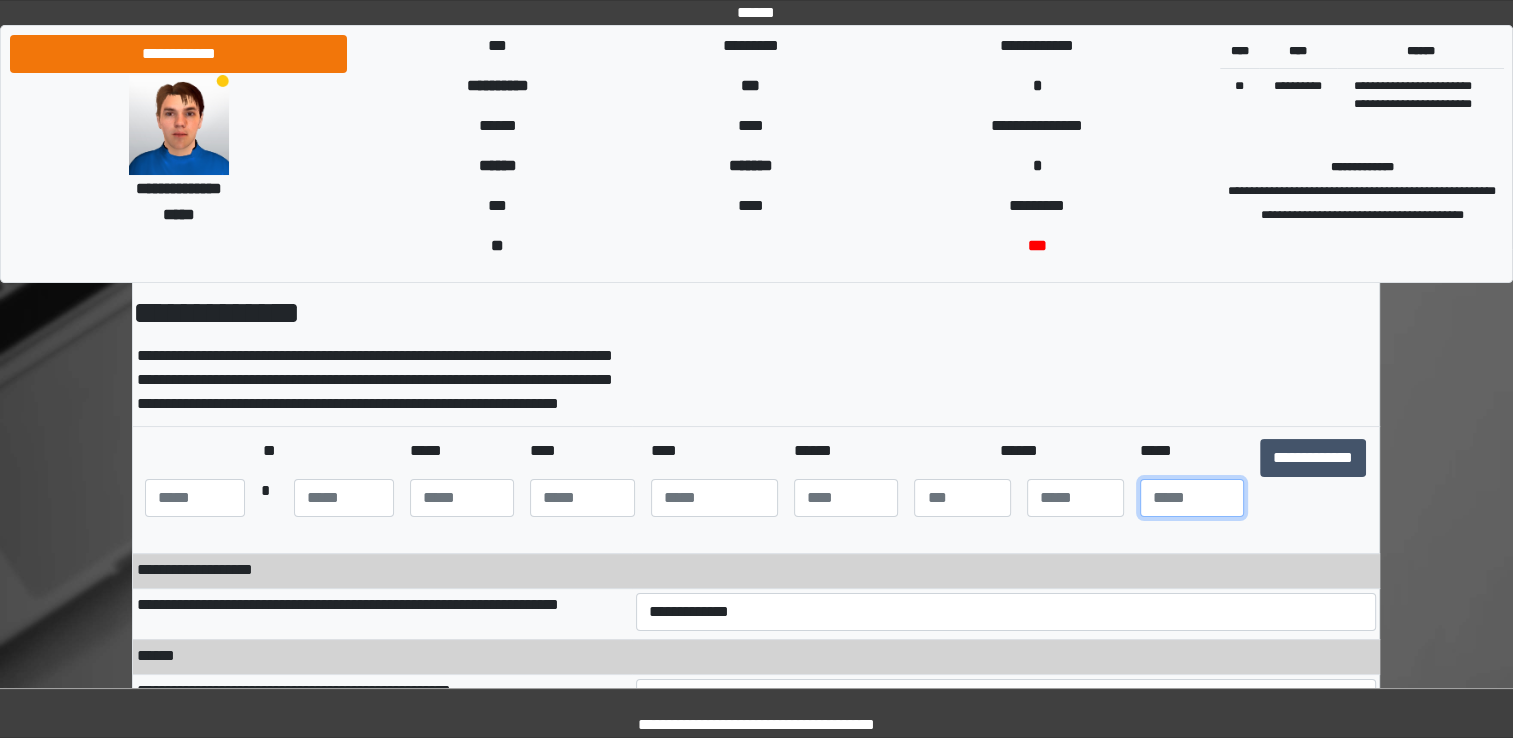 type on "**" 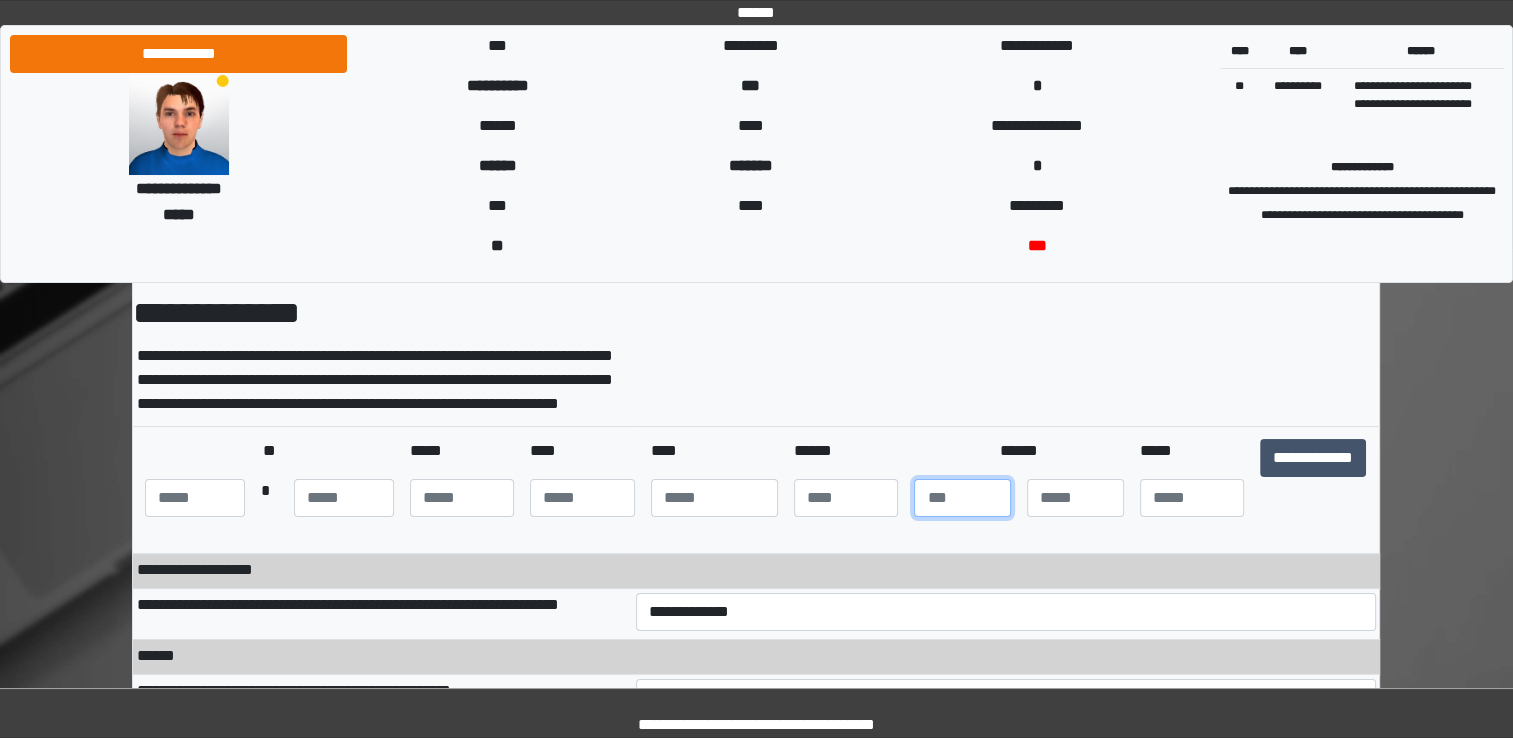 type on "*" 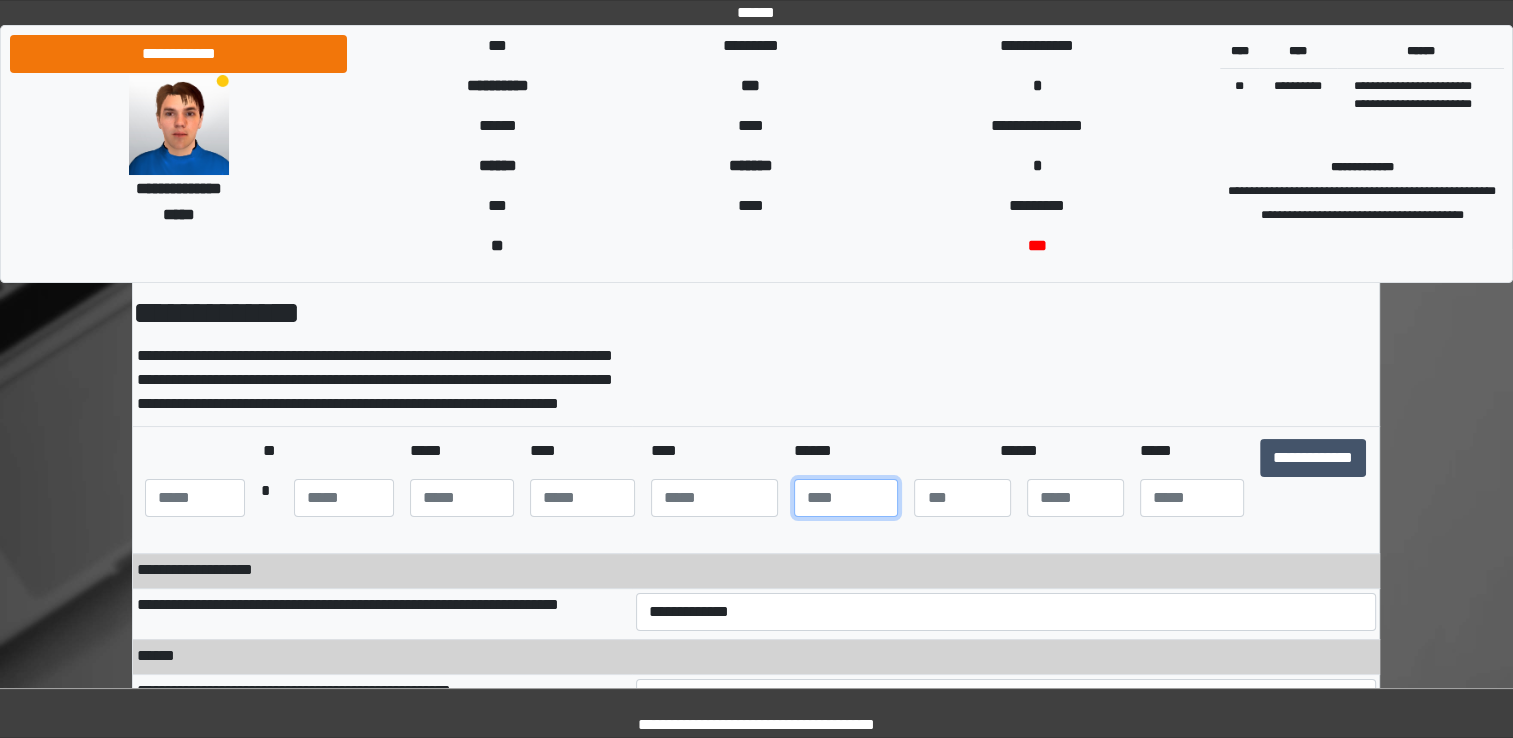 type on "**" 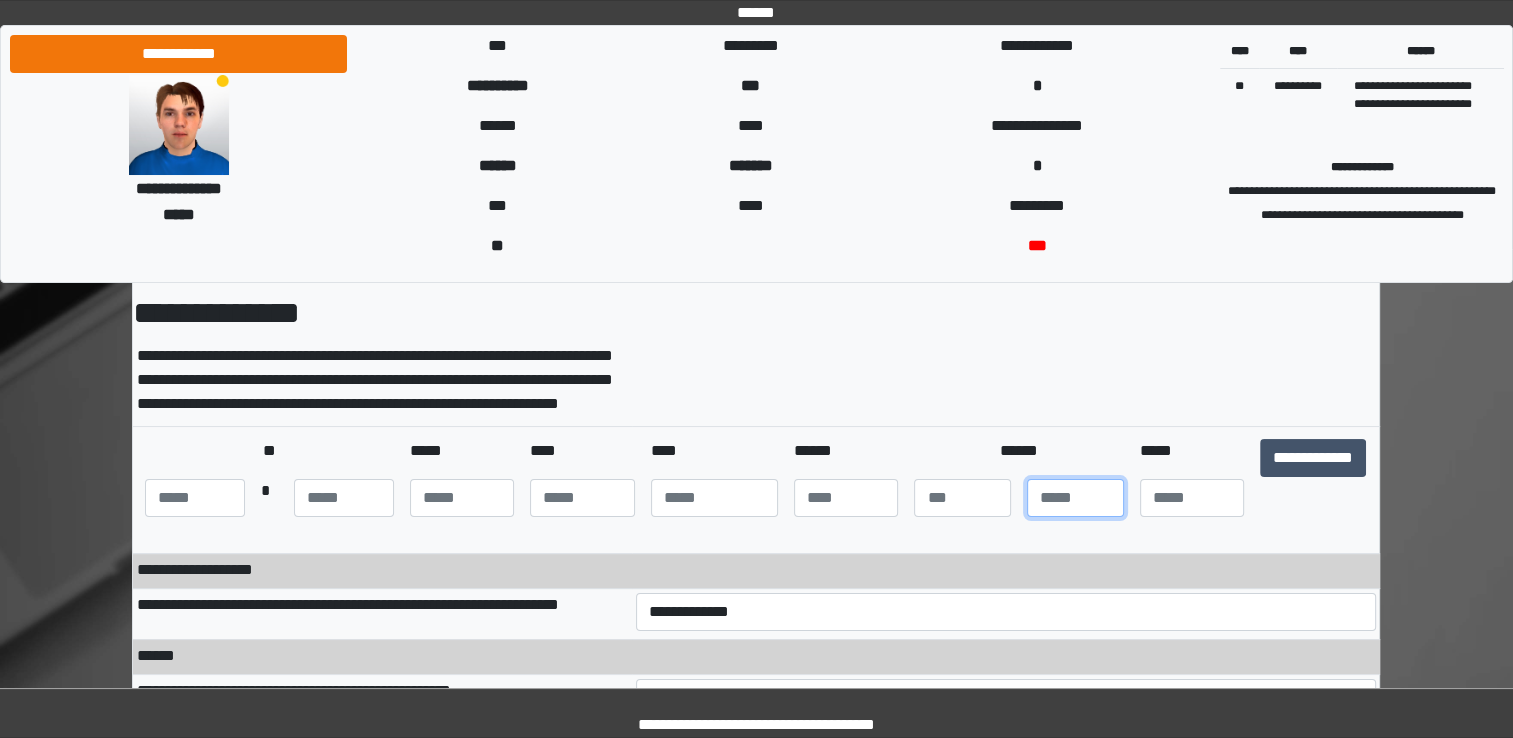 type on "*" 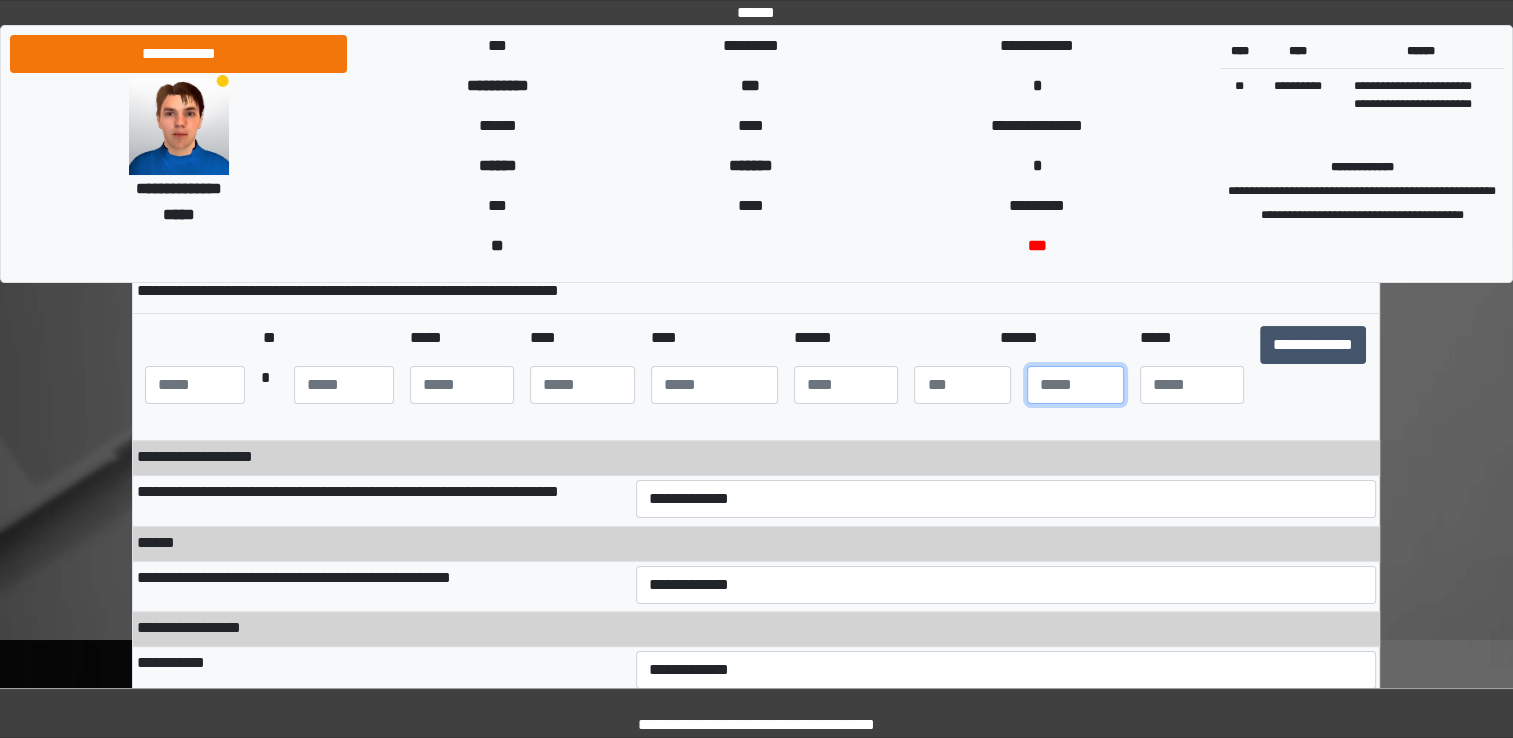 scroll, scrollTop: 214, scrollLeft: 0, axis: vertical 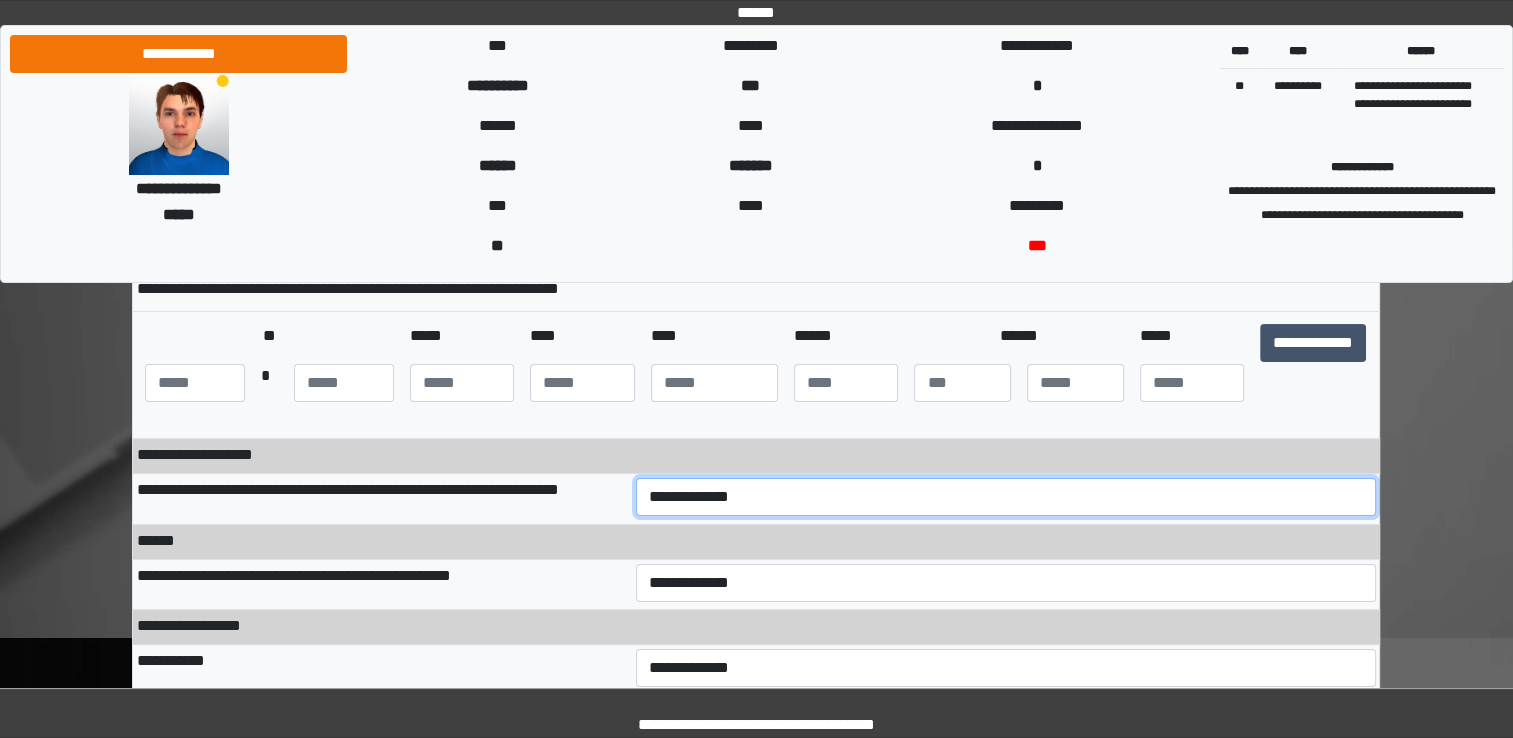 click on "**********" at bounding box center [1006, 497] 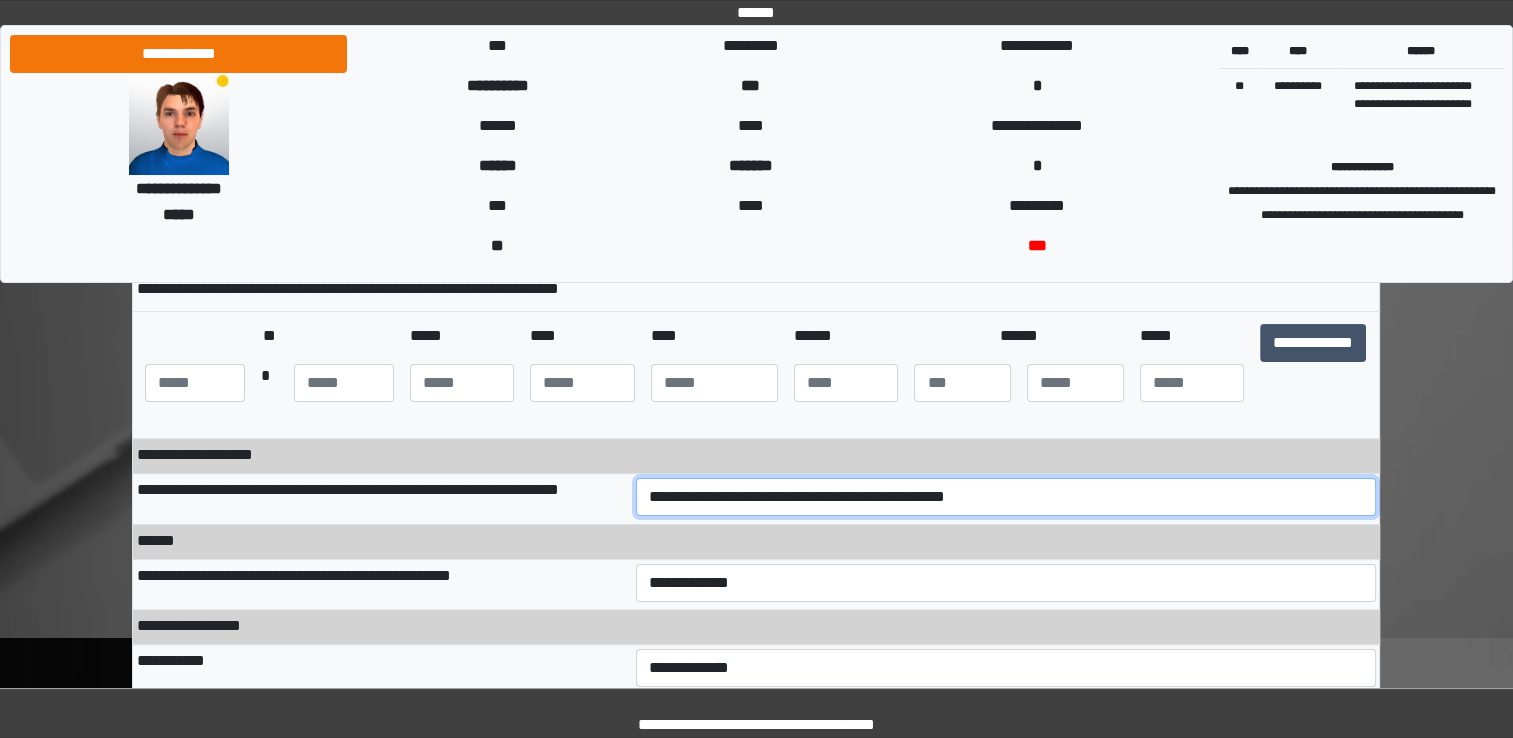 click on "**********" at bounding box center (1006, 497) 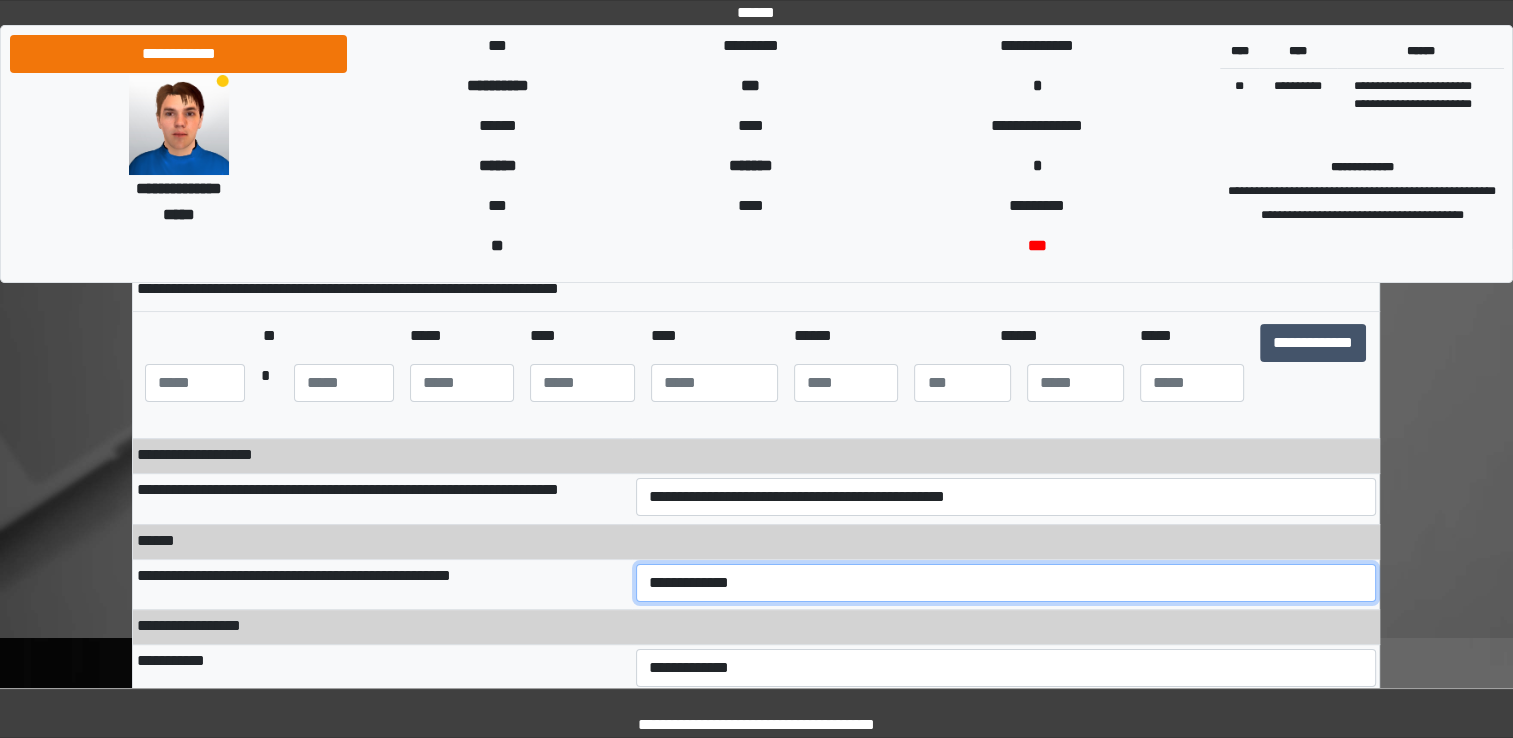 select on "***" 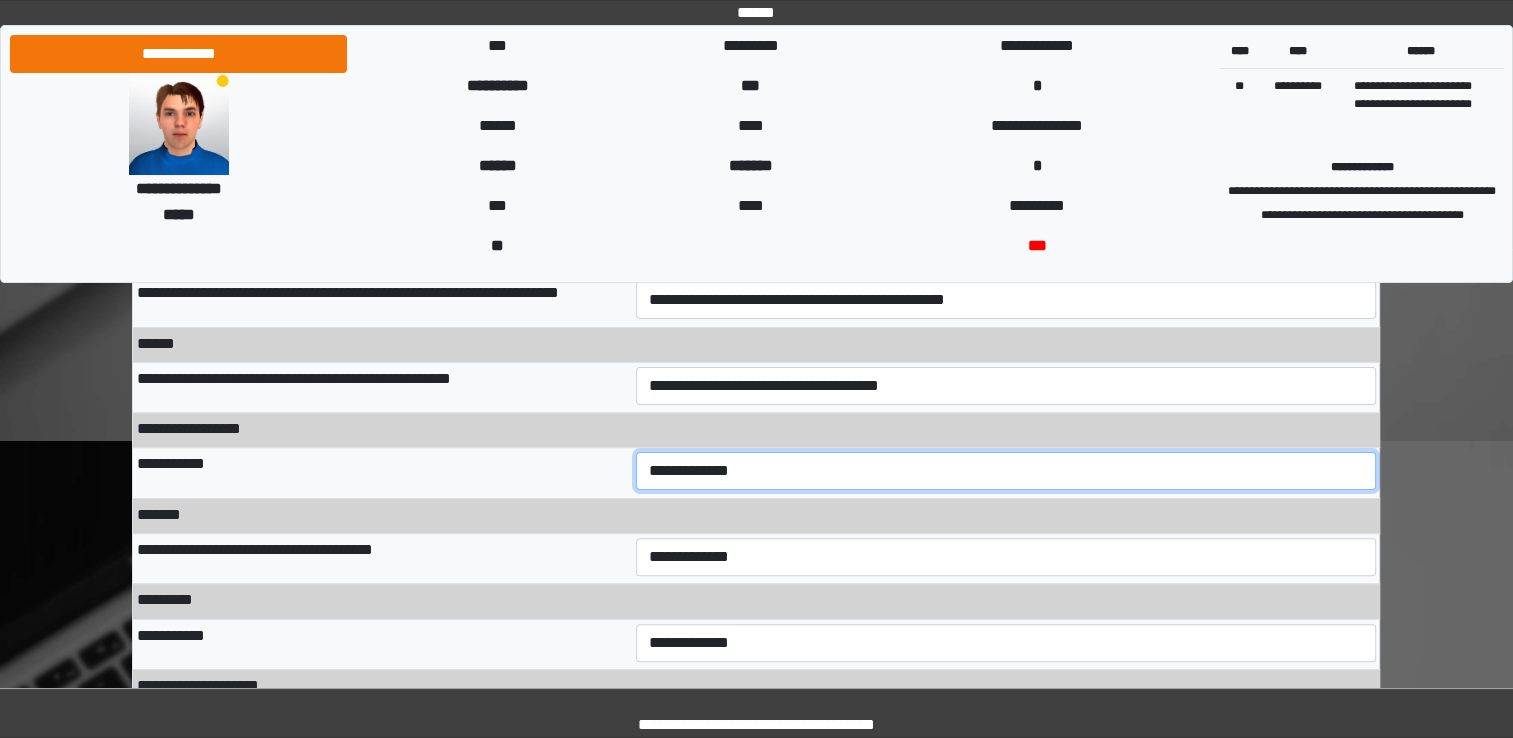 scroll, scrollTop: 418, scrollLeft: 0, axis: vertical 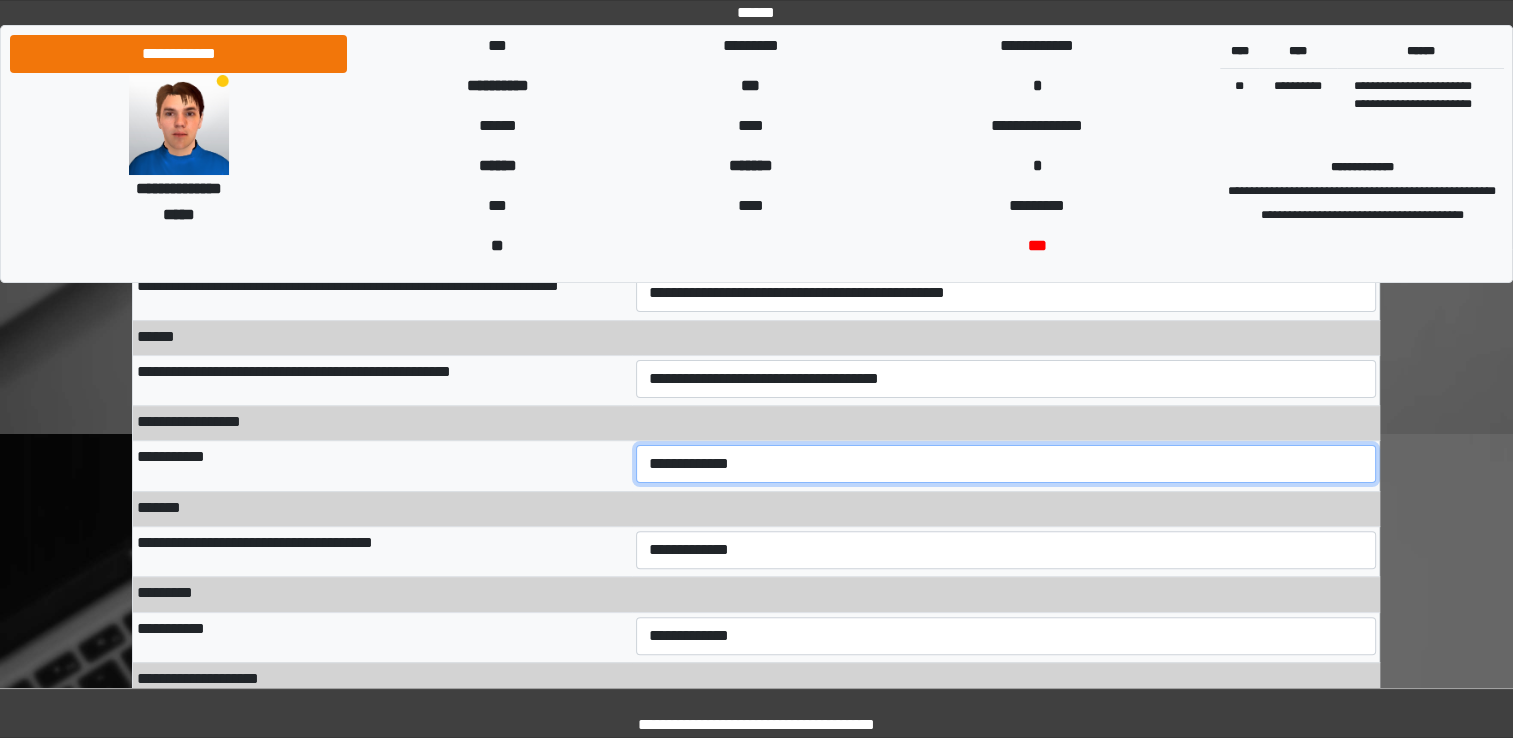 click on "**********" at bounding box center (1006, 464) 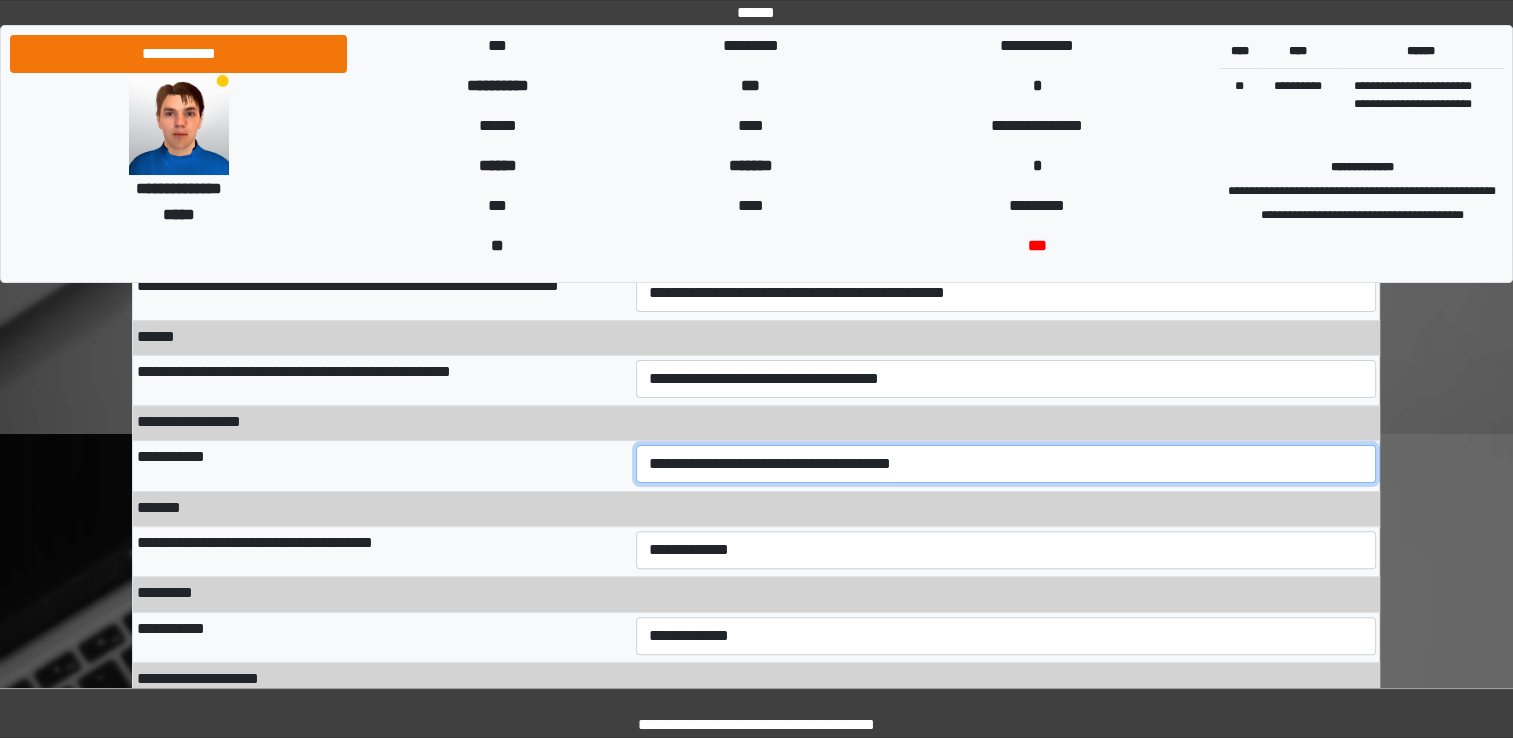 click on "**********" at bounding box center [1006, 464] 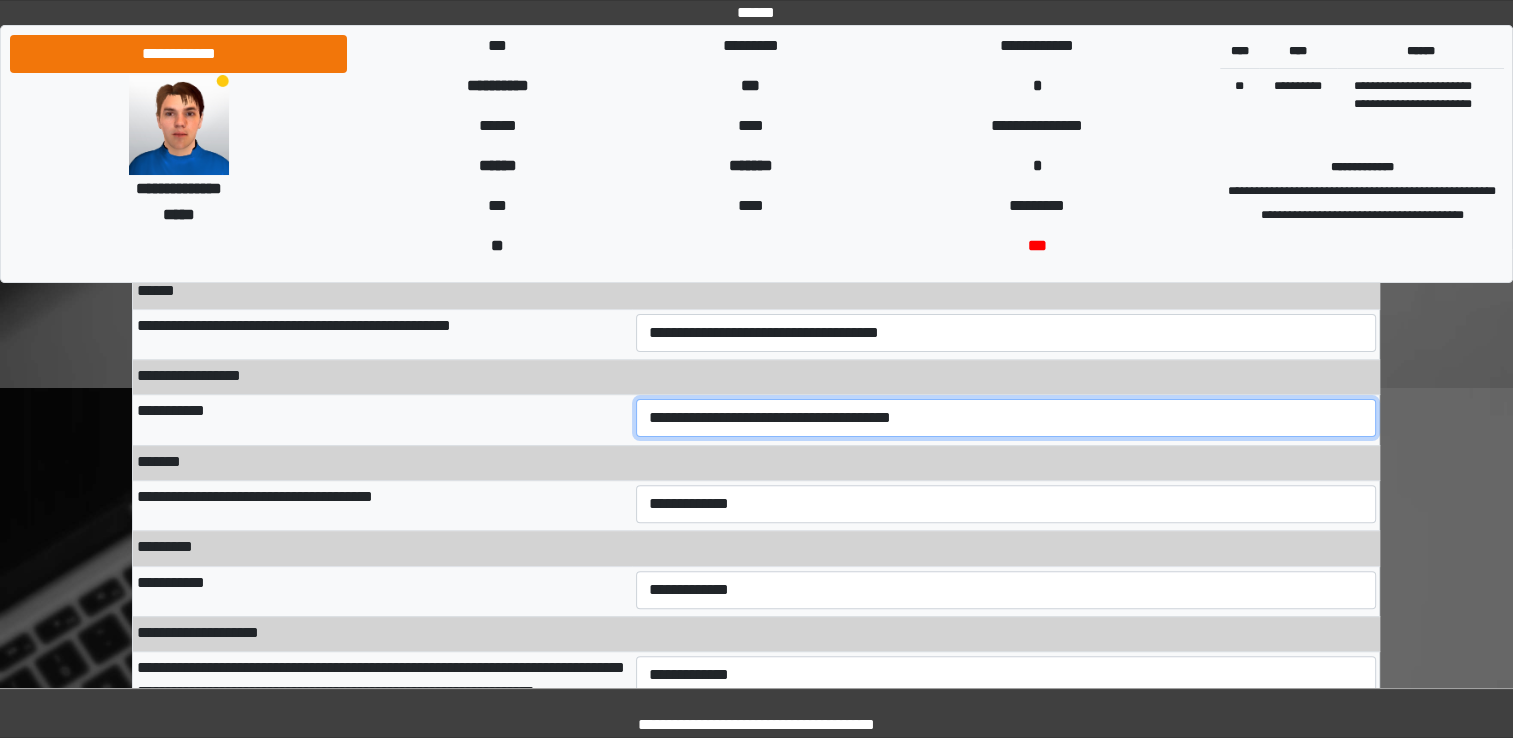scroll, scrollTop: 466, scrollLeft: 0, axis: vertical 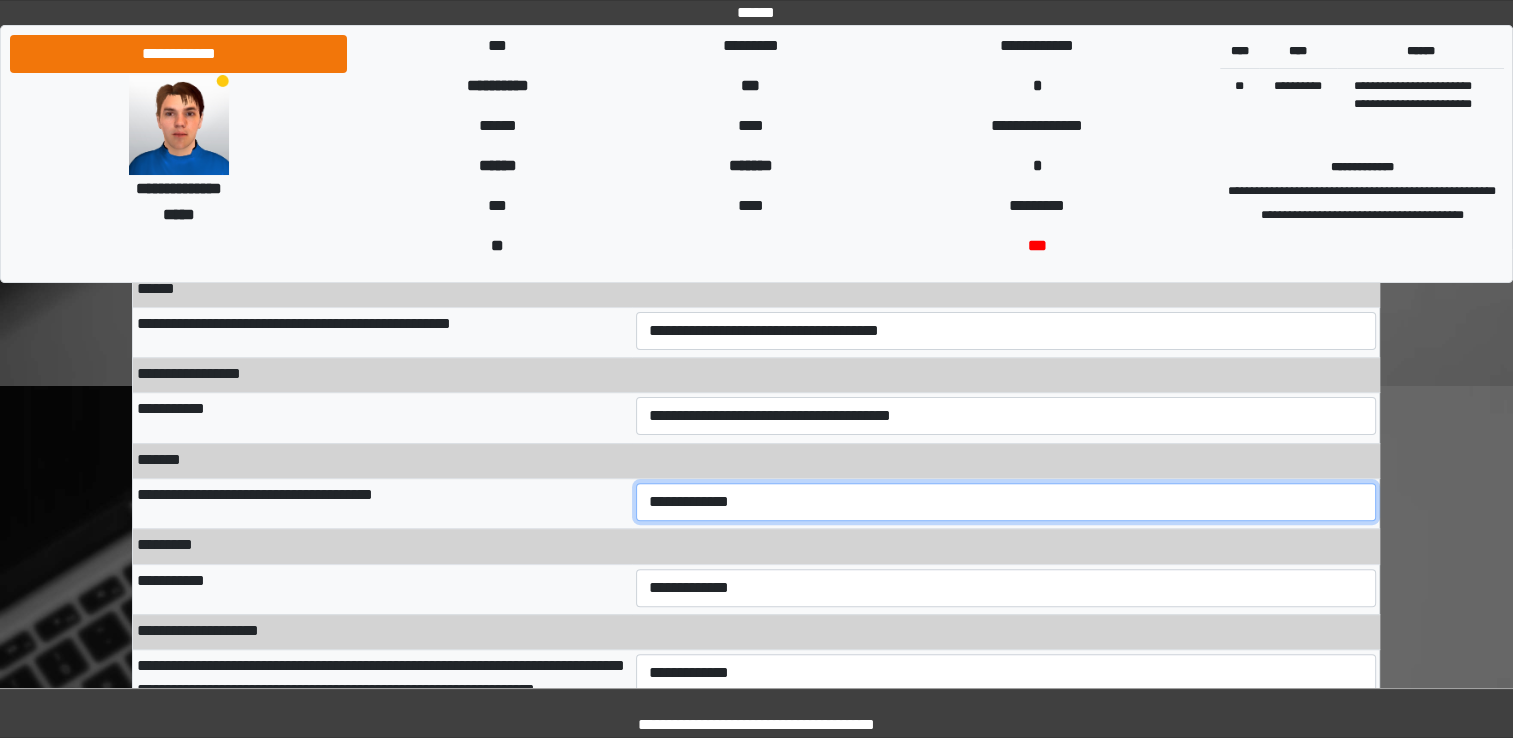 click on "**********" at bounding box center [1006, 502] 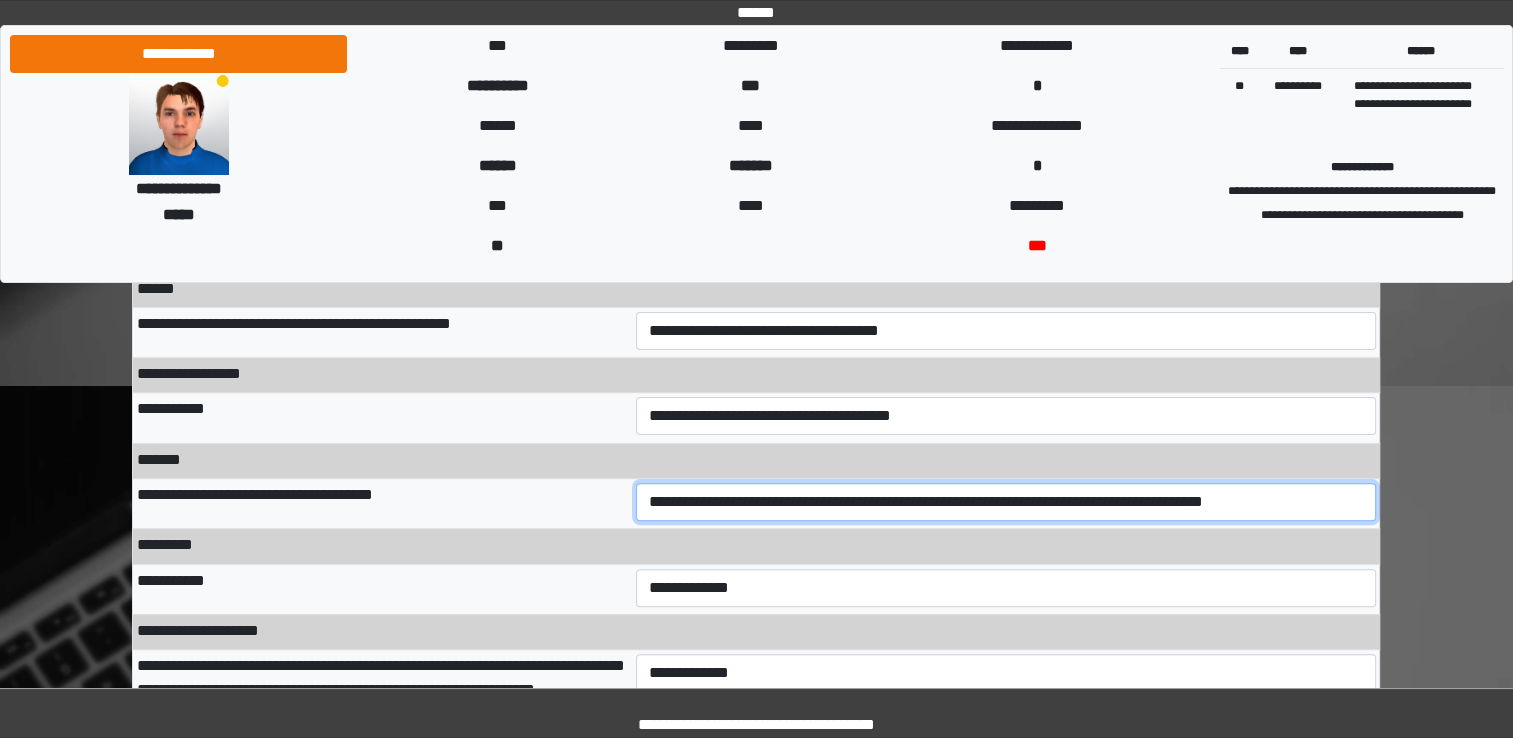 click on "**********" at bounding box center [1006, 502] 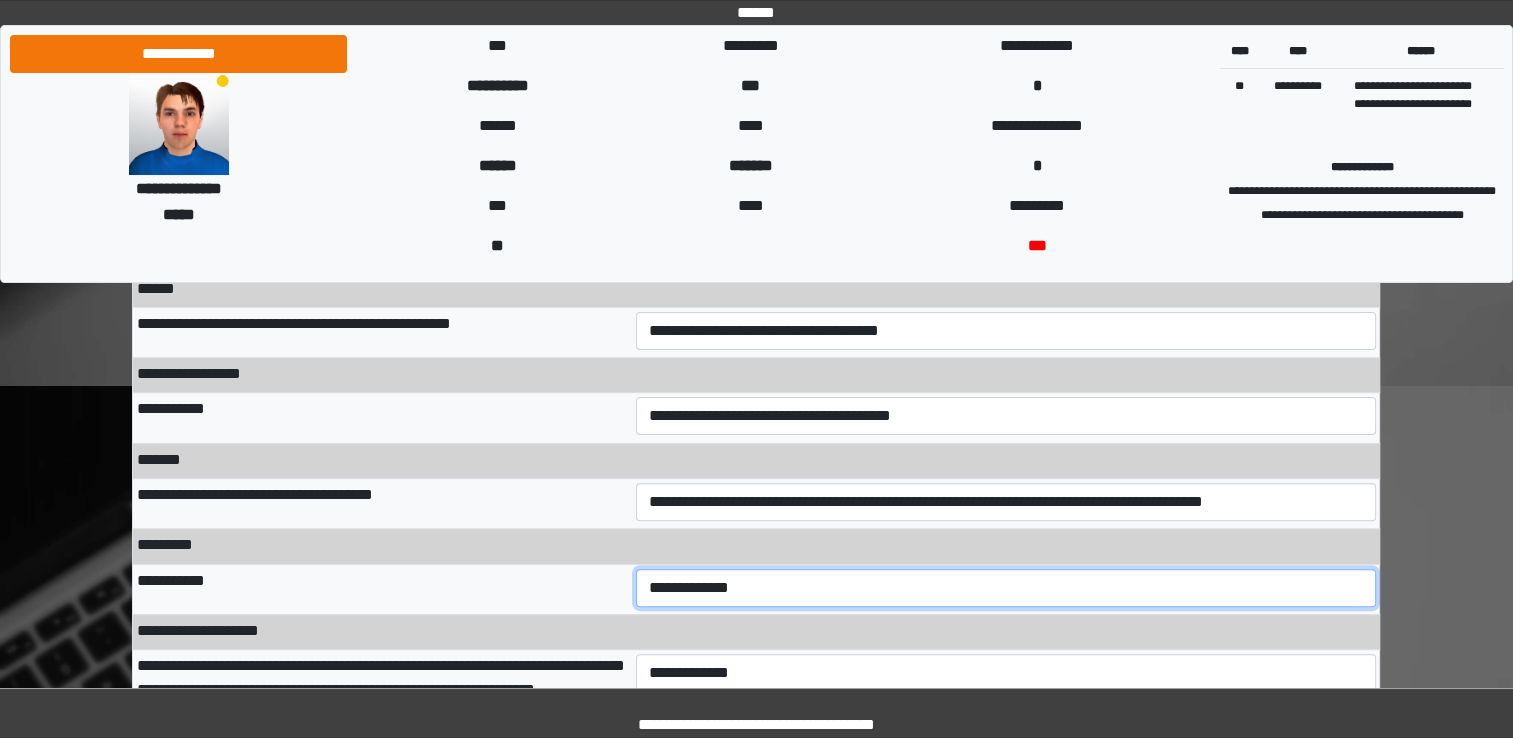 click on "**********" at bounding box center (1006, 588) 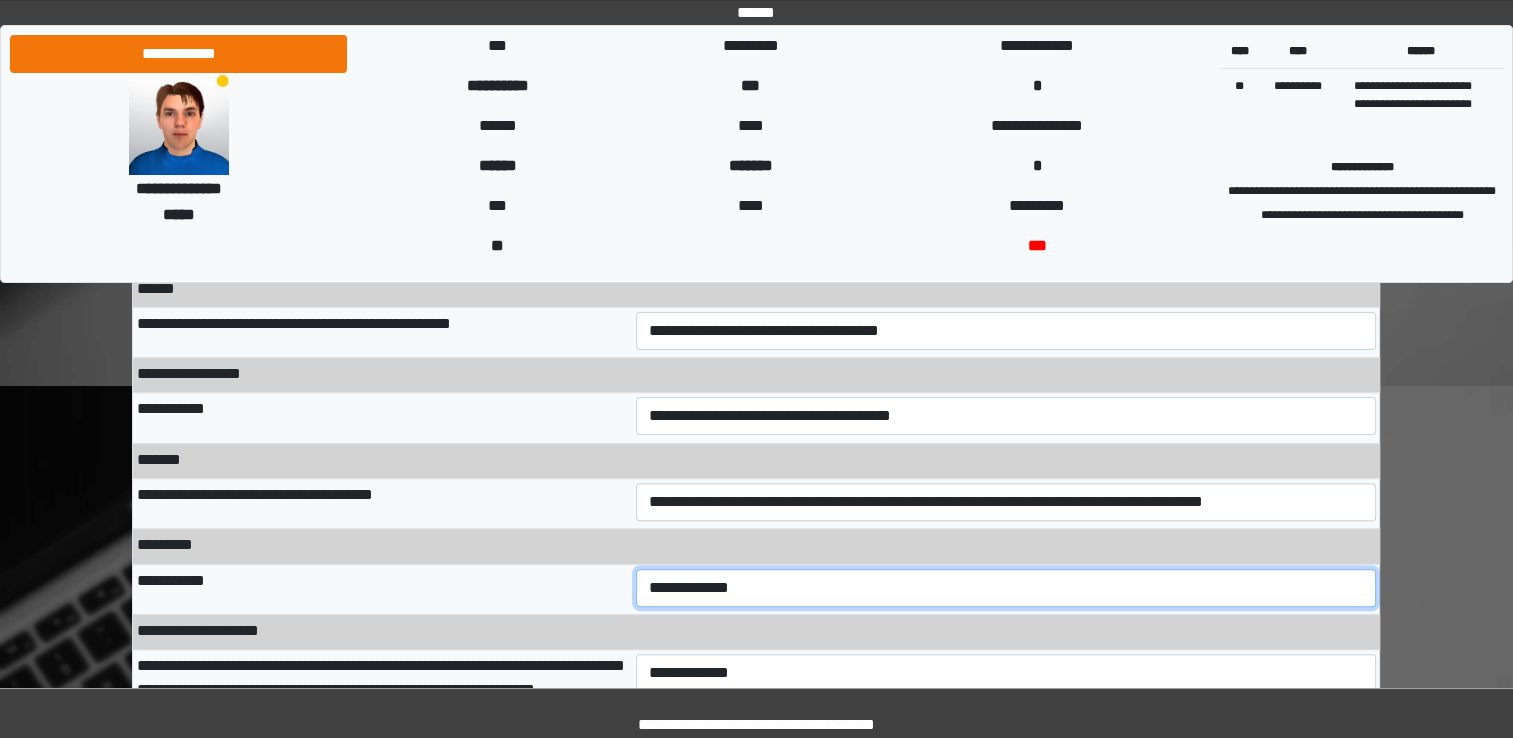 select on "***" 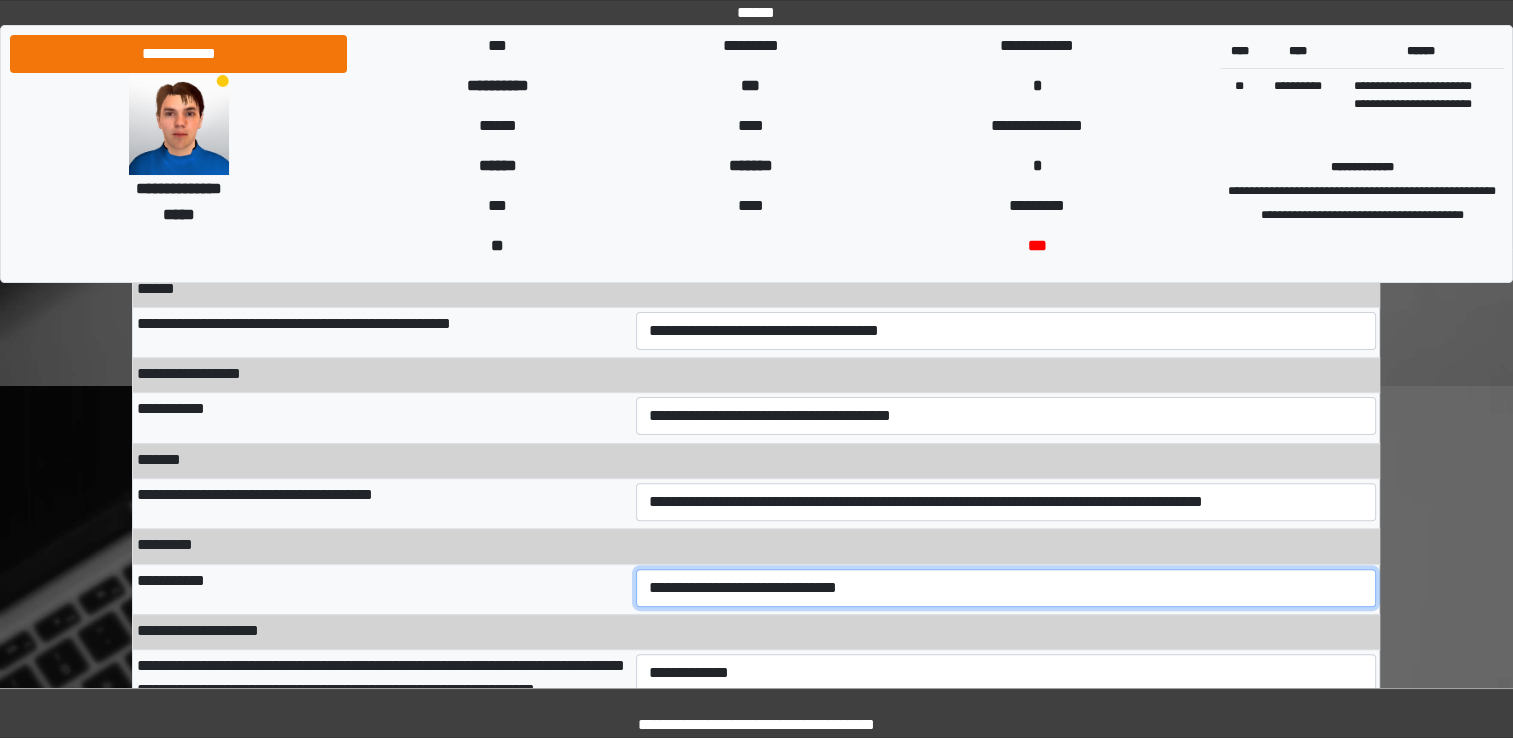 click on "**********" at bounding box center (1006, 588) 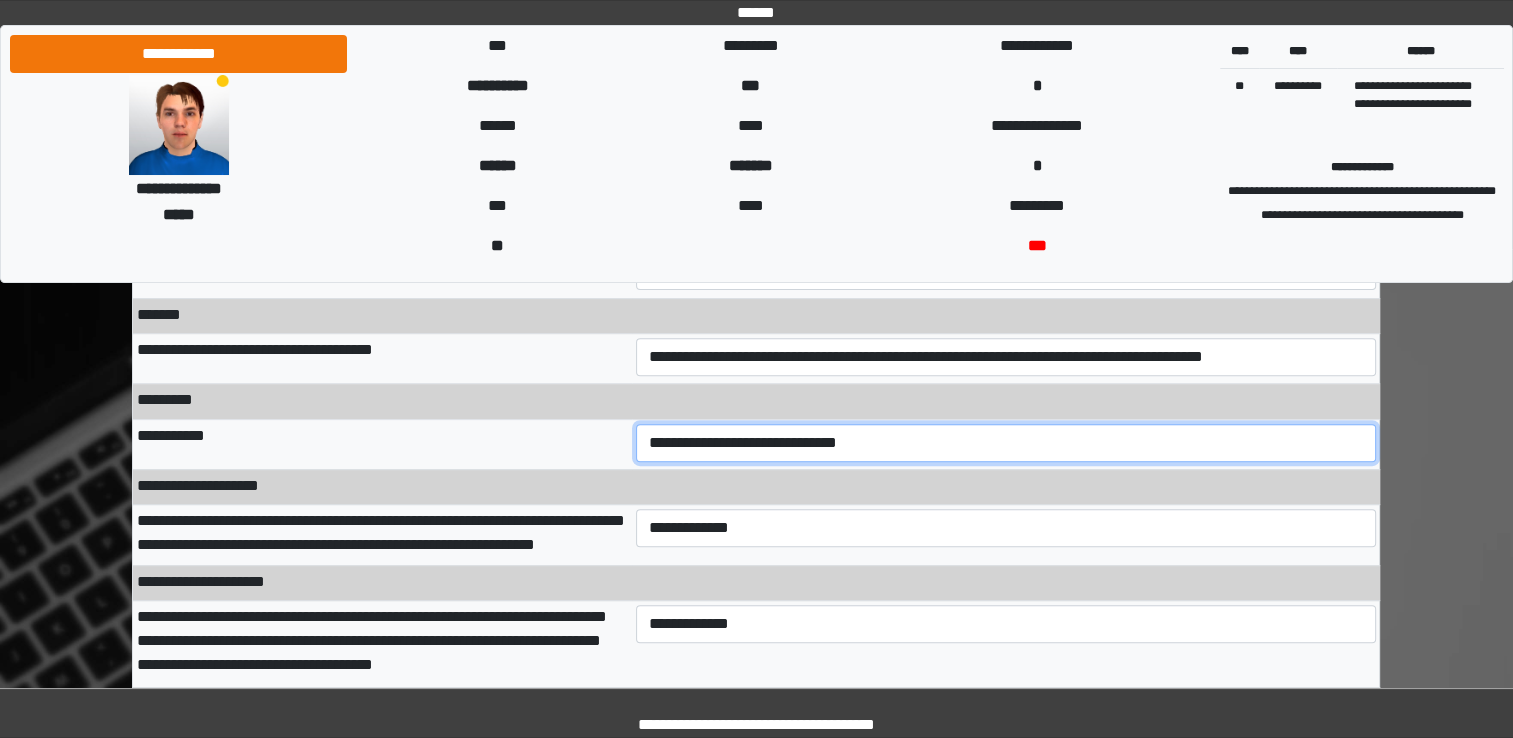 scroll, scrollTop: 612, scrollLeft: 0, axis: vertical 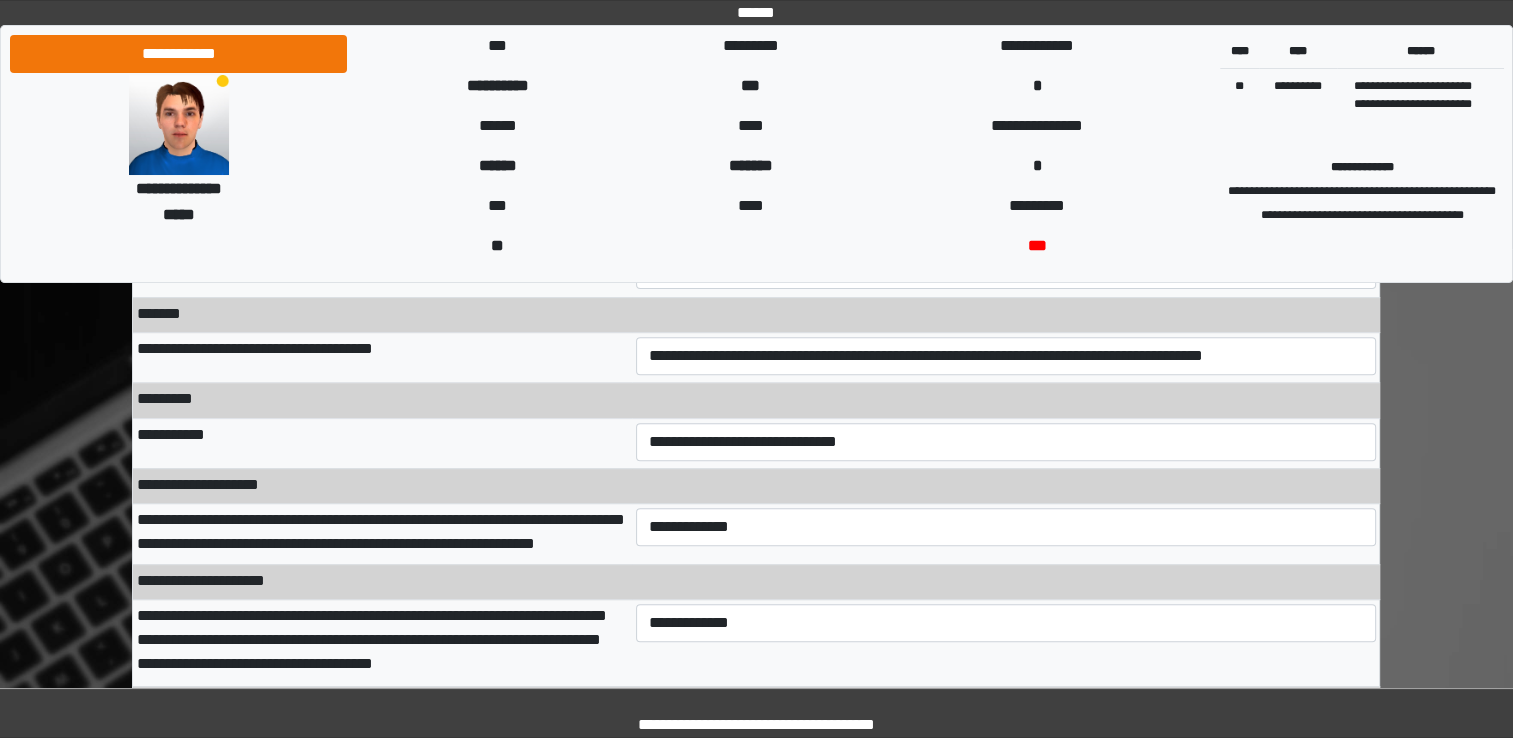 click on "**********" at bounding box center (1006, 534) 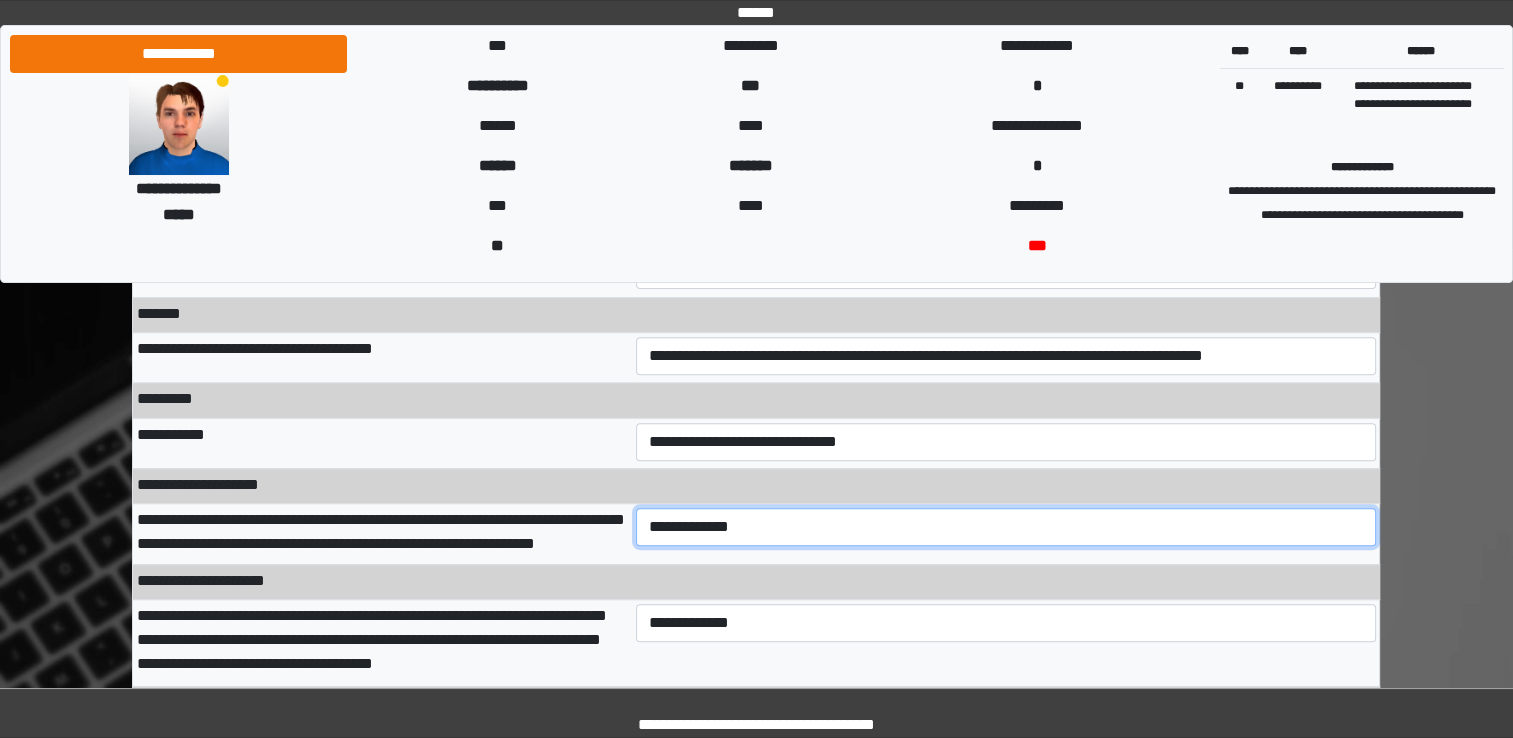 click on "**********" at bounding box center [1006, 527] 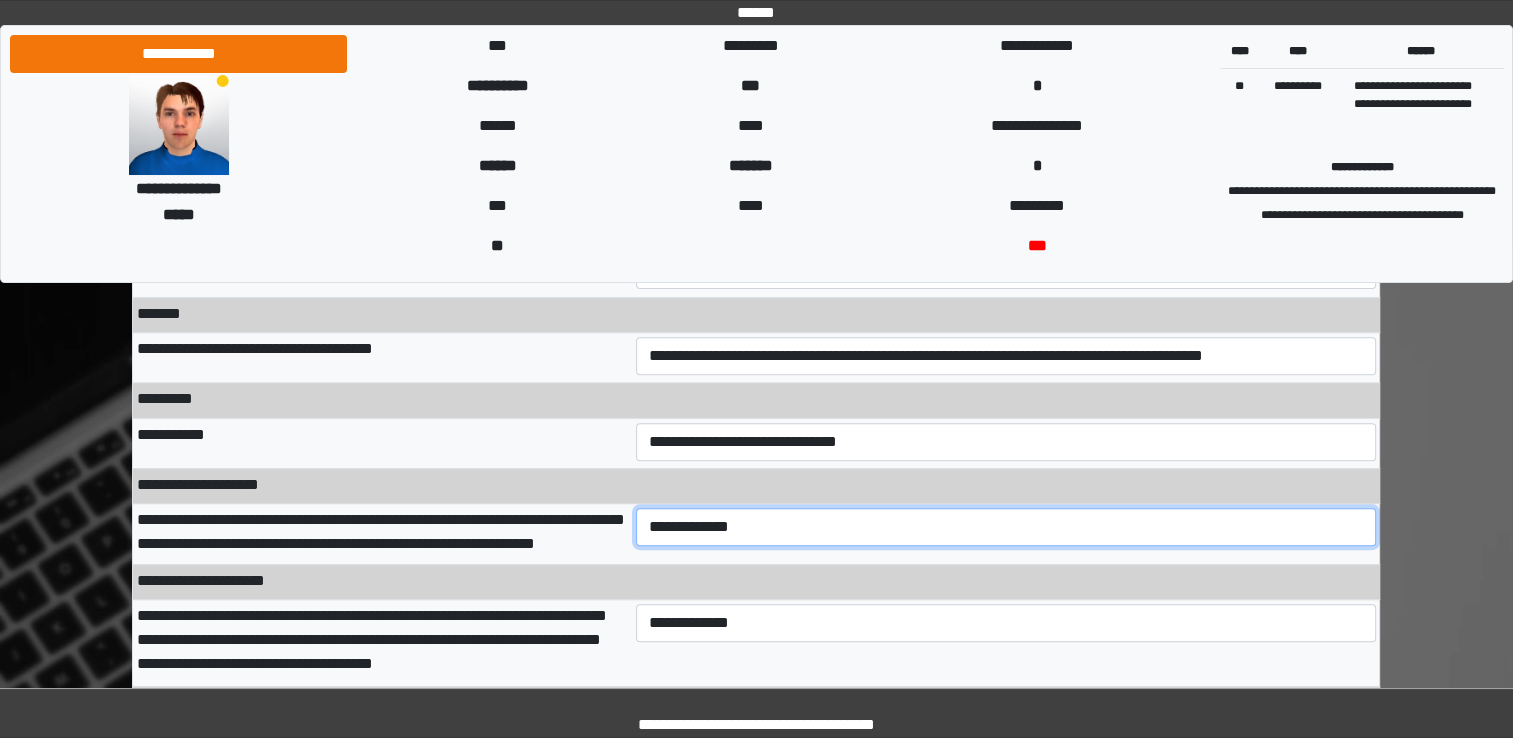 select on "***" 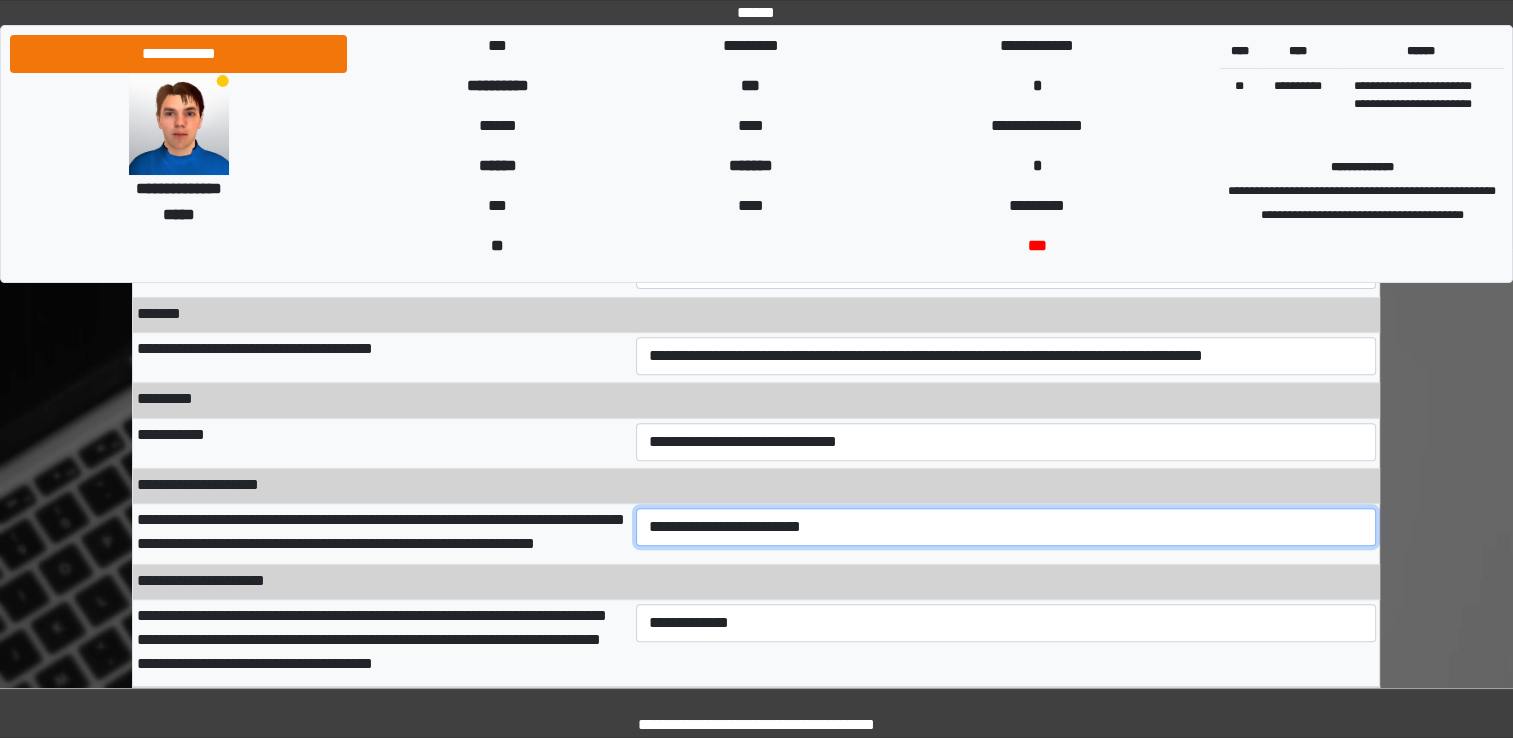 click on "**********" at bounding box center [1006, 527] 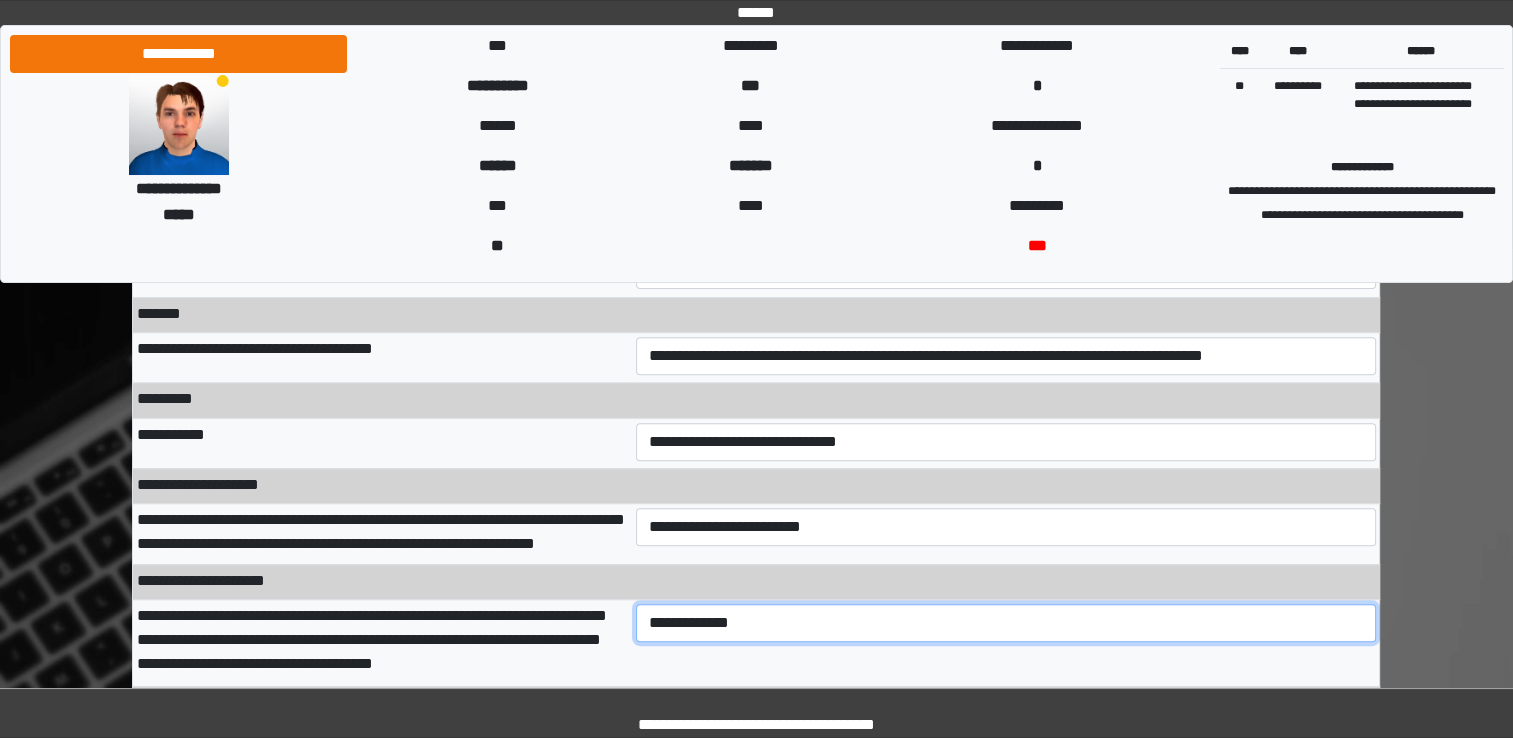 select on "***" 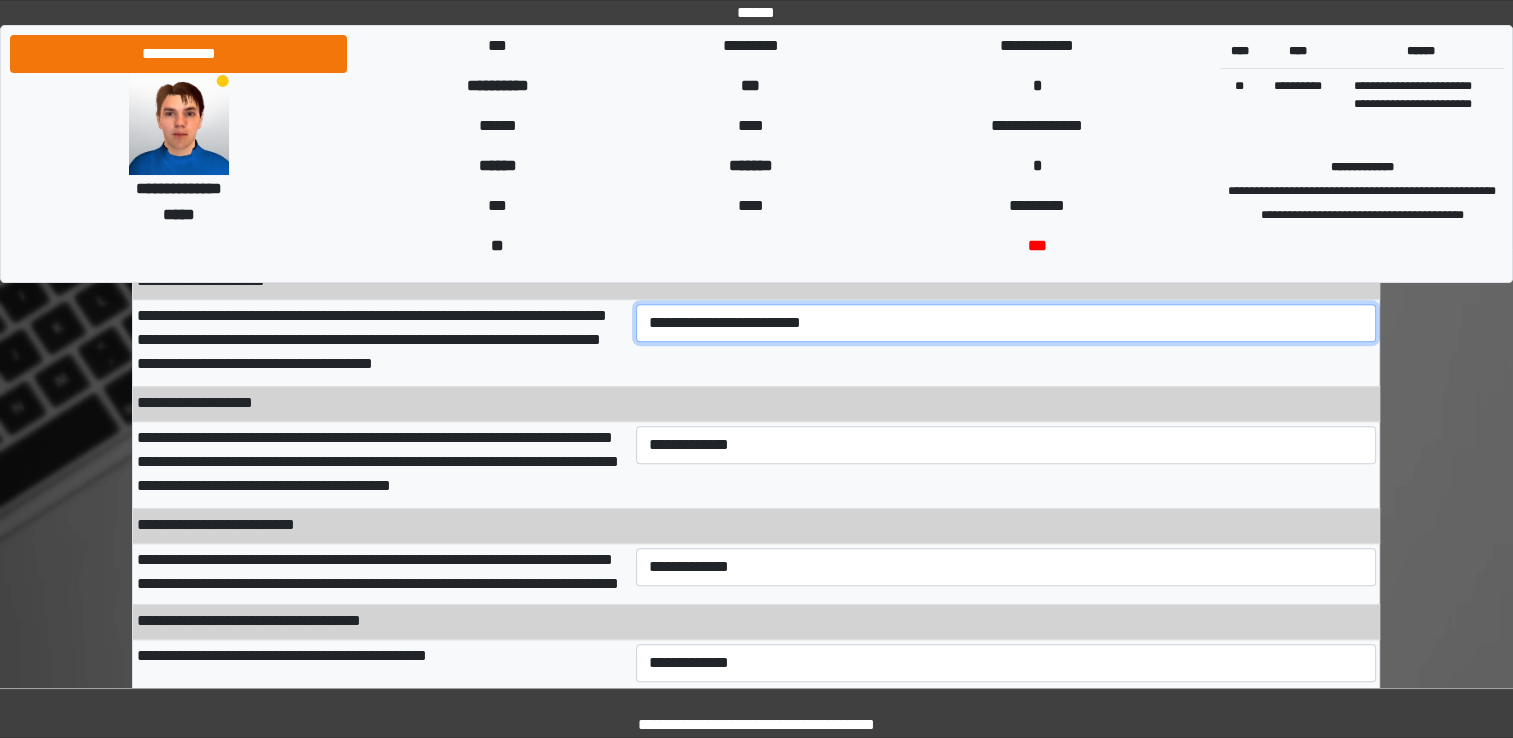 scroll, scrollTop: 915, scrollLeft: 0, axis: vertical 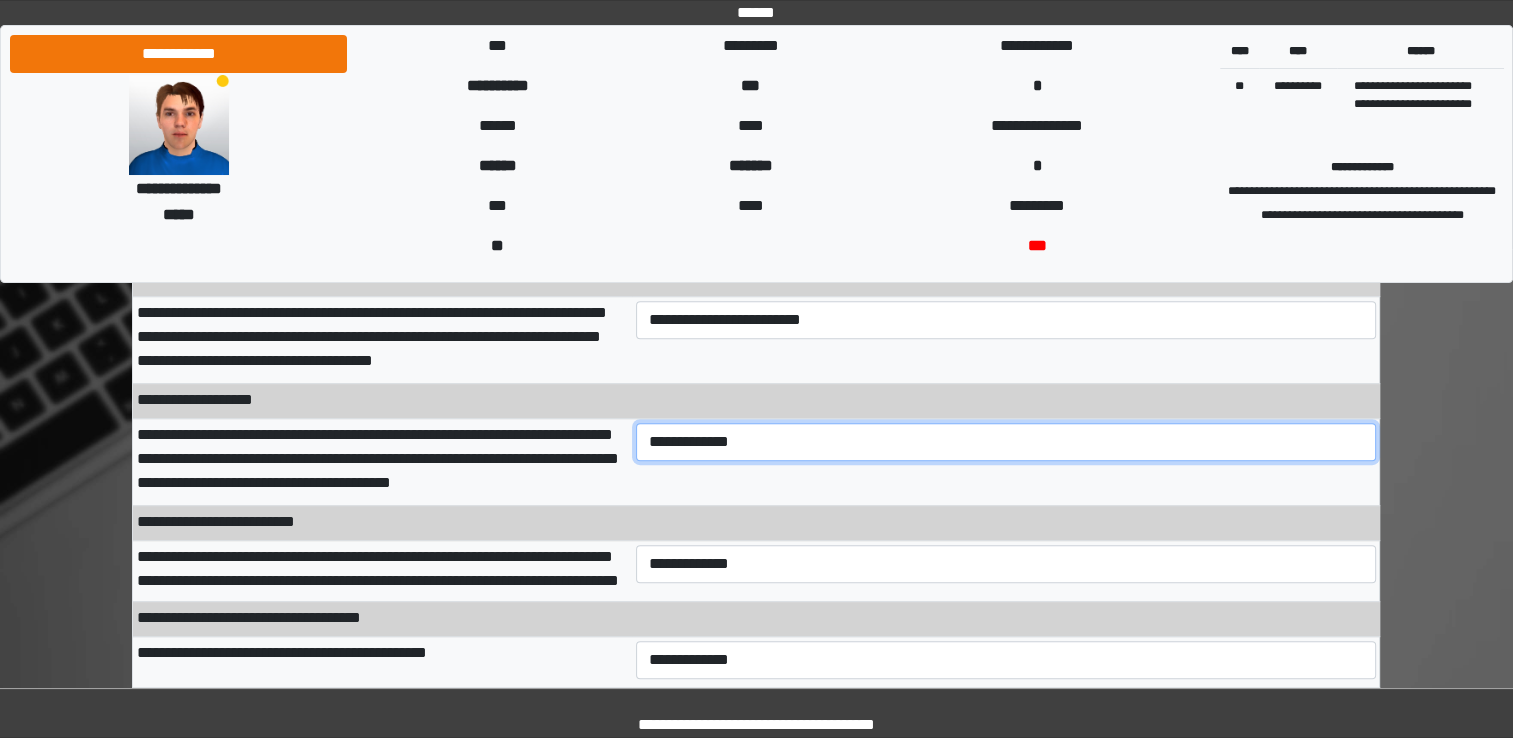 select on "***" 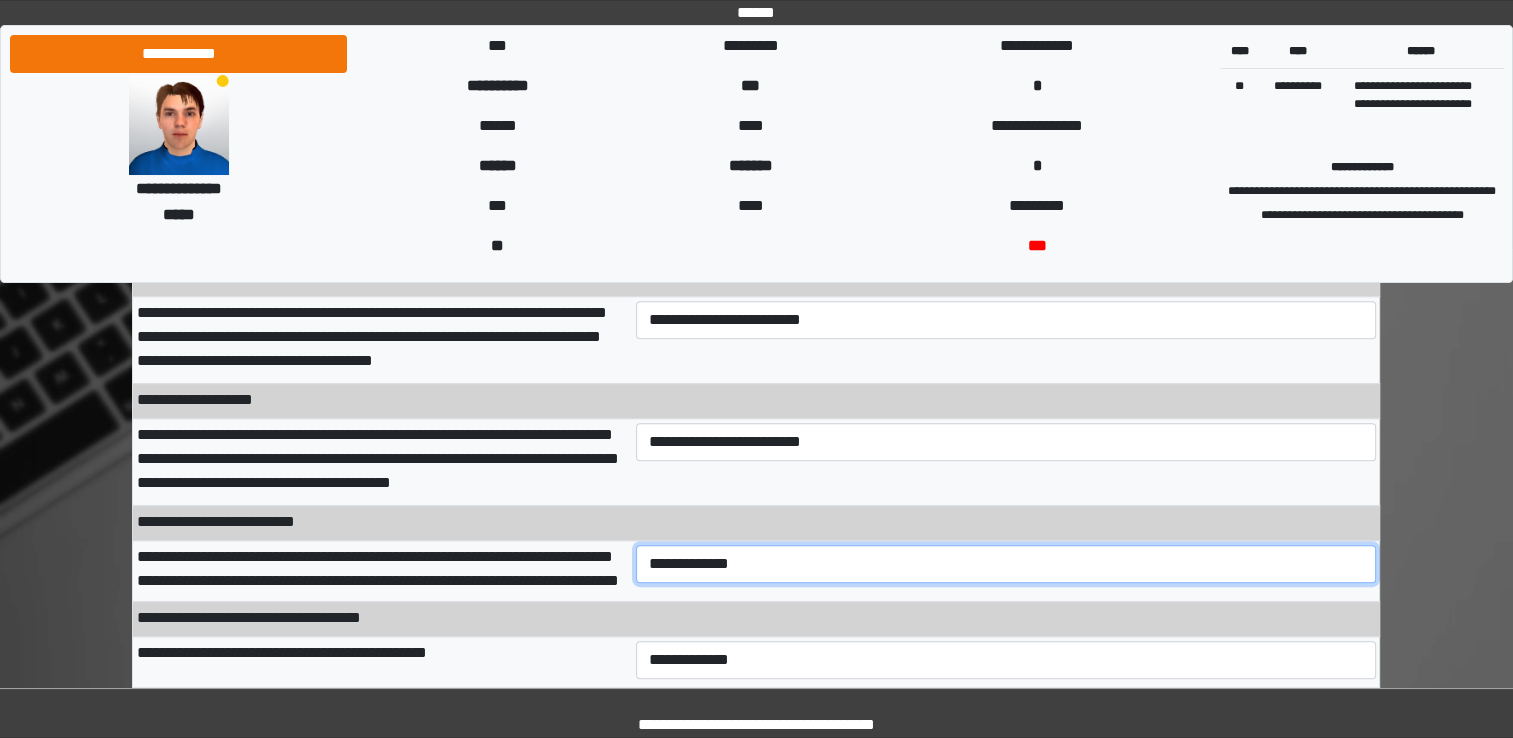 select on "***" 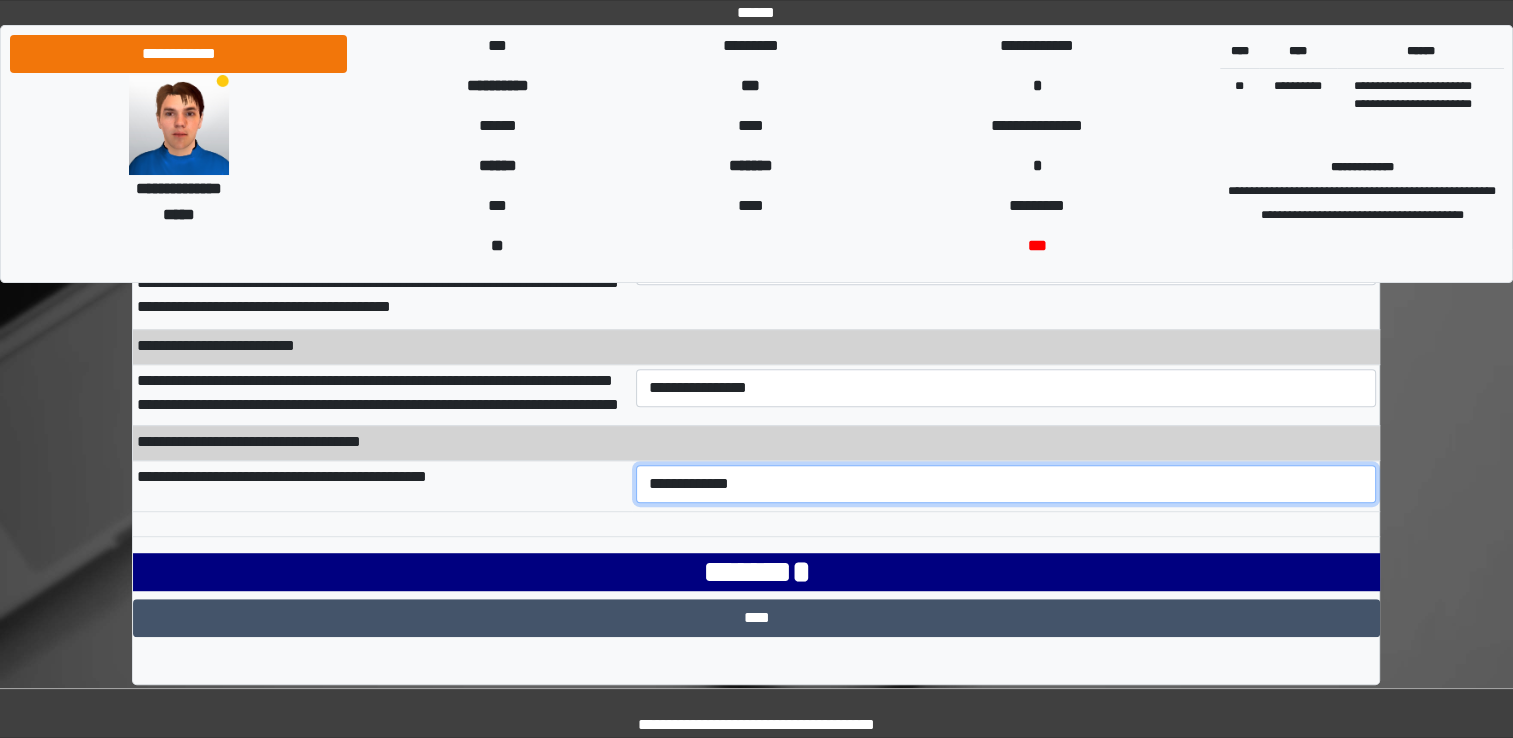 scroll, scrollTop: 1092, scrollLeft: 0, axis: vertical 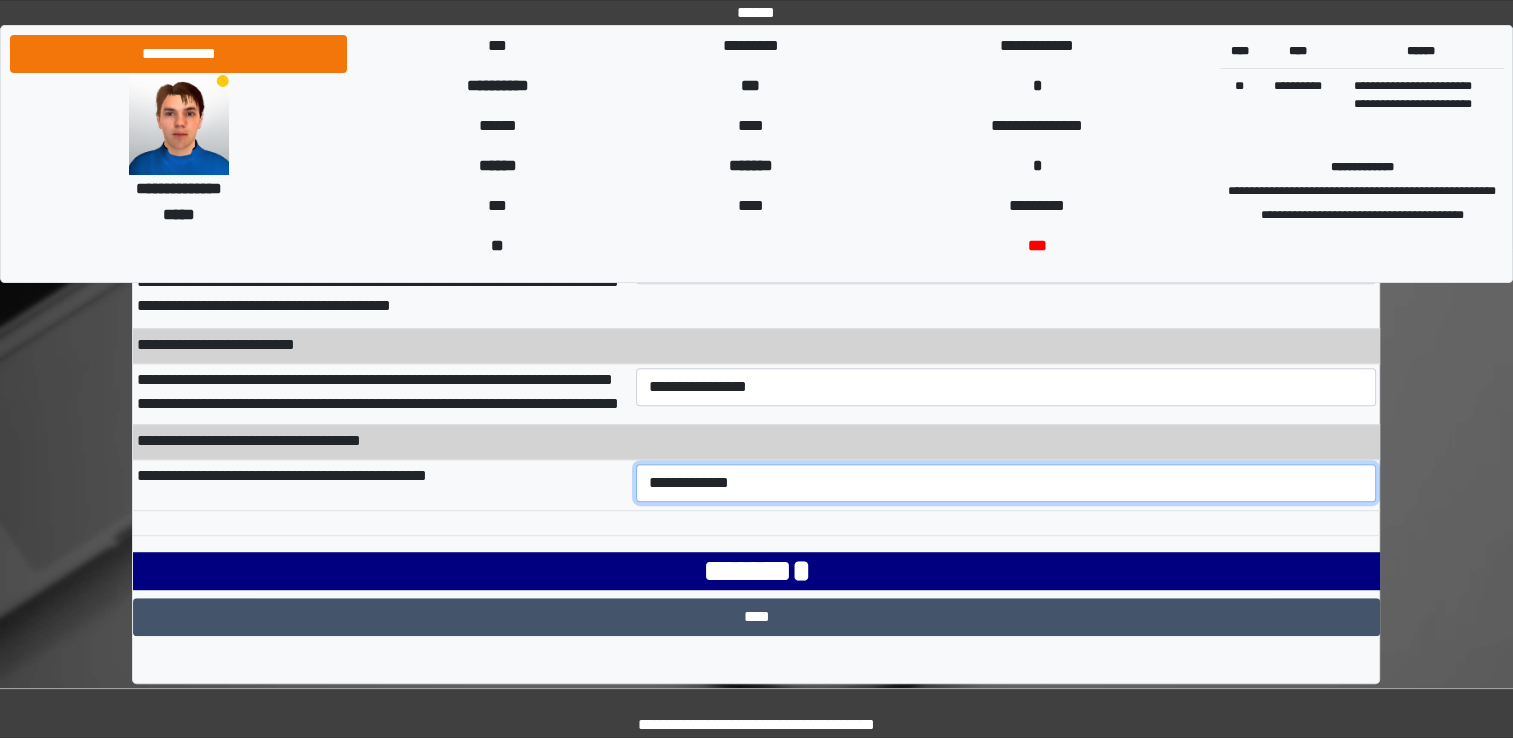 click on "**********" at bounding box center (1006, 483) 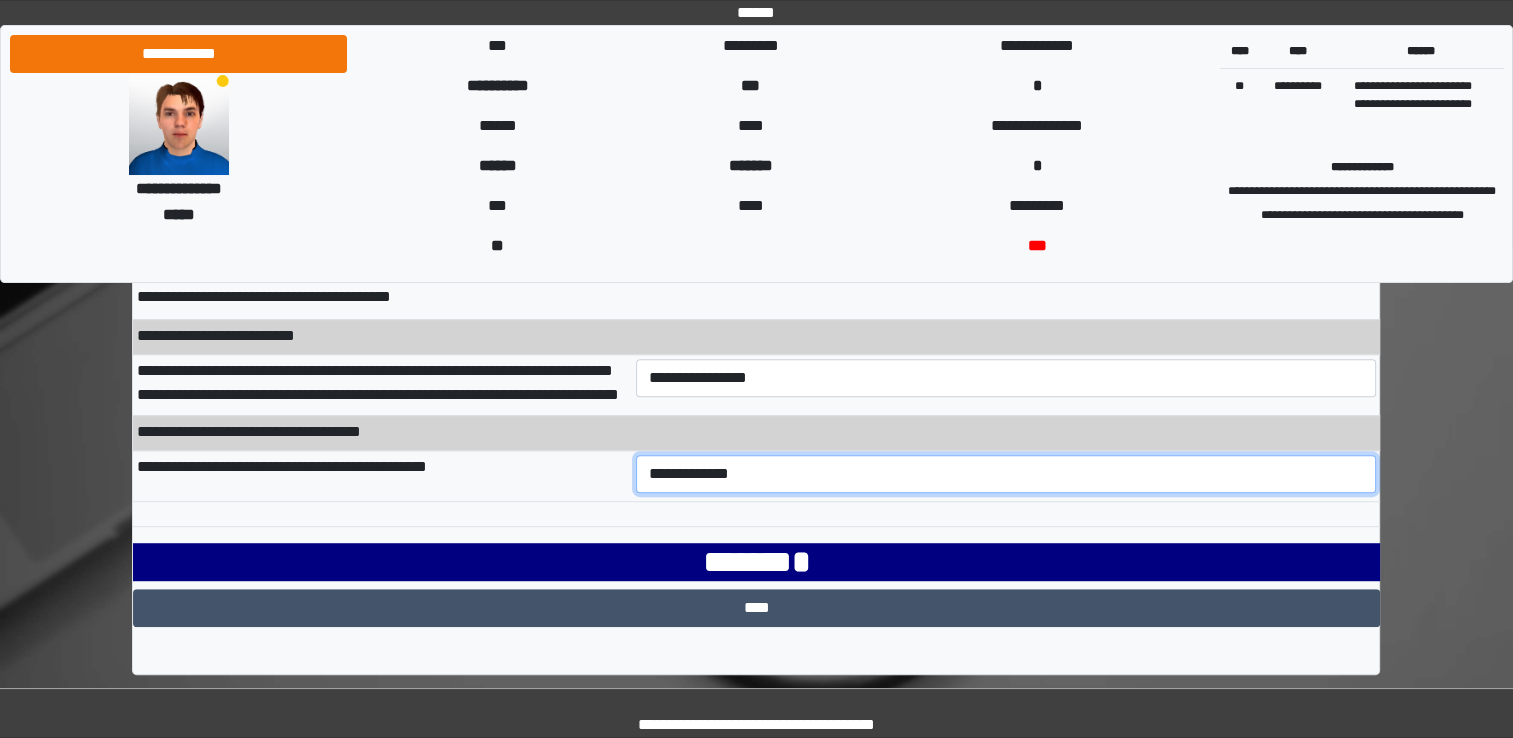 click on "**********" at bounding box center [1006, 474] 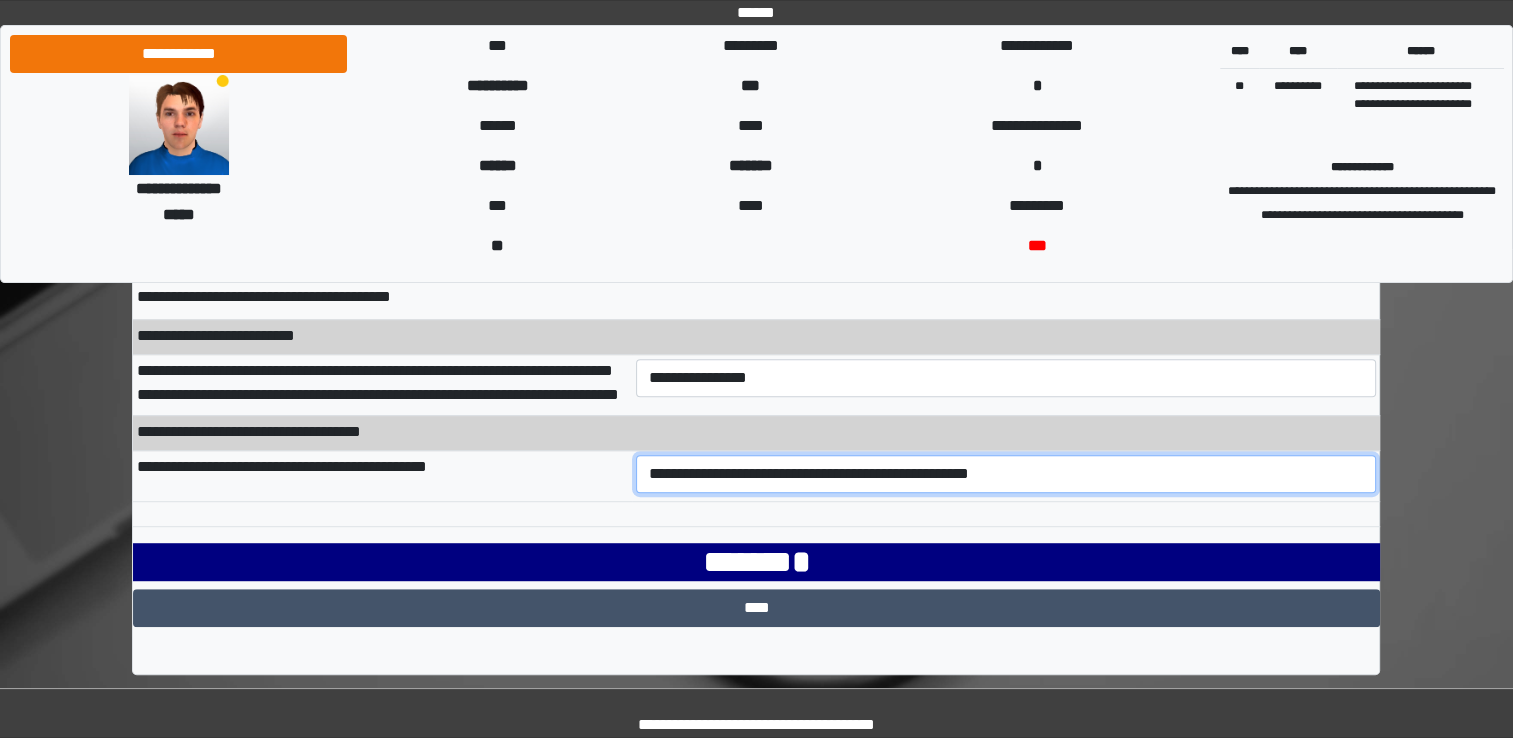 click on "**********" at bounding box center [1006, 474] 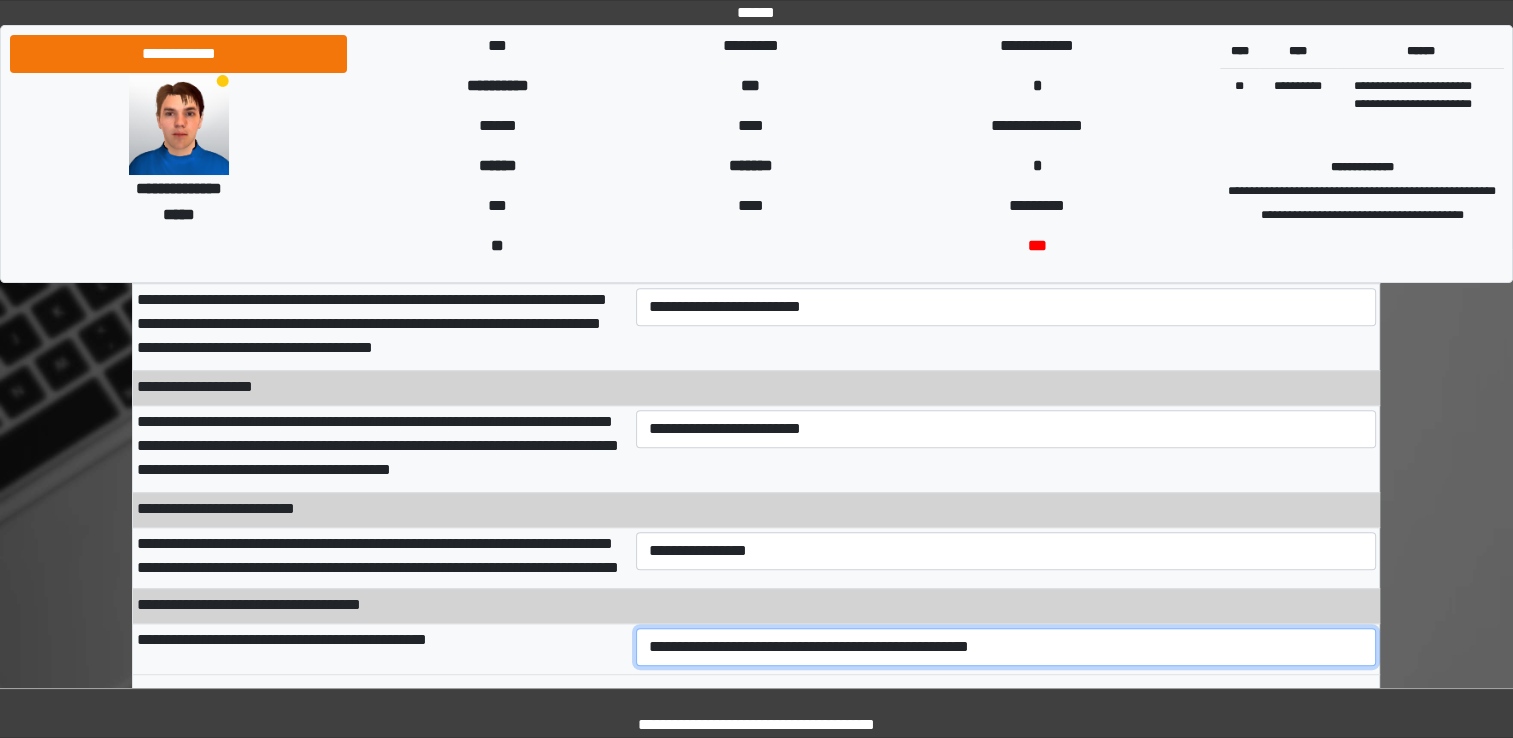 scroll, scrollTop: 928, scrollLeft: 0, axis: vertical 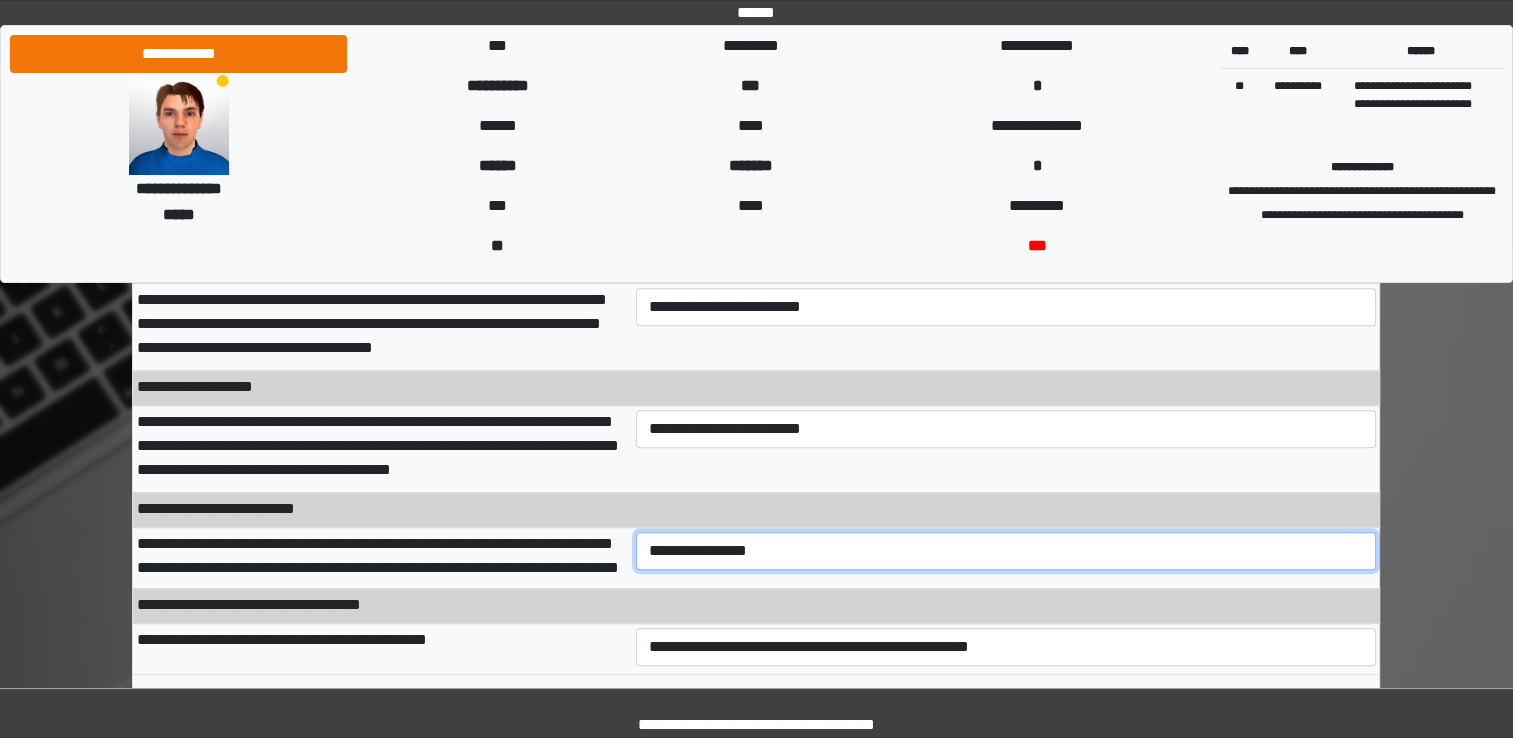 click on "**********" at bounding box center [1006, 551] 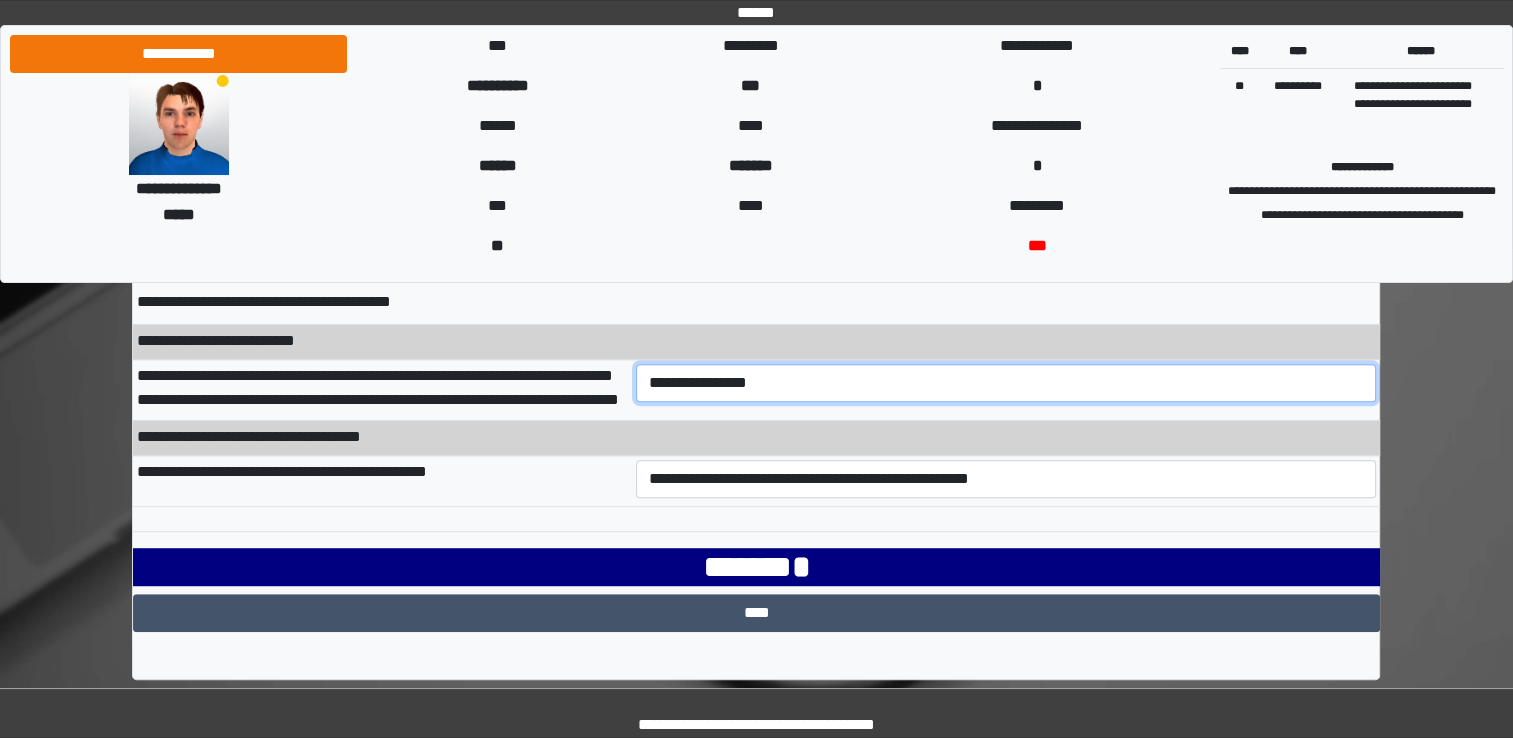 scroll, scrollTop: 1101, scrollLeft: 0, axis: vertical 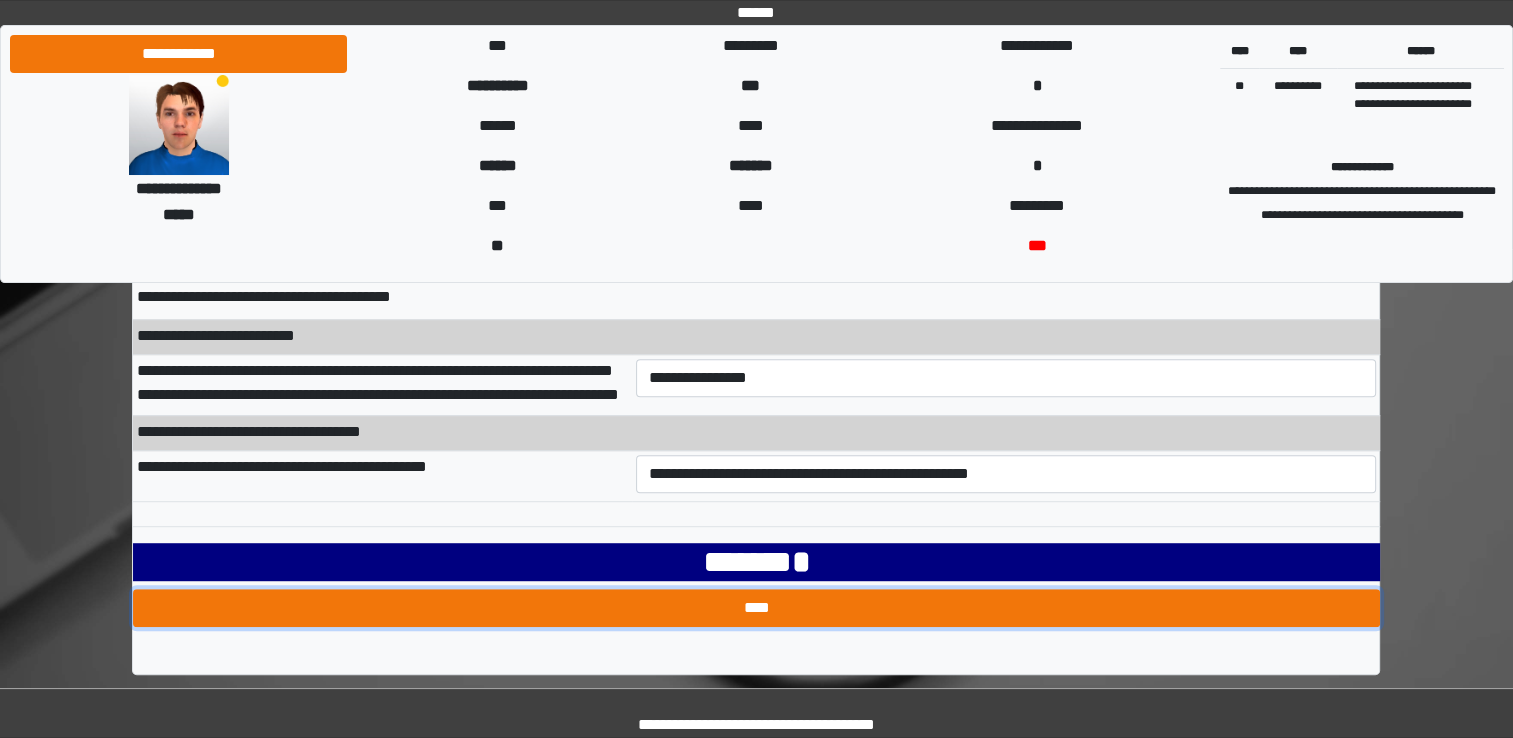 click on "****" at bounding box center (756, 608) 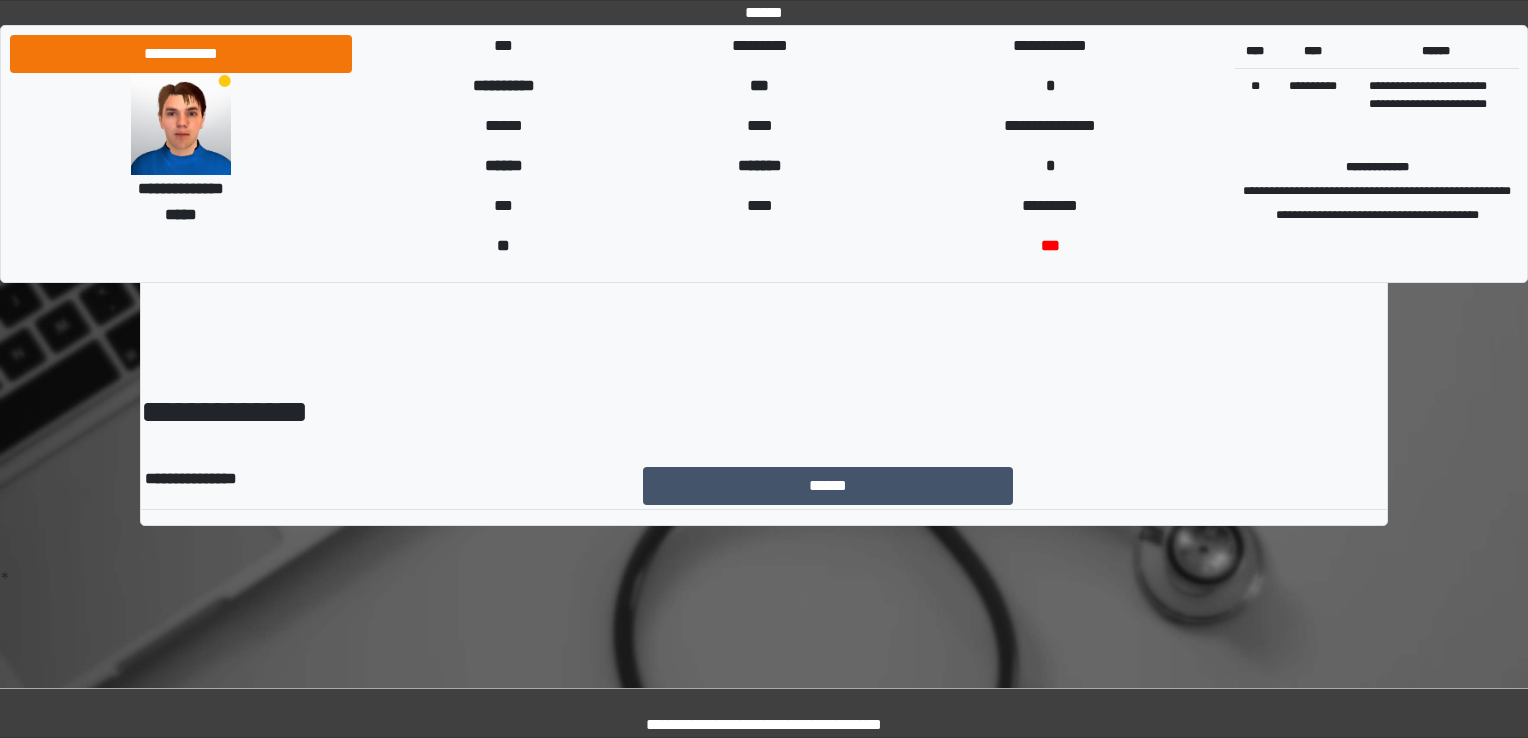 scroll, scrollTop: 0, scrollLeft: 0, axis: both 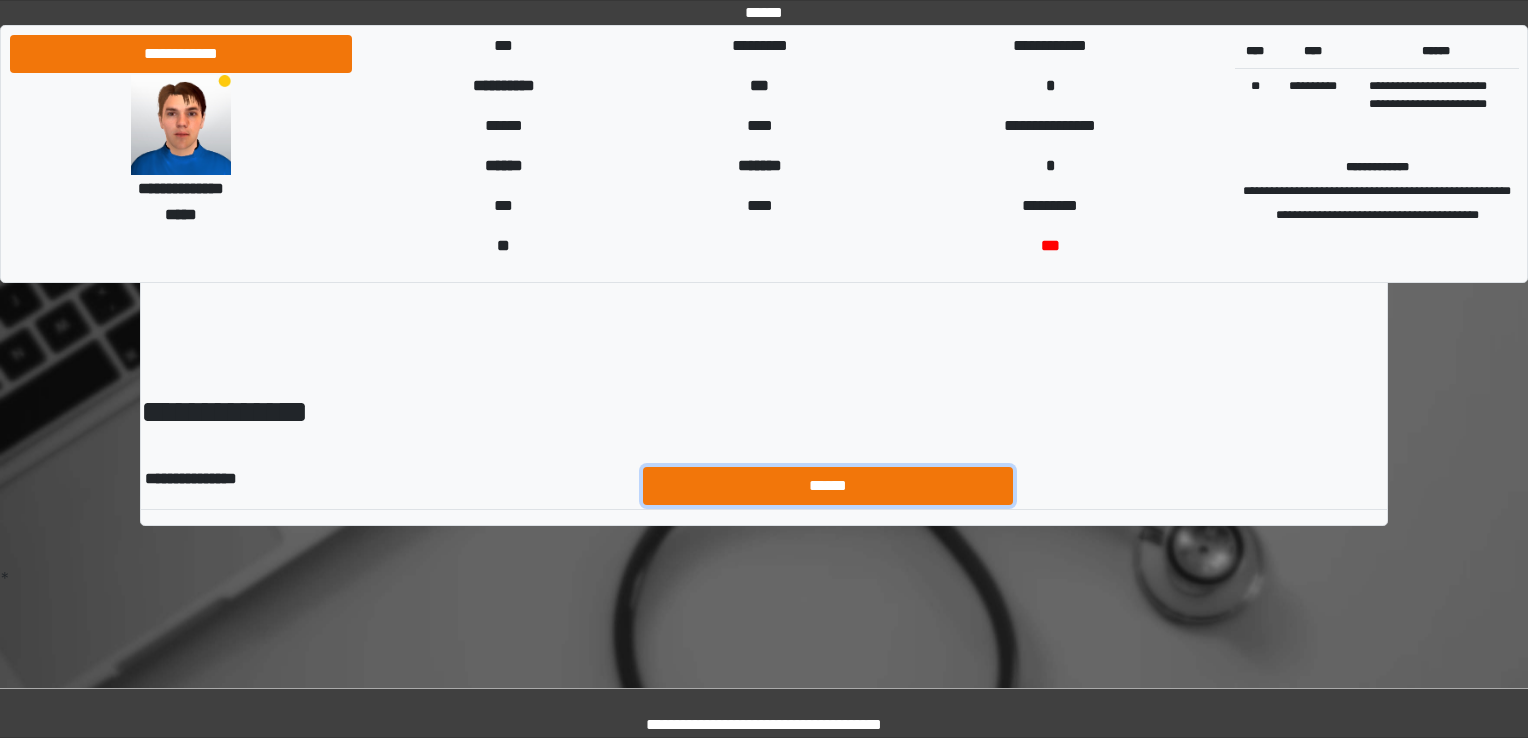 click on "******" at bounding box center (828, 486) 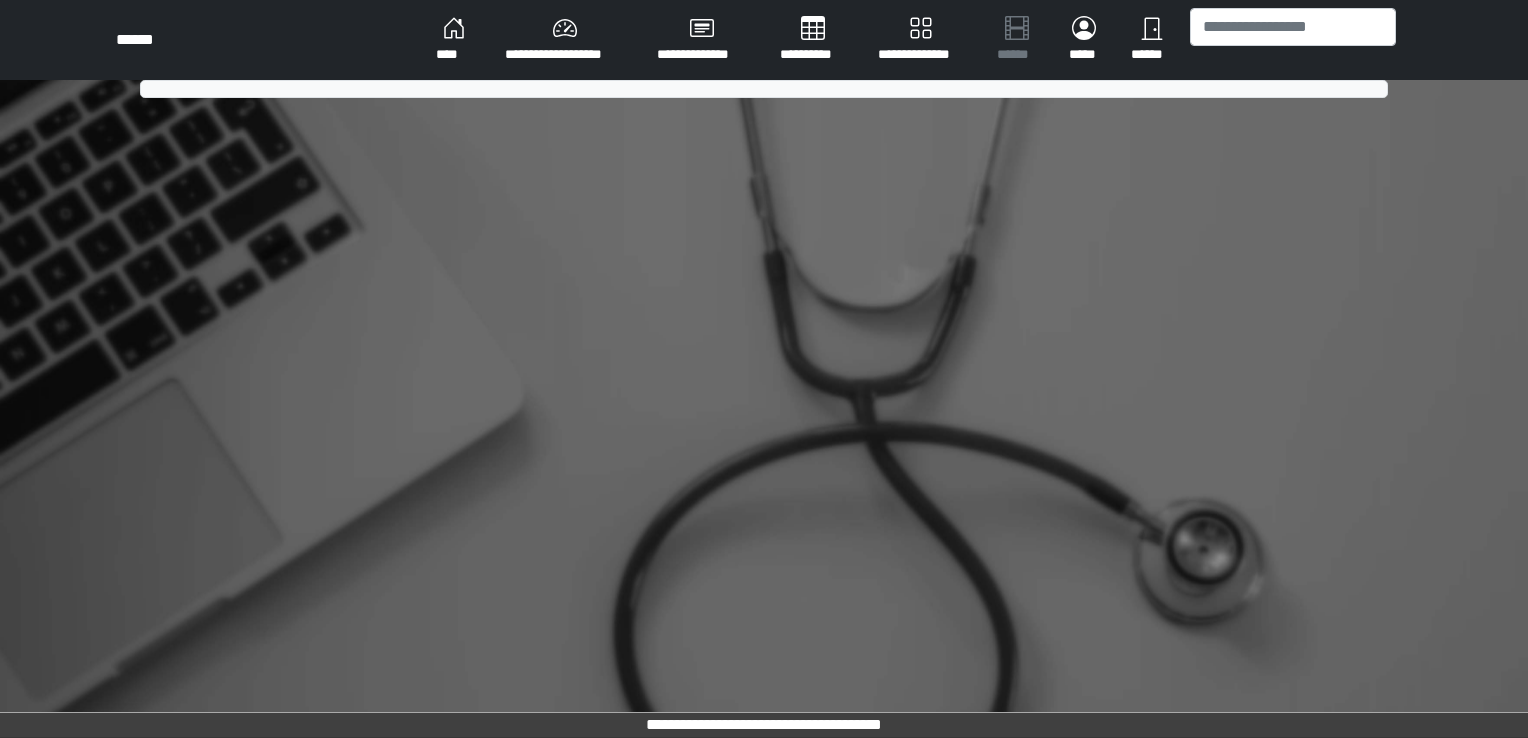 scroll, scrollTop: 0, scrollLeft: 0, axis: both 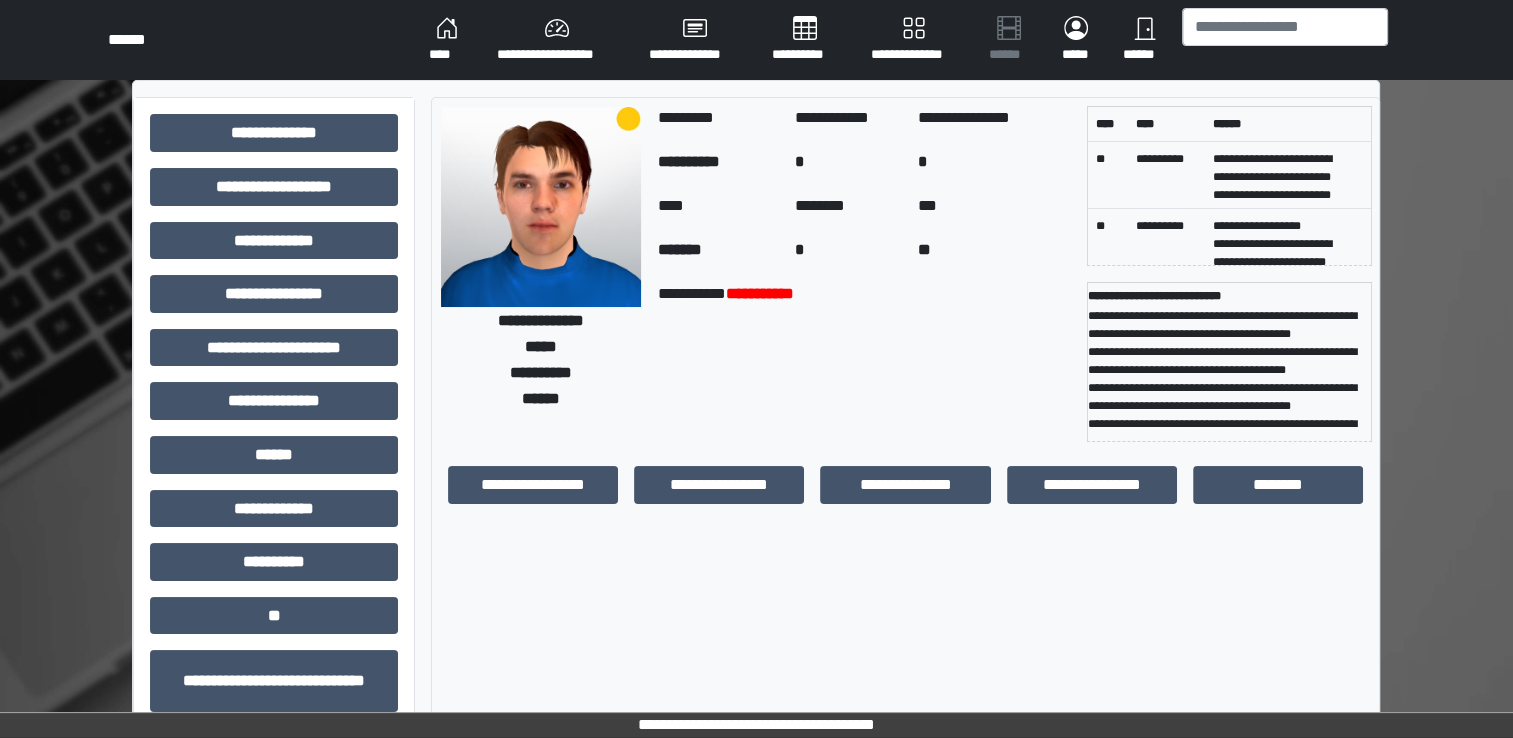 click on "****" at bounding box center (447, 40) 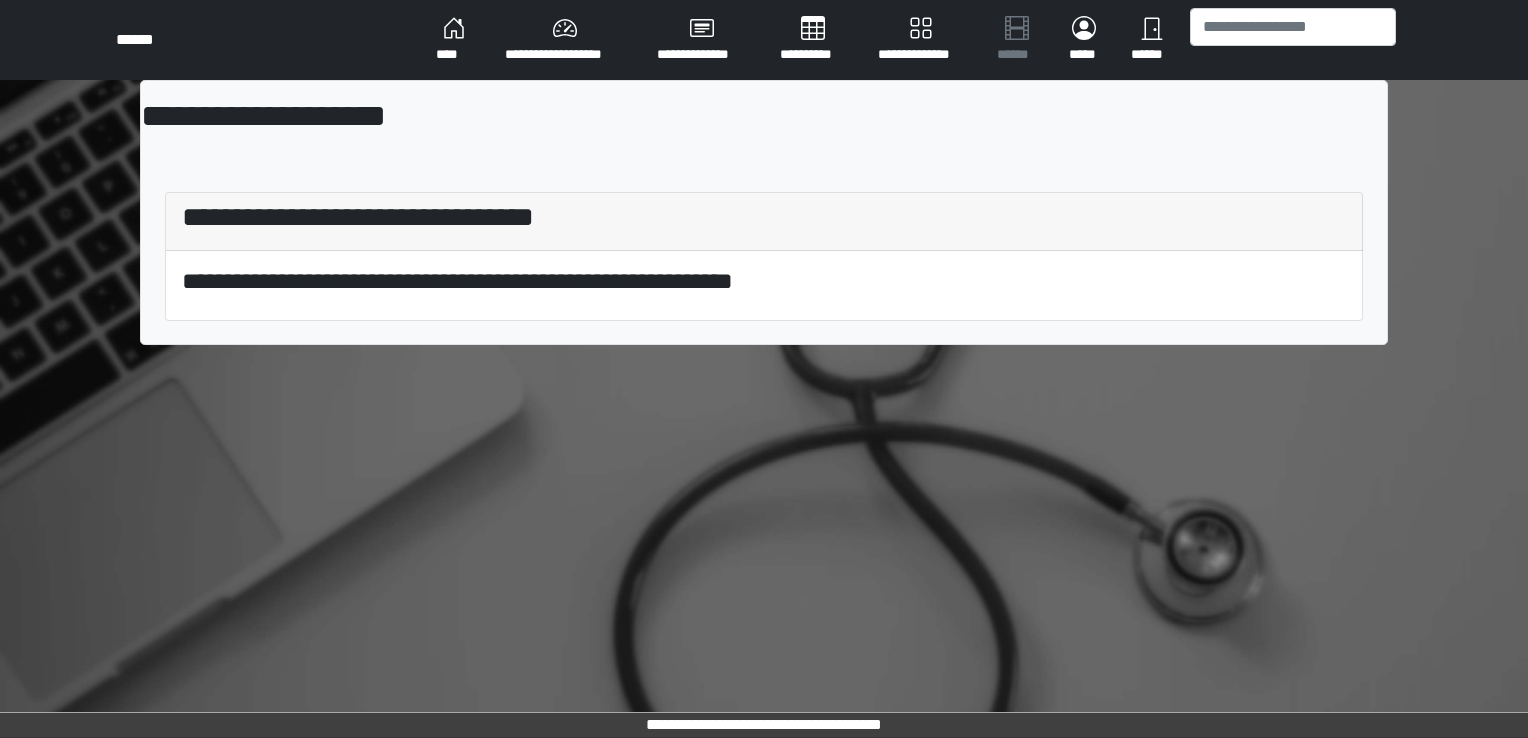 click on "****" at bounding box center [454, 40] 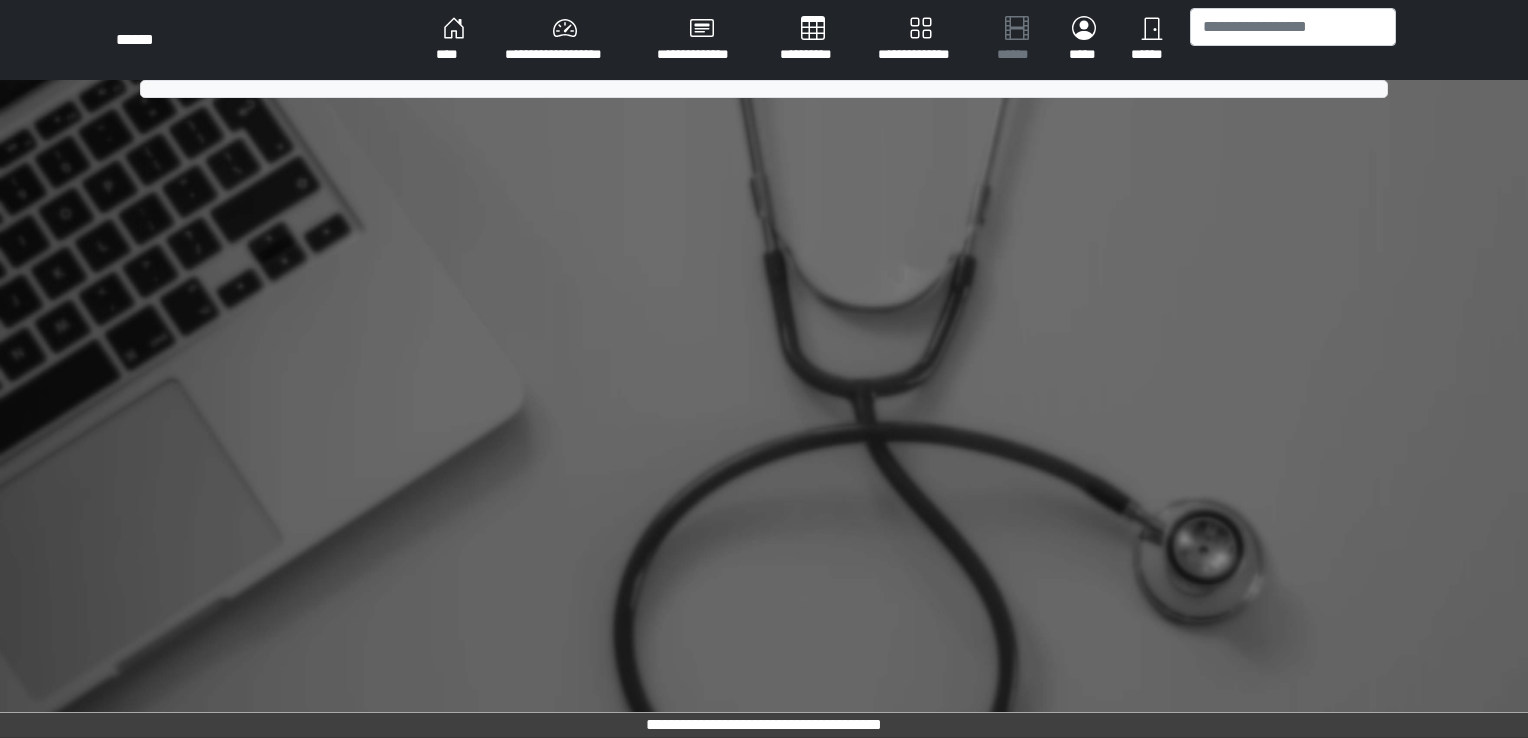 click on "****" at bounding box center (454, 40) 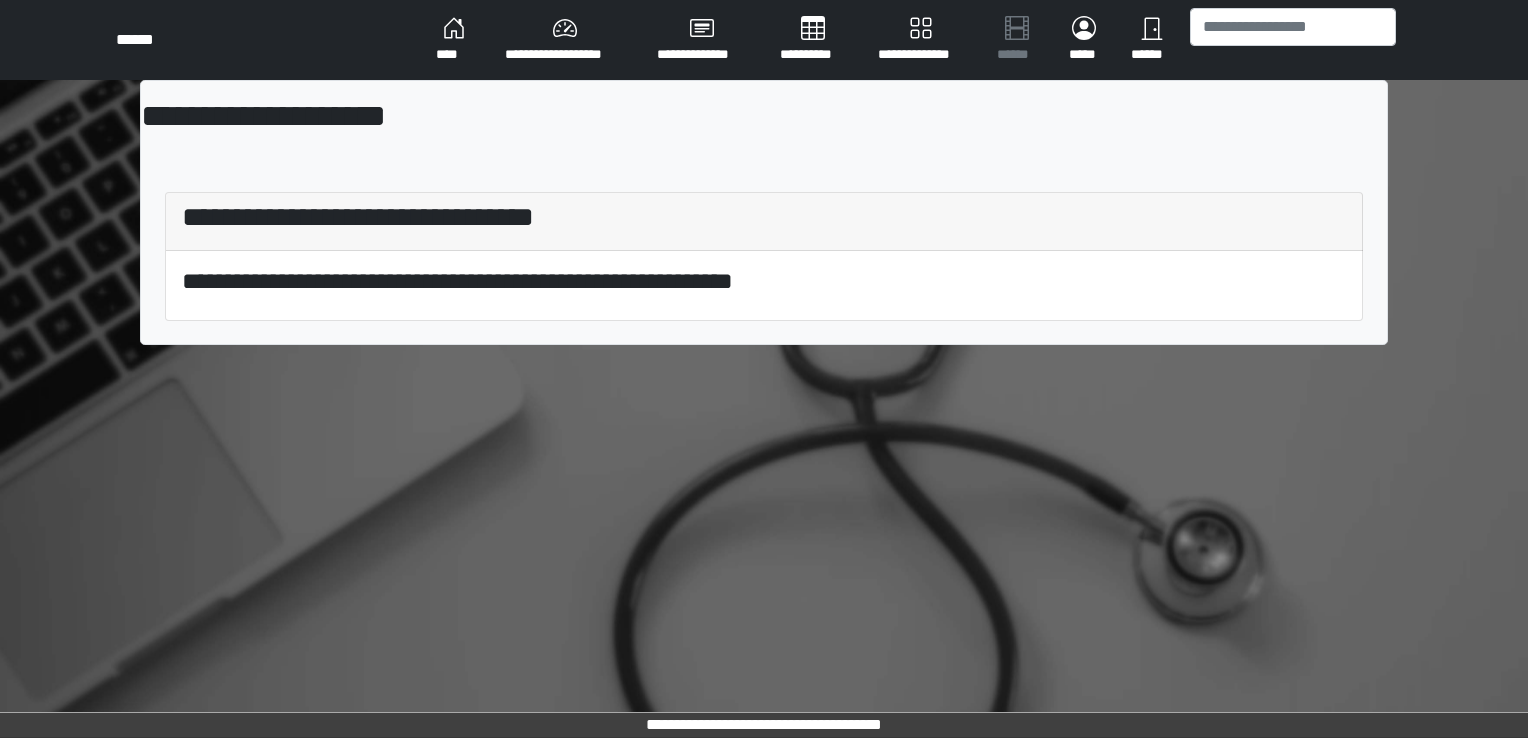 click on "****" at bounding box center [454, 40] 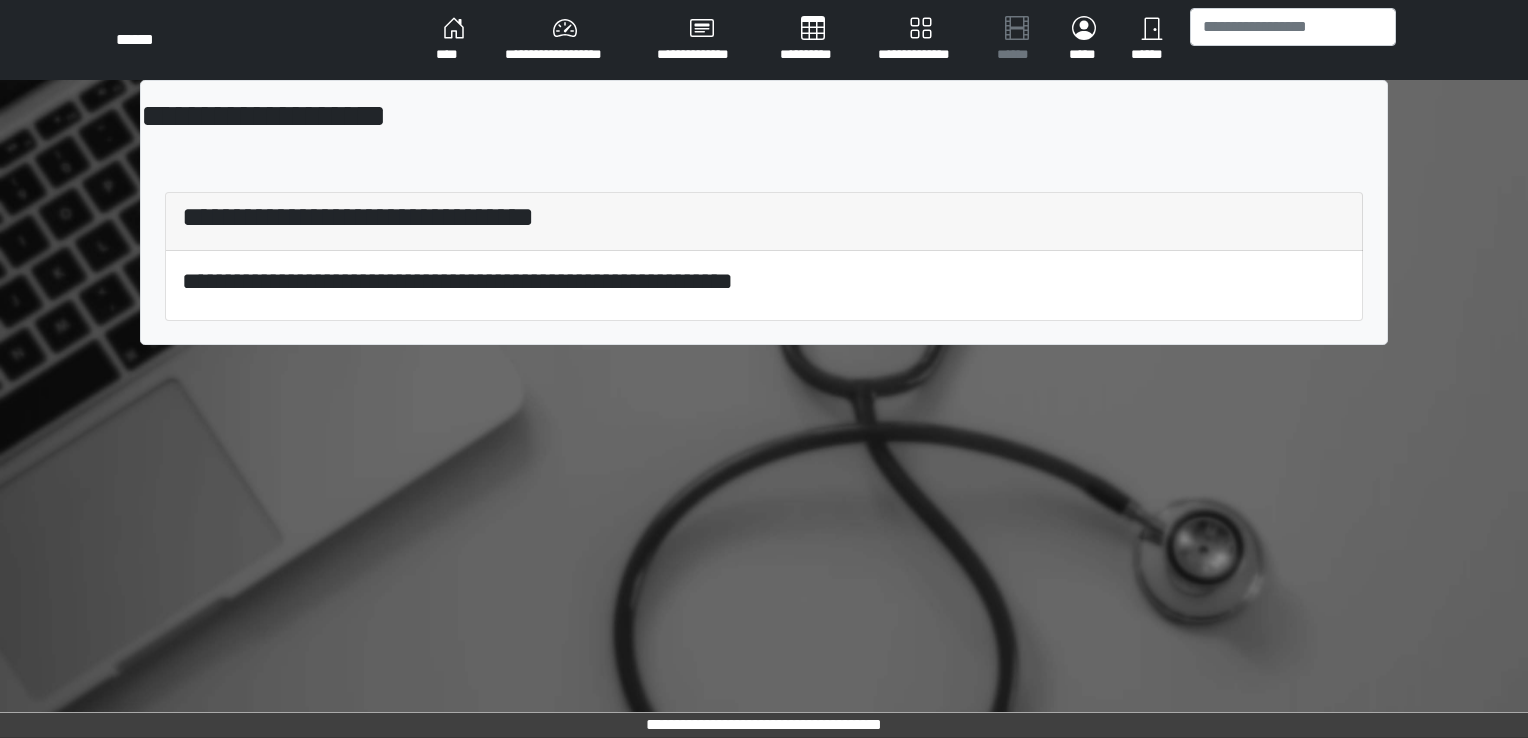 click on "**********" at bounding box center (565, 40) 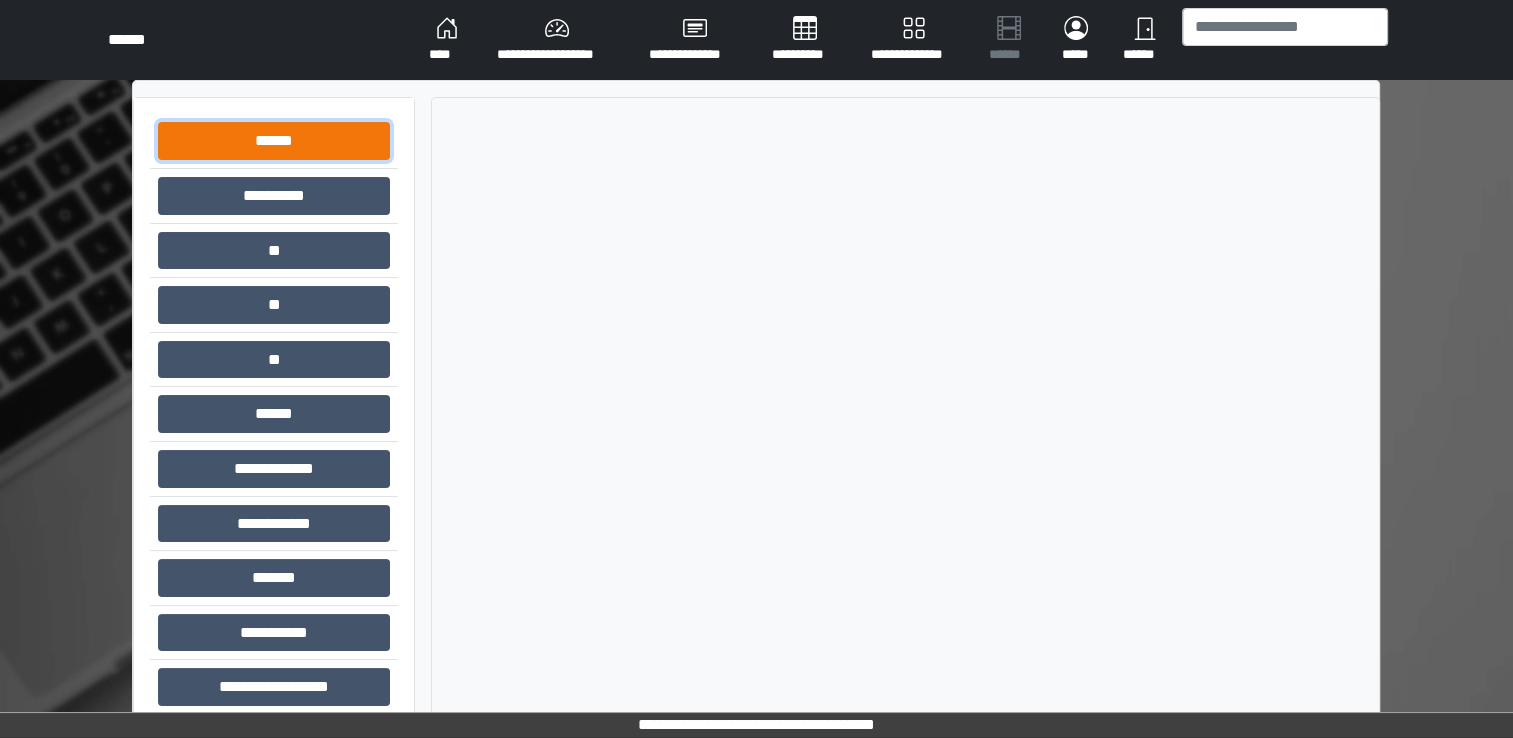 click on "******" at bounding box center [274, 141] 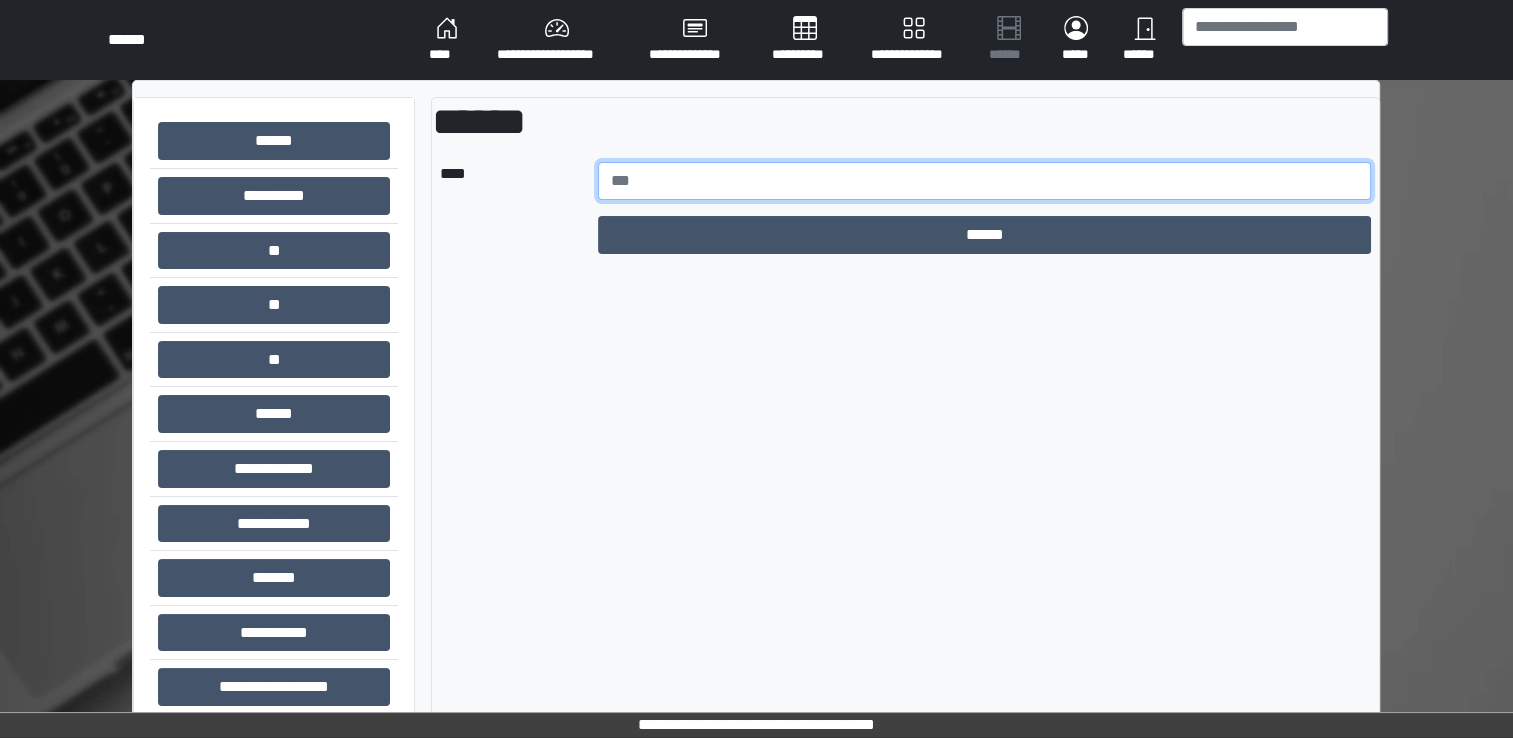 click at bounding box center [985, 181] 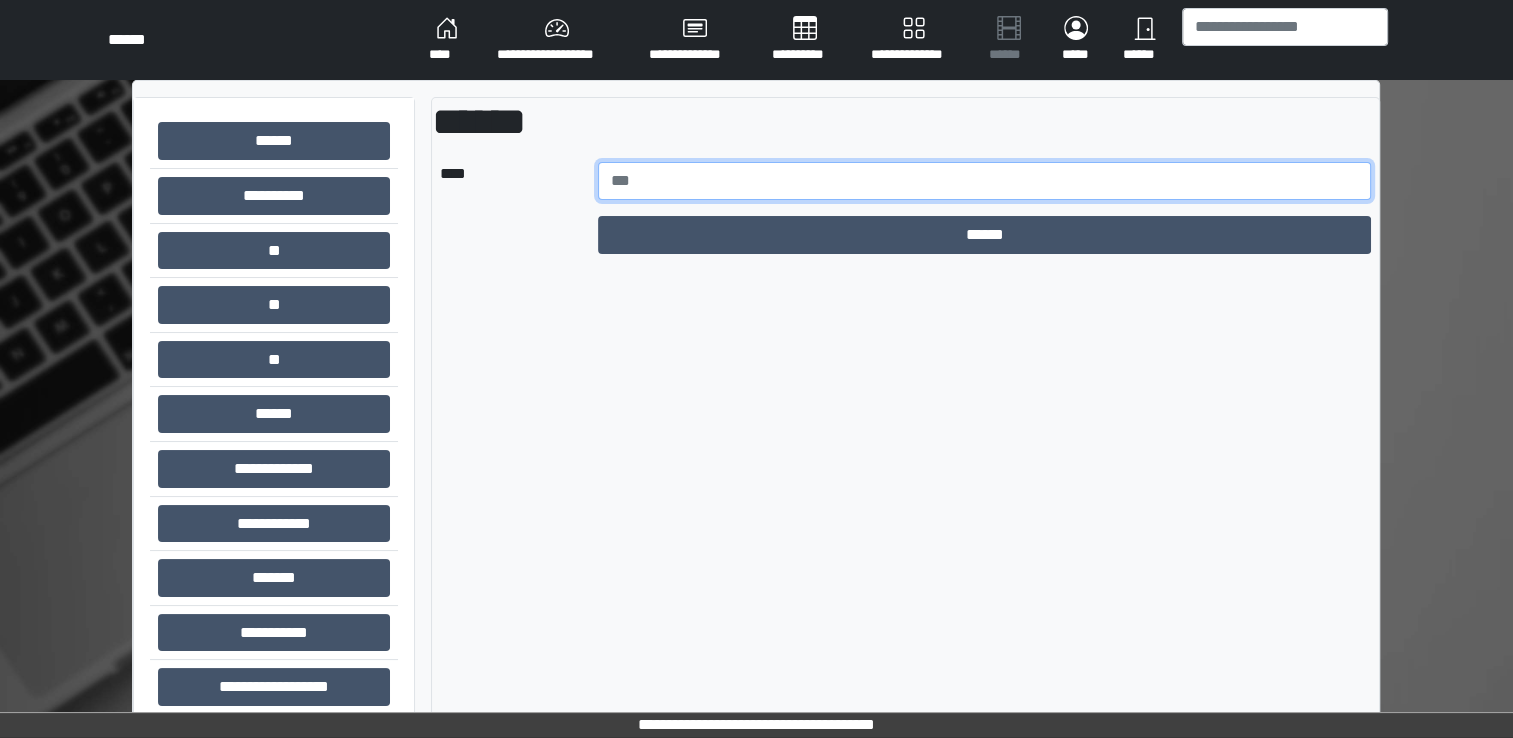 click at bounding box center (985, 181) 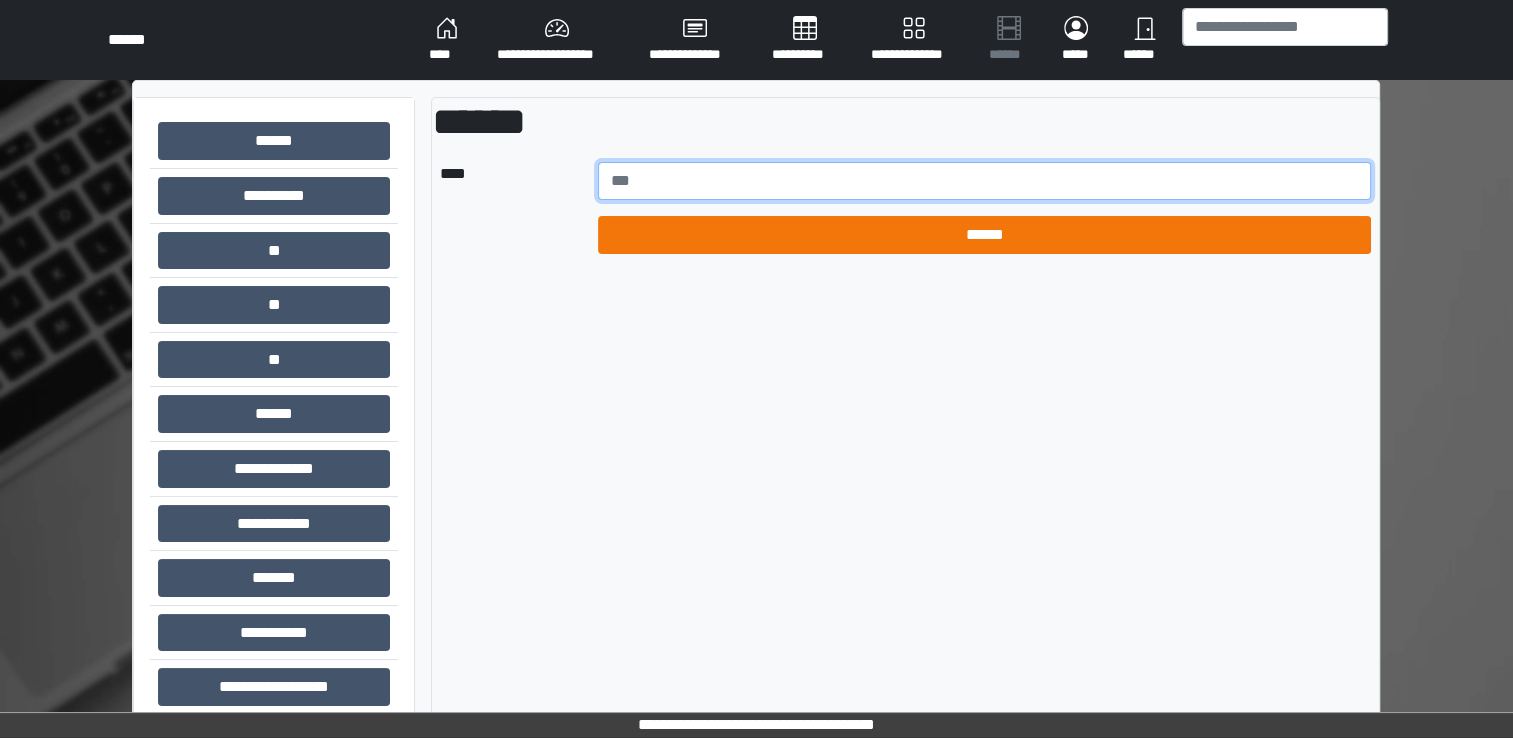 type on "******" 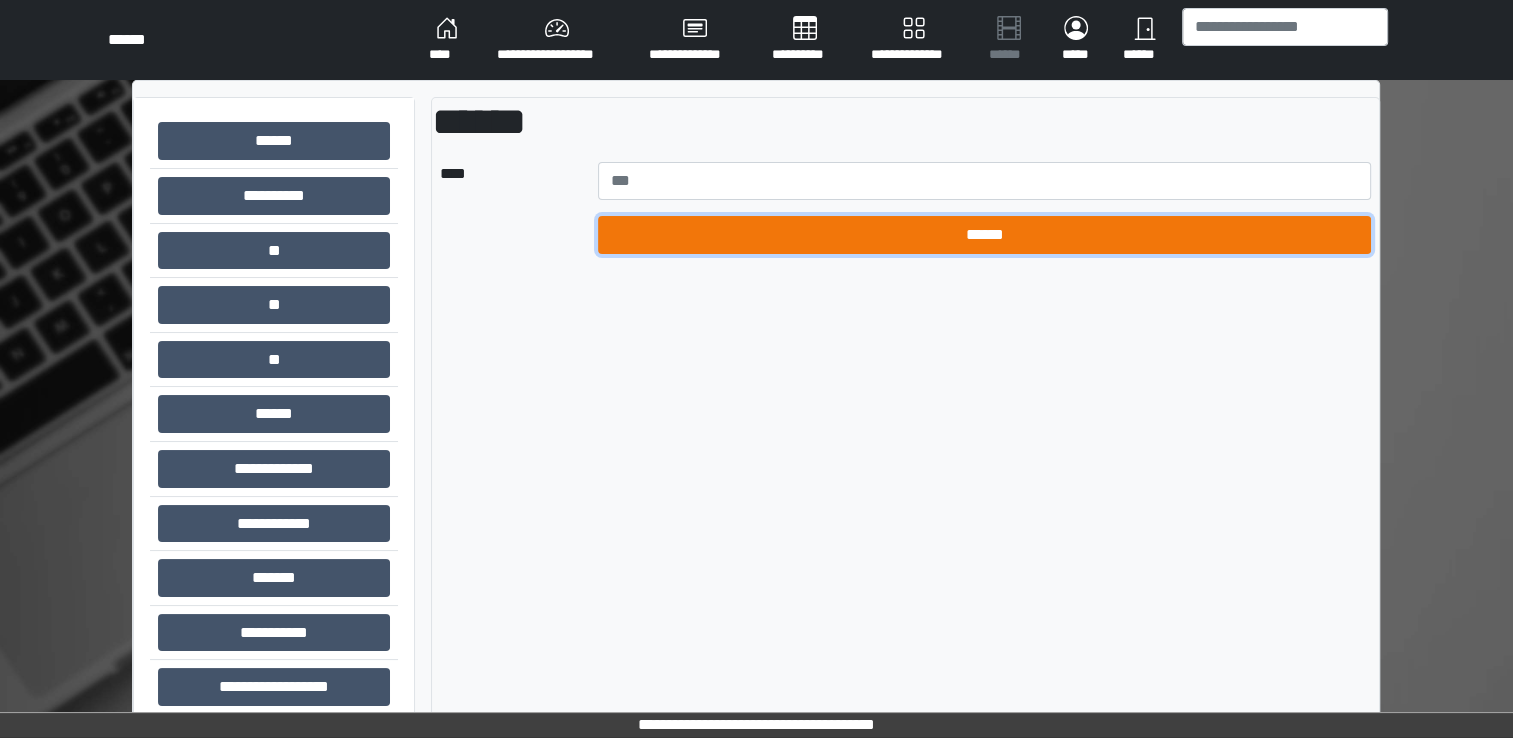 click on "******" at bounding box center (985, 235) 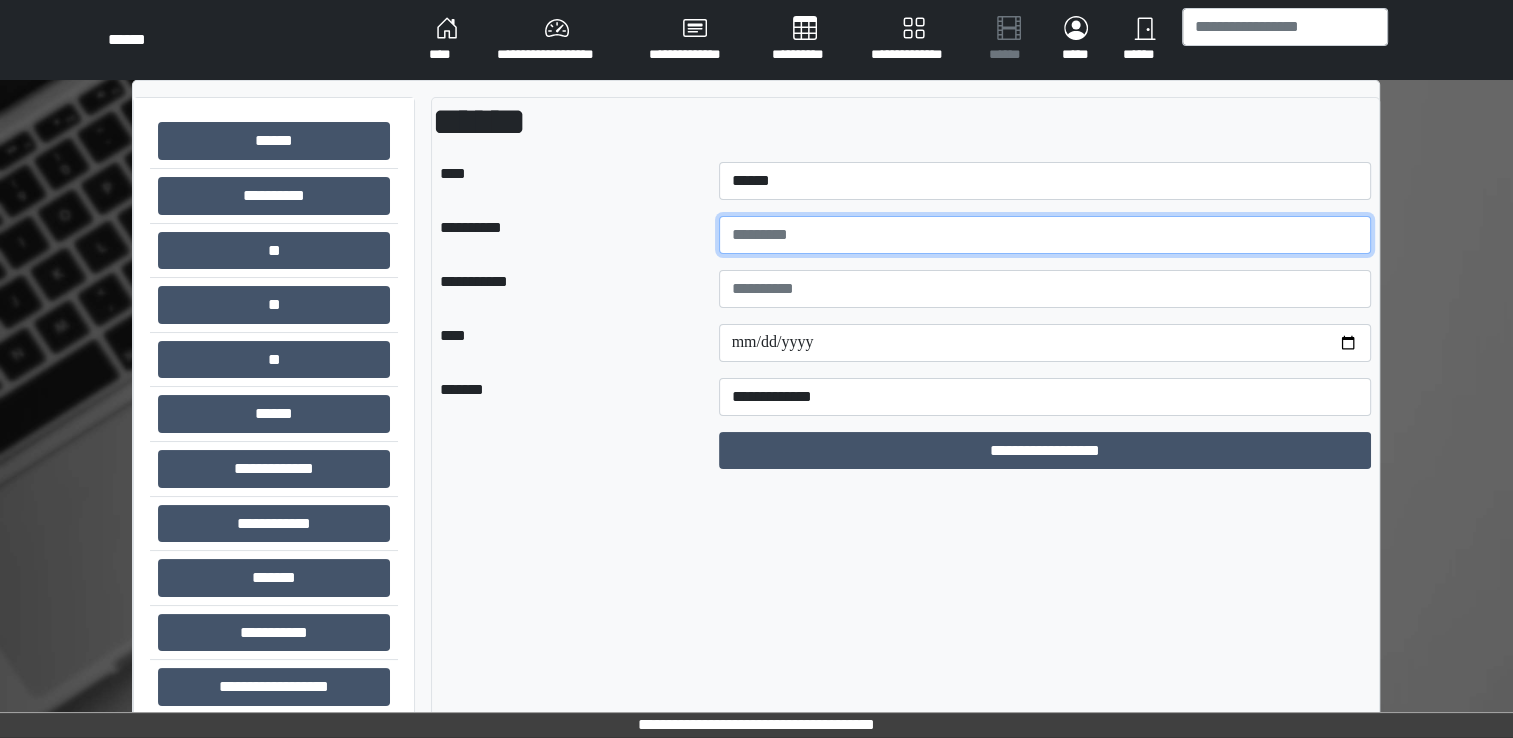 click at bounding box center (1045, 235) 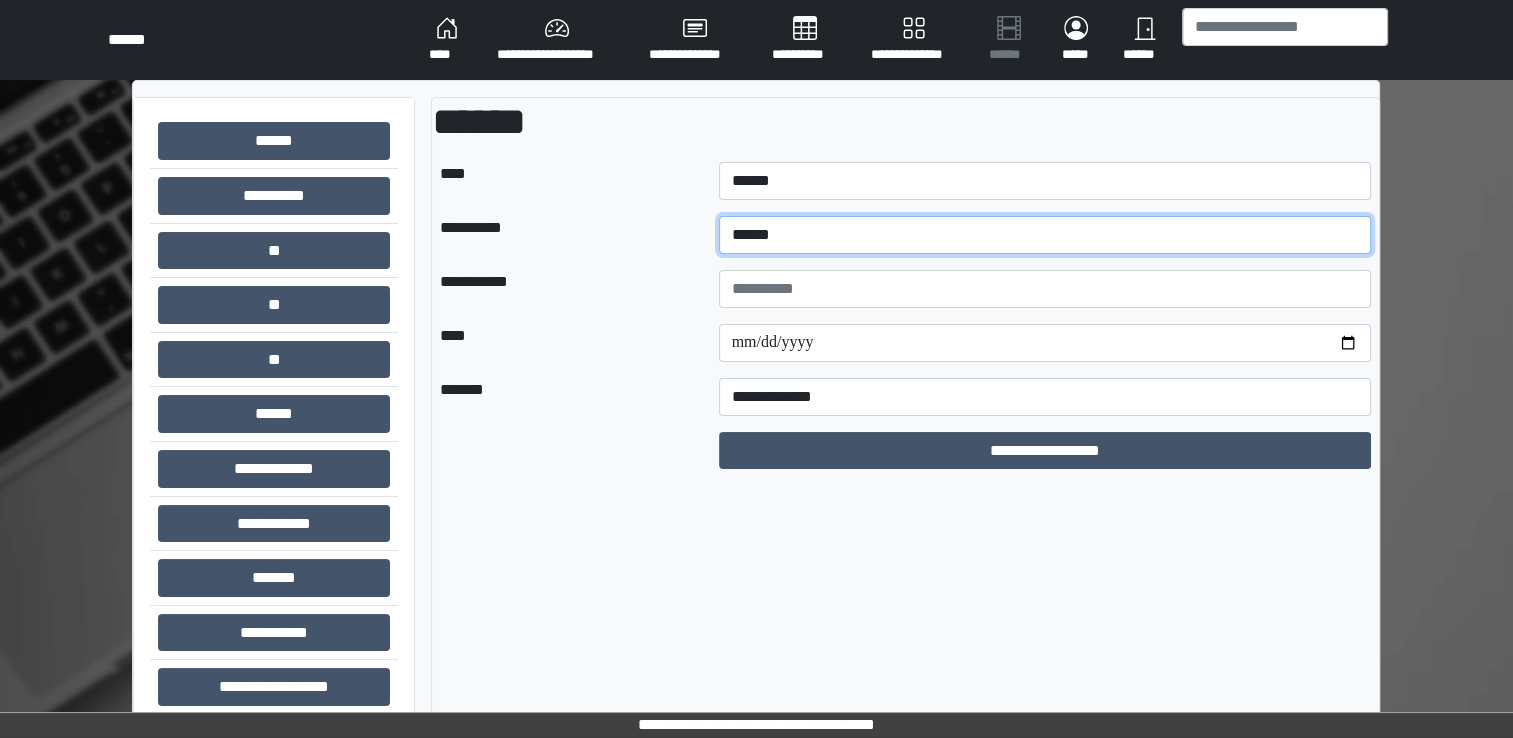 type on "******" 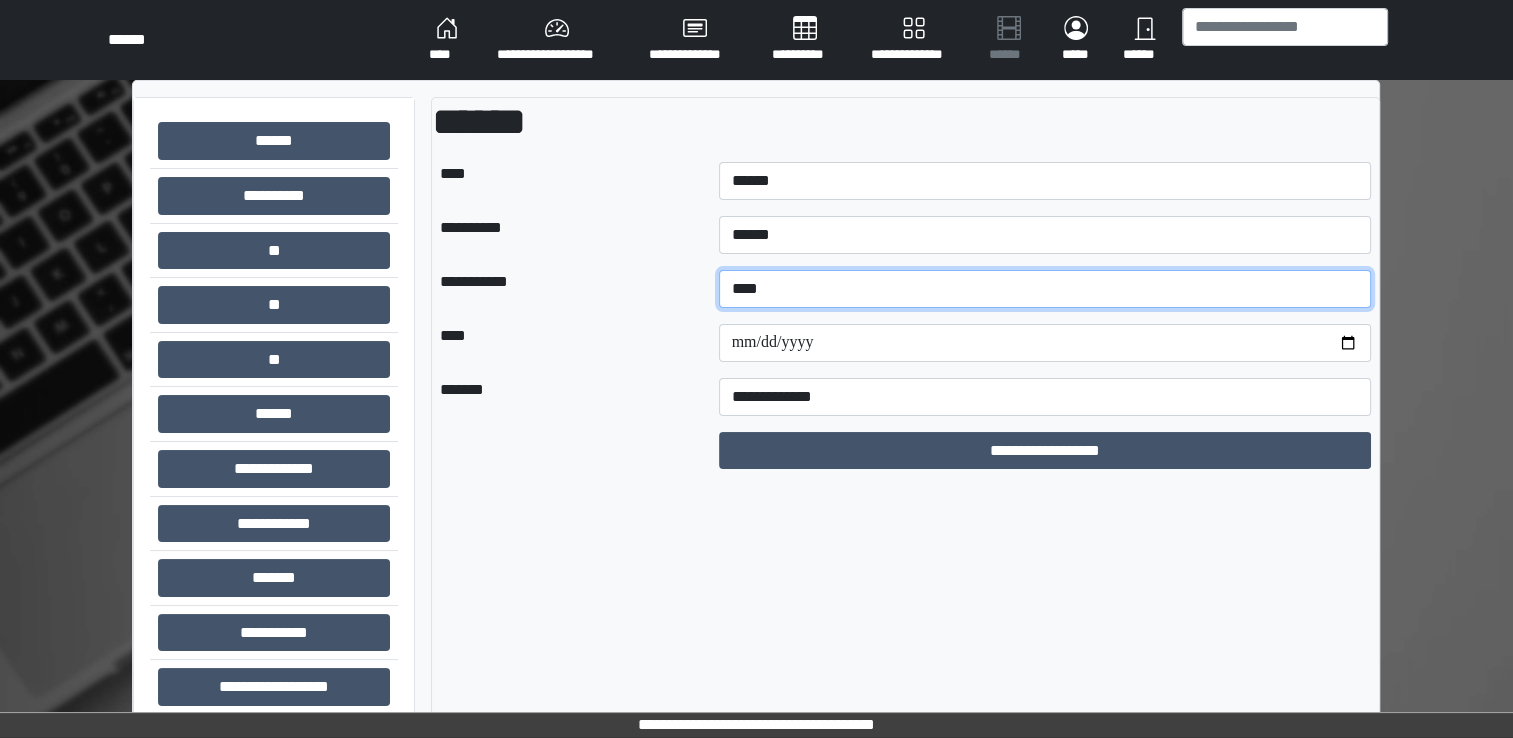 type on "****" 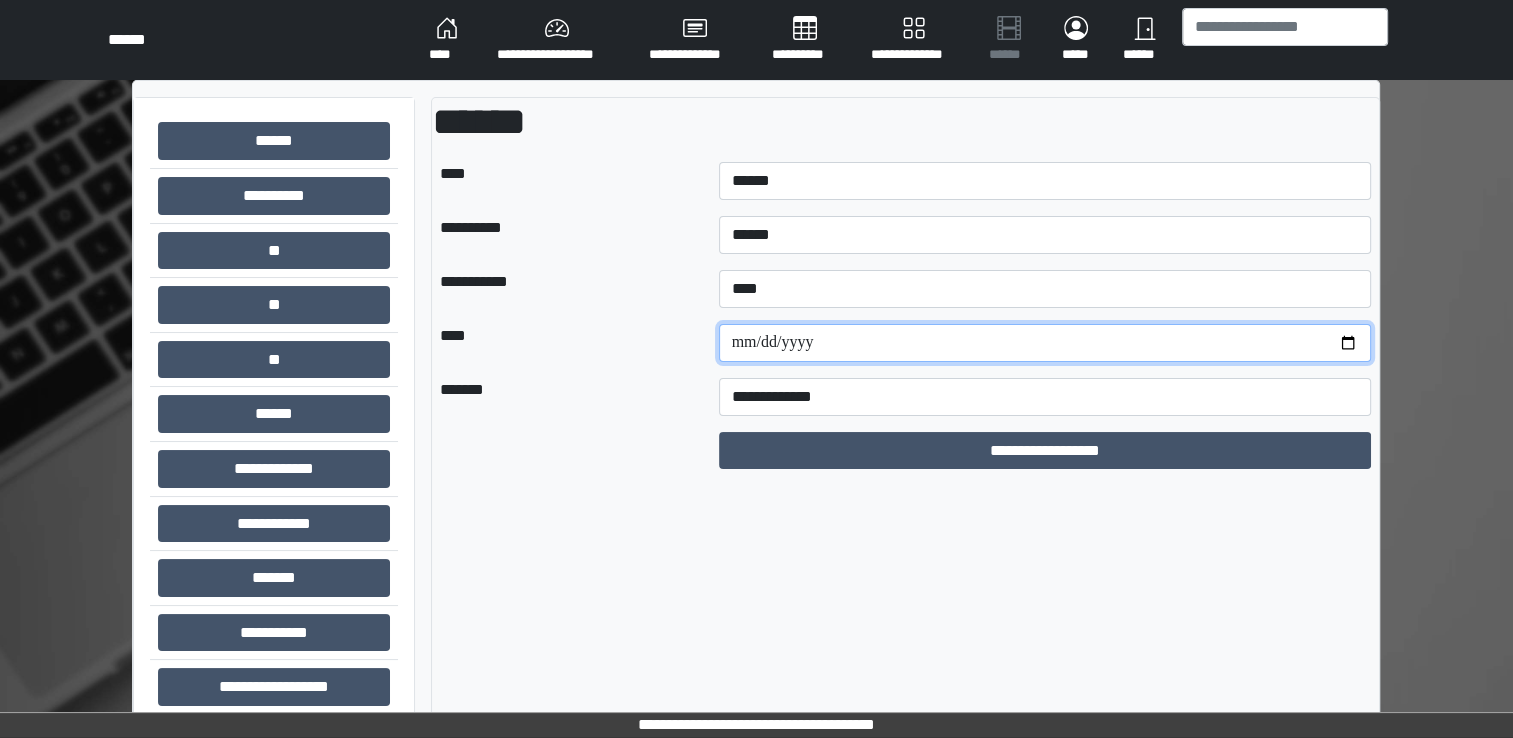type on "**********" 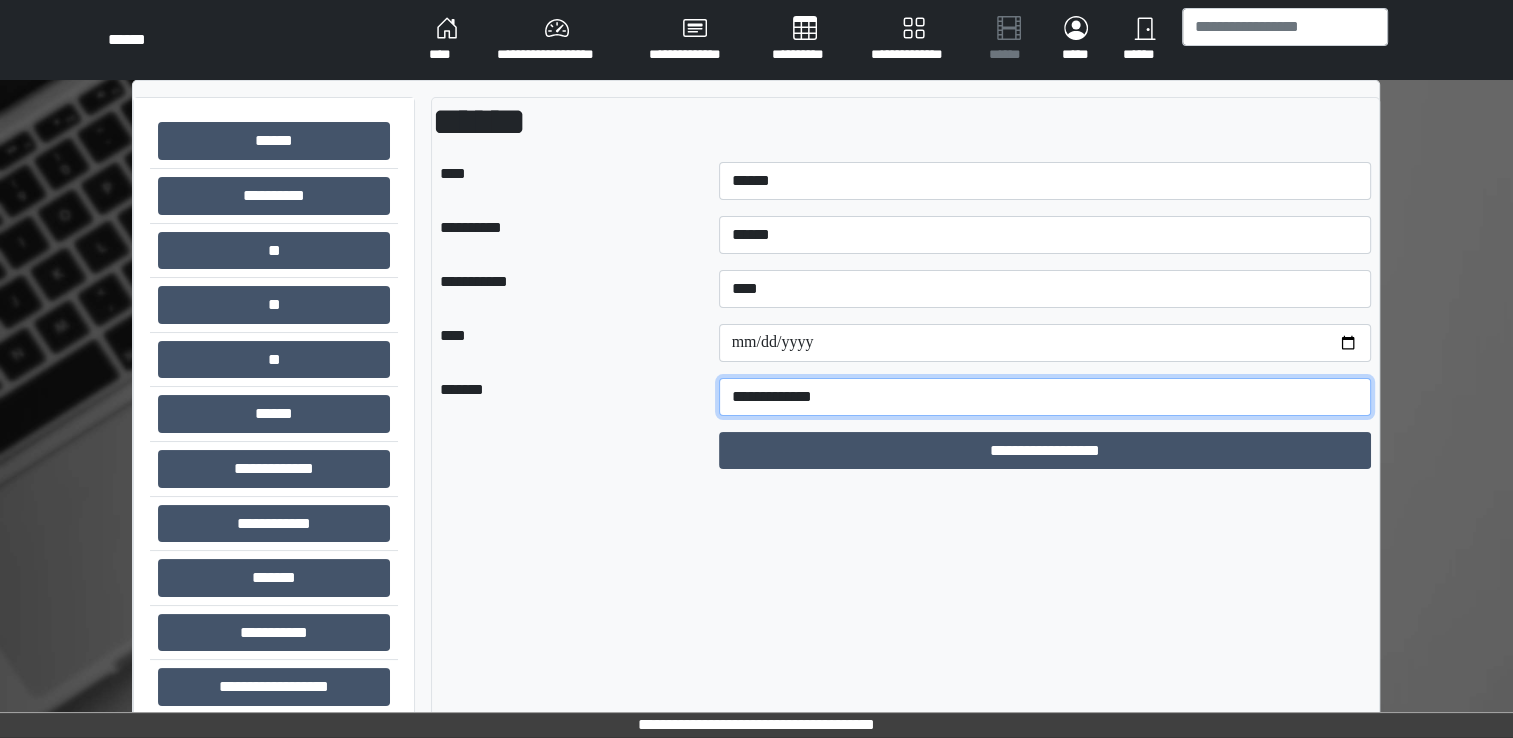 click on "**********" at bounding box center (1045, 397) 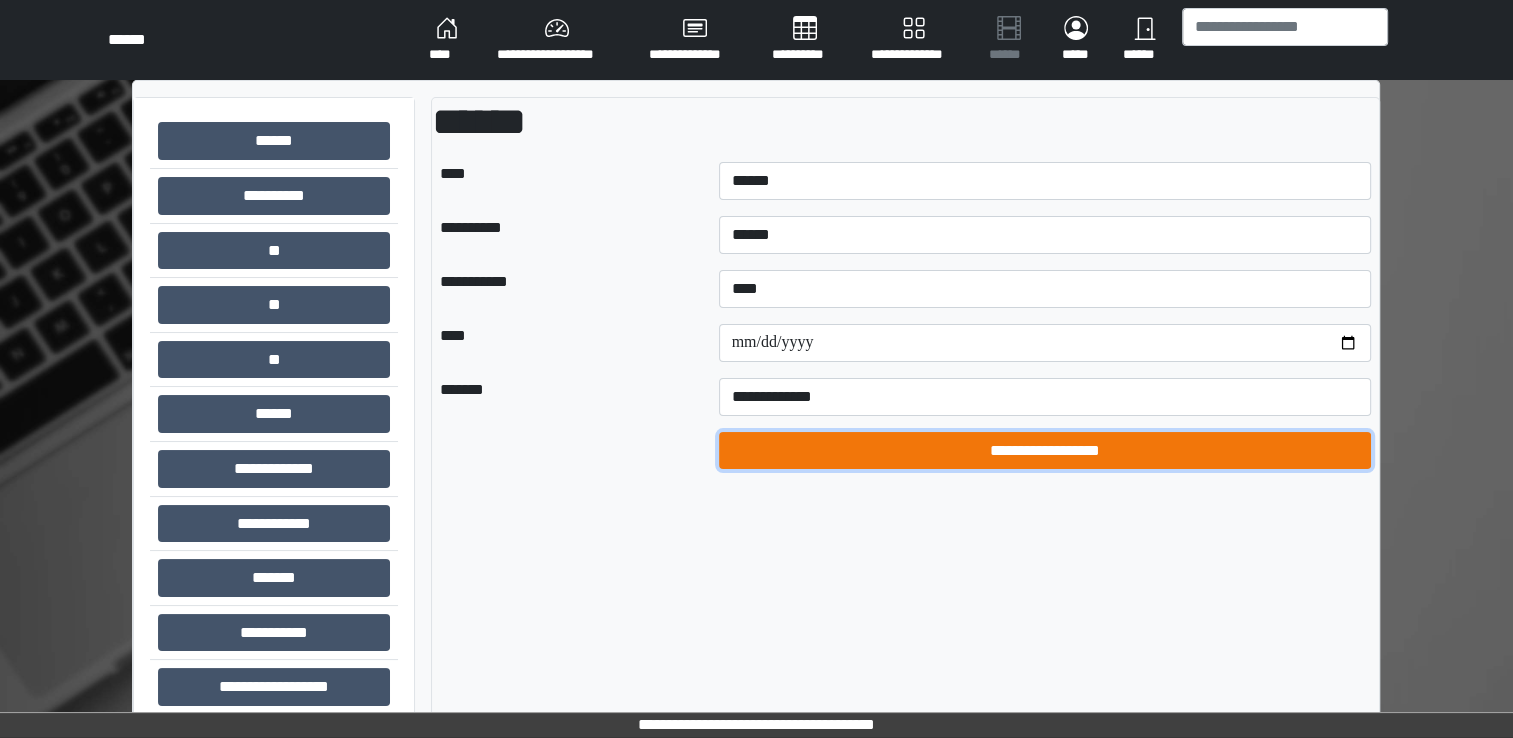 click on "**********" at bounding box center (1045, 451) 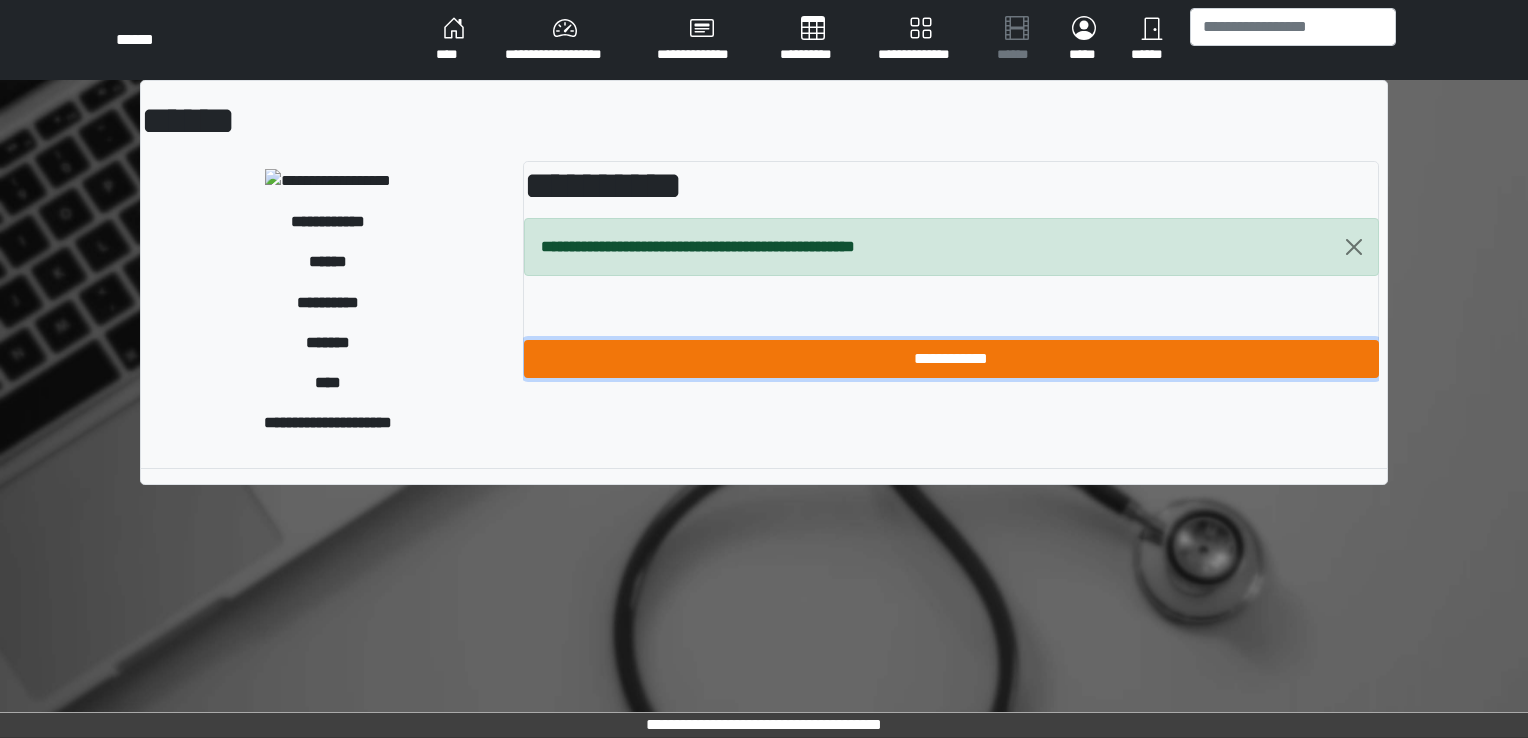 click on "**********" at bounding box center (951, 359) 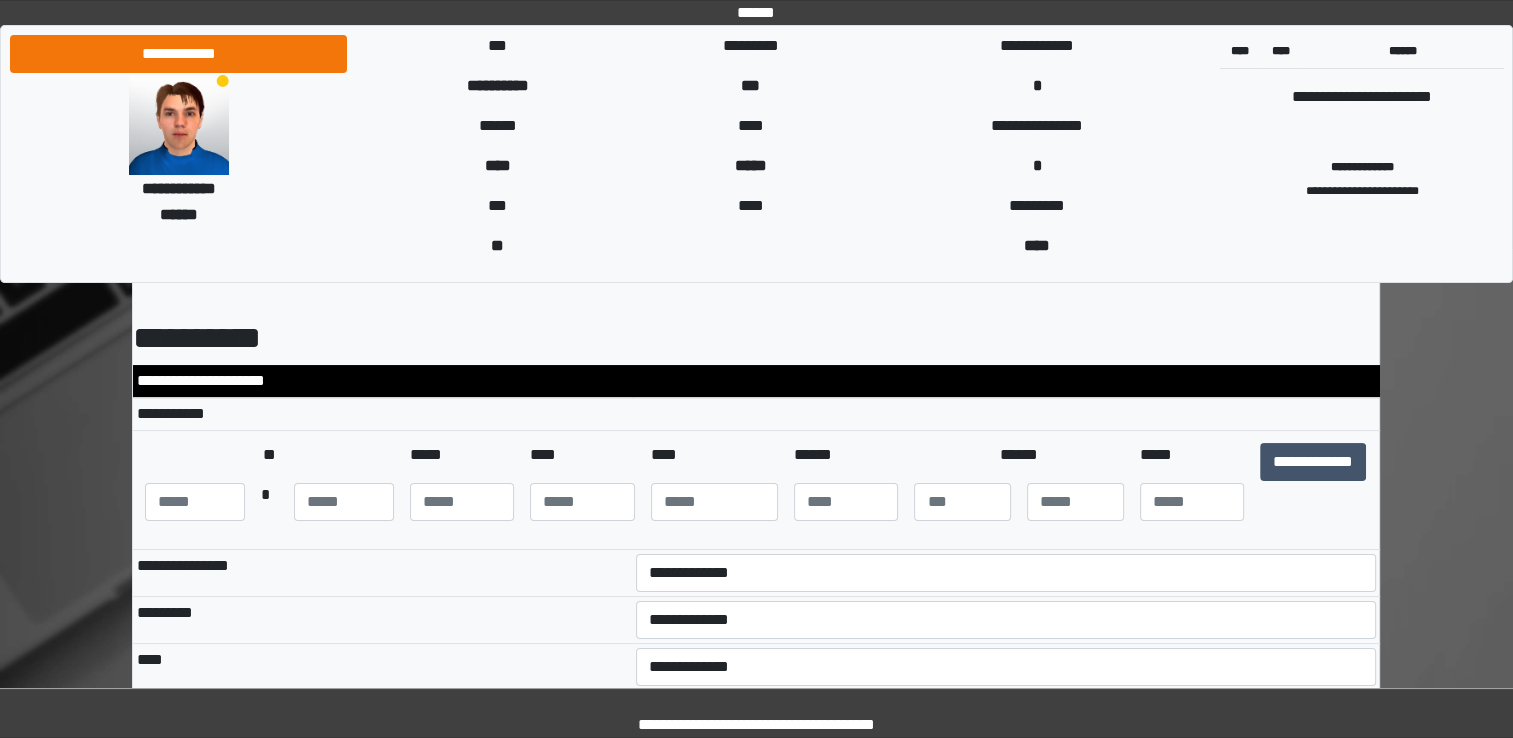 scroll, scrollTop: 75, scrollLeft: 0, axis: vertical 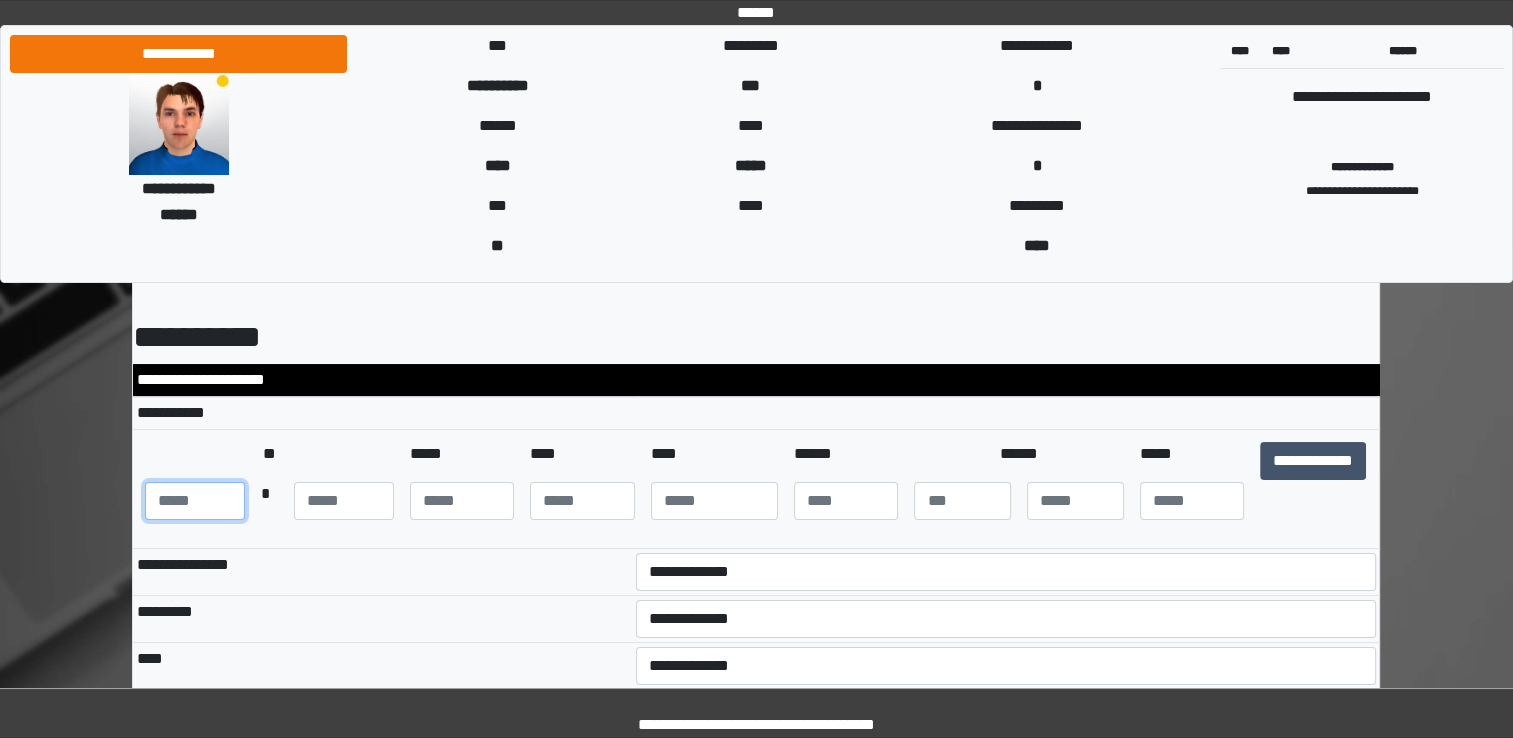 click at bounding box center [195, 501] 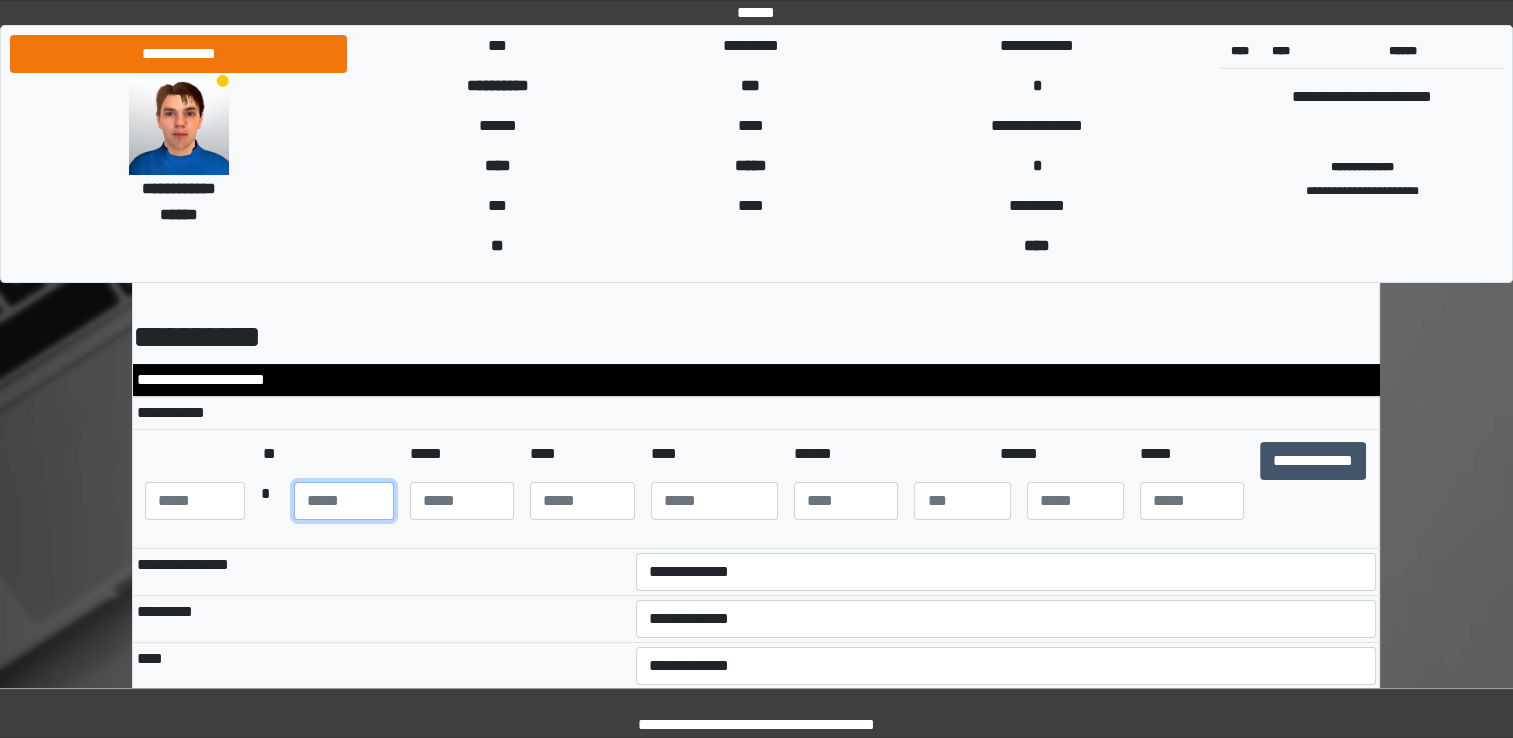 type on "*" 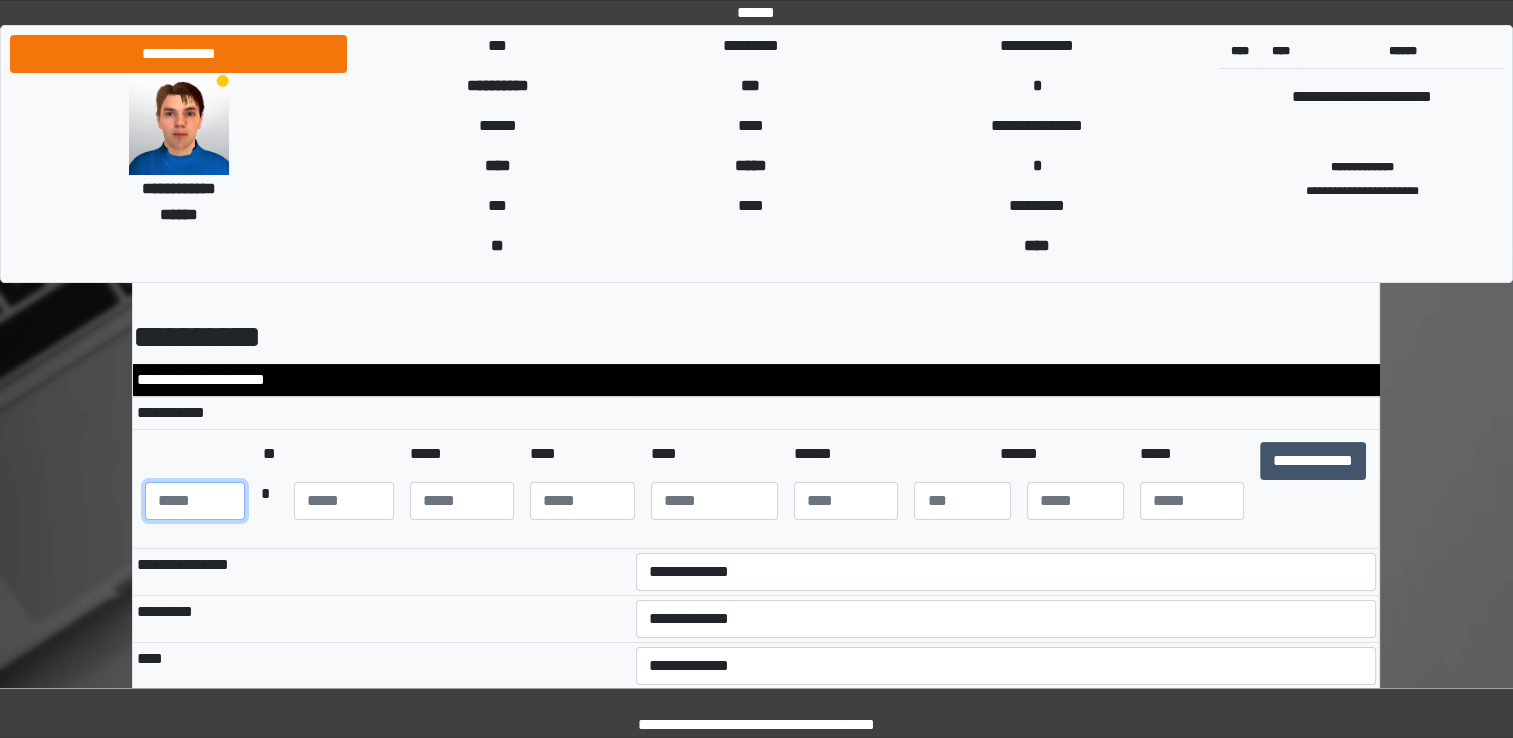 click on "***" at bounding box center (195, 501) 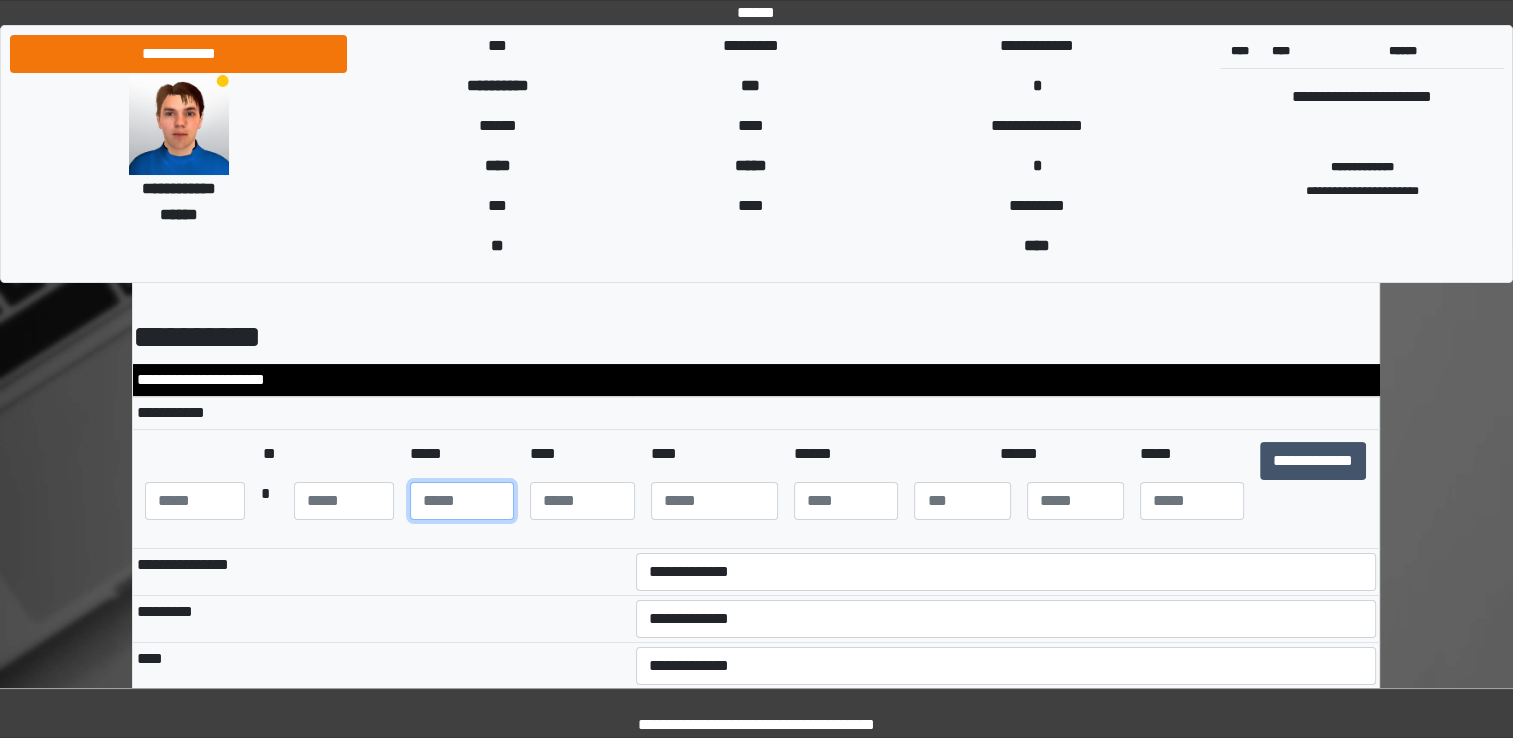 click on "*" at bounding box center [462, 501] 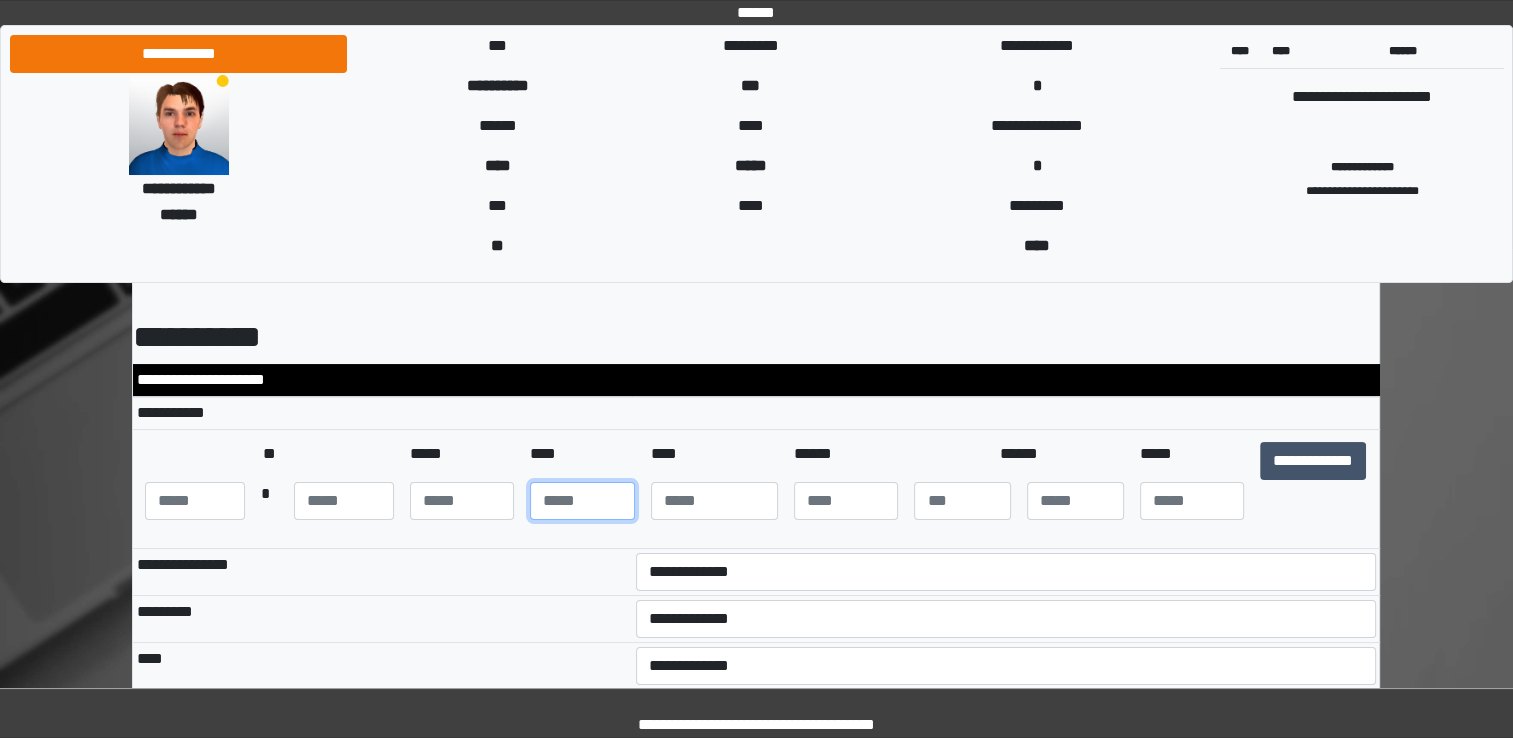 click on "***" at bounding box center (582, 501) 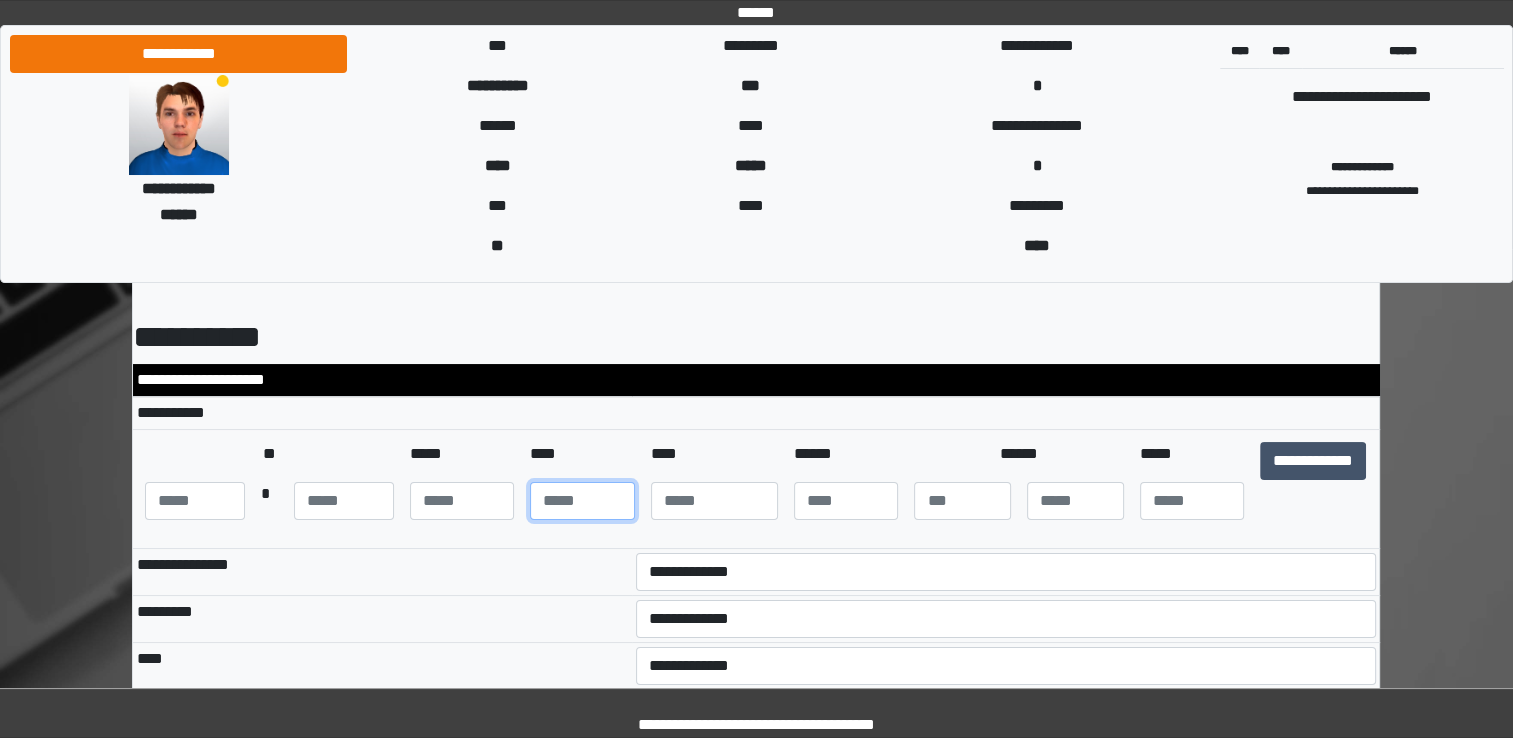 type on "**" 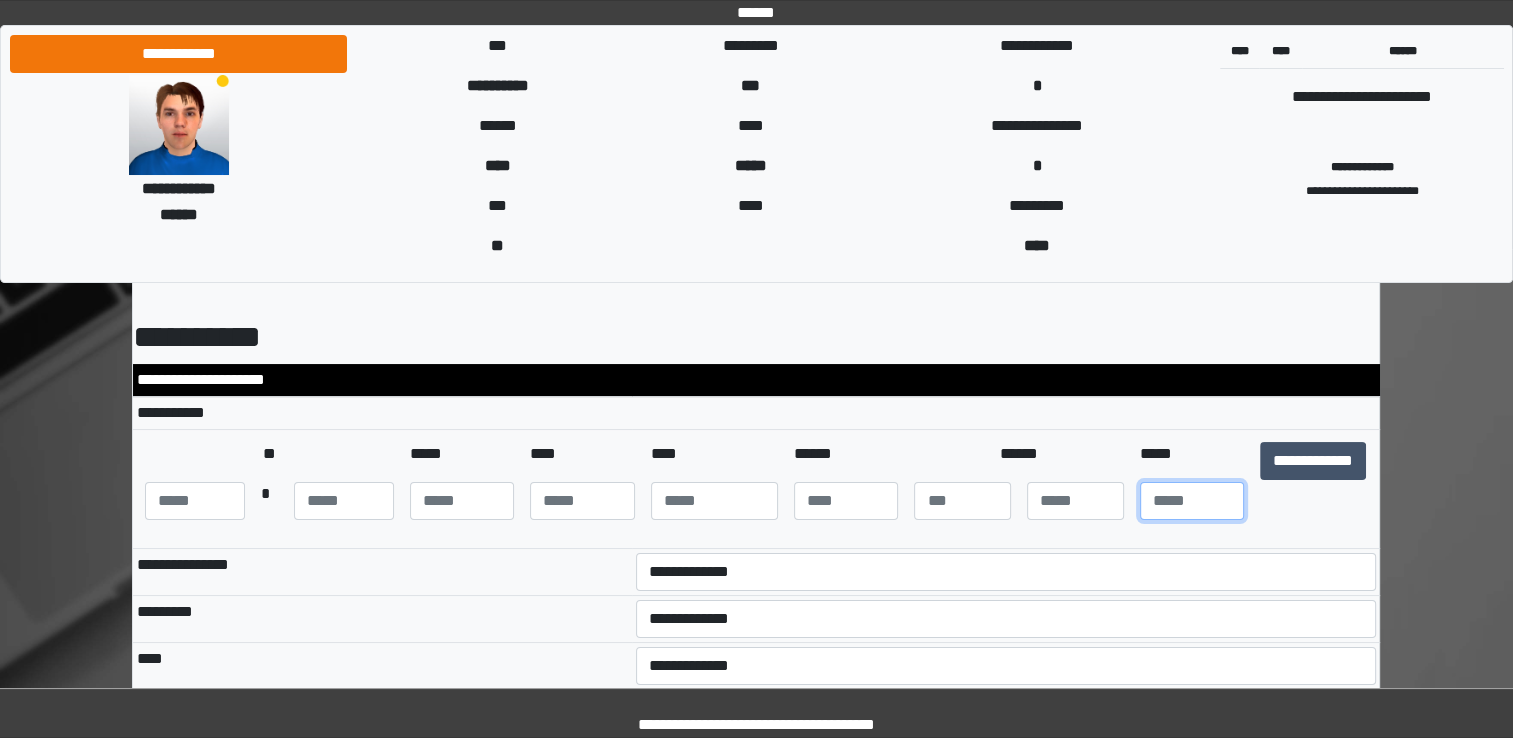 type on "**" 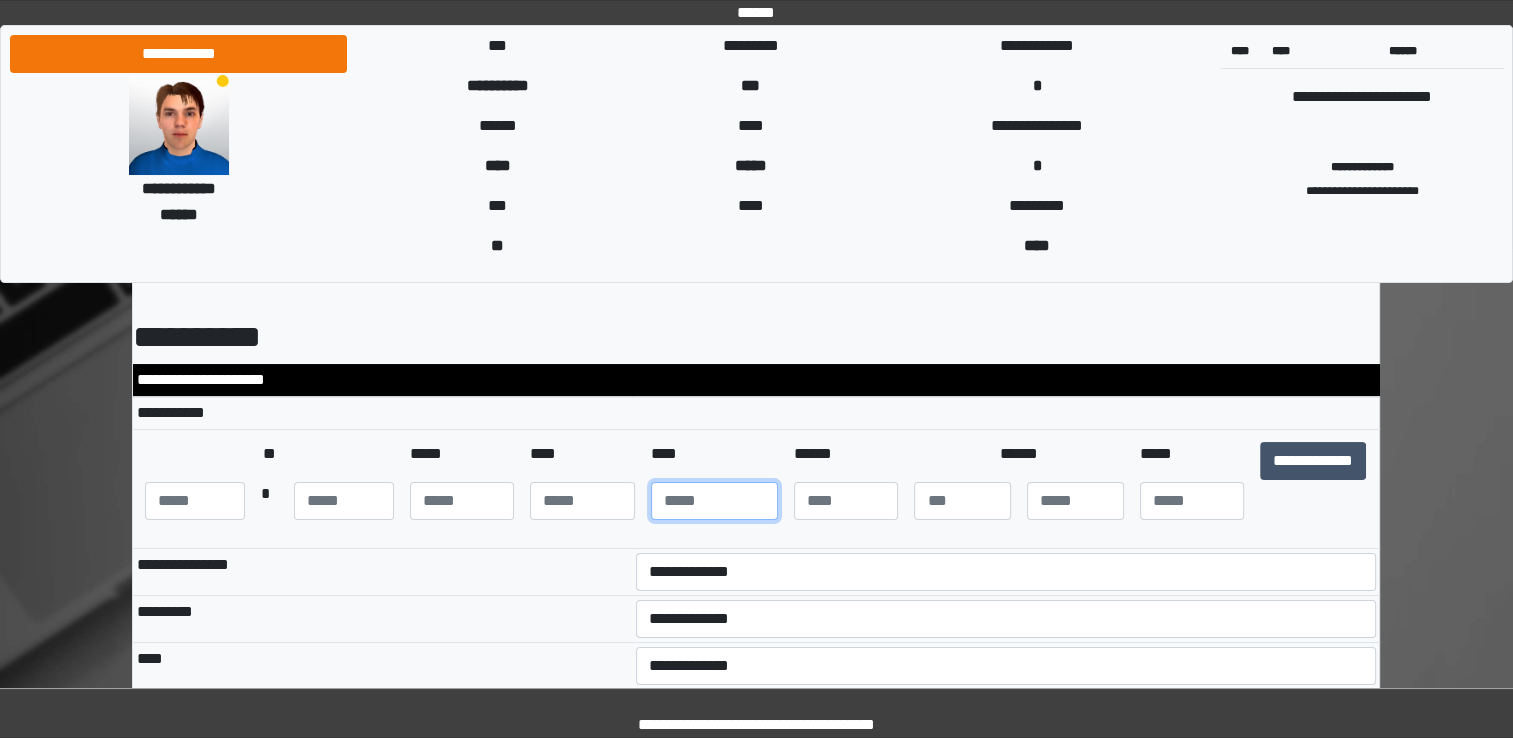 click at bounding box center (714, 501) 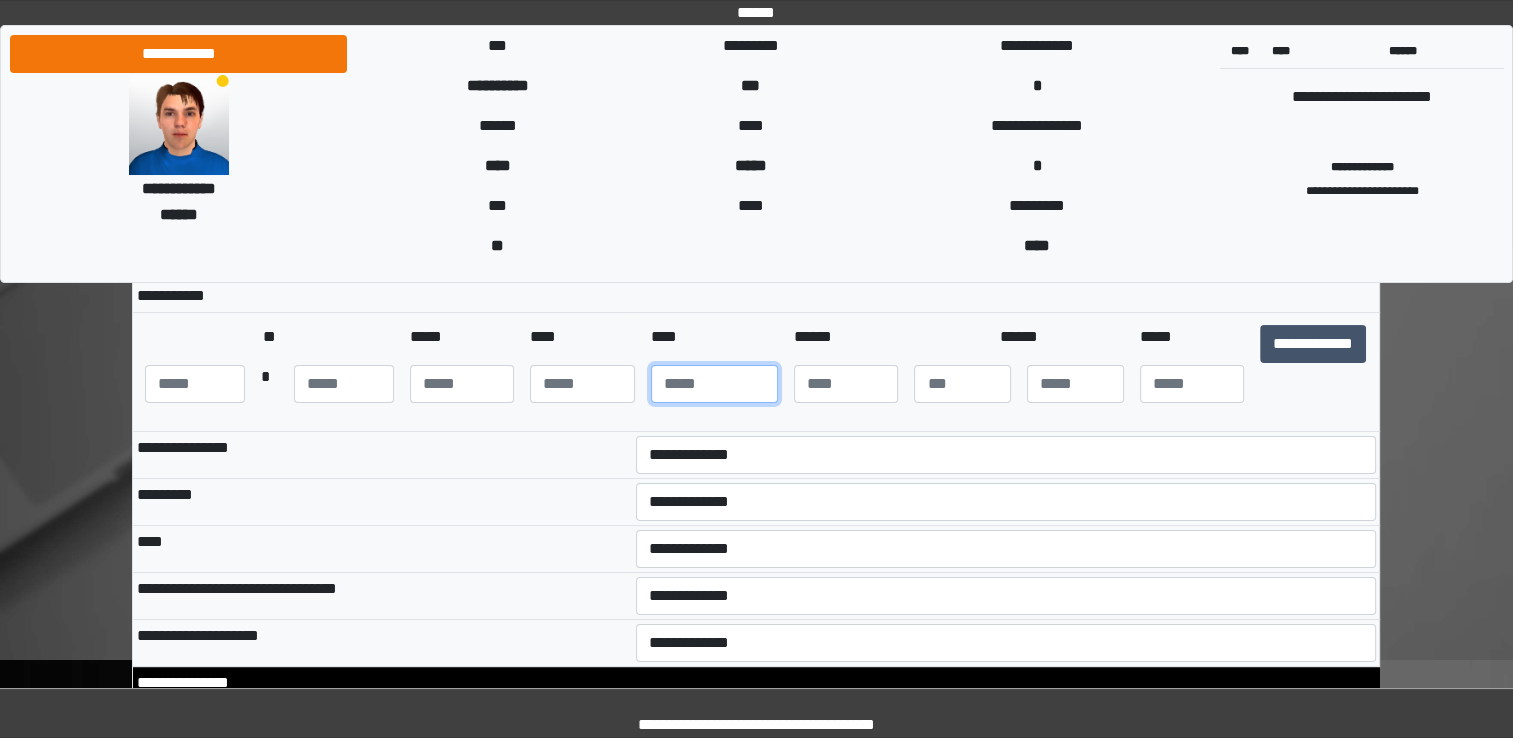 scroll, scrollTop: 196, scrollLeft: 0, axis: vertical 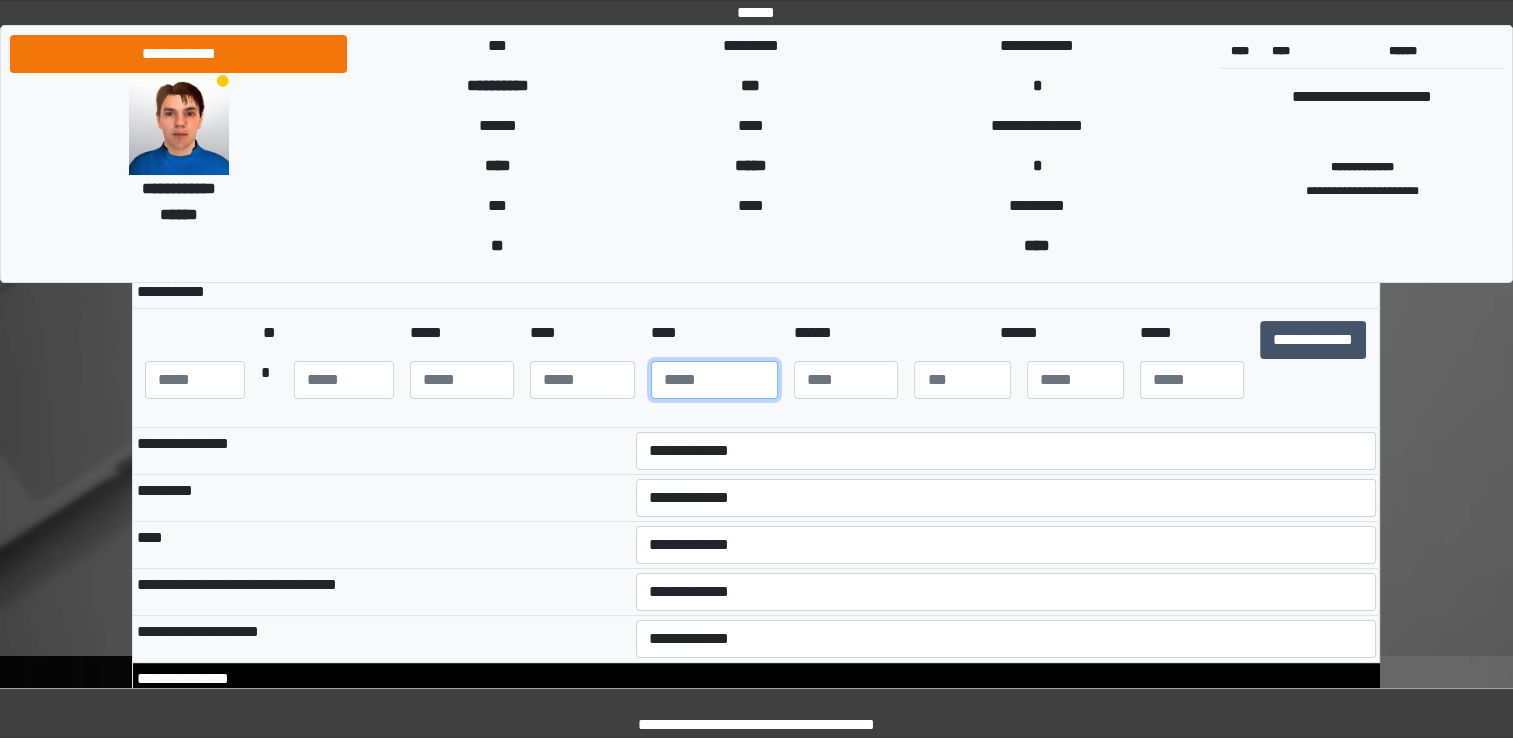 type on "****" 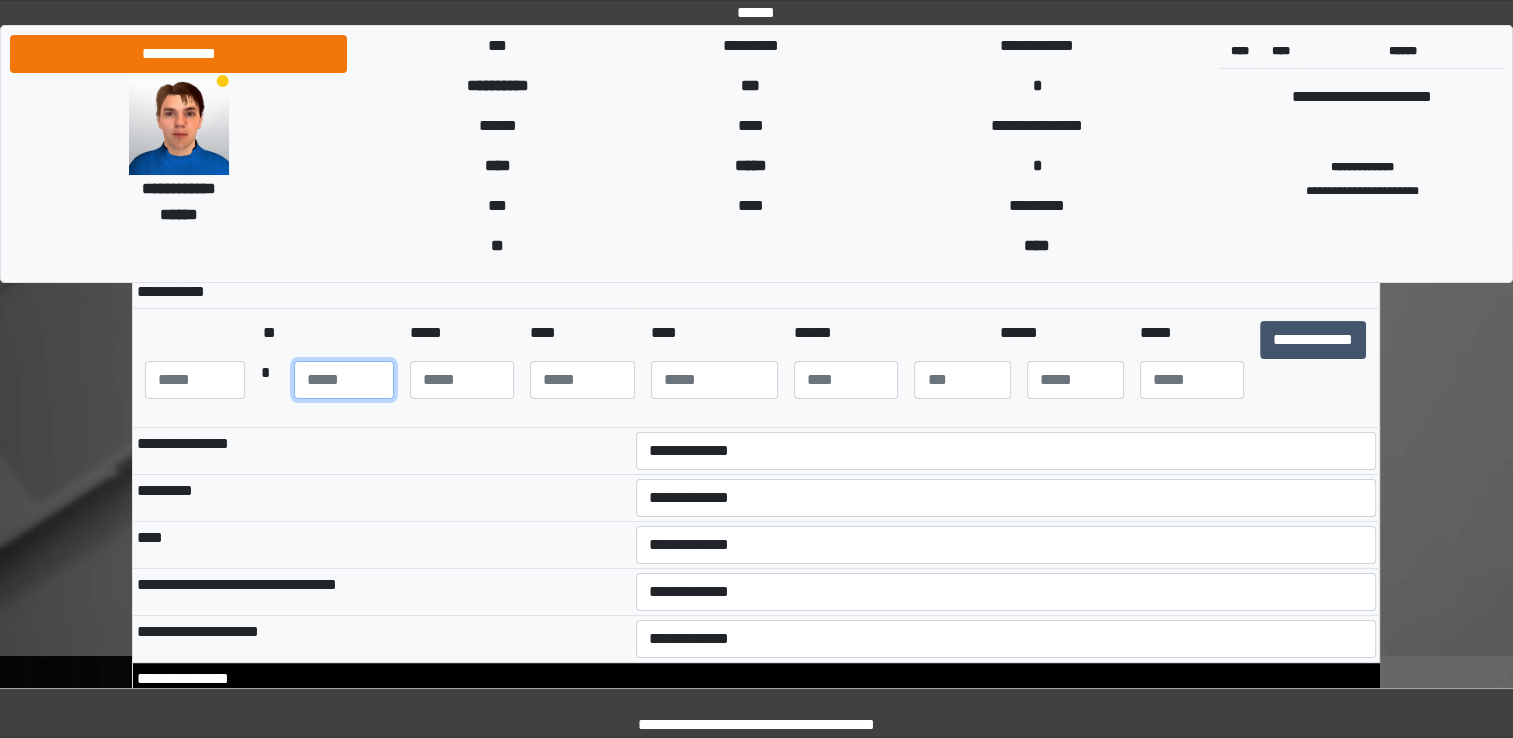 click on "*" at bounding box center [344, 380] 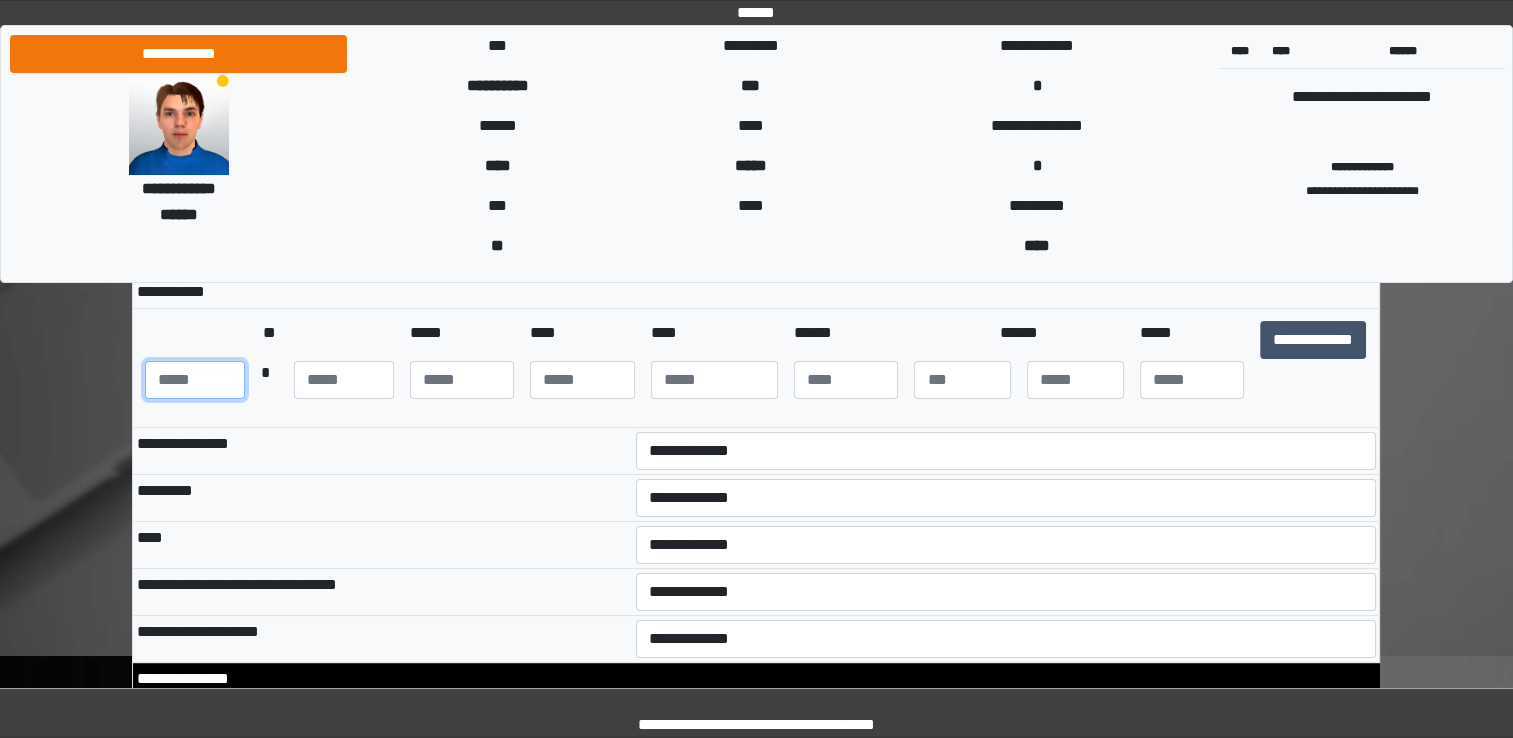 click at bounding box center (195, 380) 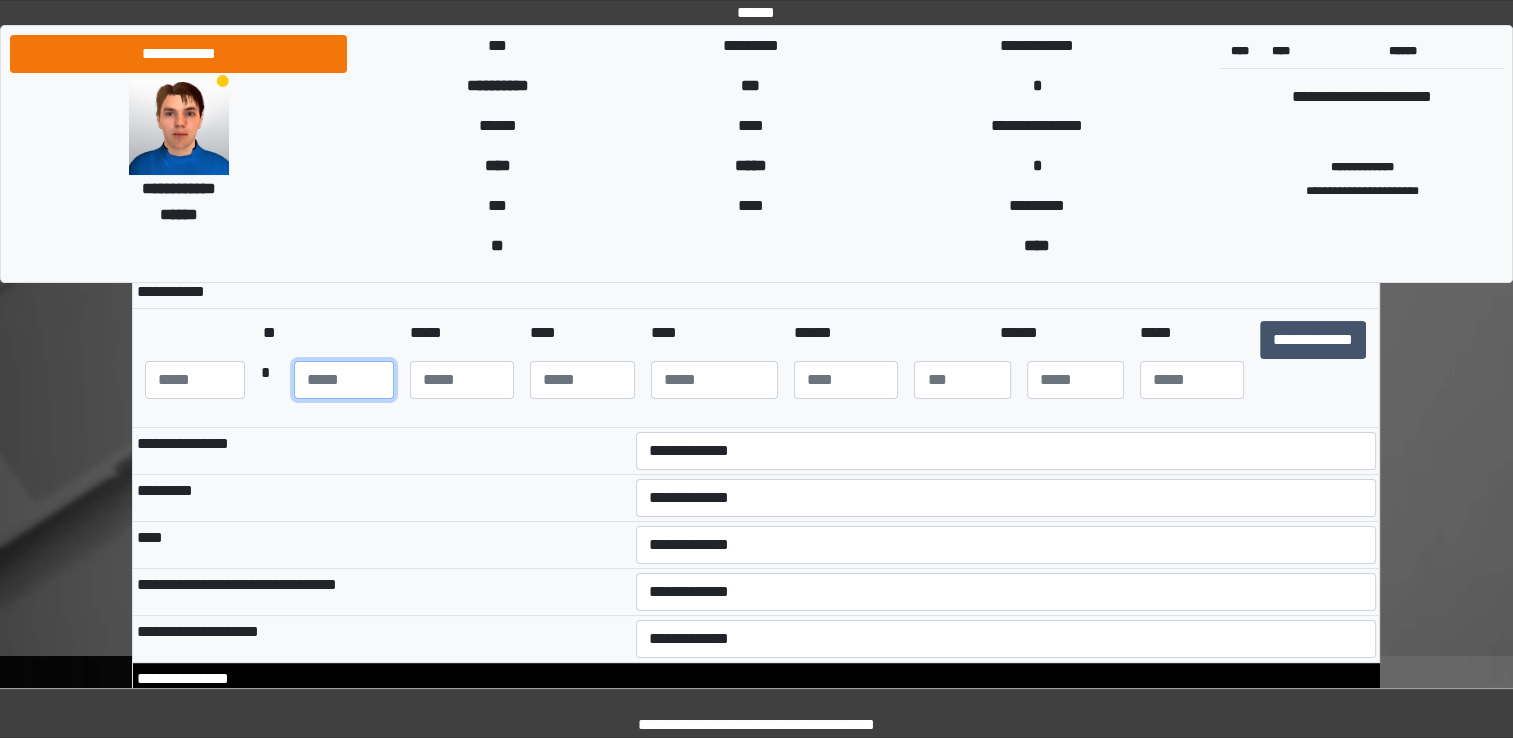 type on "**" 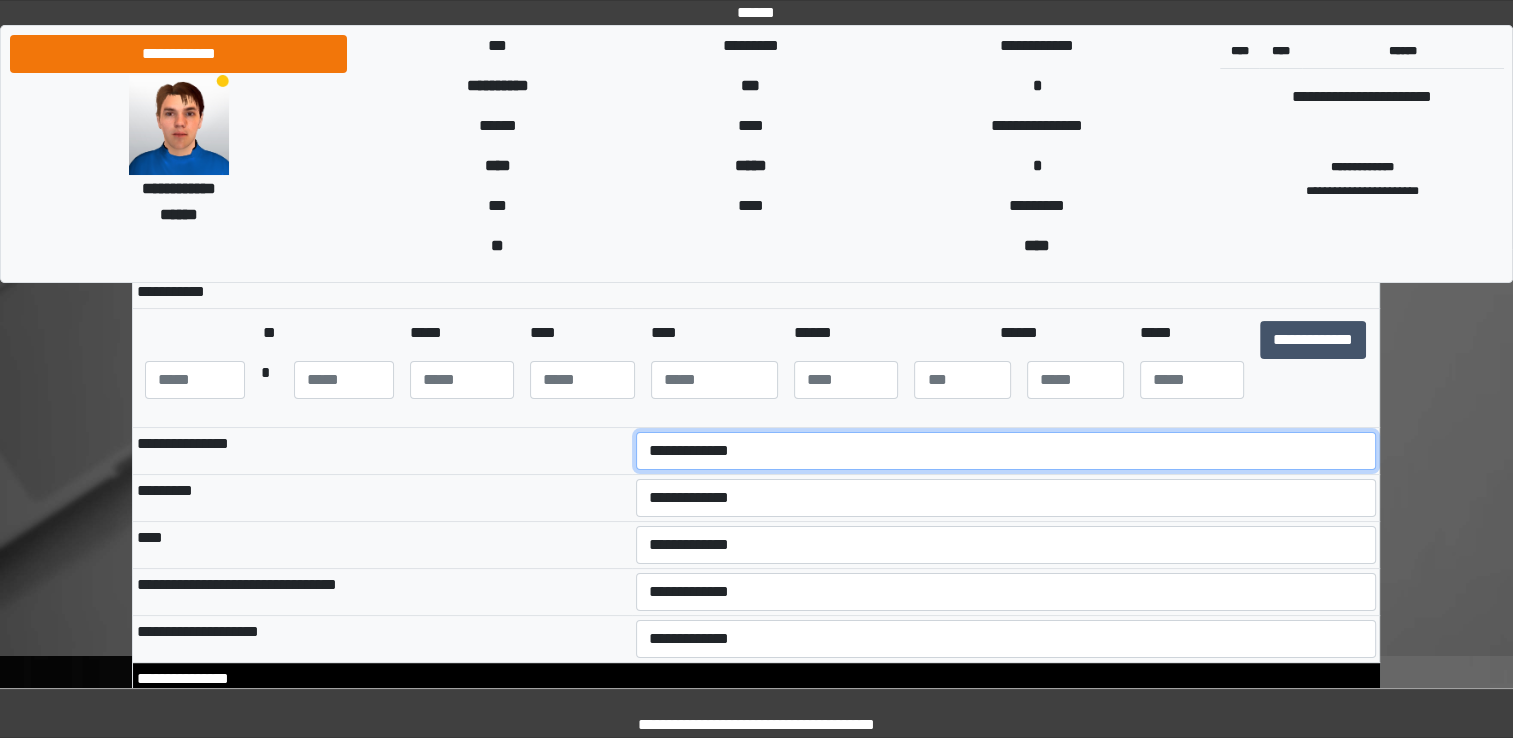 select on "***" 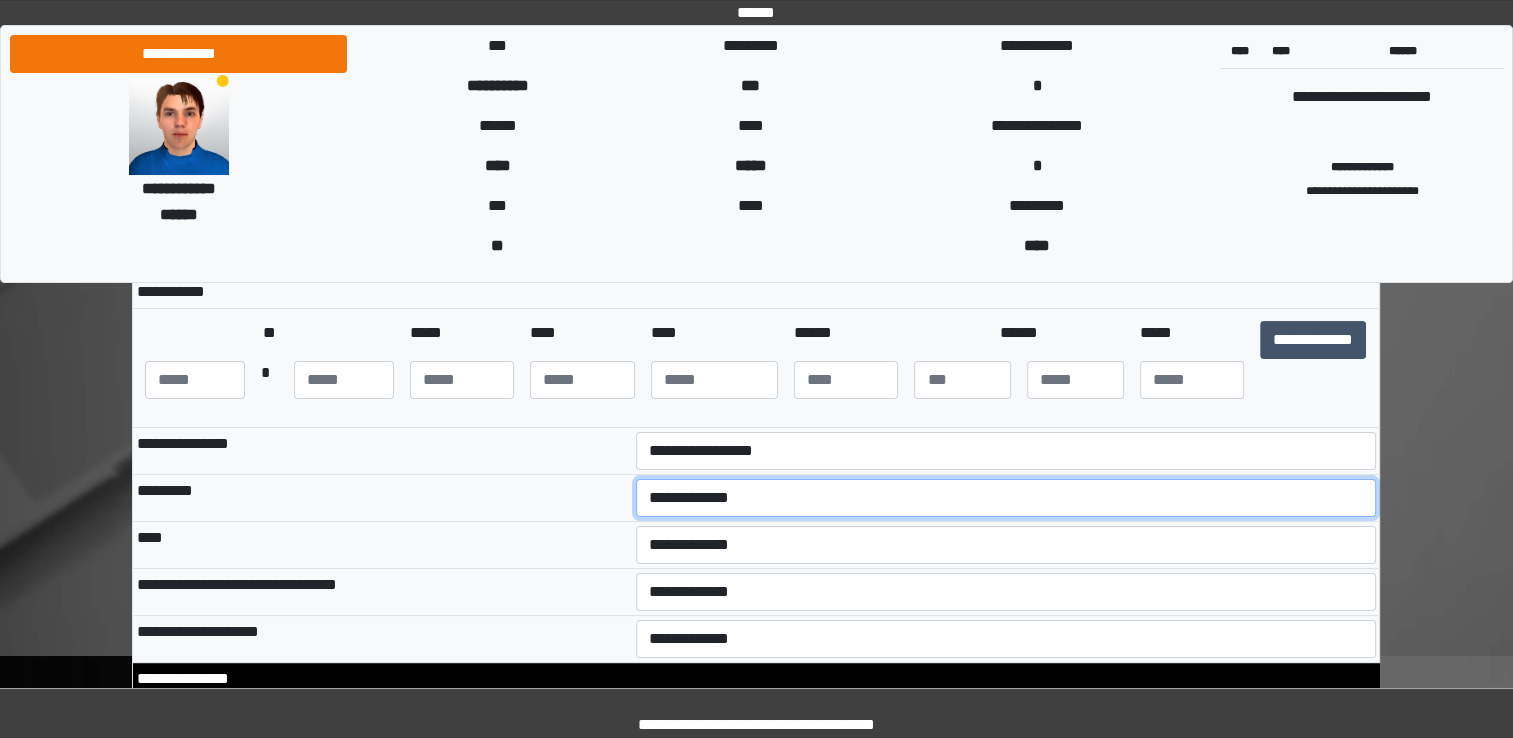 click on "**********" at bounding box center [1006, 498] 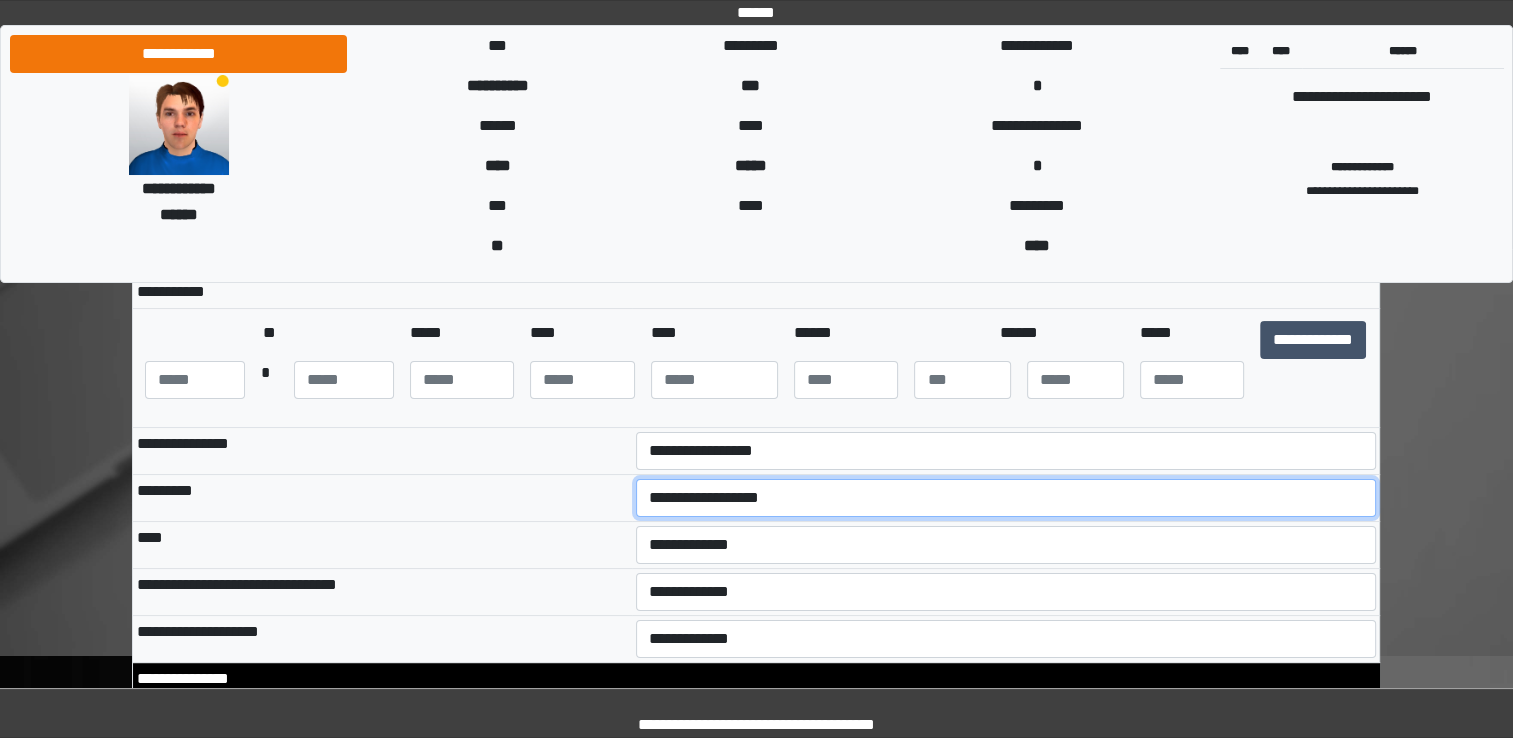 click on "**********" at bounding box center [1006, 498] 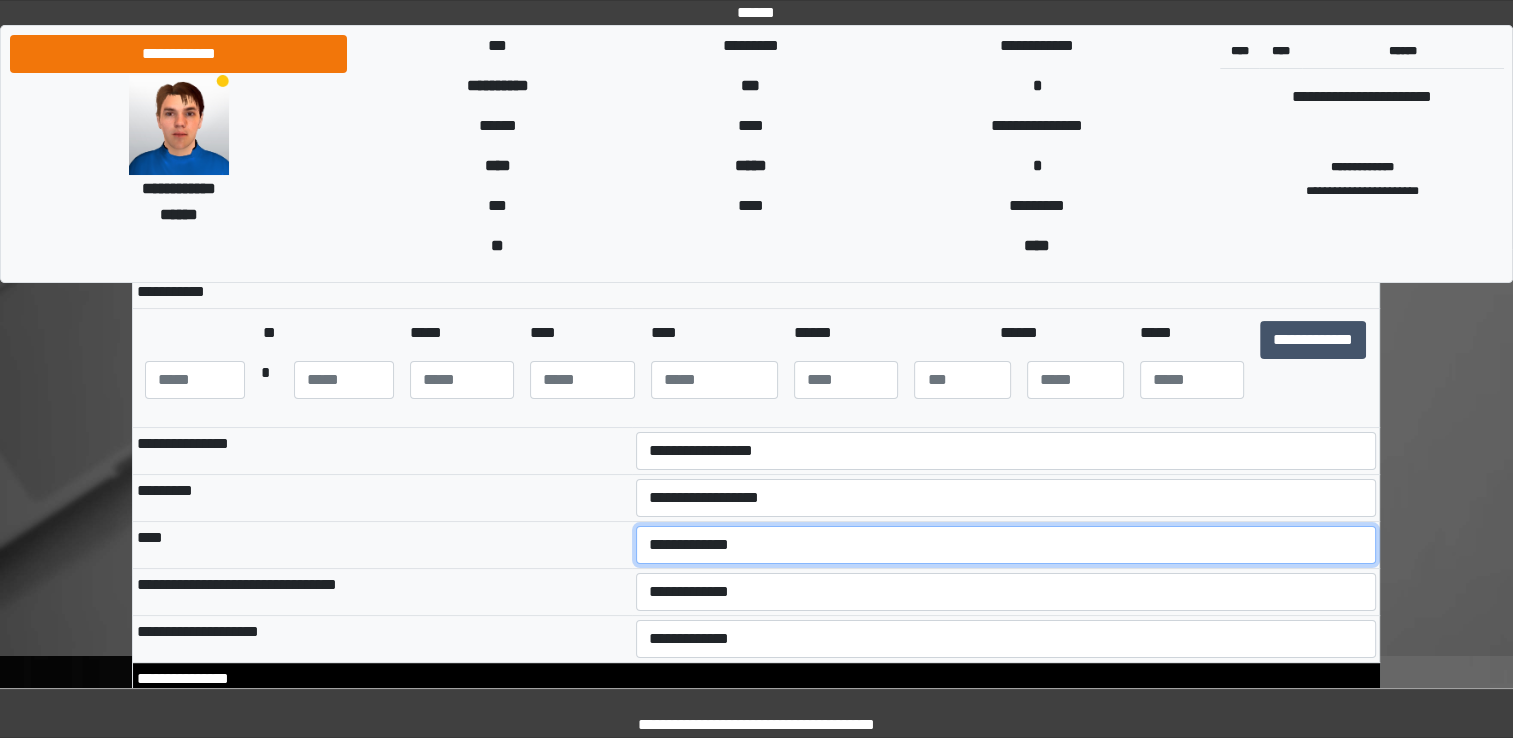 click on "**********" at bounding box center [1006, 545] 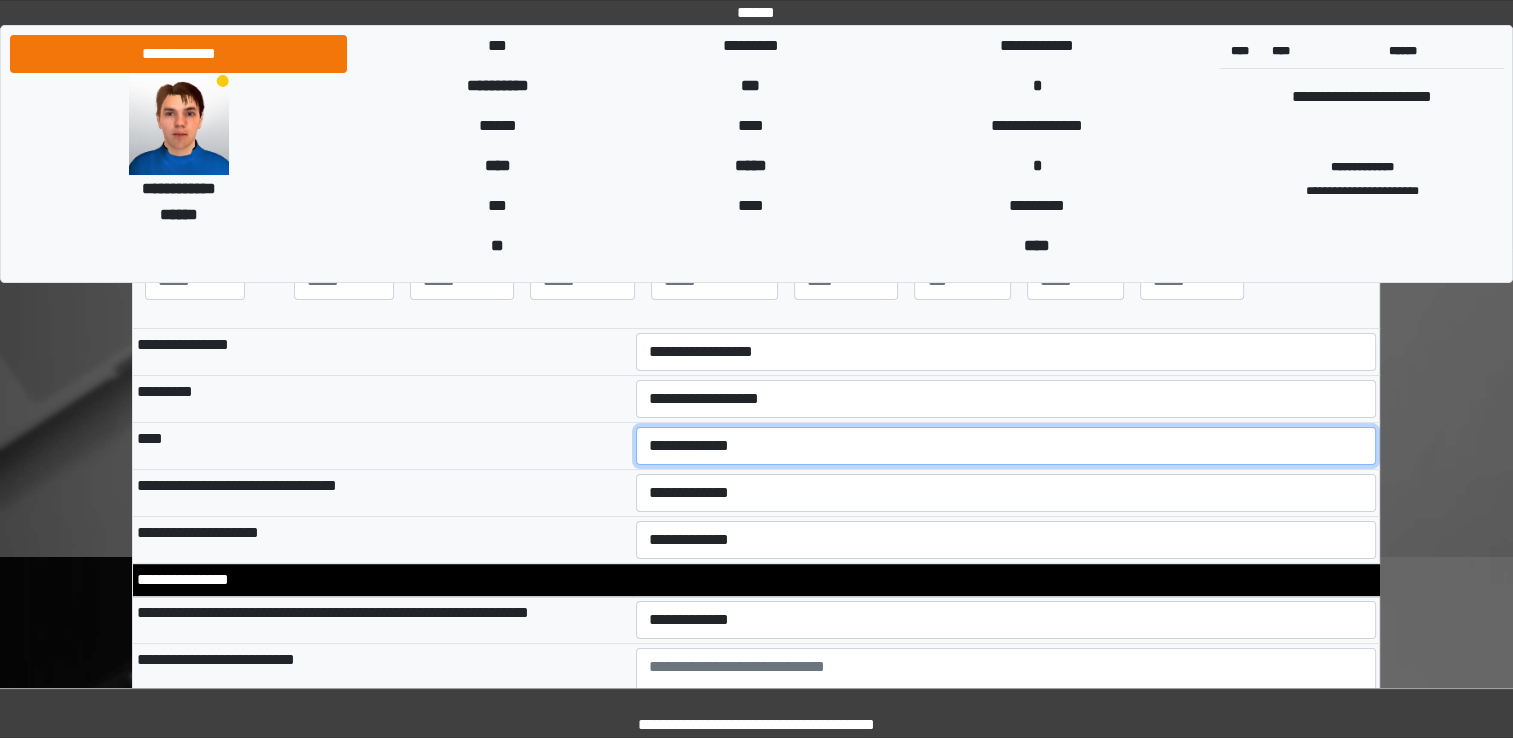 scroll, scrollTop: 298, scrollLeft: 0, axis: vertical 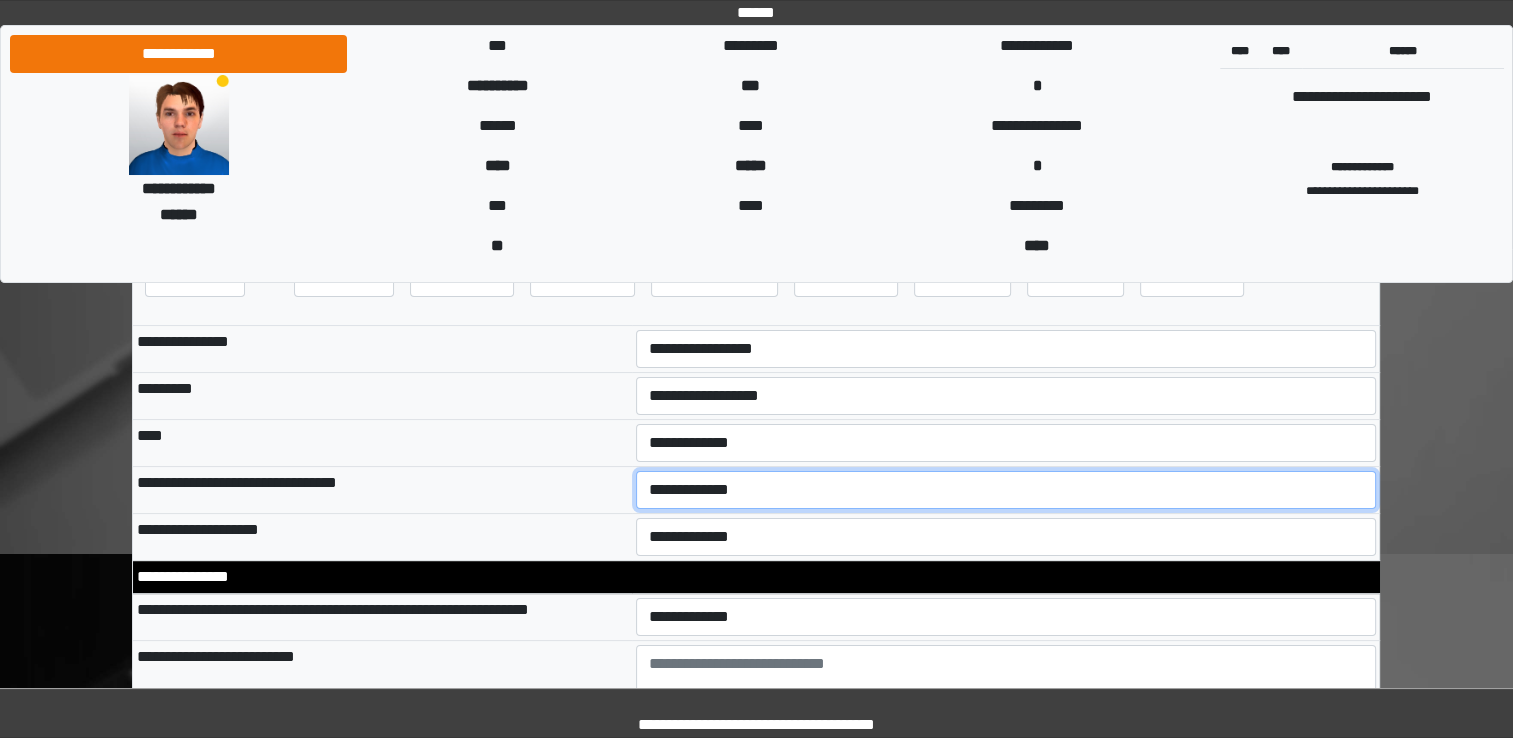 click on "**********" at bounding box center (1006, 490) 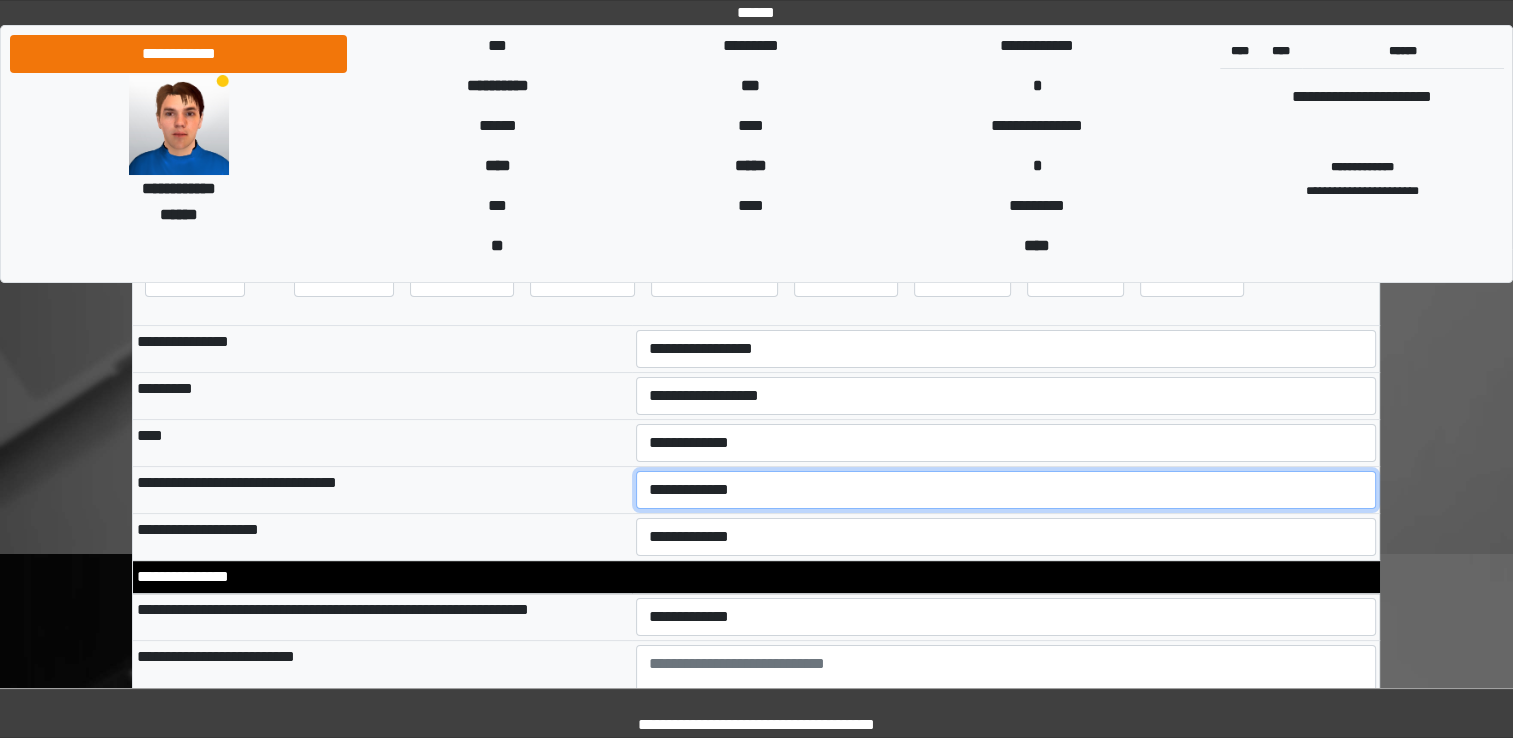 select on "*" 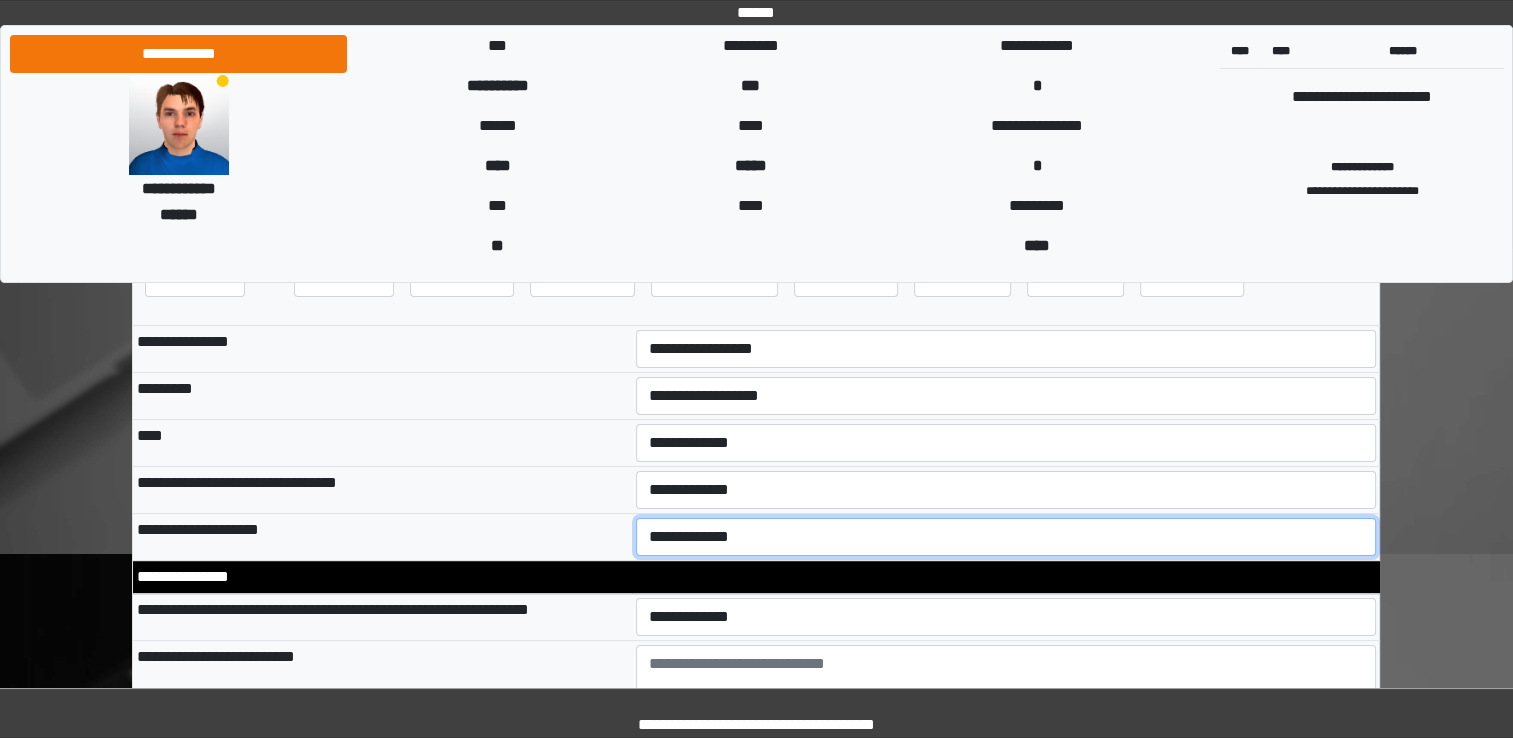 select on "**" 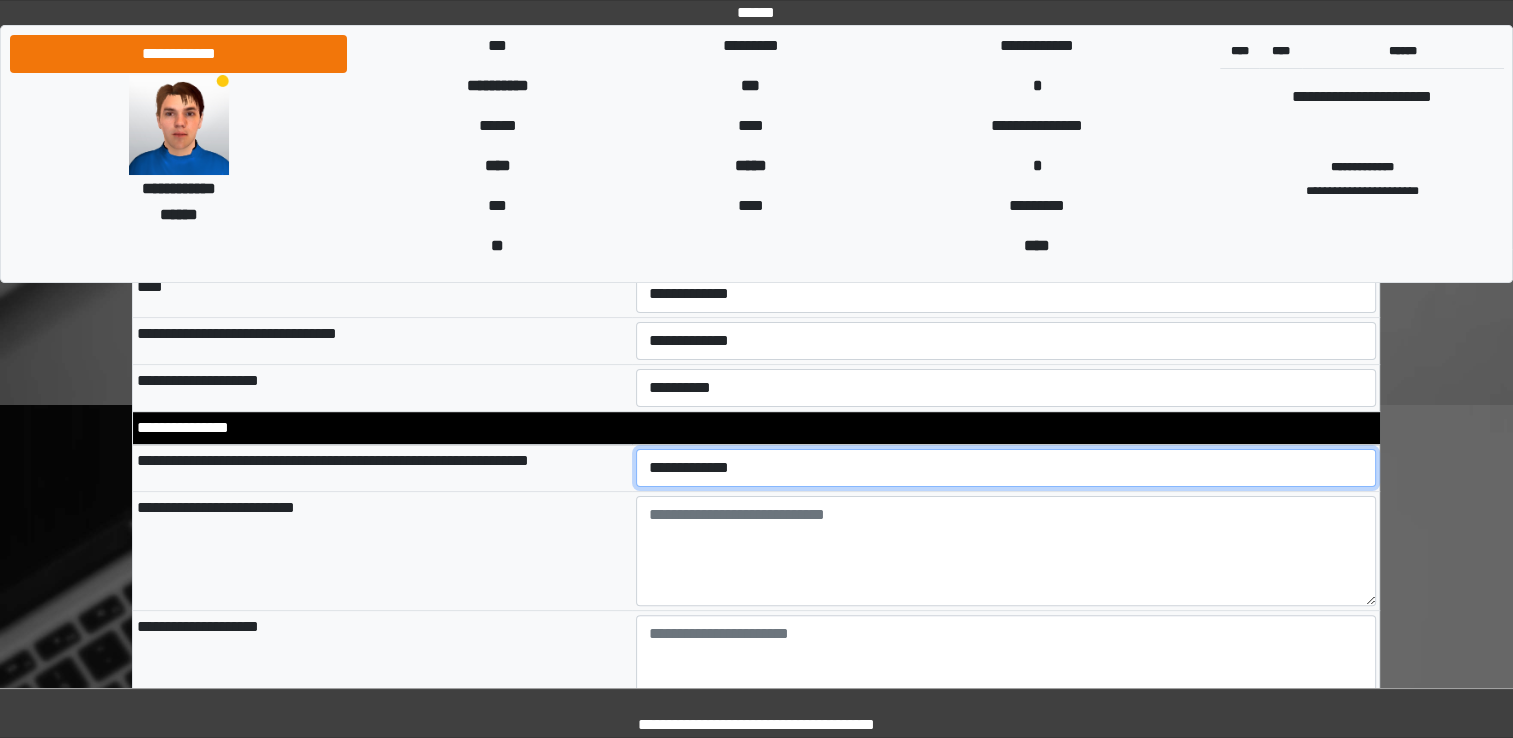 scroll, scrollTop: 459, scrollLeft: 0, axis: vertical 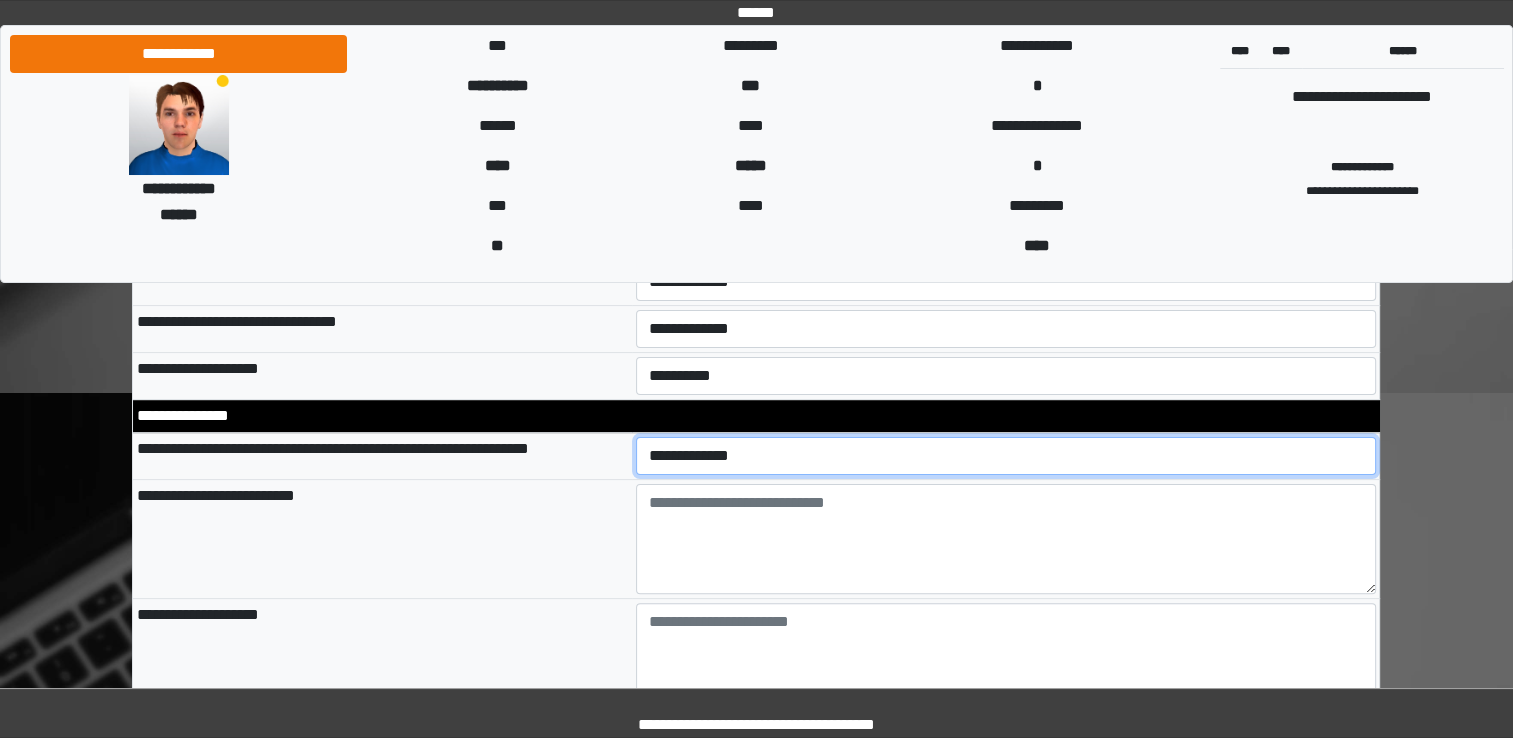 select on "*" 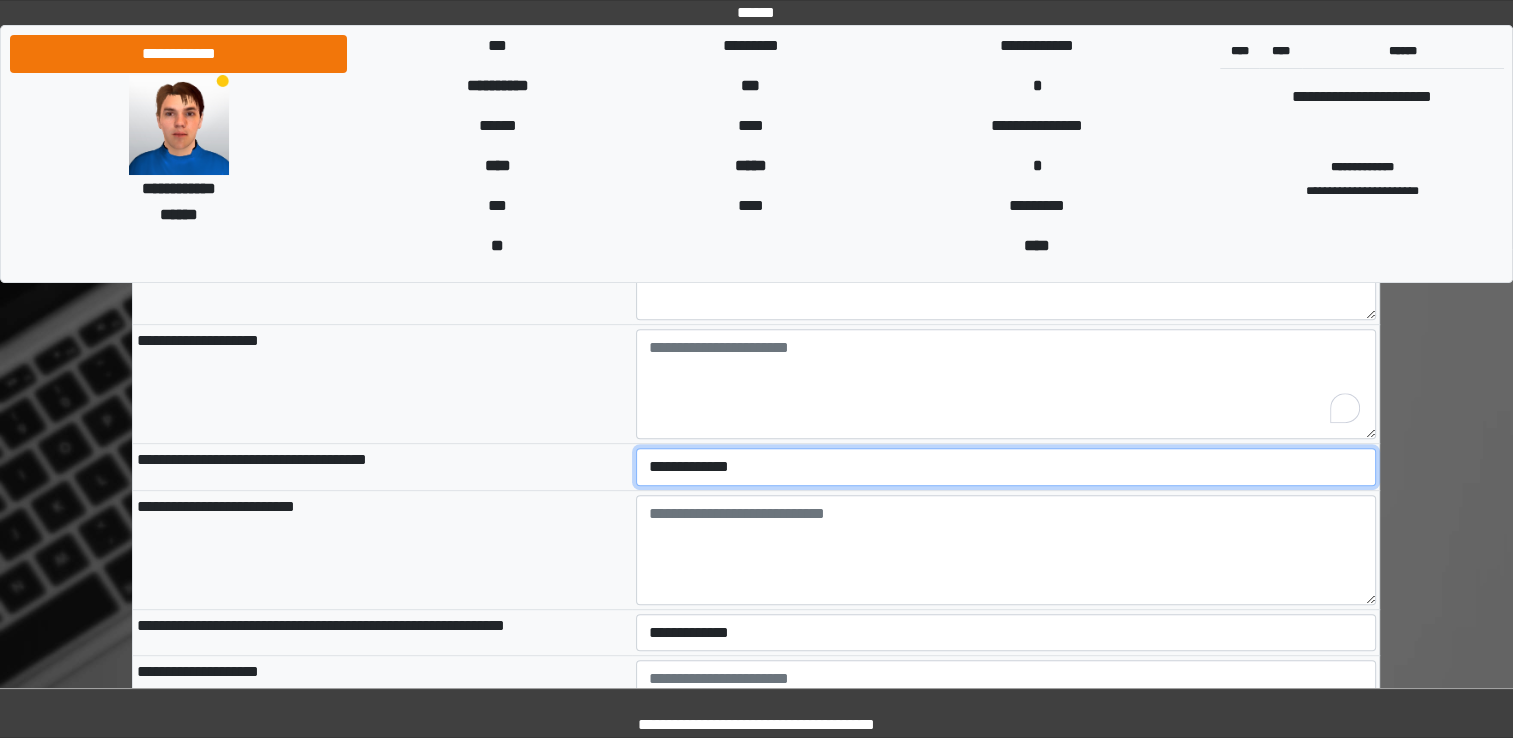 scroll, scrollTop: 735, scrollLeft: 0, axis: vertical 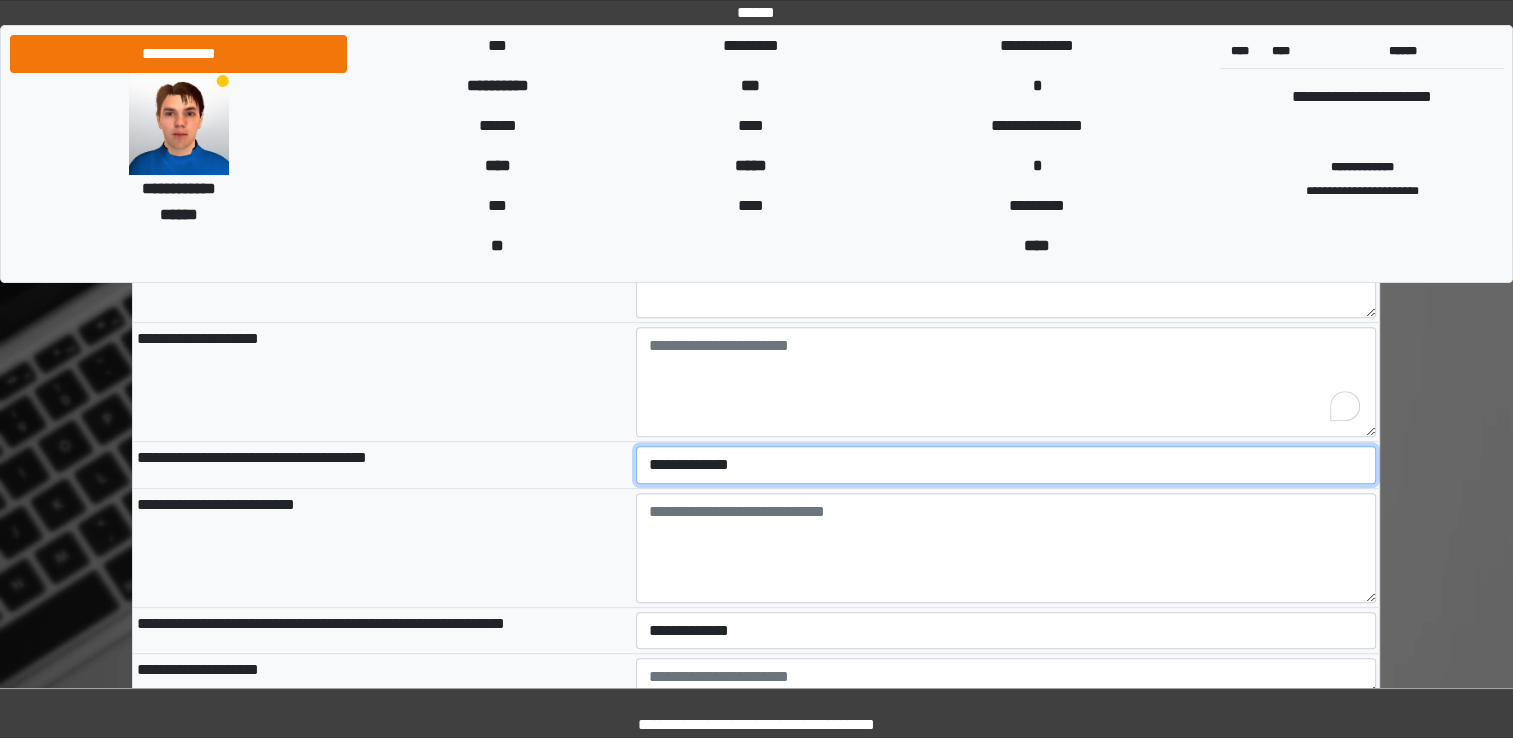 select on "*" 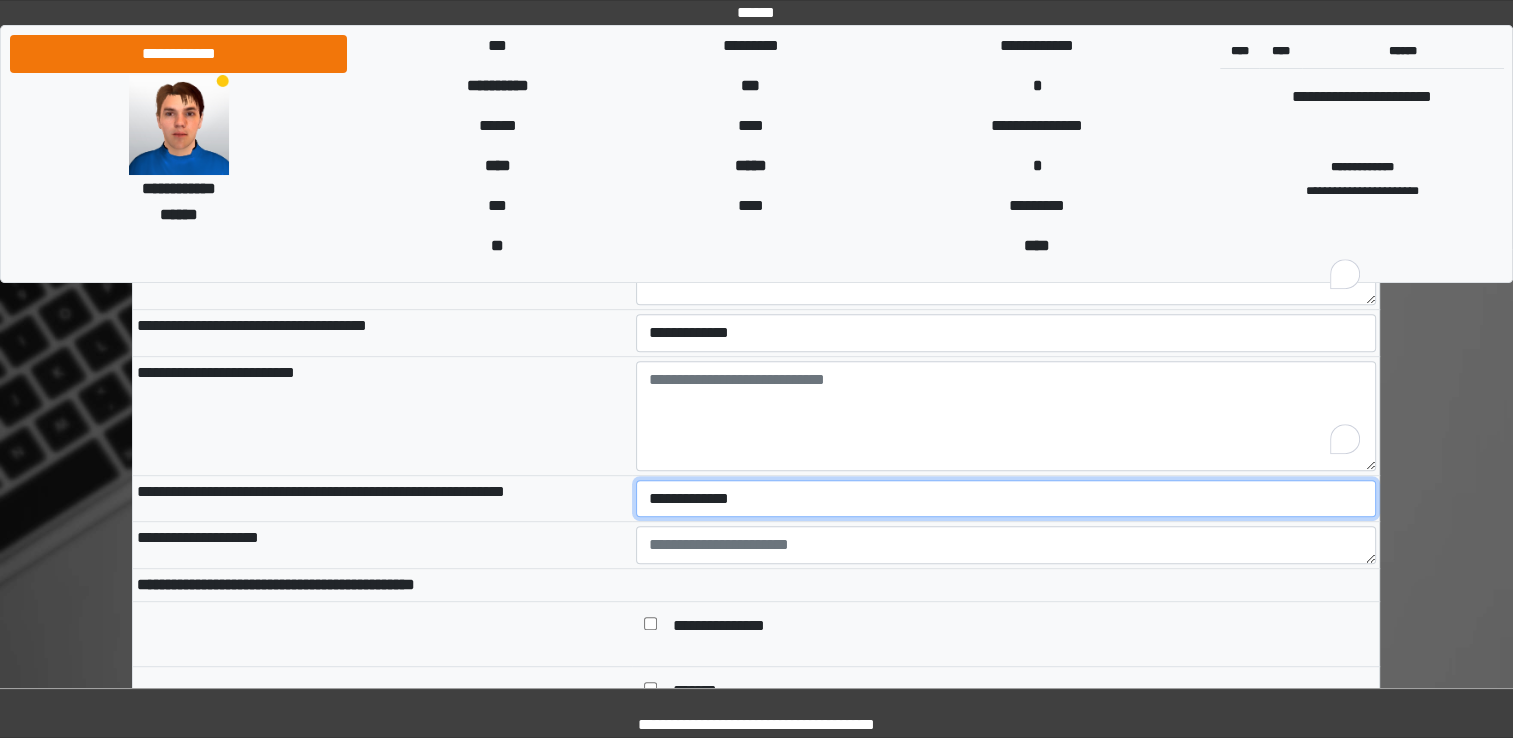 scroll, scrollTop: 871, scrollLeft: 0, axis: vertical 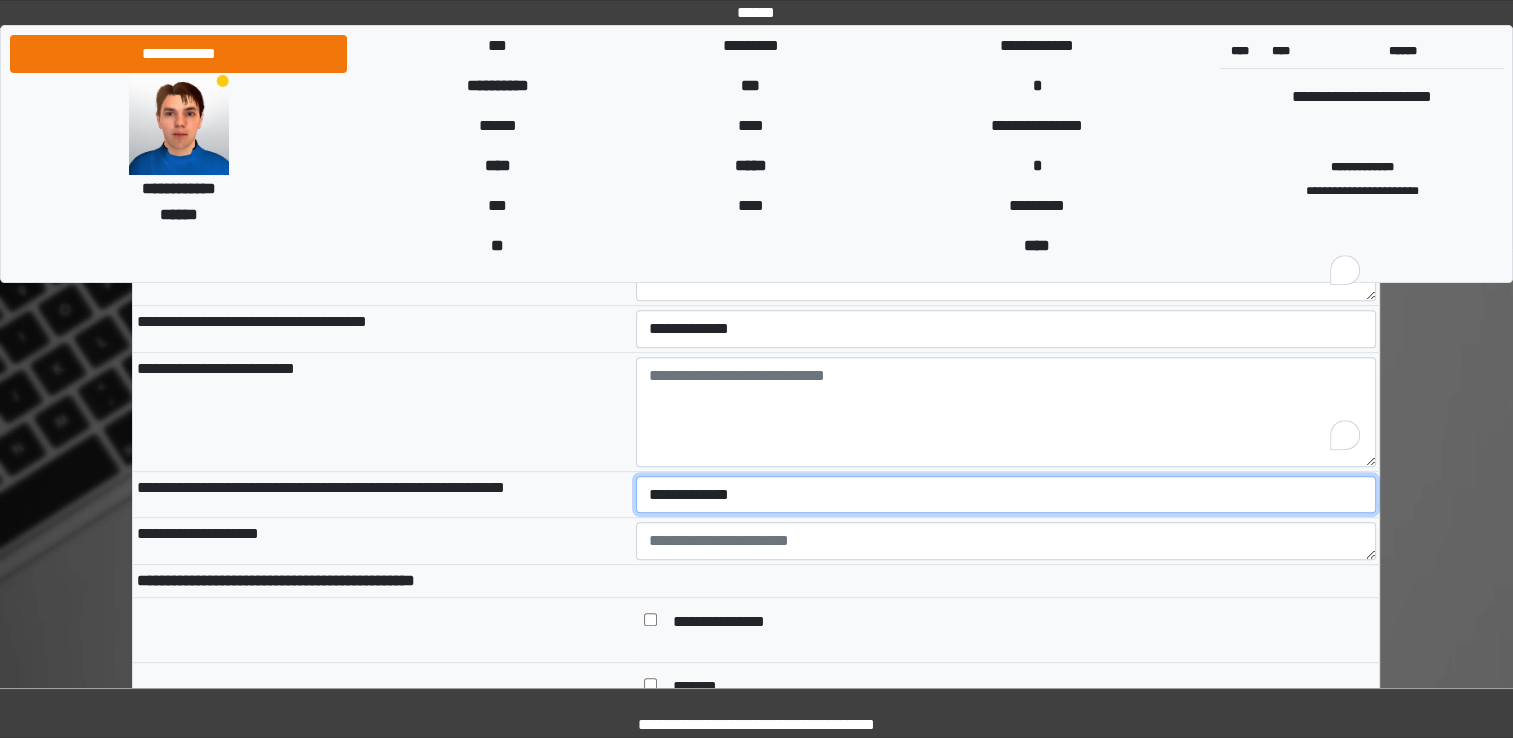 select on "*" 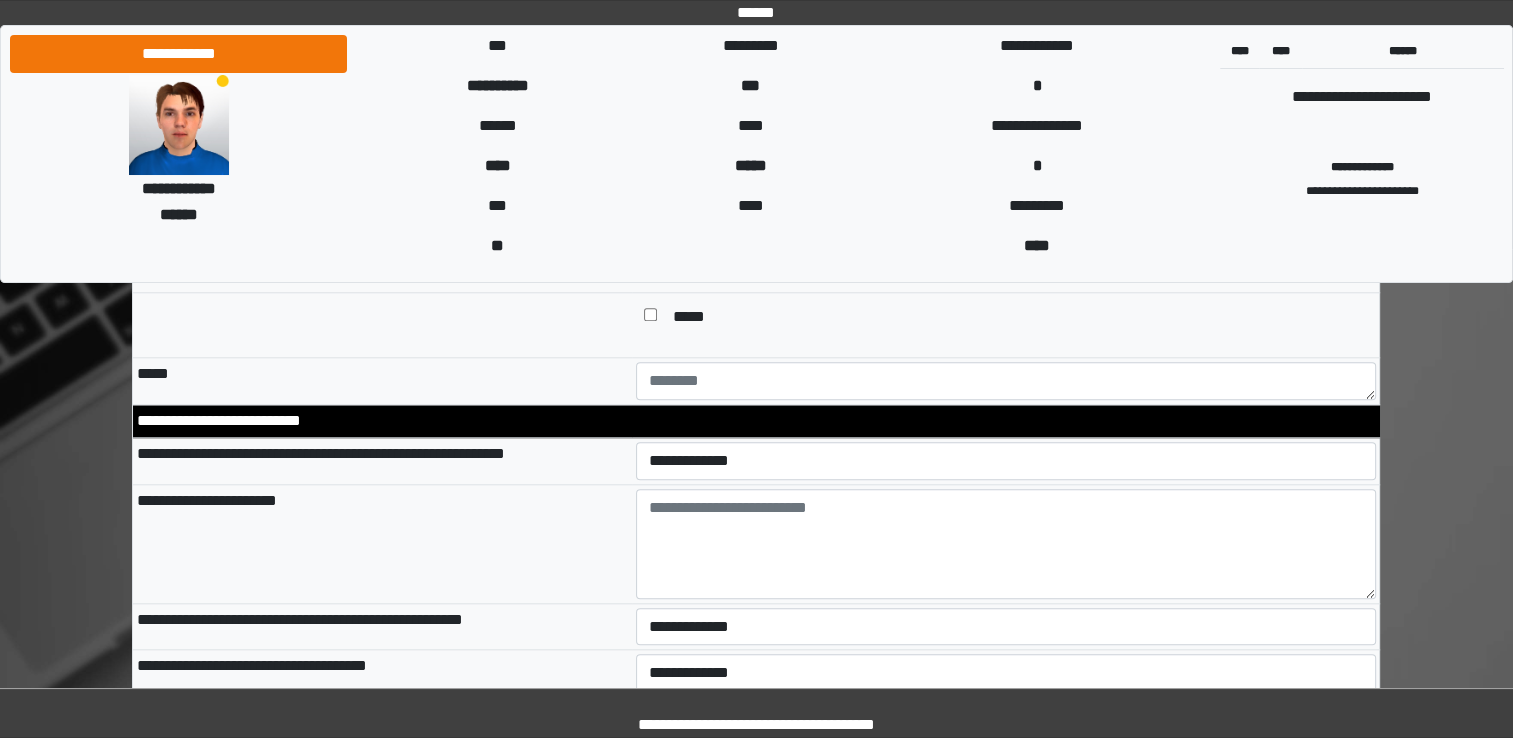 scroll, scrollTop: 1960, scrollLeft: 0, axis: vertical 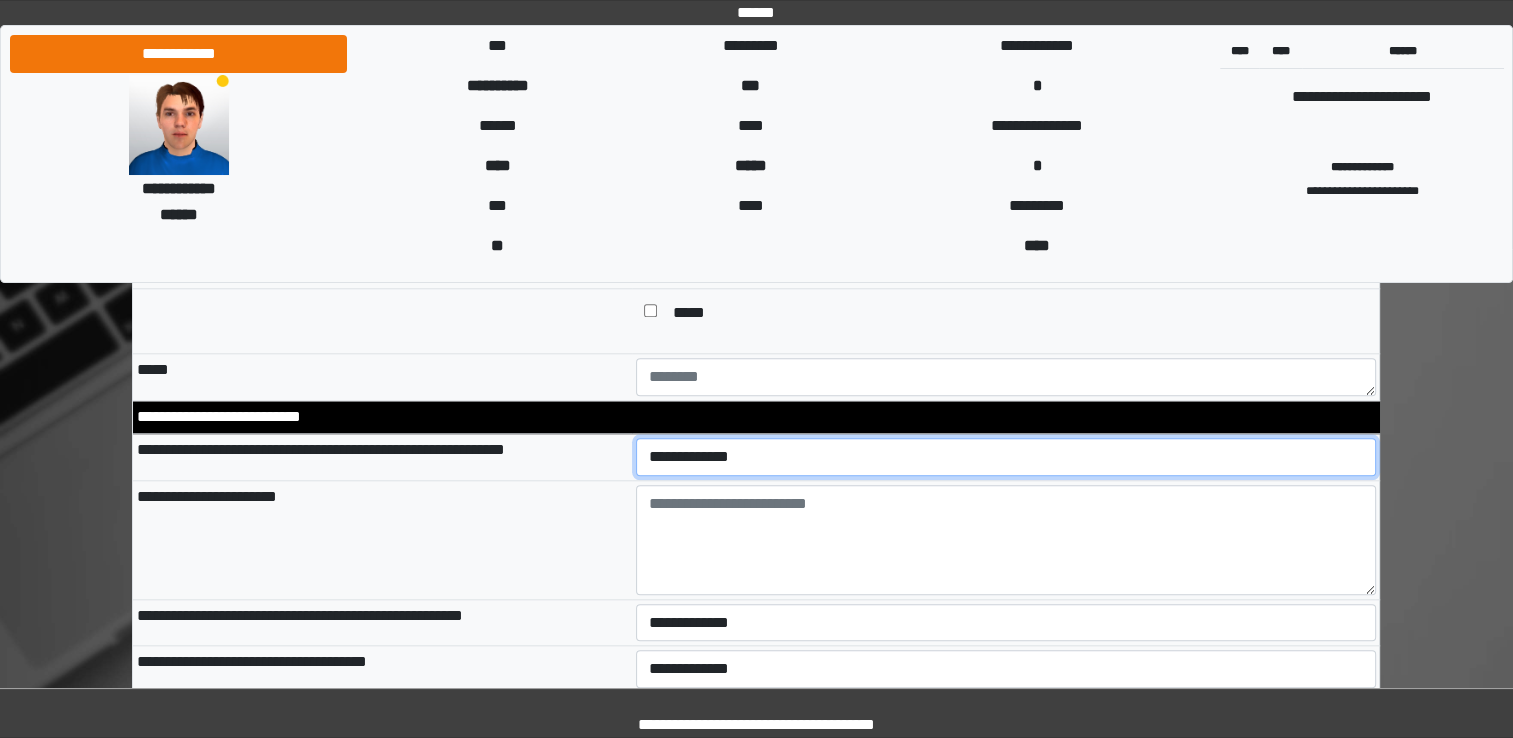 click on "**********" at bounding box center (1006, 457) 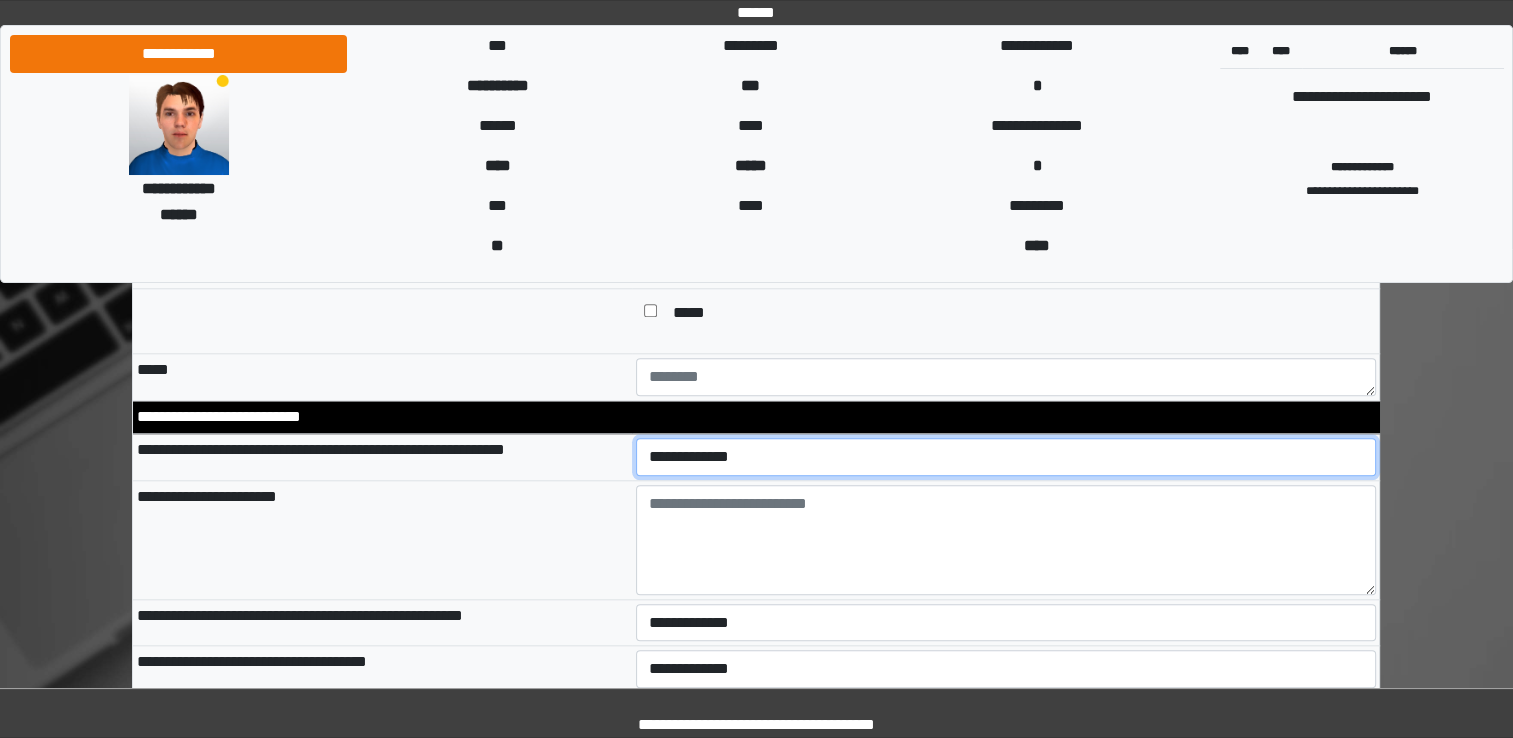 select on "*" 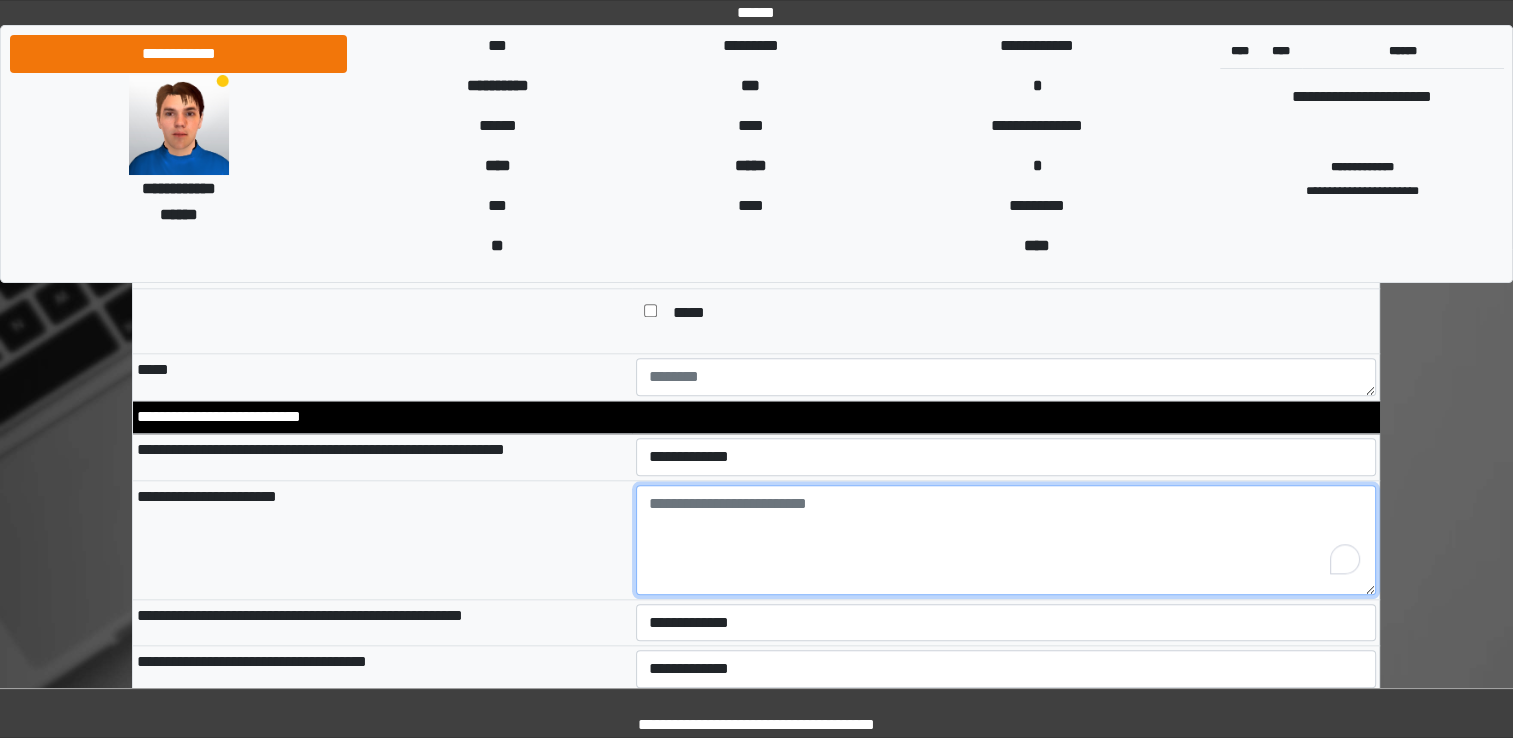 click at bounding box center (1006, 540) 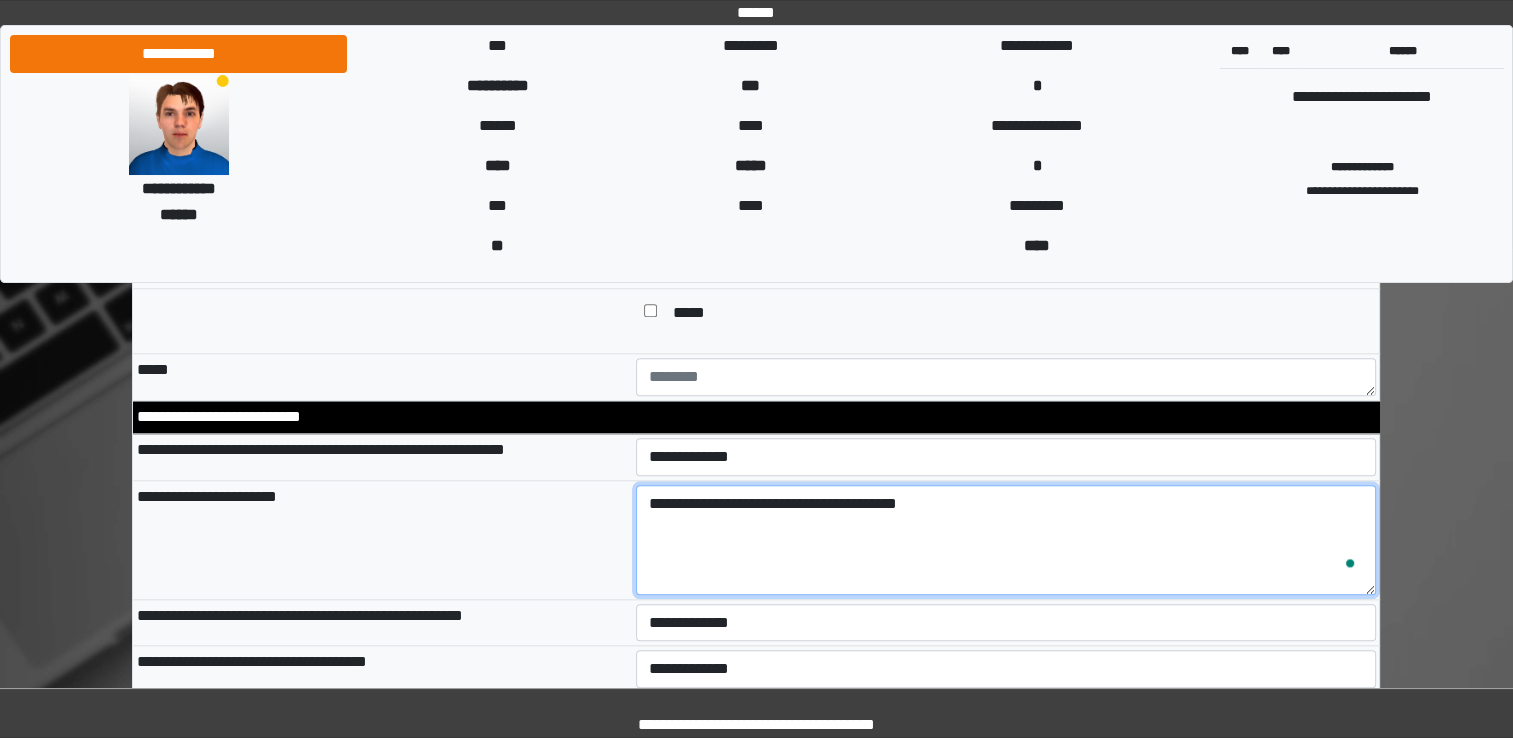 scroll, scrollTop: 2073, scrollLeft: 0, axis: vertical 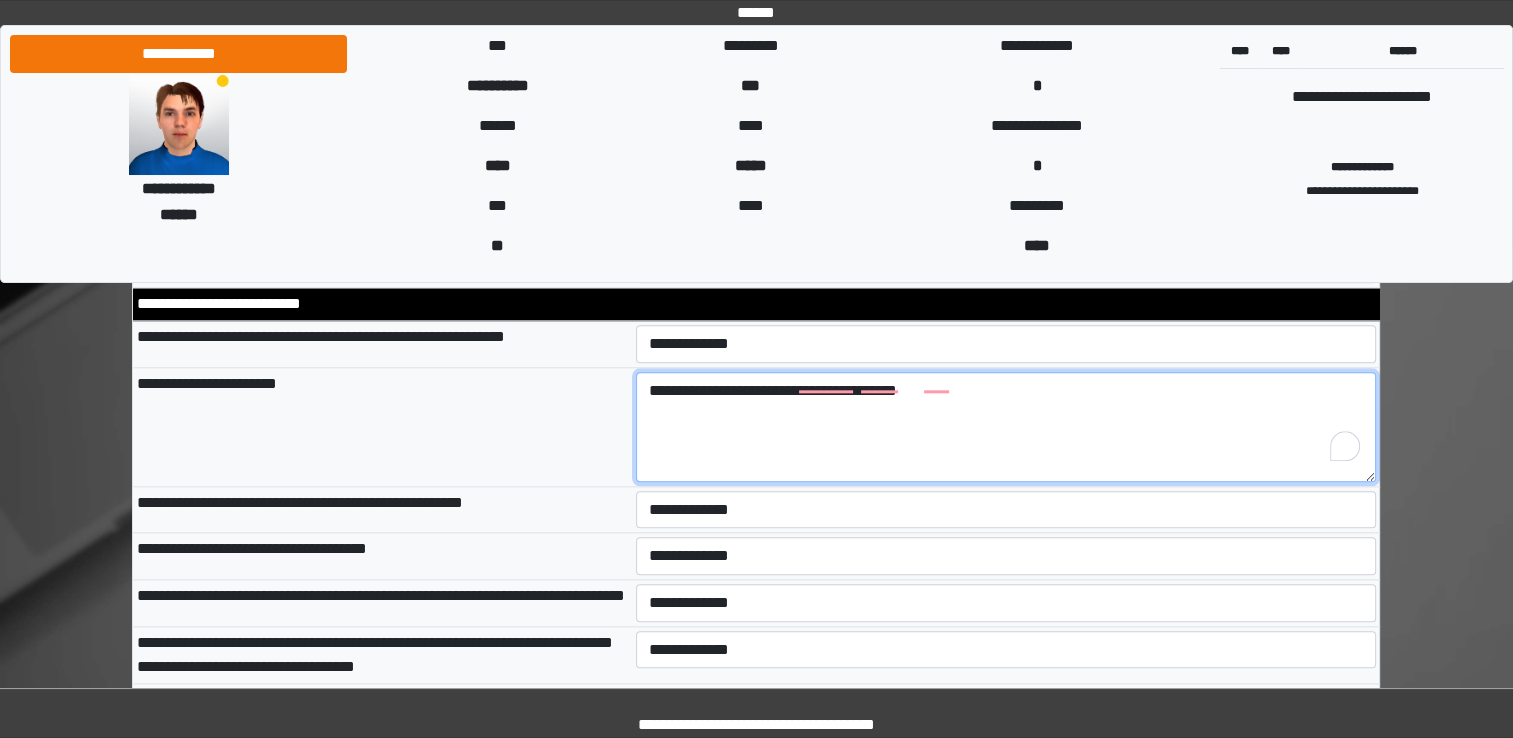 type on "**********" 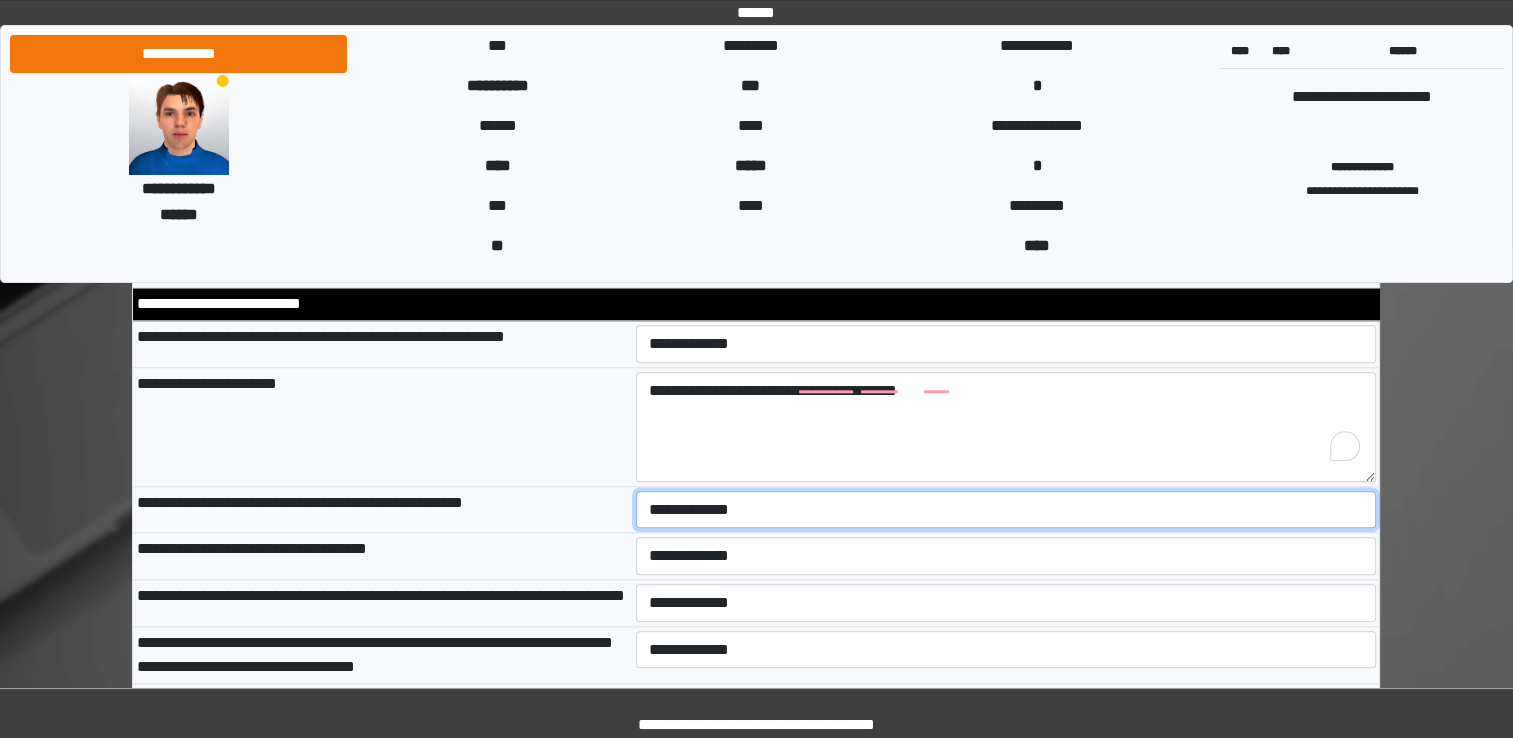 select on "*" 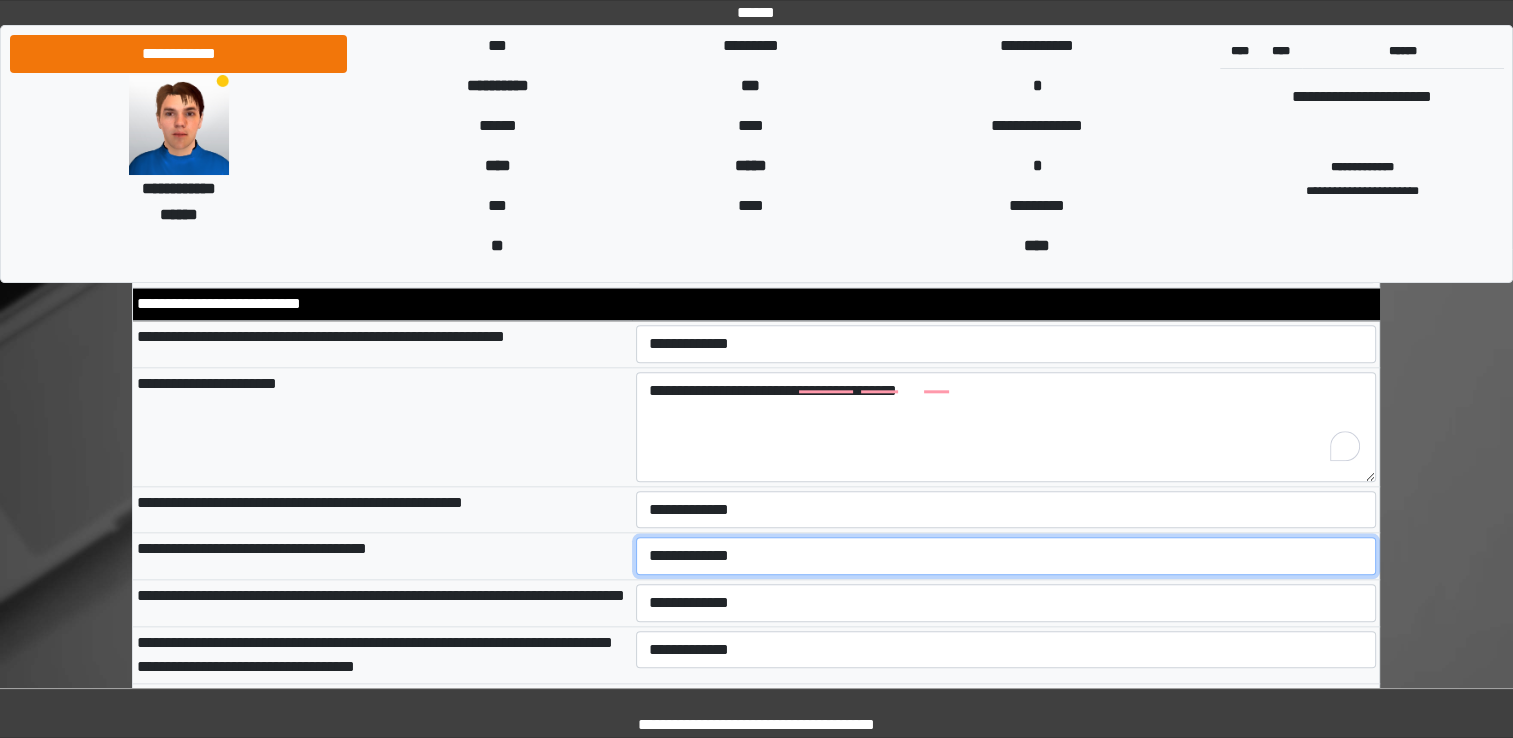 select on "*" 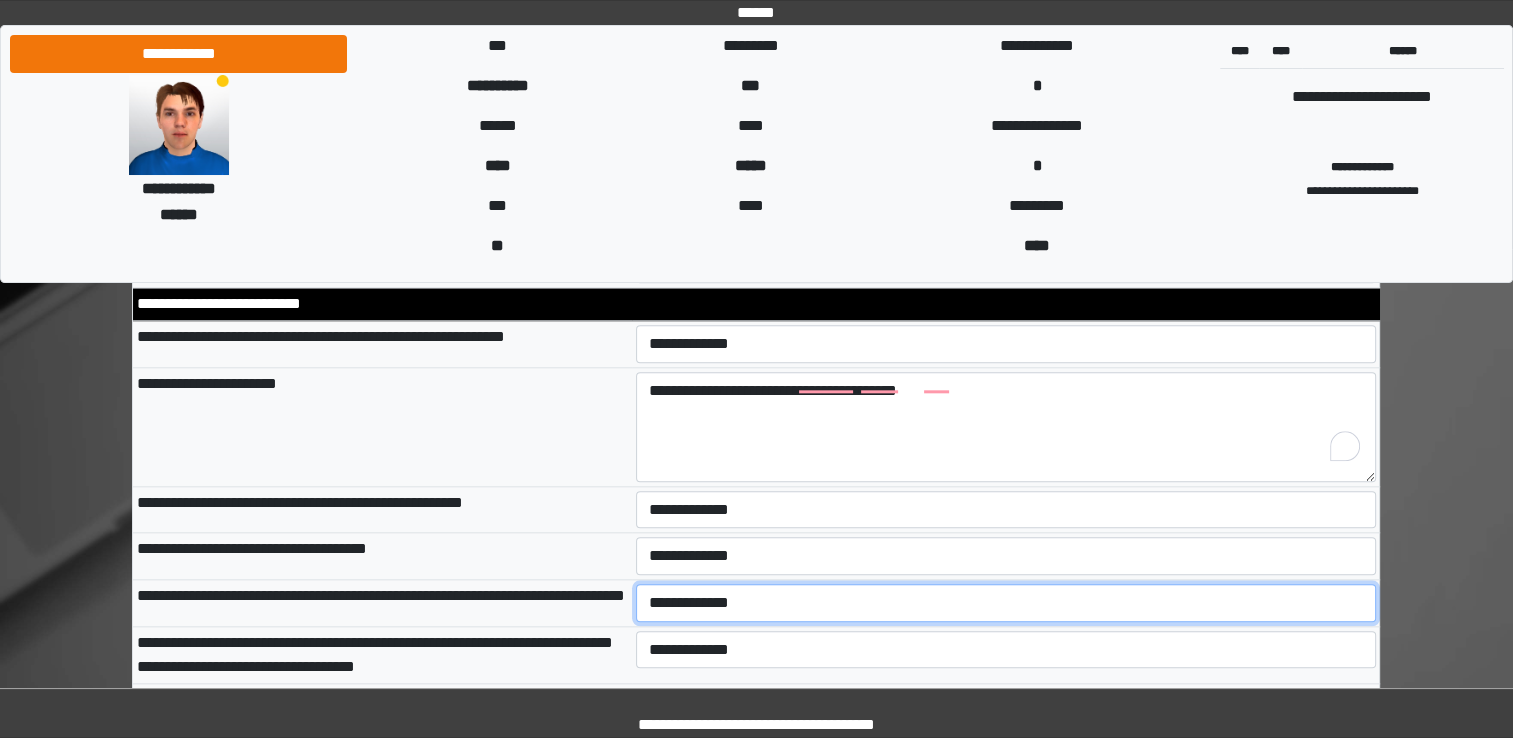 select on "*" 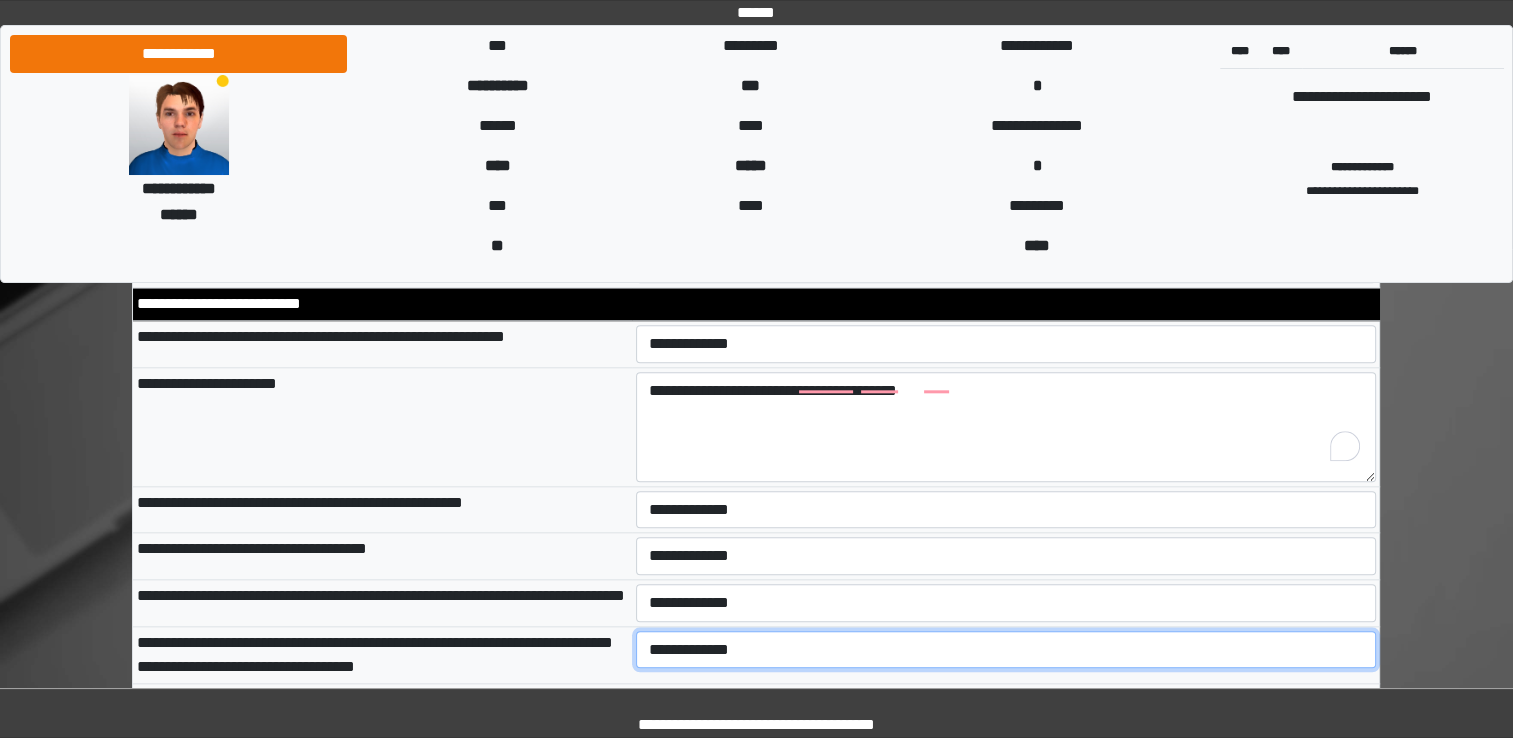 scroll, scrollTop: 2161, scrollLeft: 0, axis: vertical 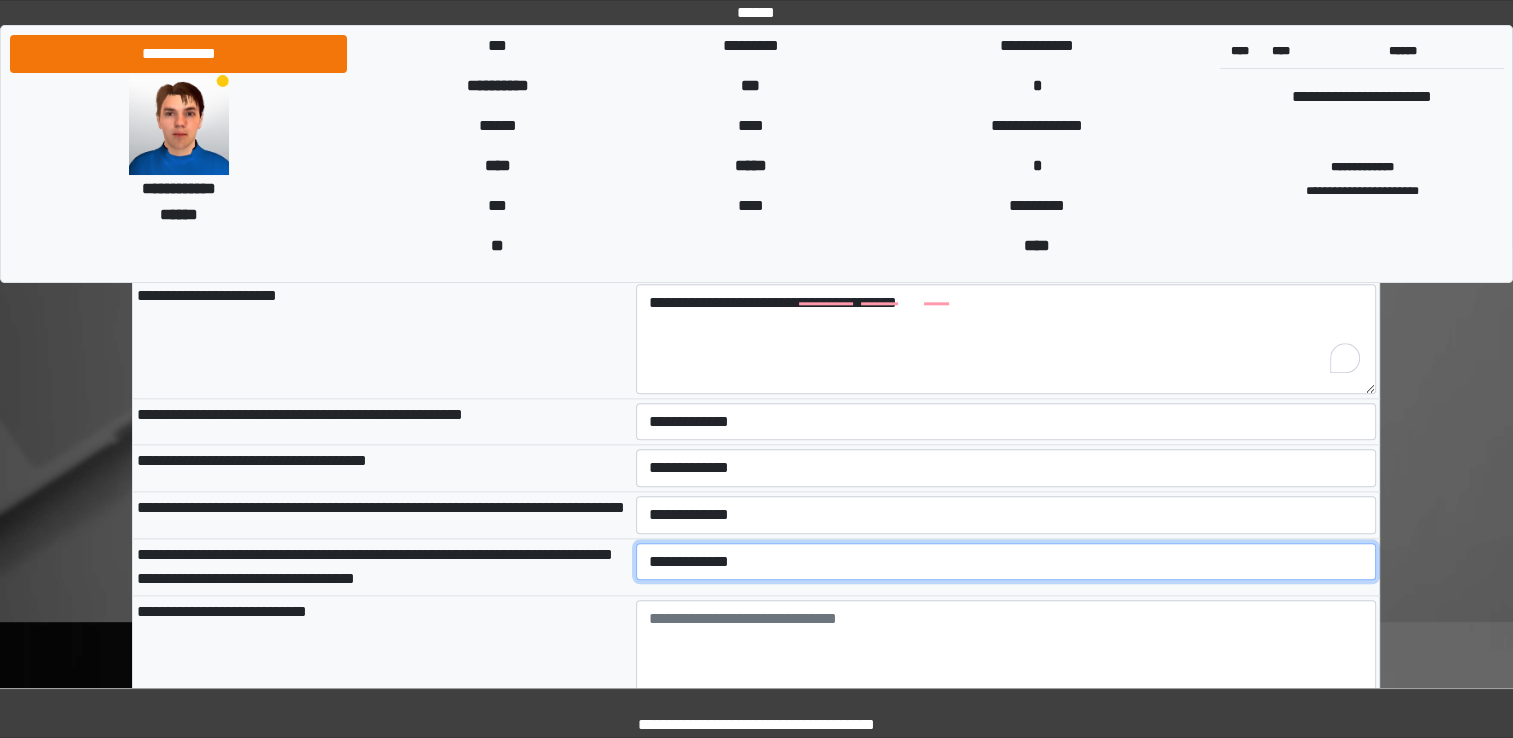 select on "*" 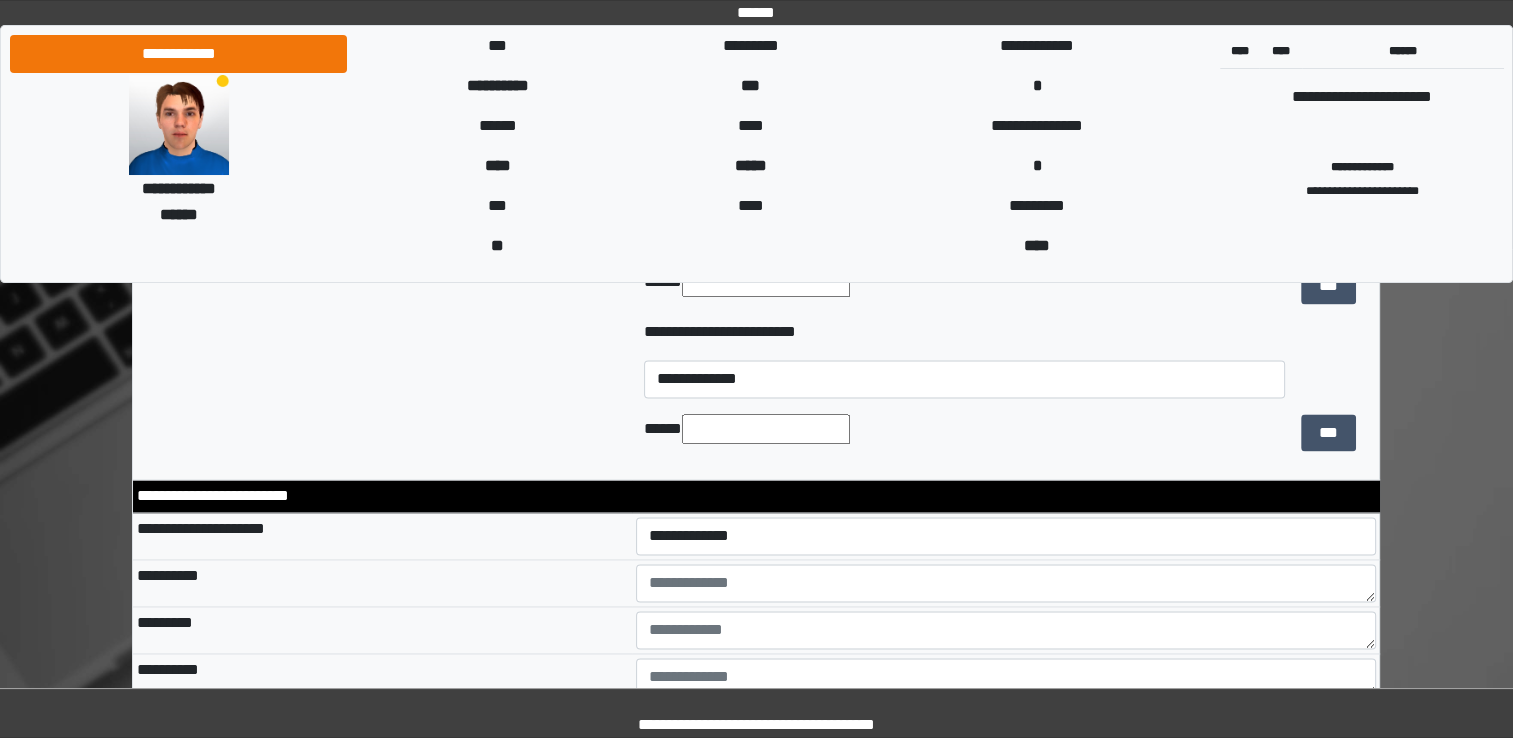 scroll, scrollTop: 2901, scrollLeft: 0, axis: vertical 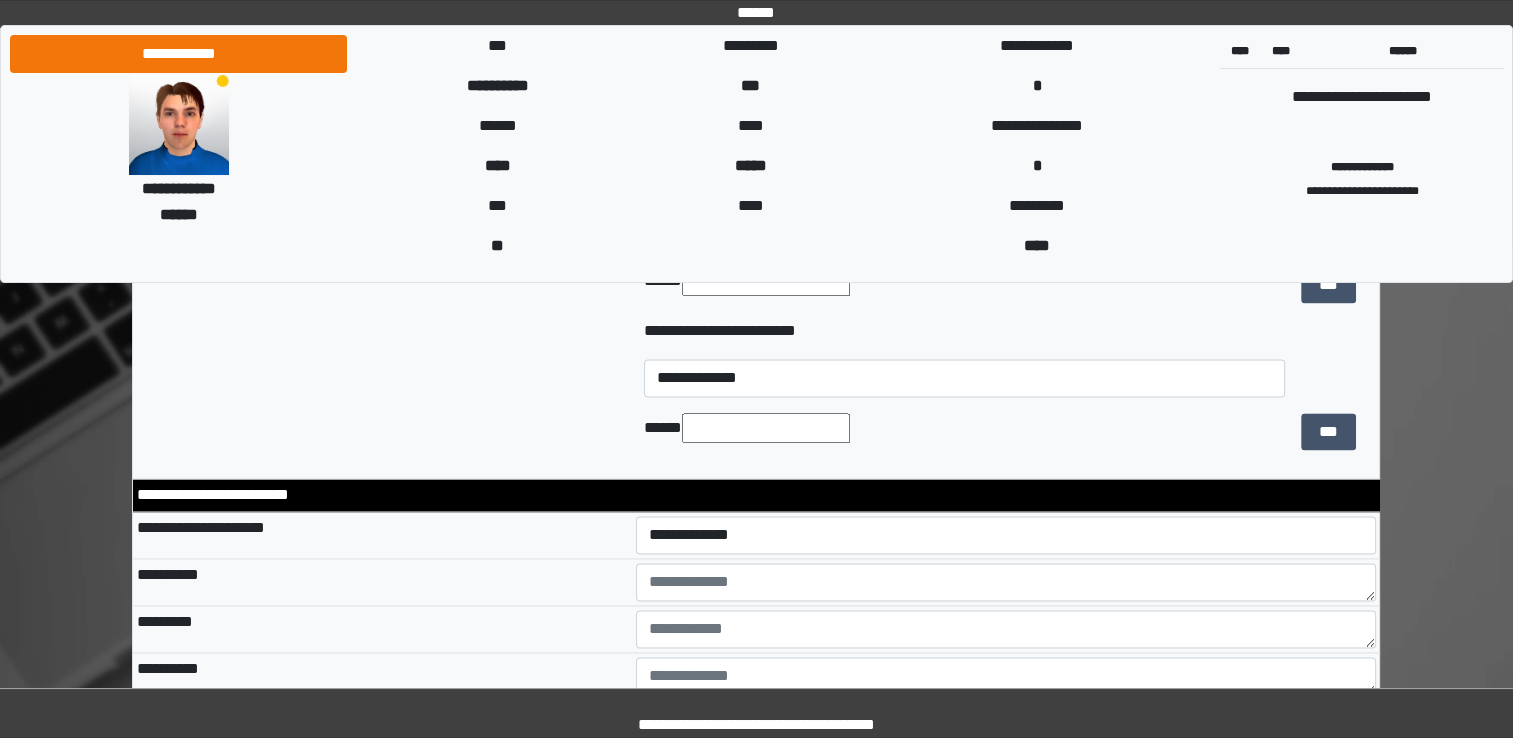 type on "**********" 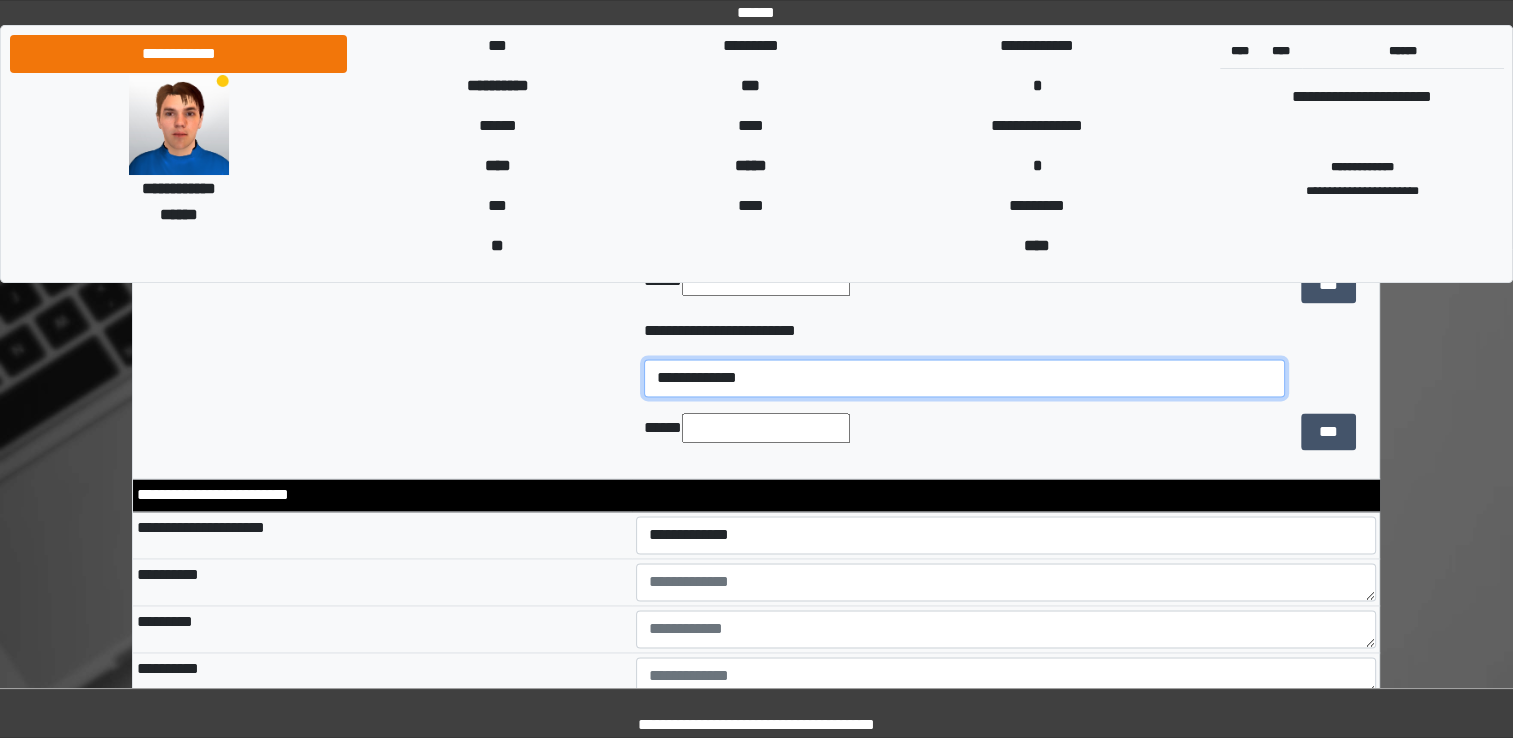 click on "**********" at bounding box center [964, 378] 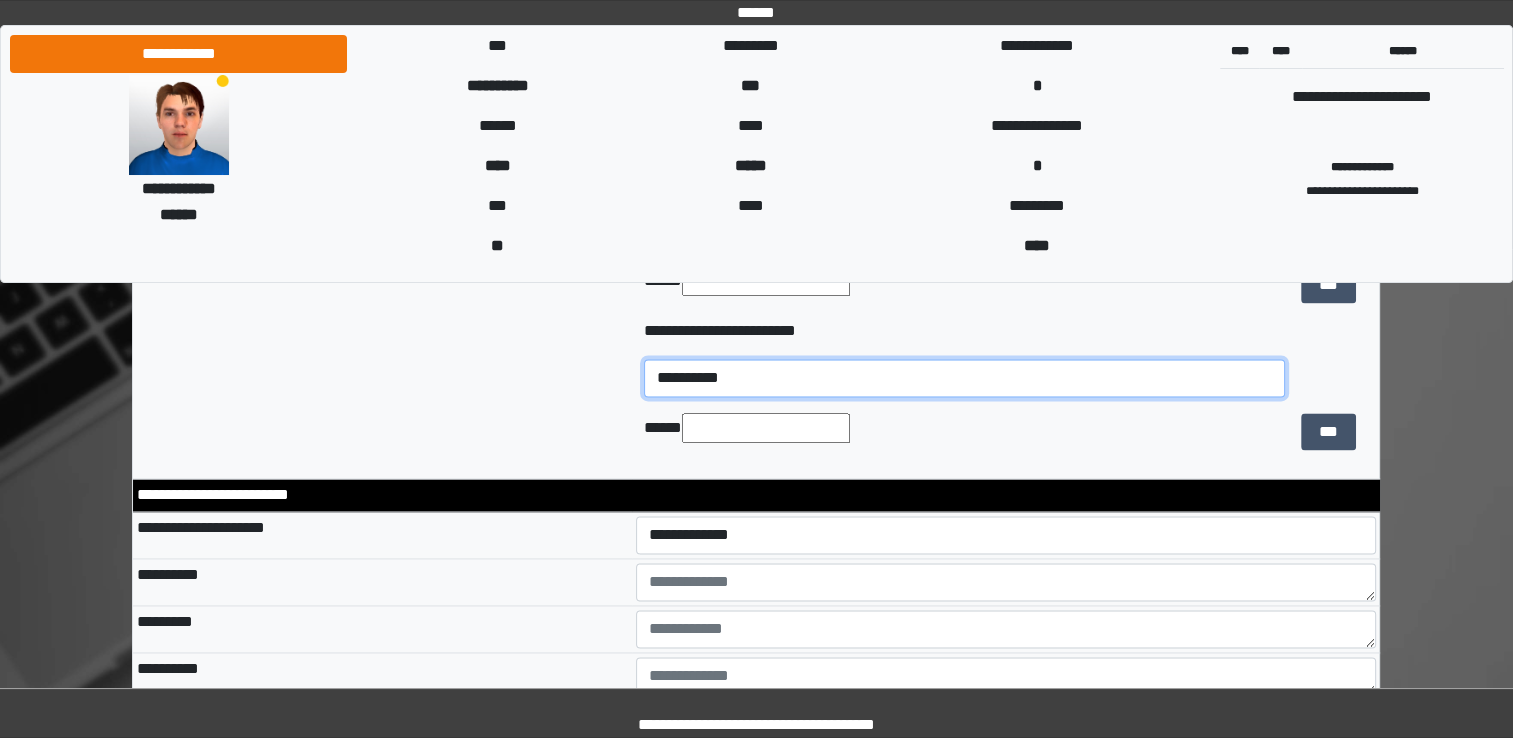 click on "**********" at bounding box center (964, 378) 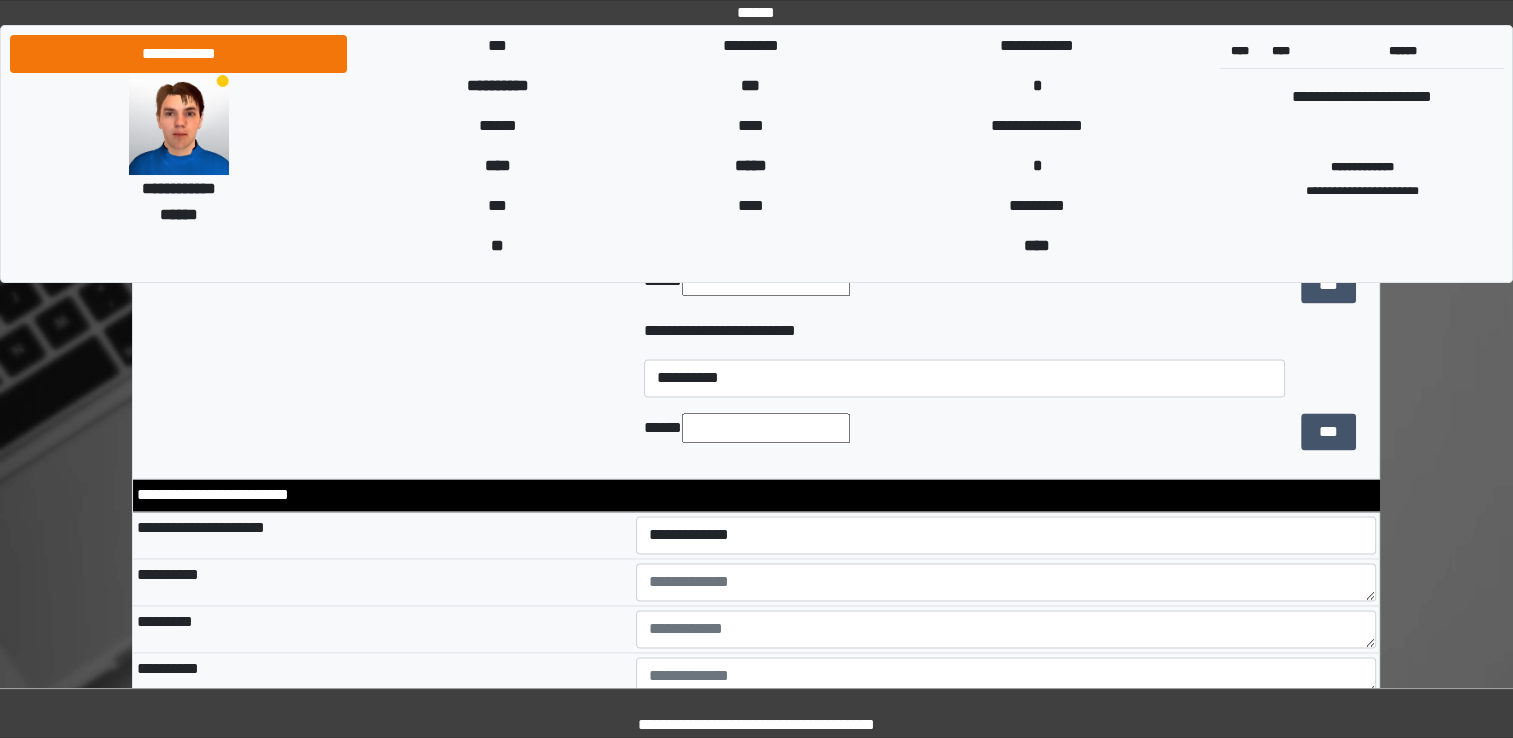 click at bounding box center (766, 428) 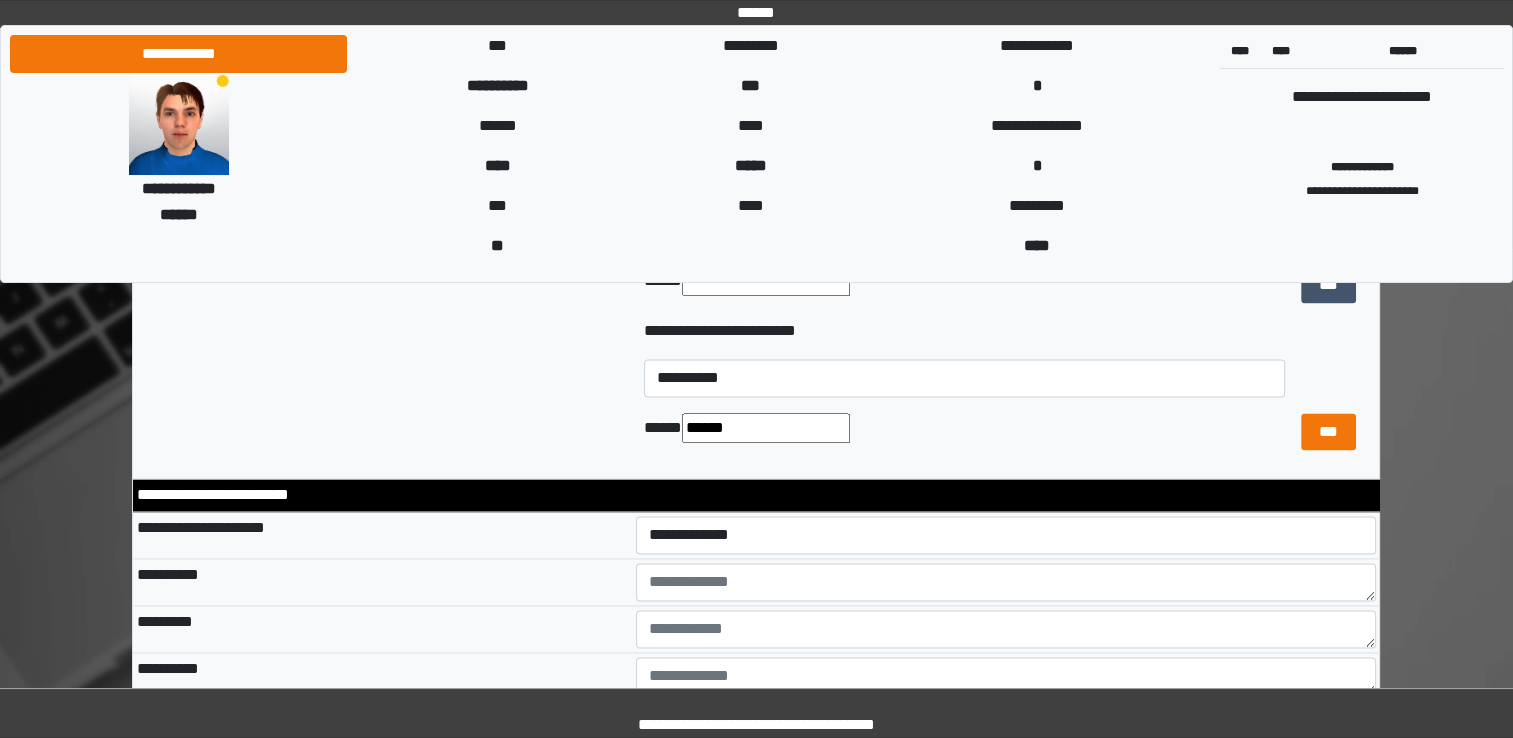 type on "******" 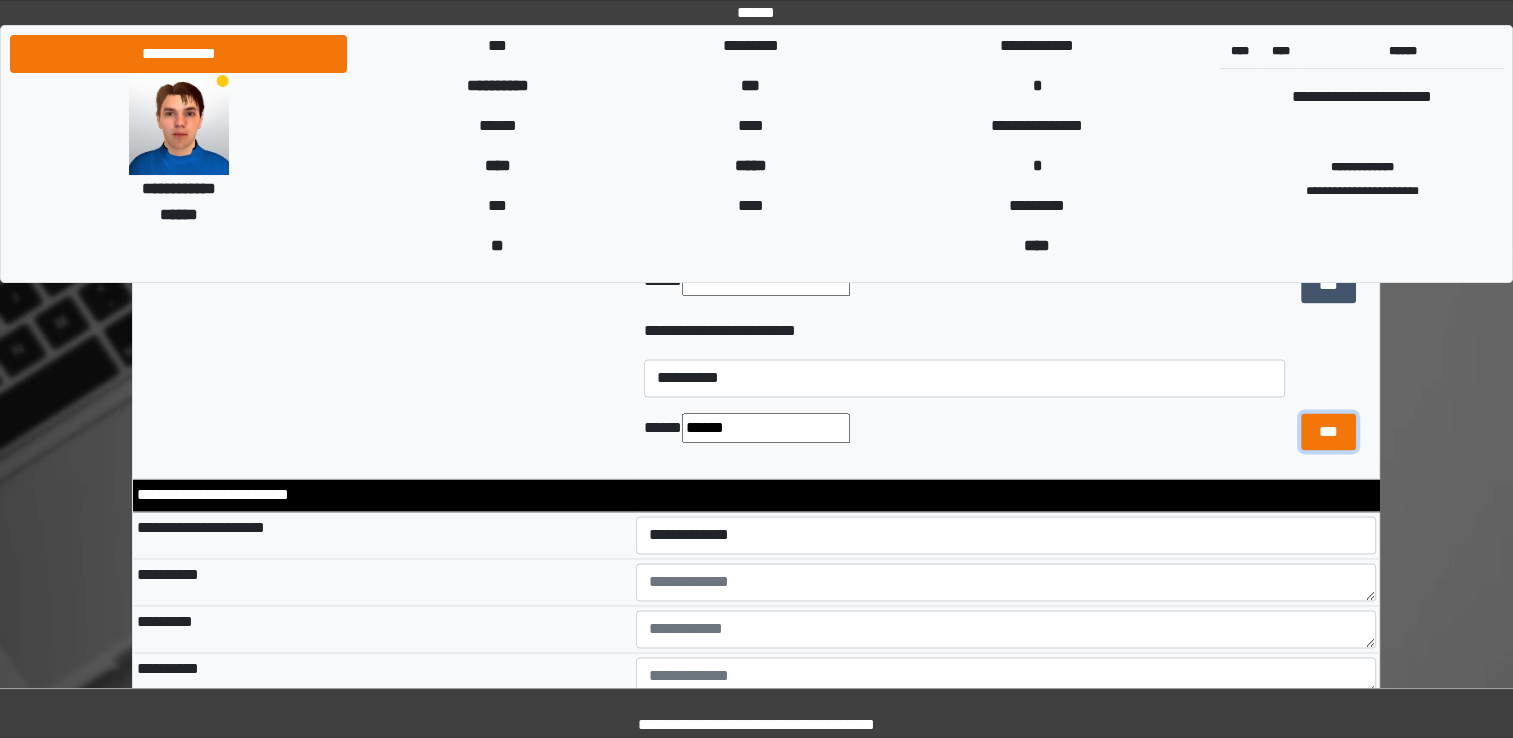 click on "***" at bounding box center [1328, 432] 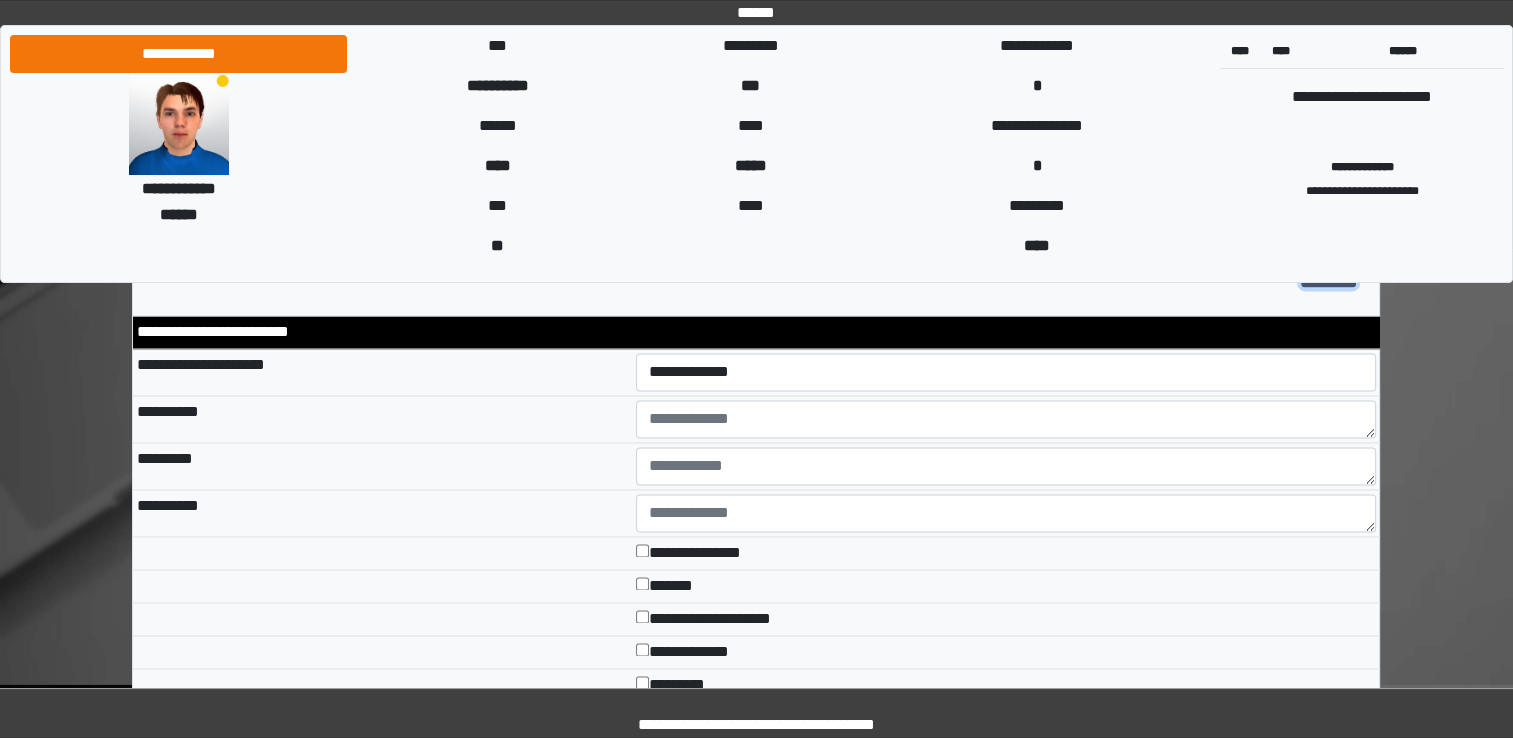 scroll, scrollTop: 3065, scrollLeft: 0, axis: vertical 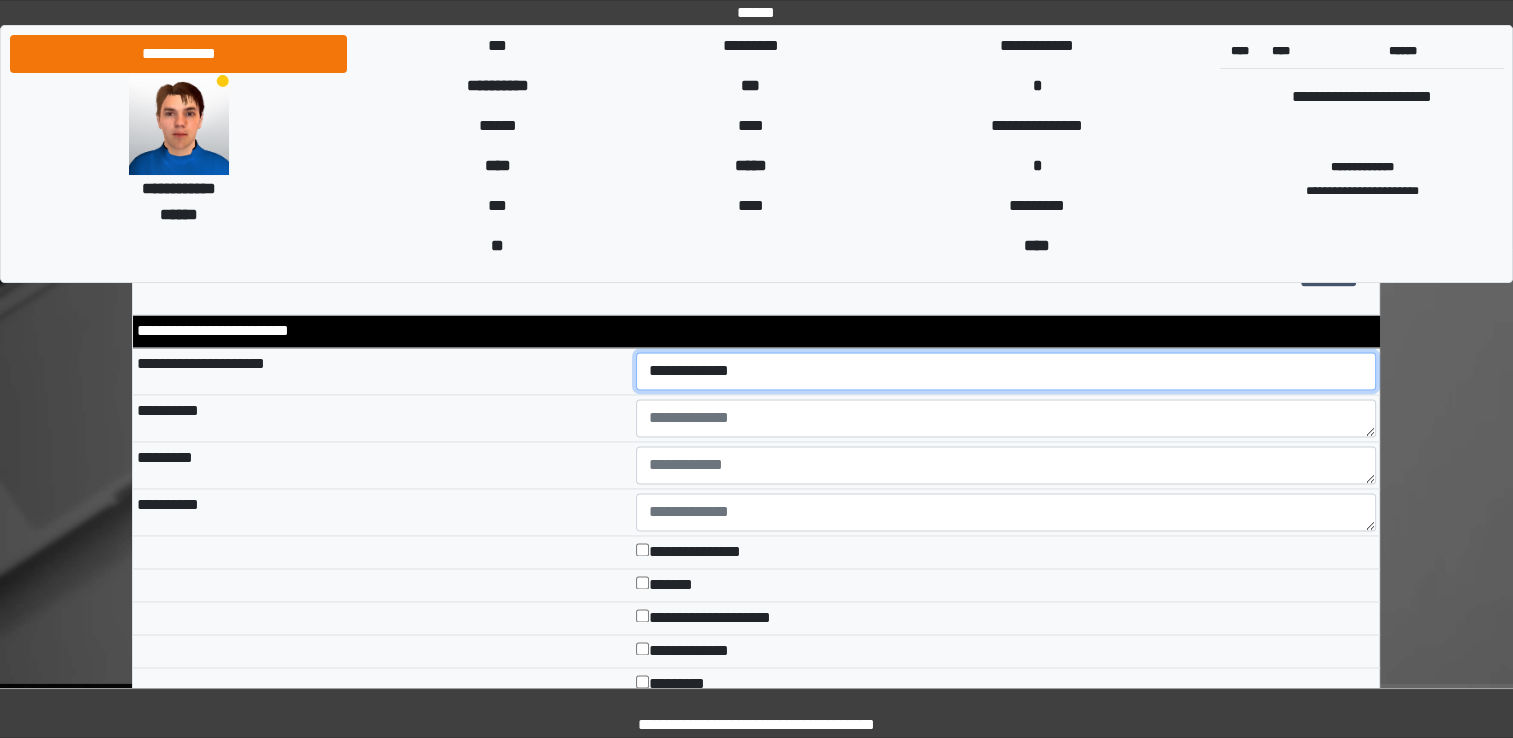 click on "**********" at bounding box center (1006, 371) 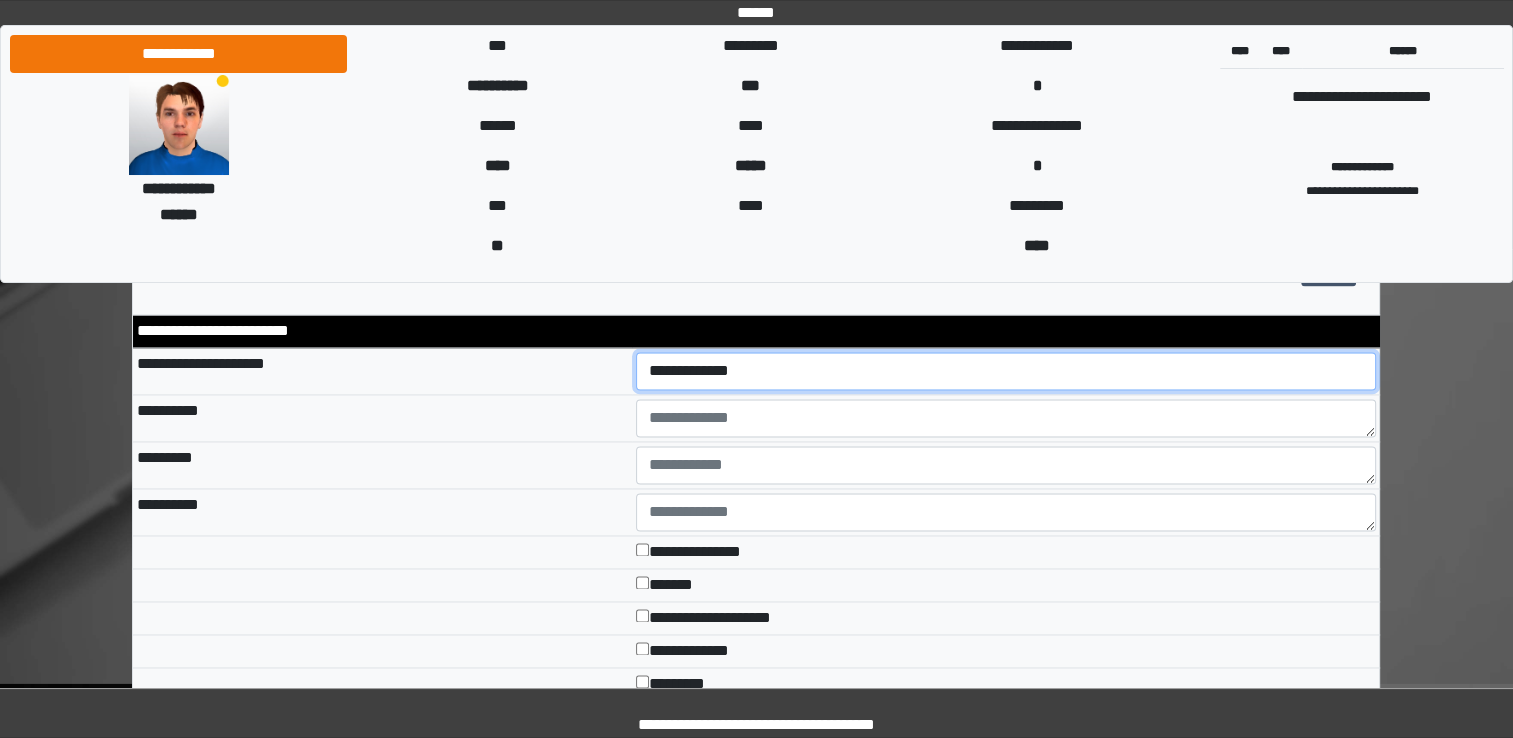 select on "*" 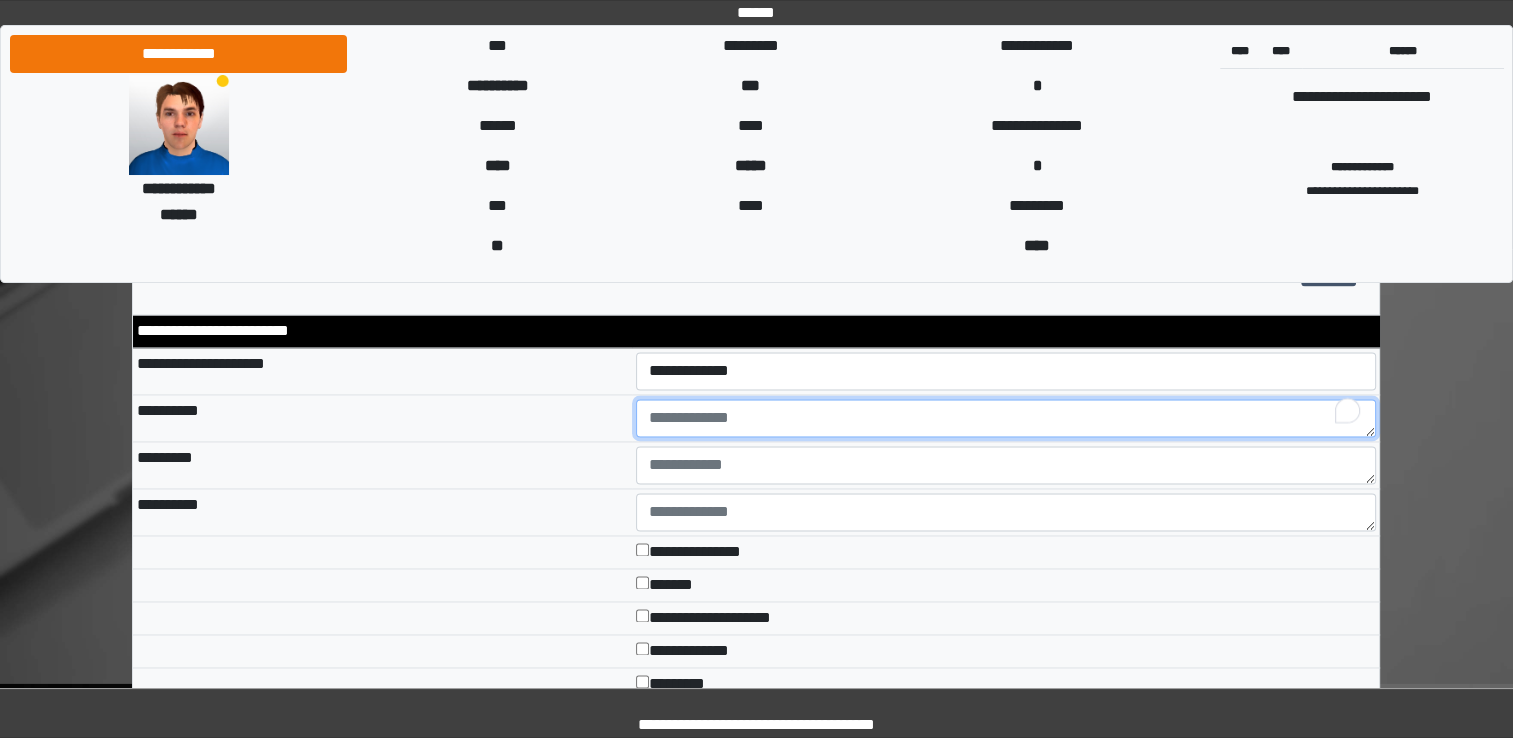 click at bounding box center (1006, 418) 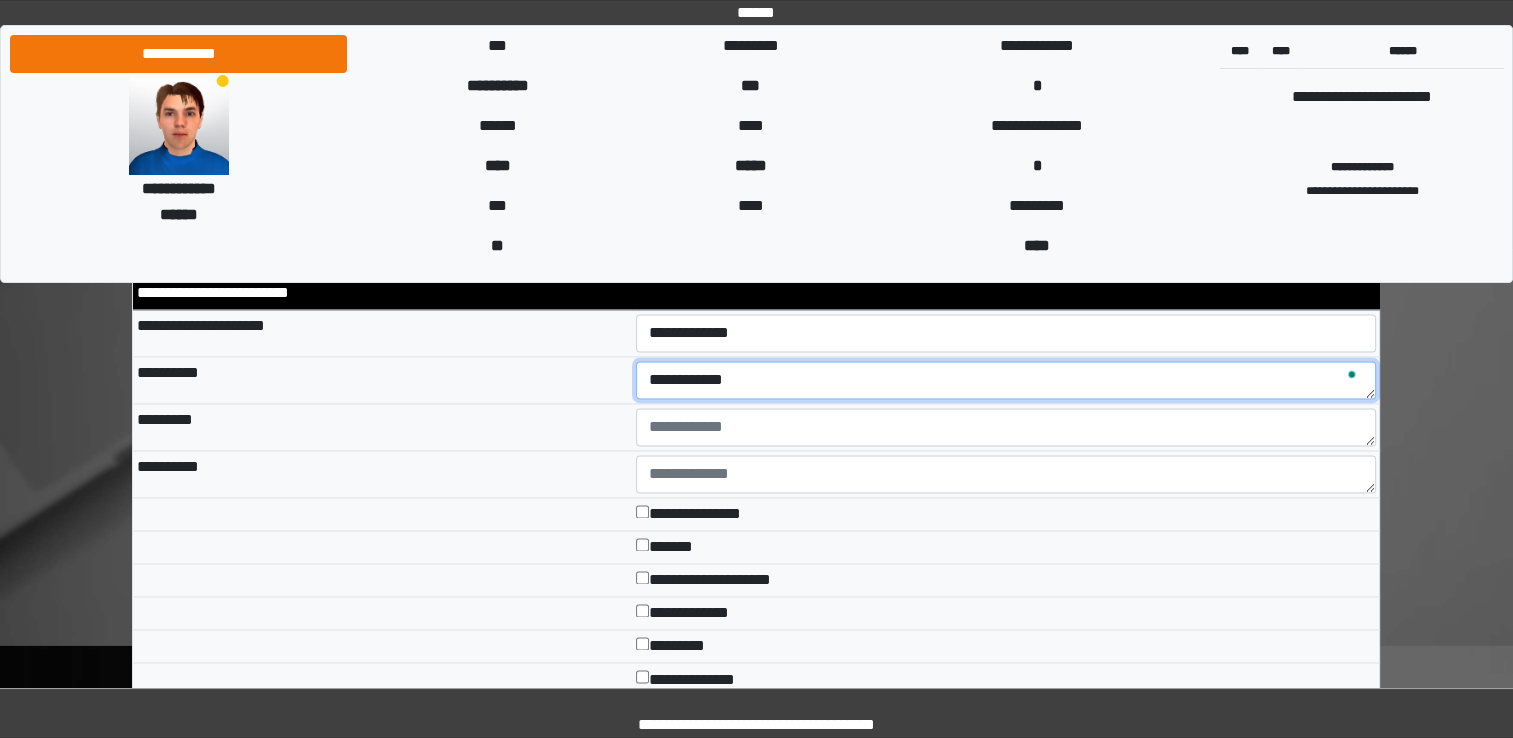 scroll, scrollTop: 3109, scrollLeft: 0, axis: vertical 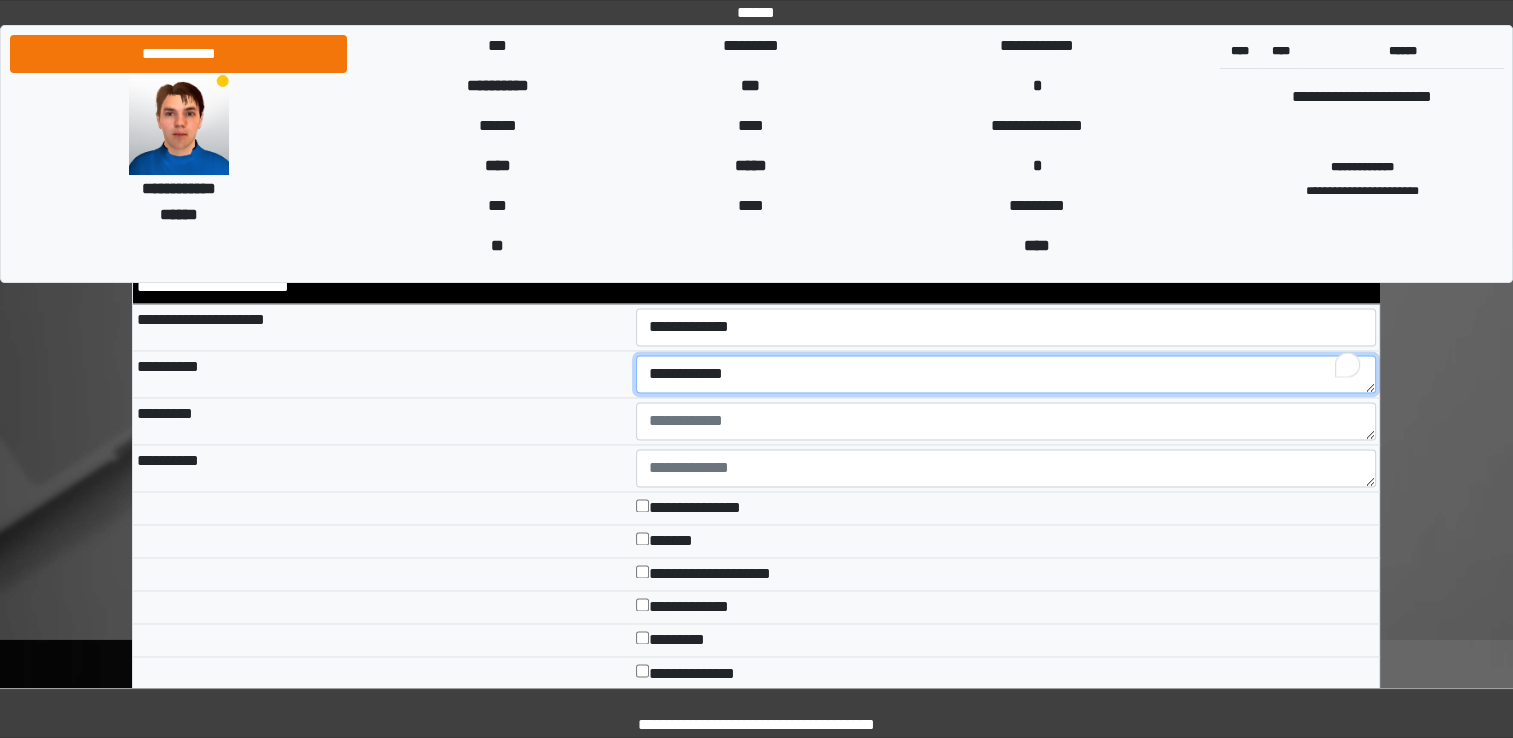 type on "**********" 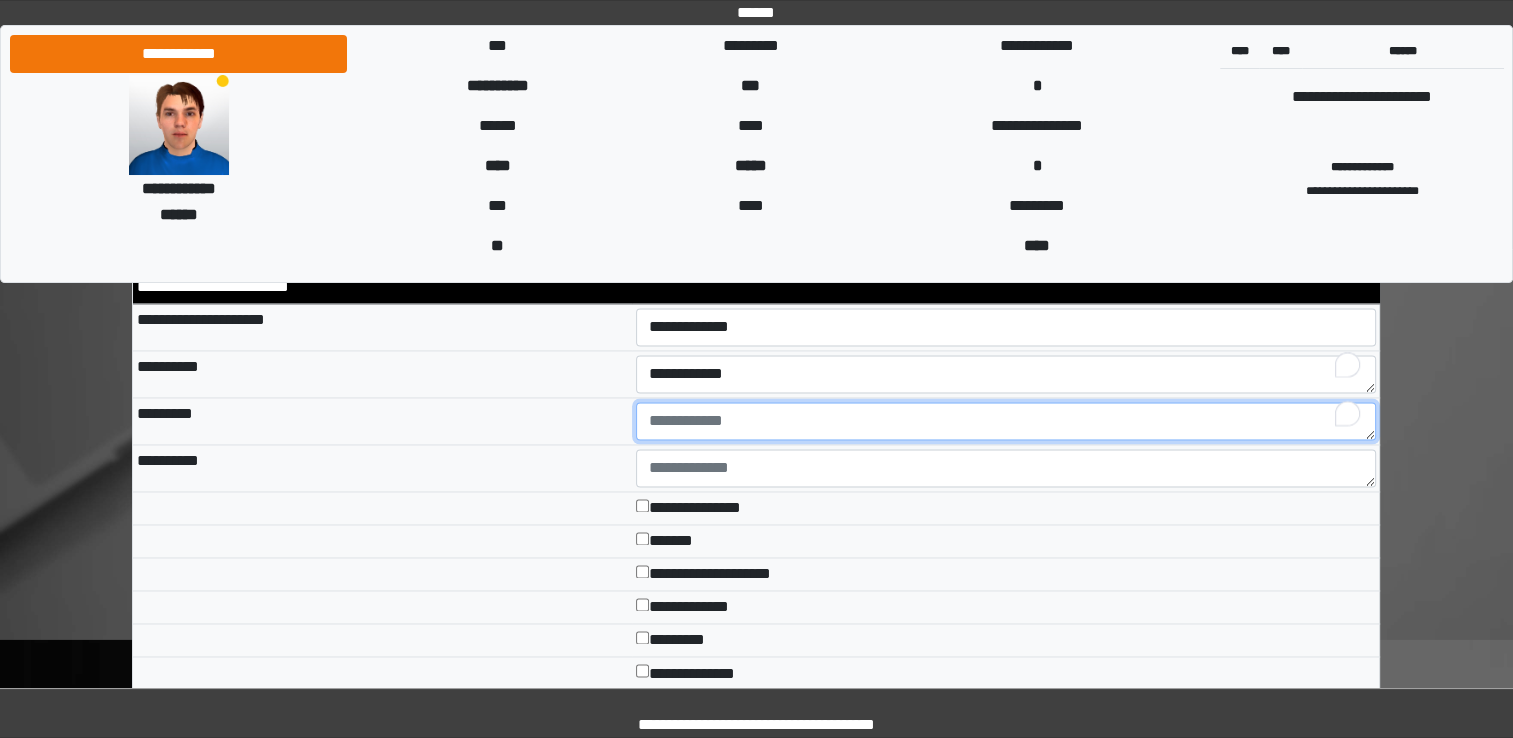click at bounding box center [1006, 421] 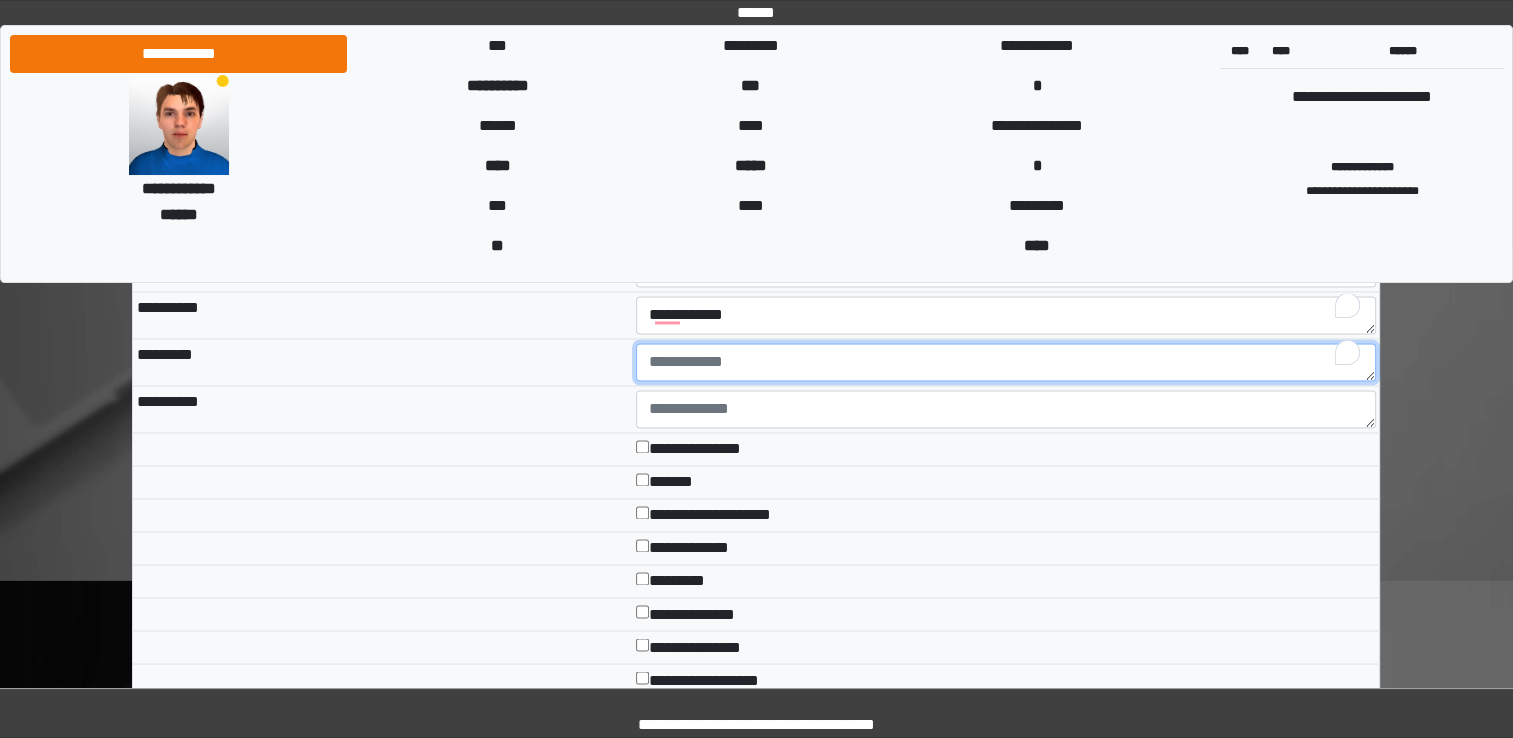 scroll, scrollTop: 3169, scrollLeft: 0, axis: vertical 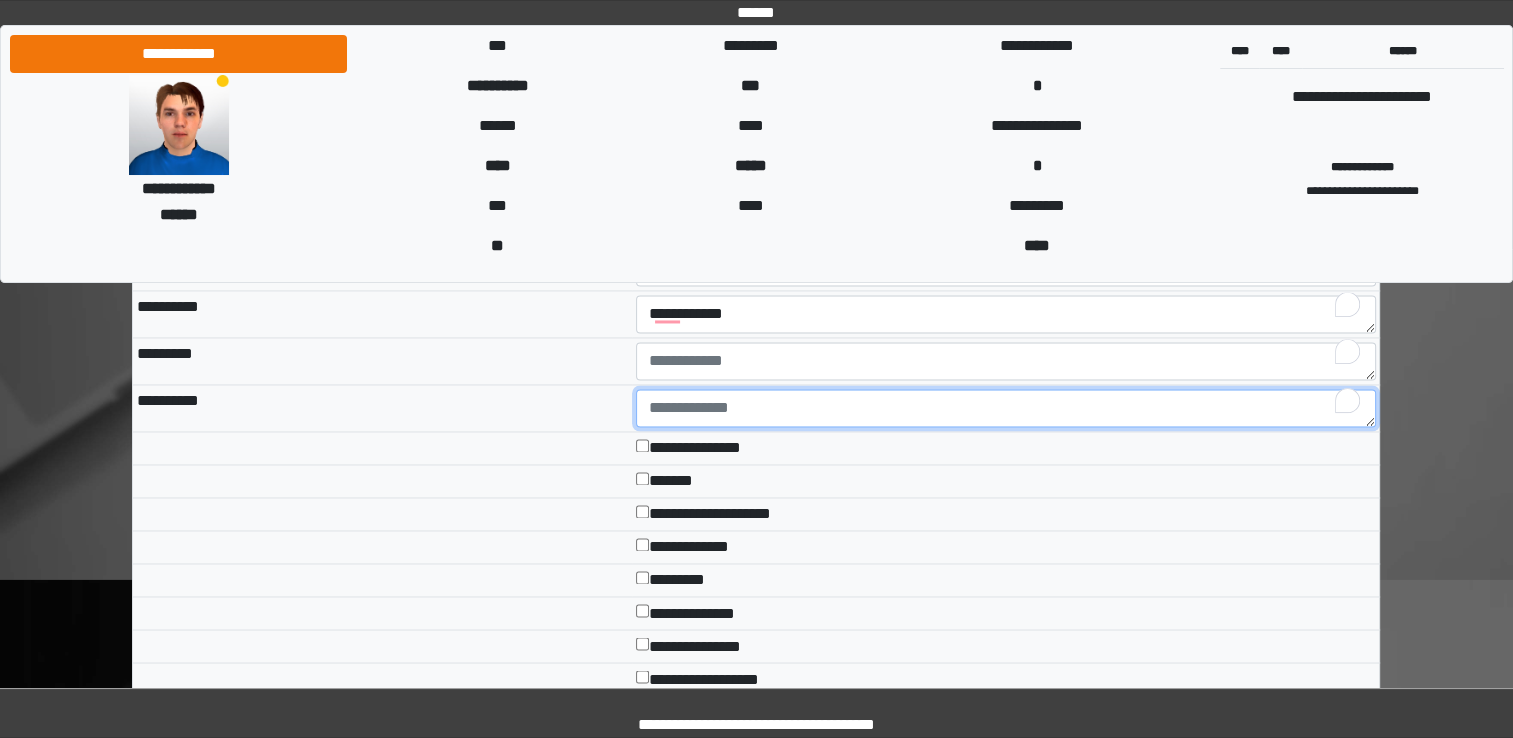 click at bounding box center (1006, 408) 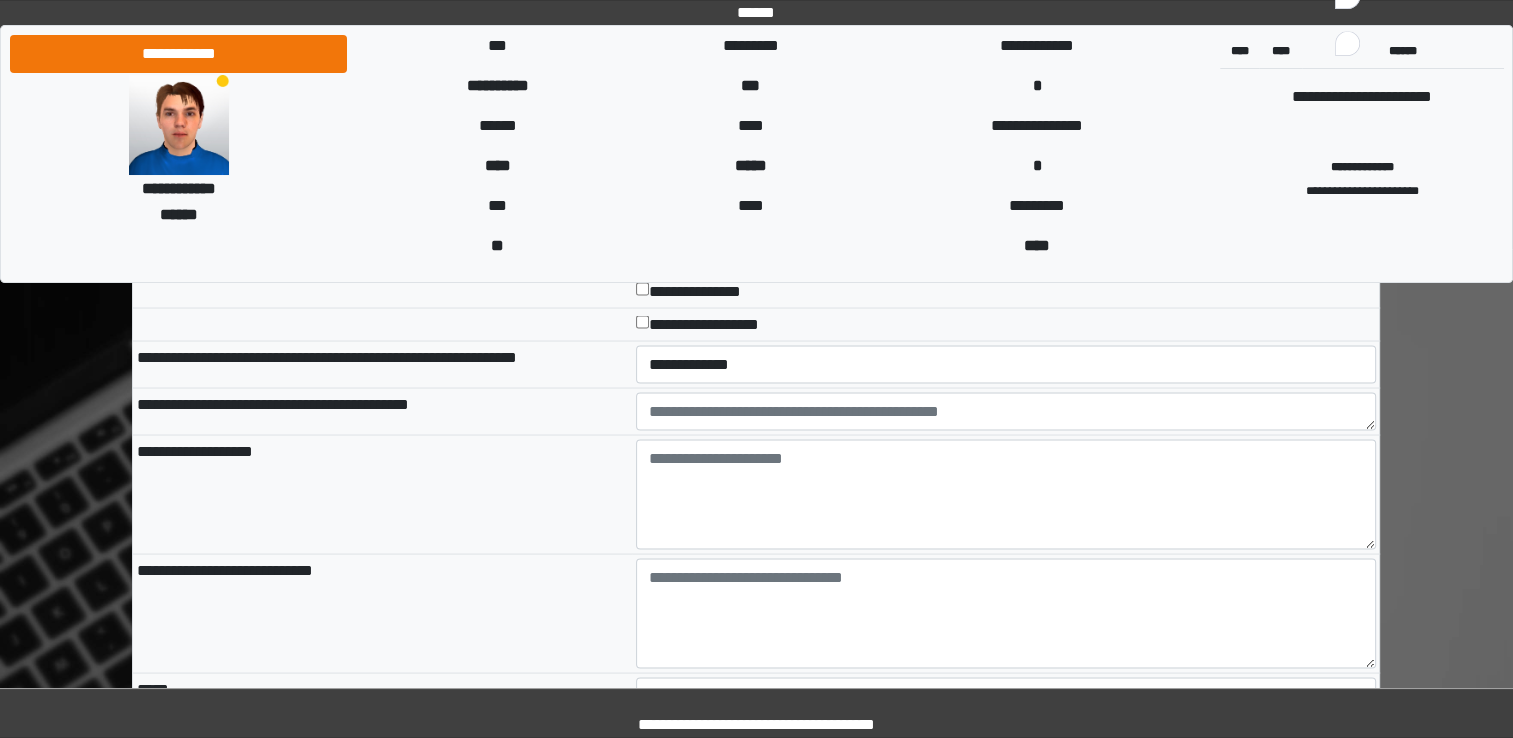scroll, scrollTop: 3528, scrollLeft: 0, axis: vertical 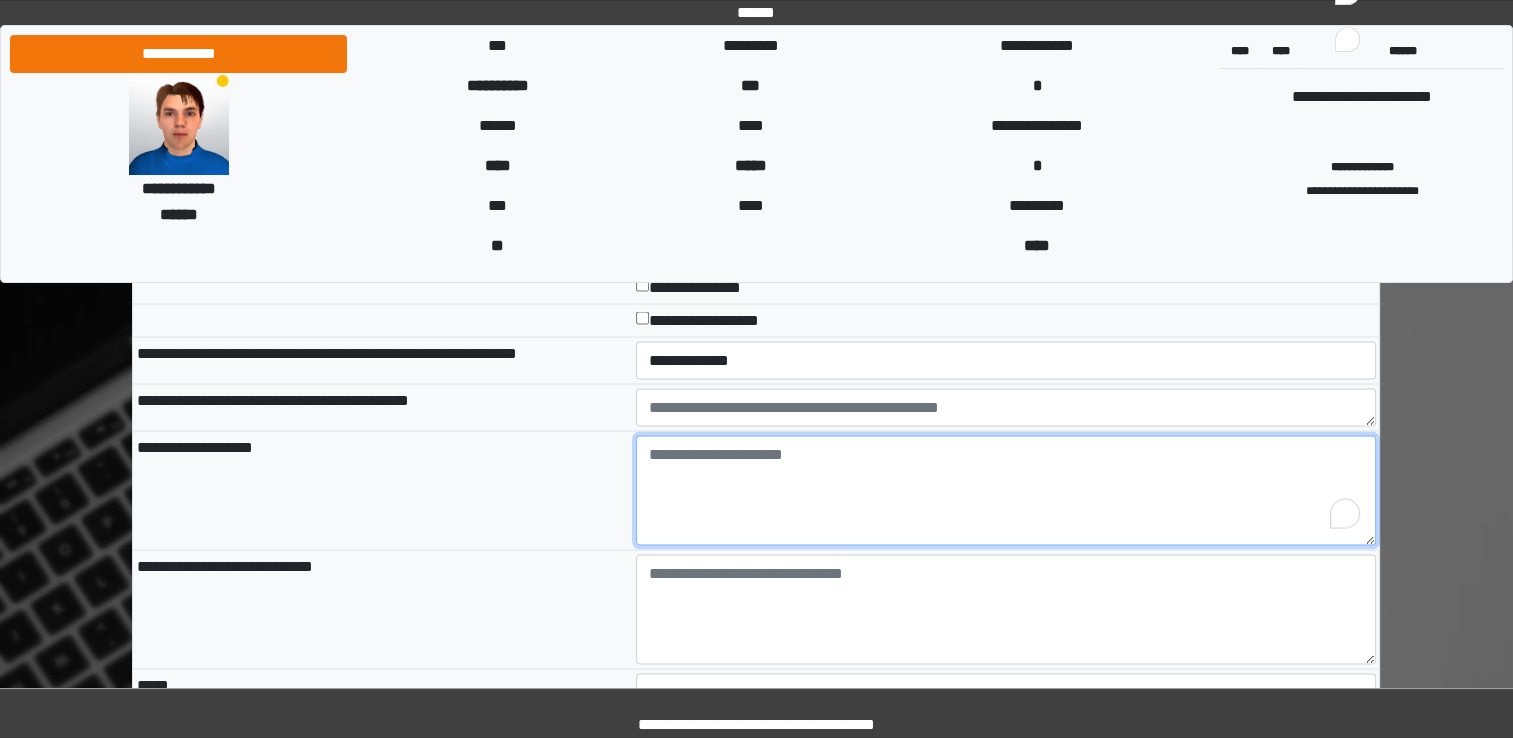 click at bounding box center [1006, 490] 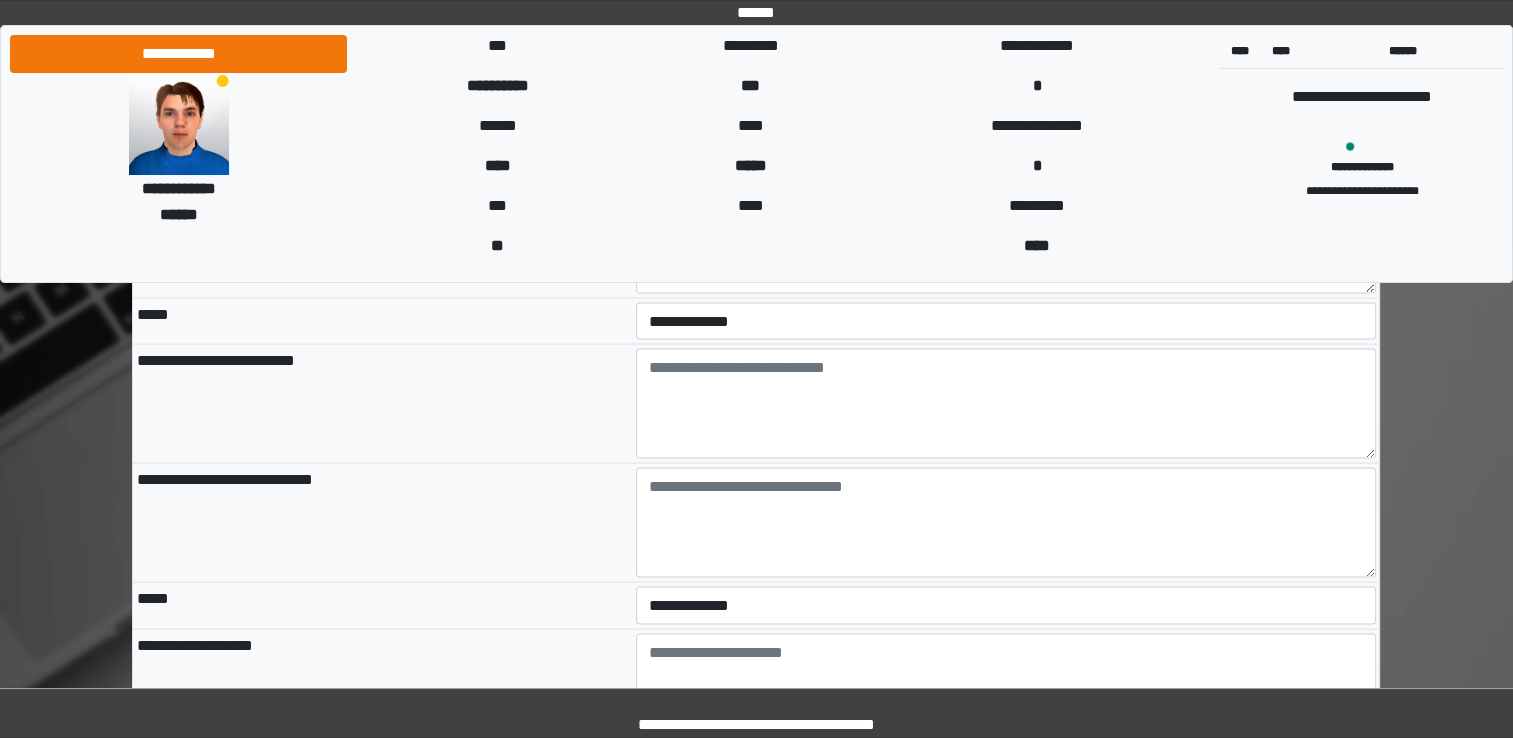 scroll, scrollTop: 3909, scrollLeft: 0, axis: vertical 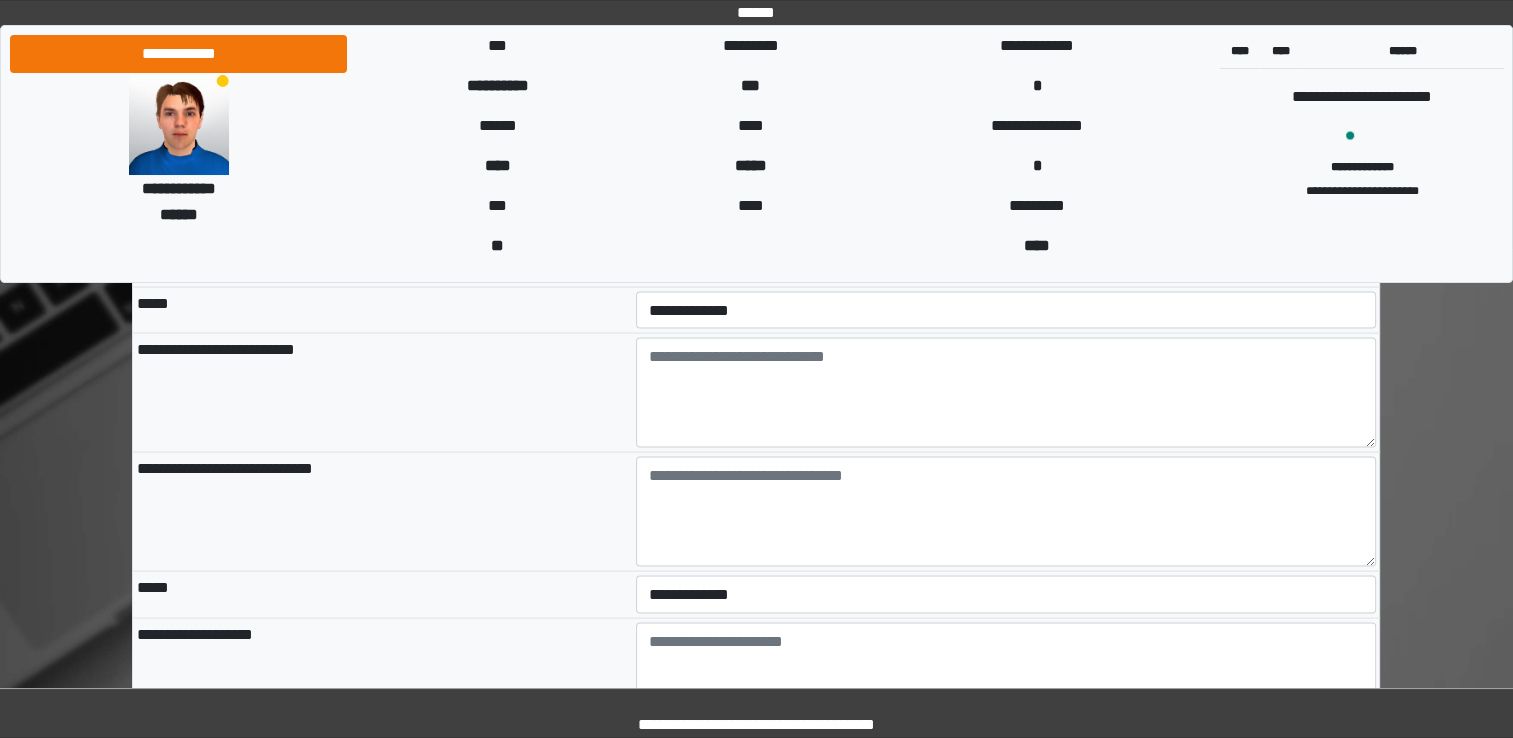 type on "********" 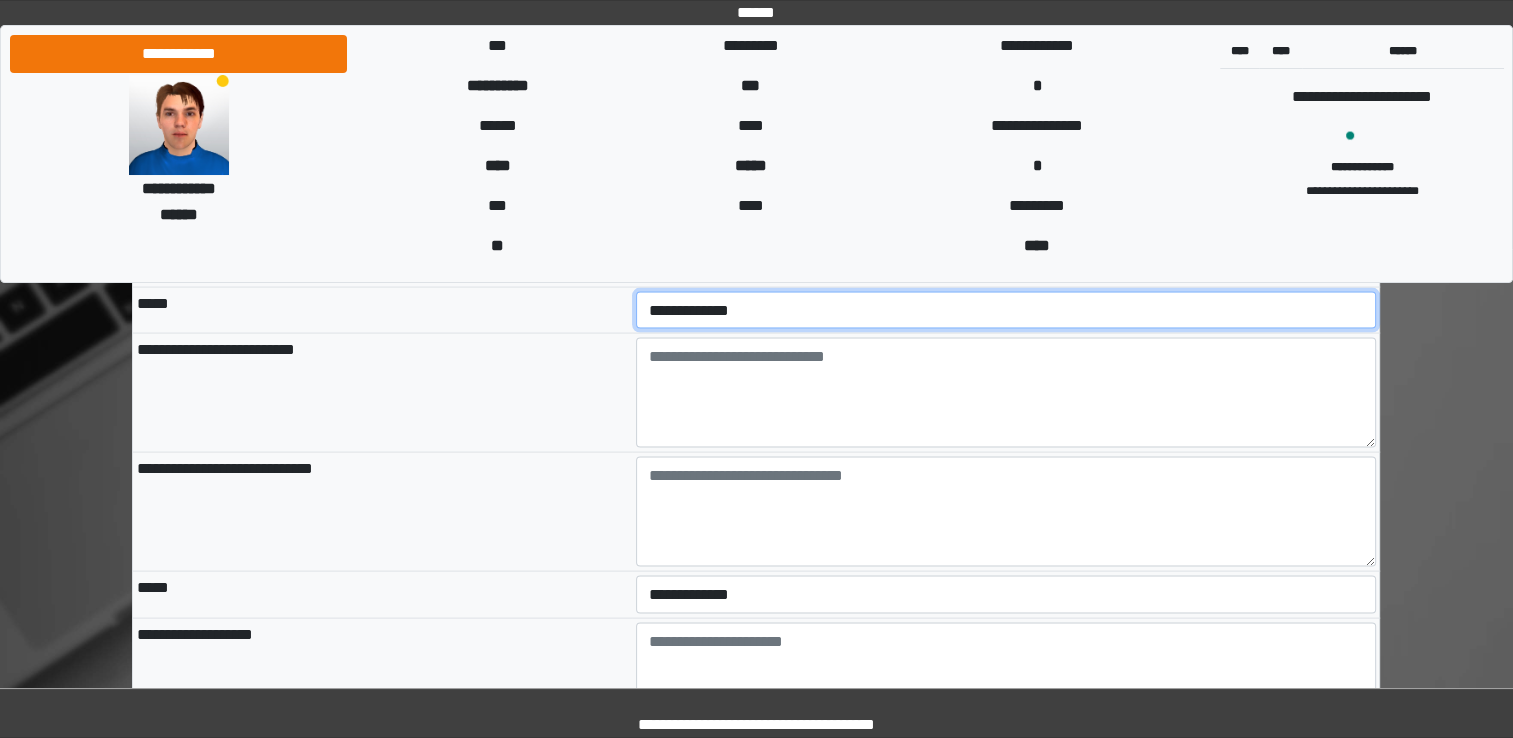 click on "**********" at bounding box center [1006, 311] 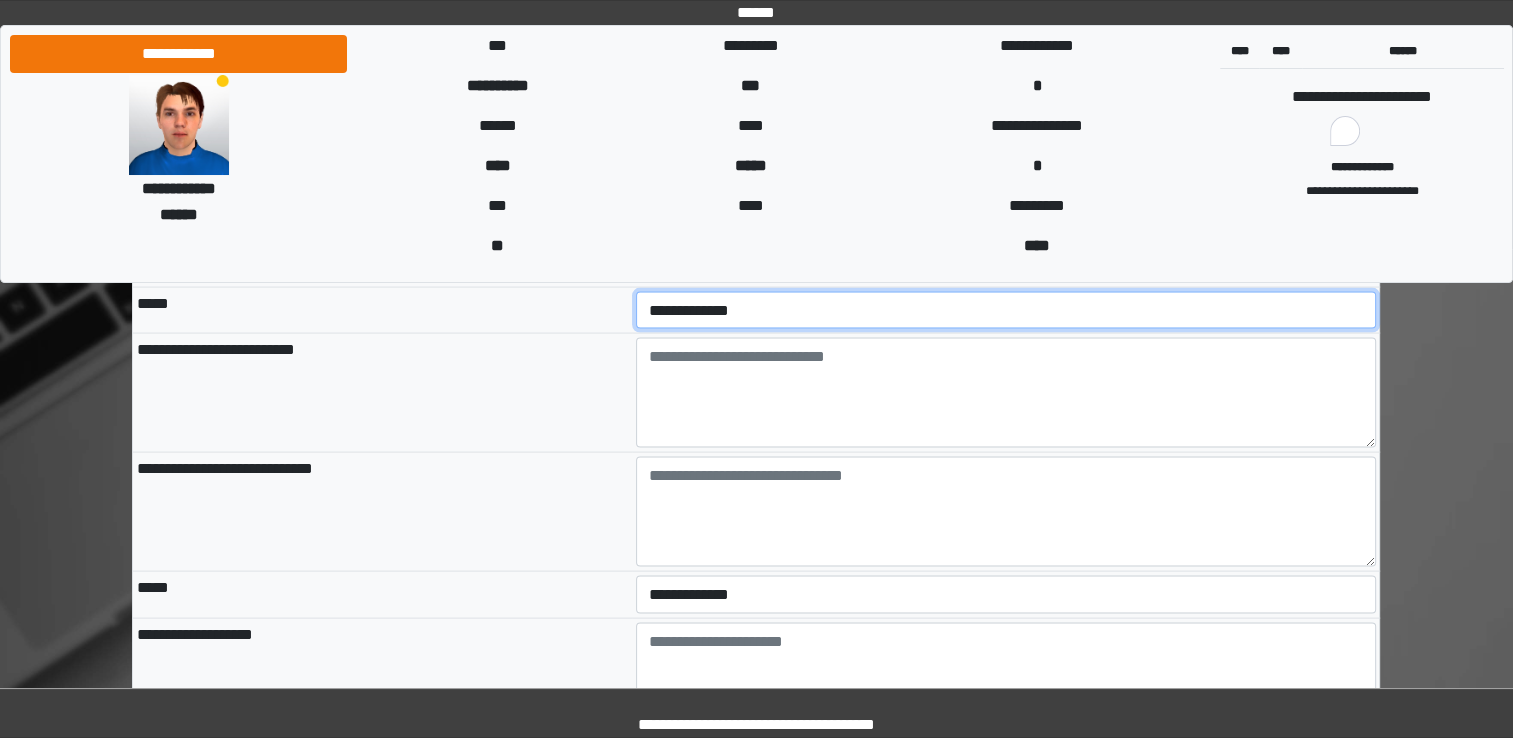 select on "*" 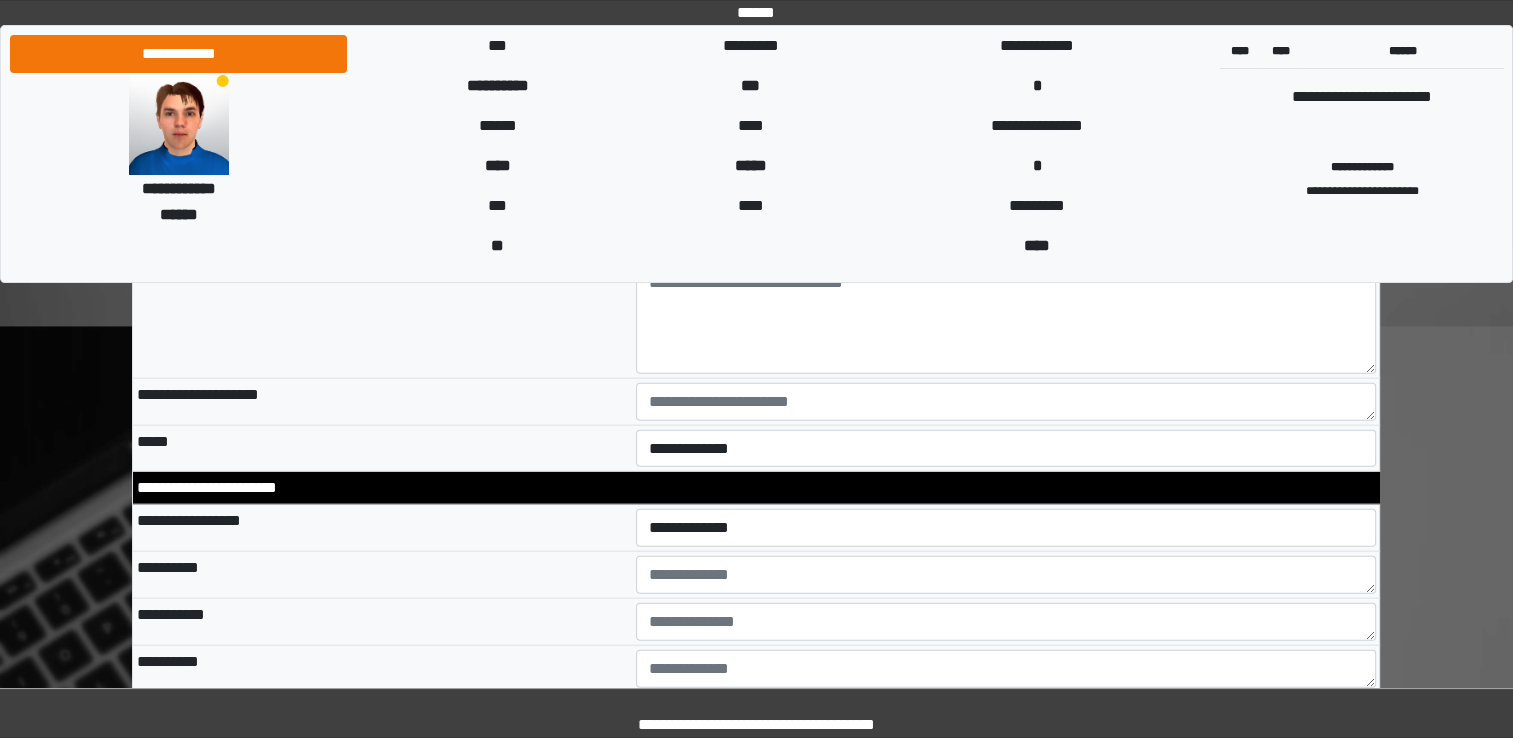 scroll, scrollTop: 4519, scrollLeft: 0, axis: vertical 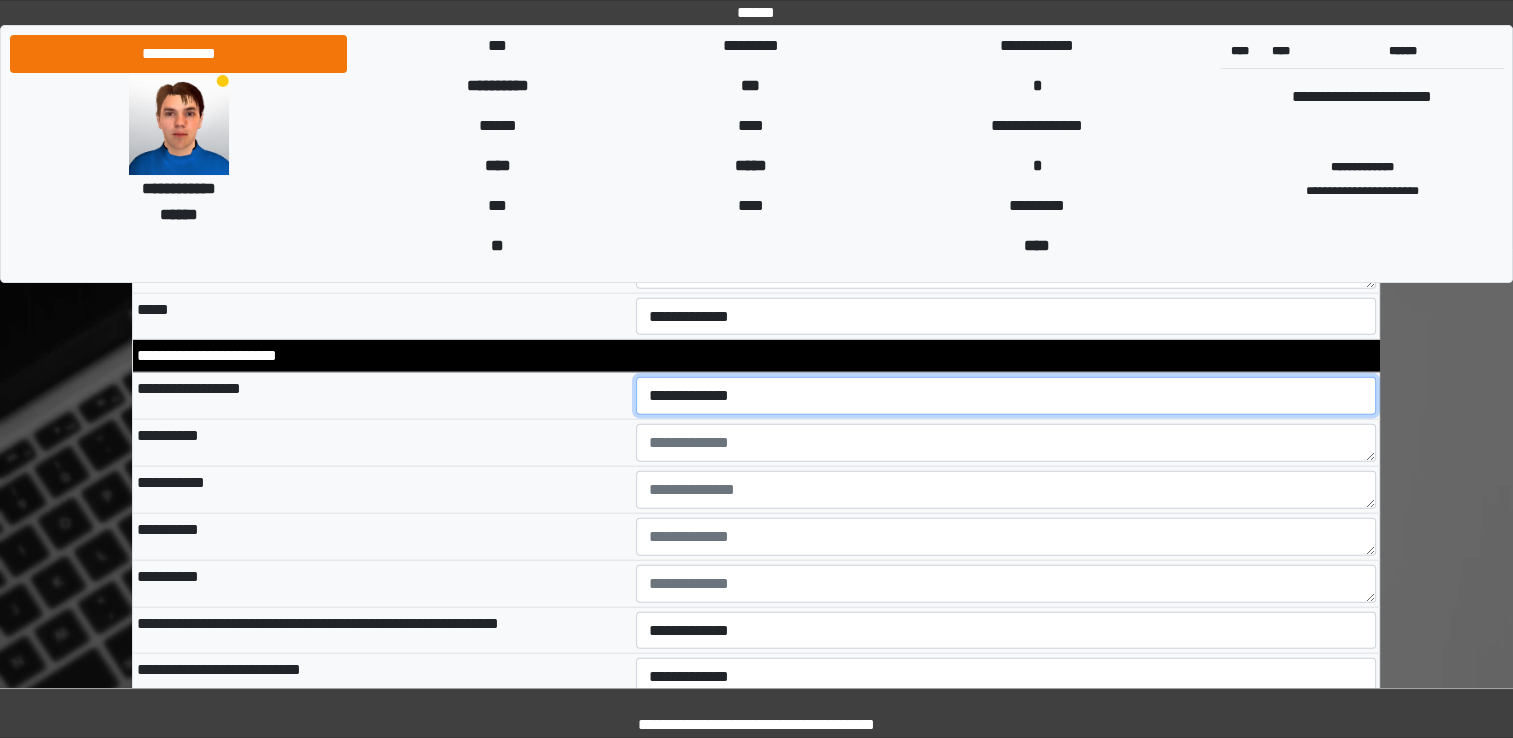 click on "**********" at bounding box center (1006, 396) 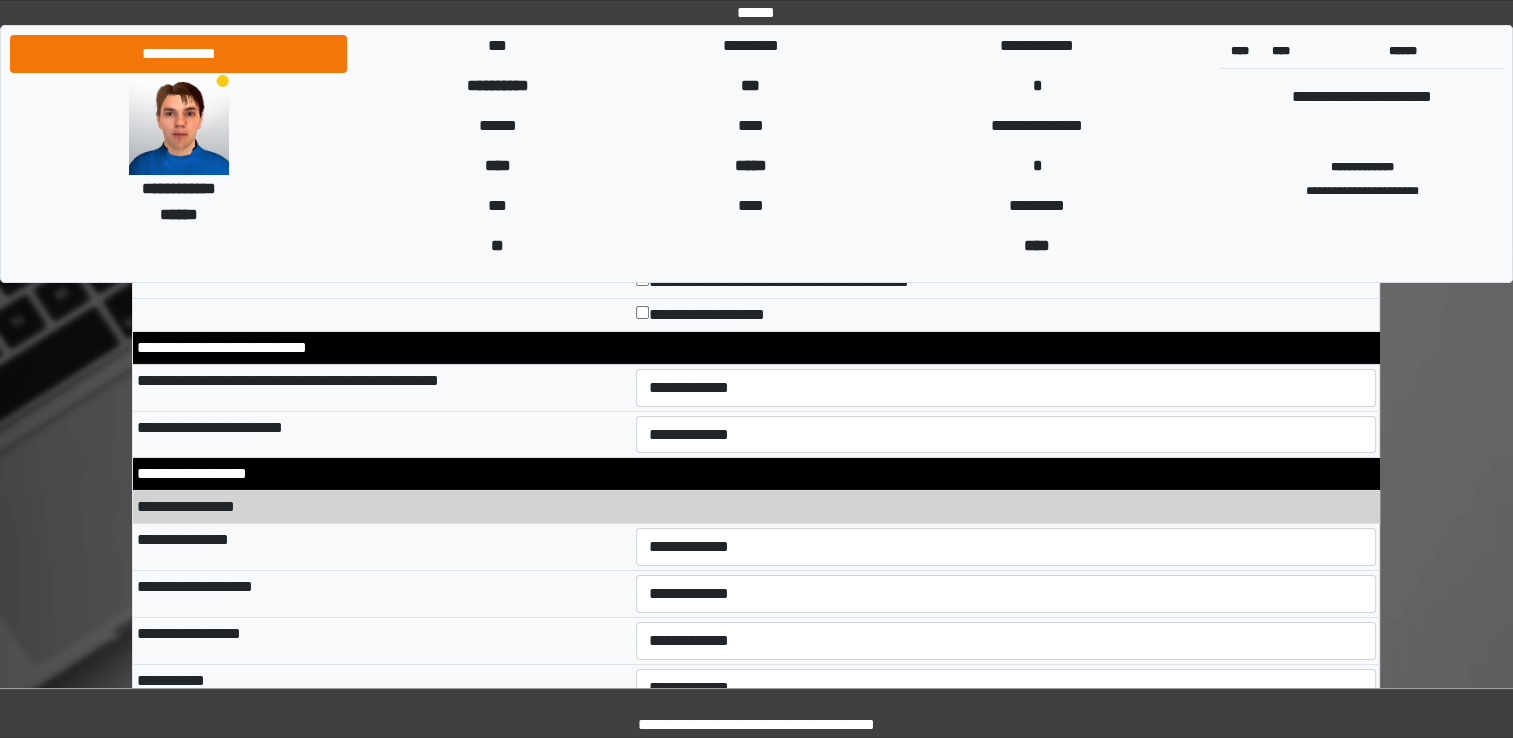 scroll, scrollTop: 6804, scrollLeft: 0, axis: vertical 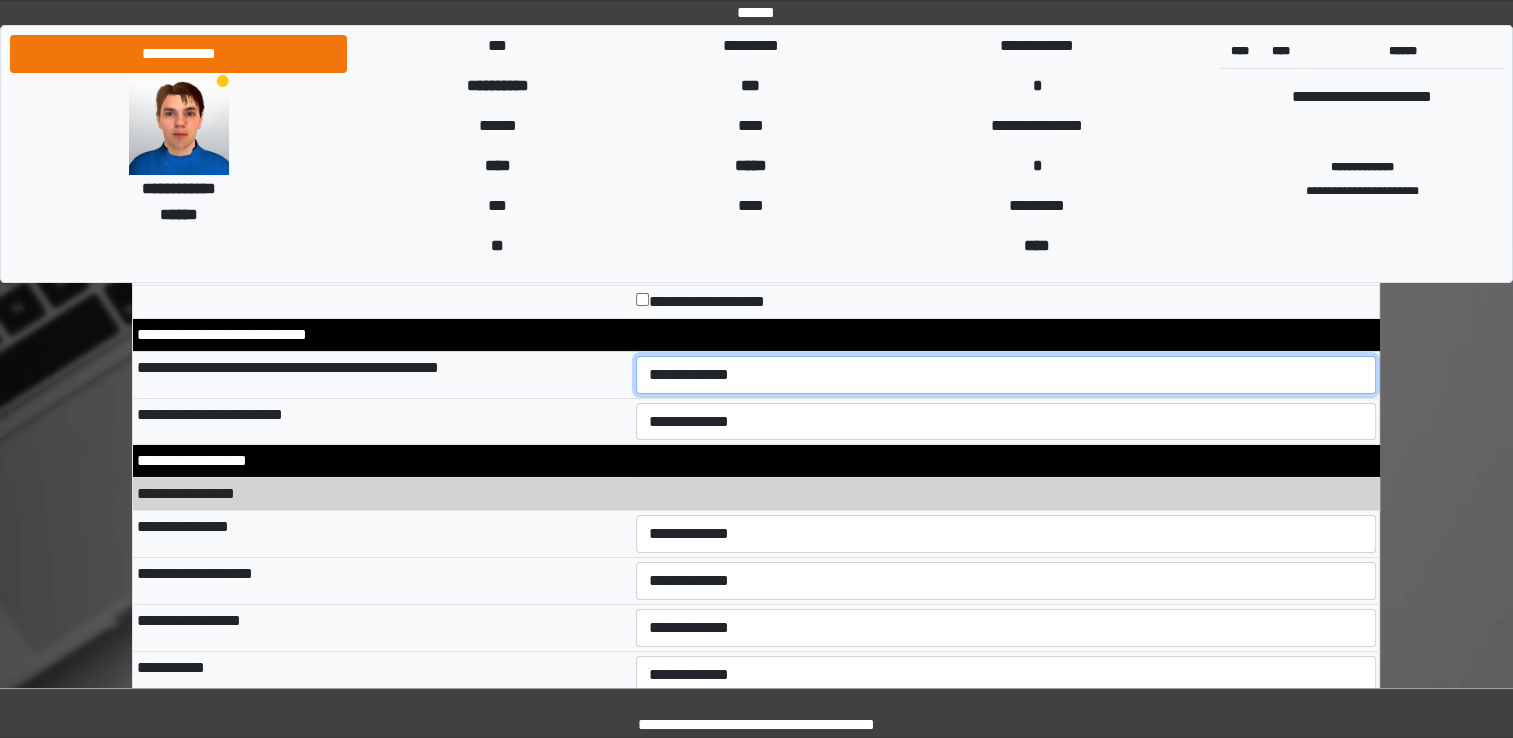 click on "**********" at bounding box center [1006, 375] 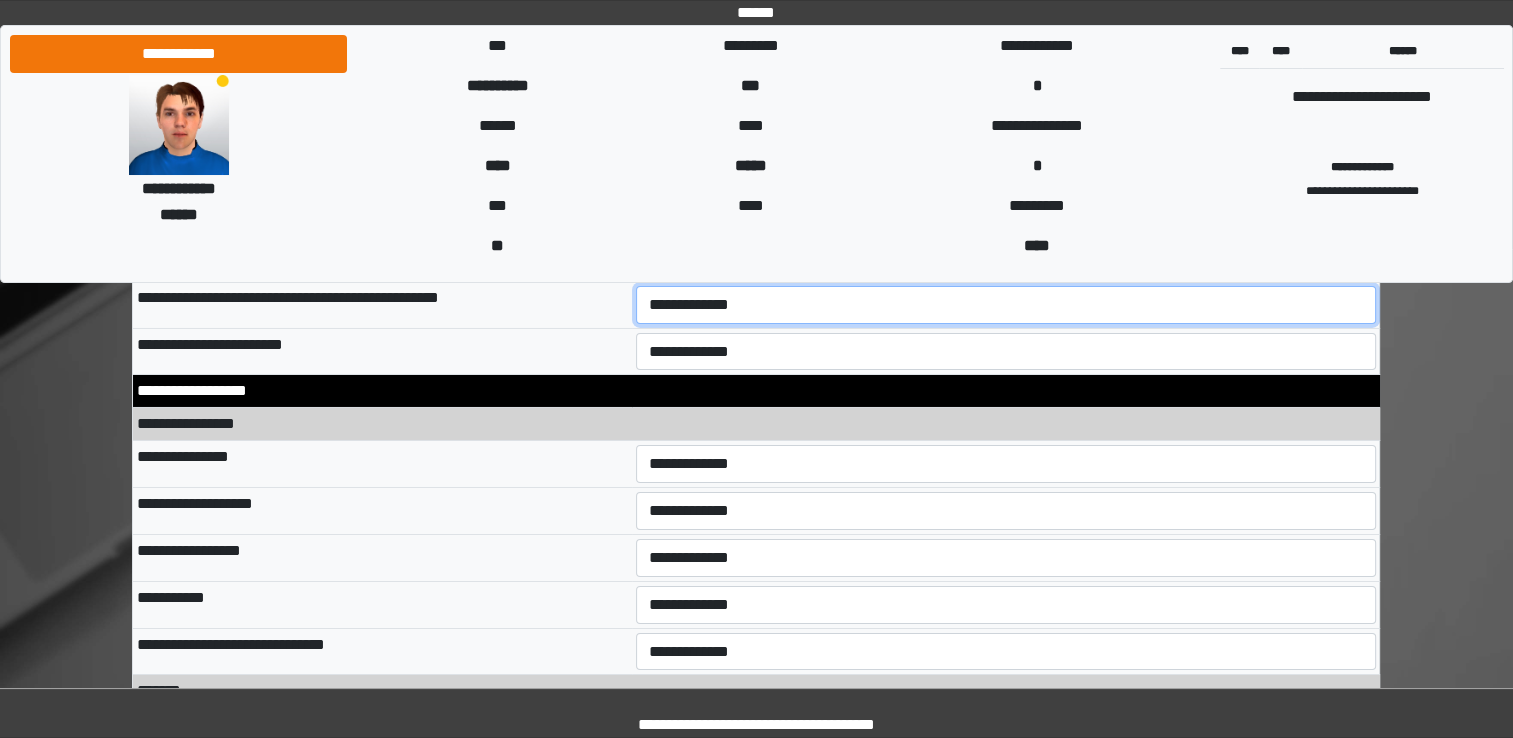 scroll, scrollTop: 6867, scrollLeft: 0, axis: vertical 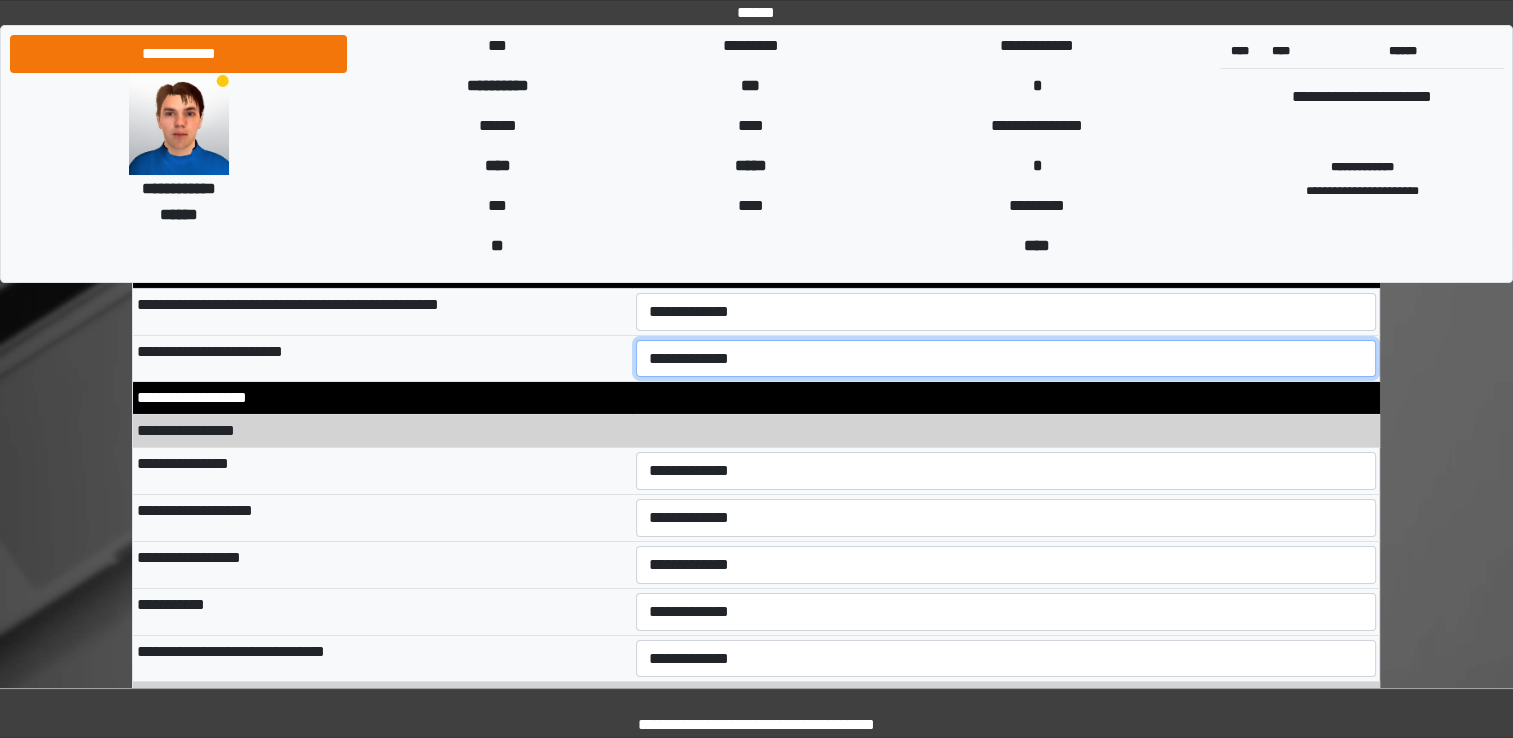 select on "*" 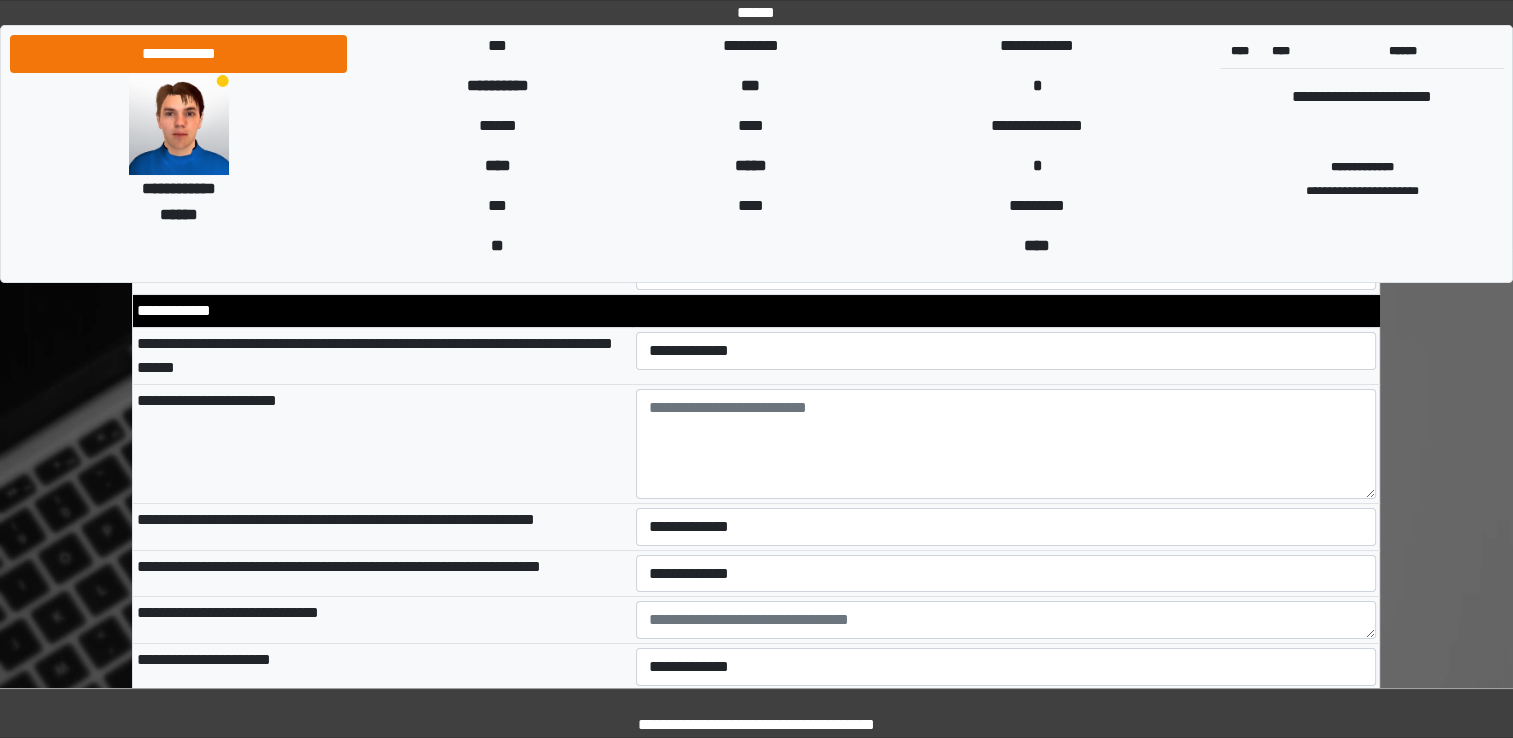 scroll, scrollTop: 7377, scrollLeft: 0, axis: vertical 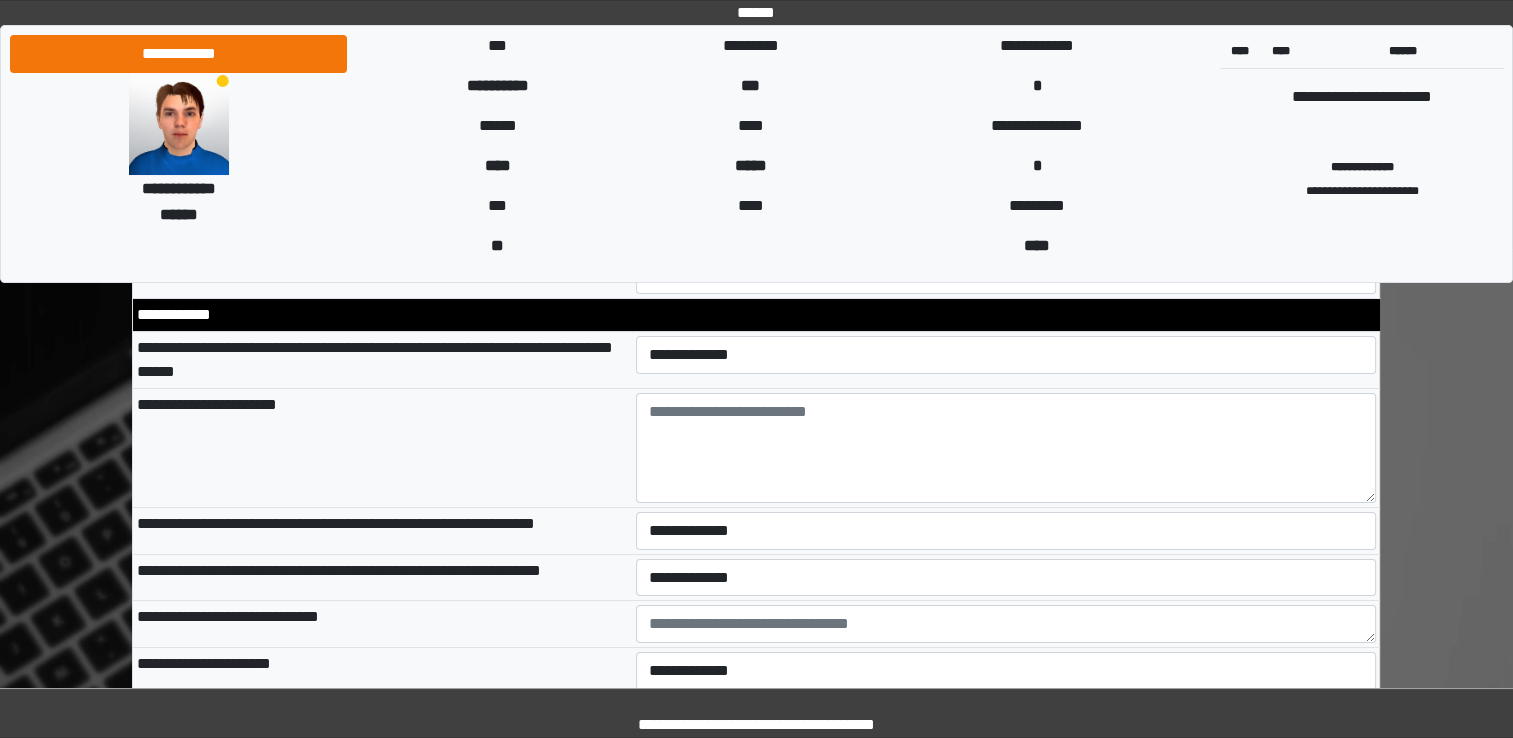 select on "*" 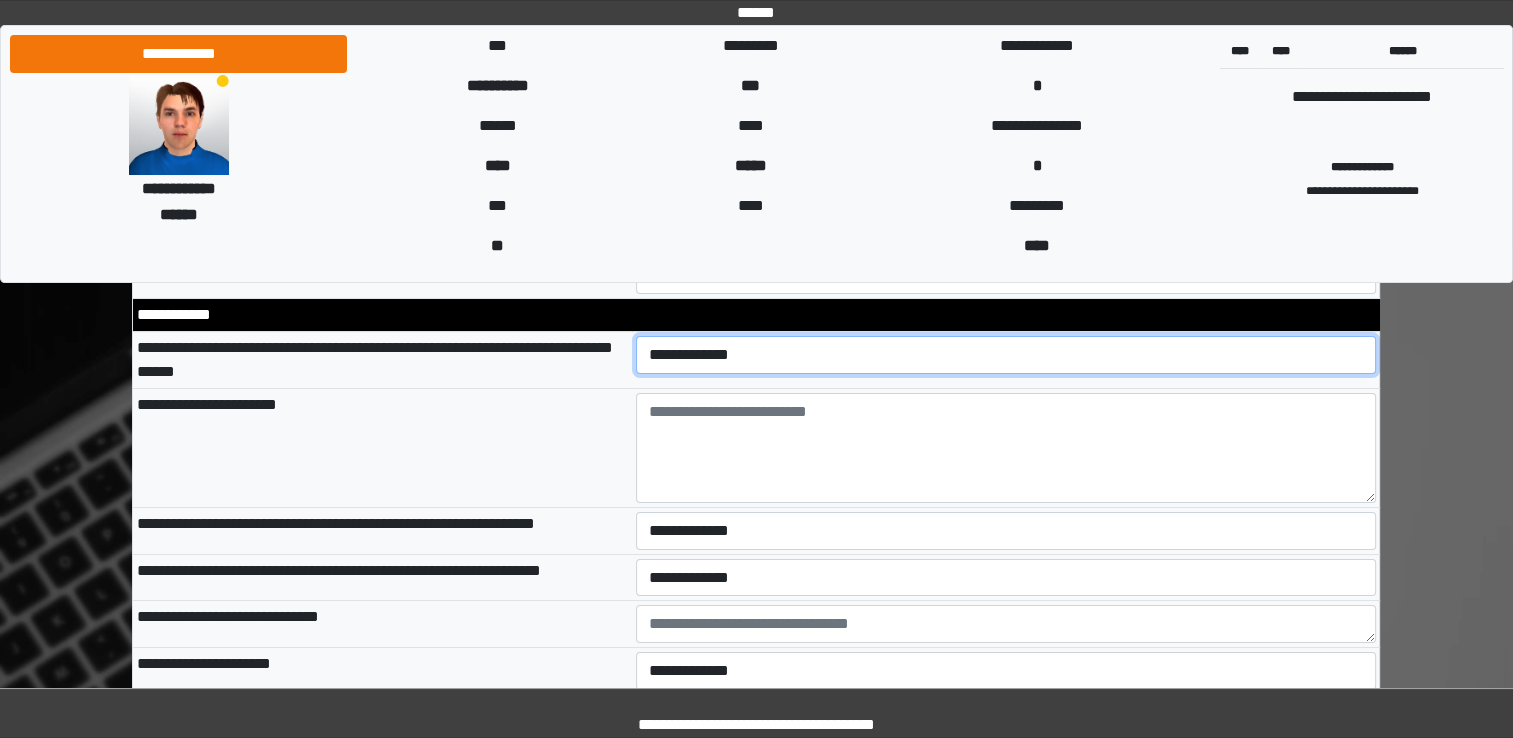 click on "**********" at bounding box center [1006, 355] 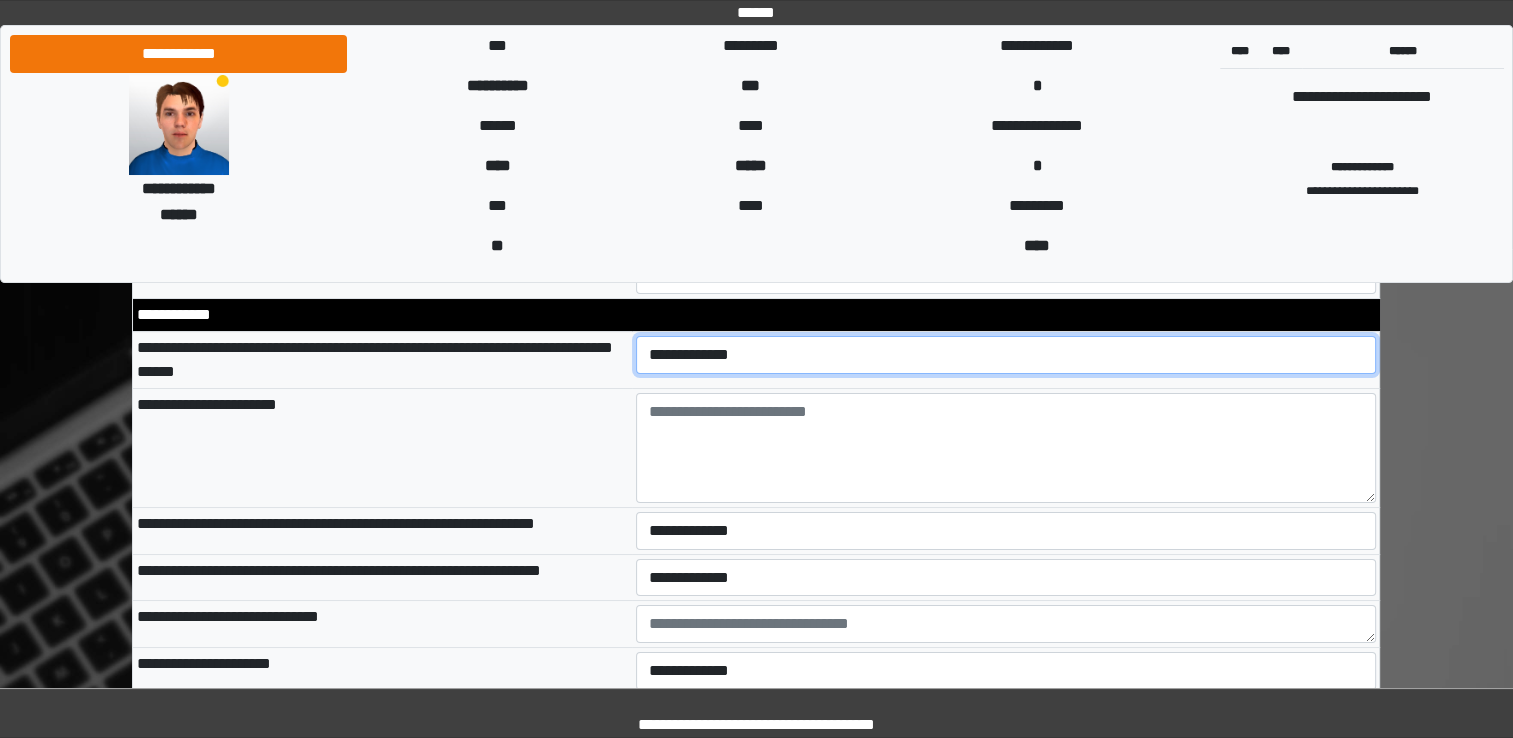 select on "*" 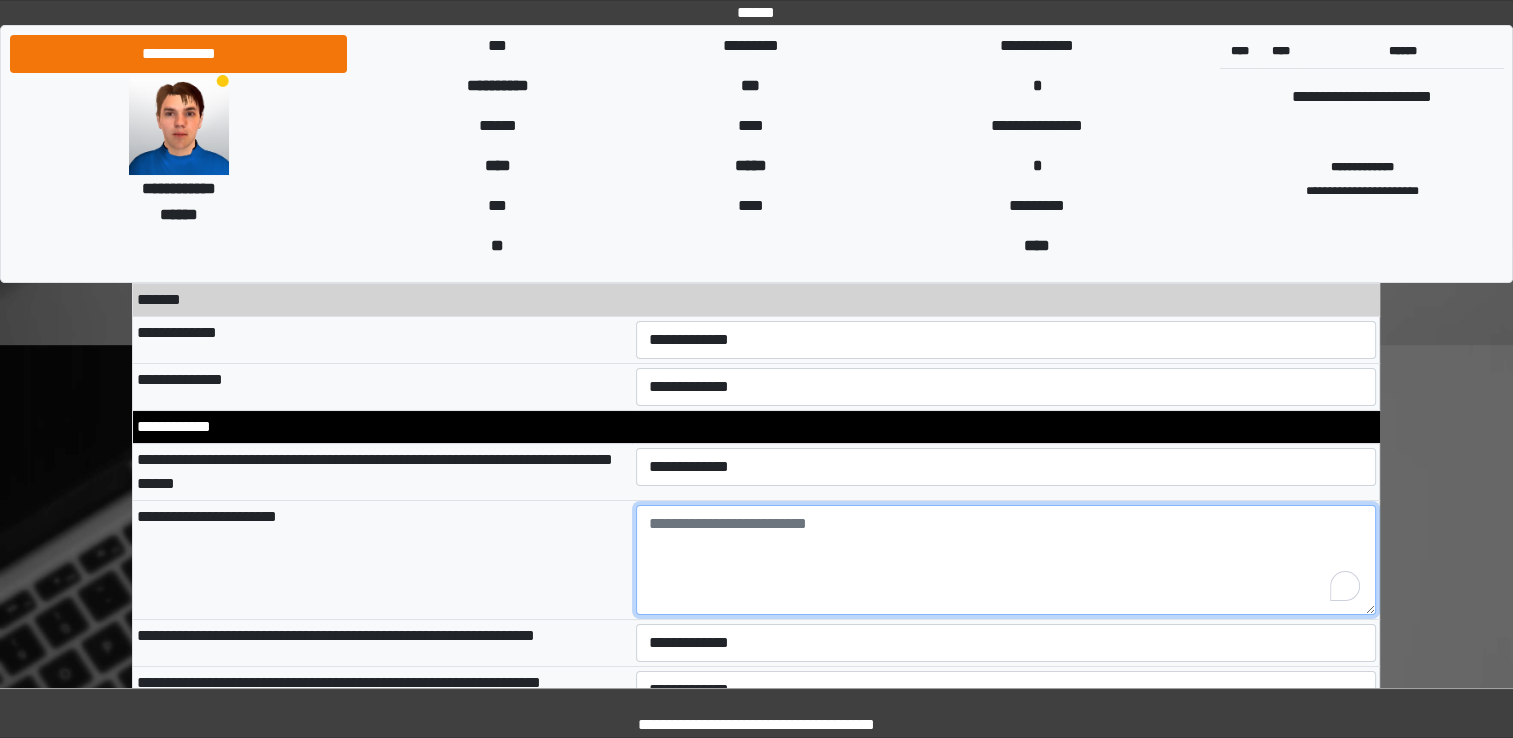 scroll, scrollTop: 7213, scrollLeft: 0, axis: vertical 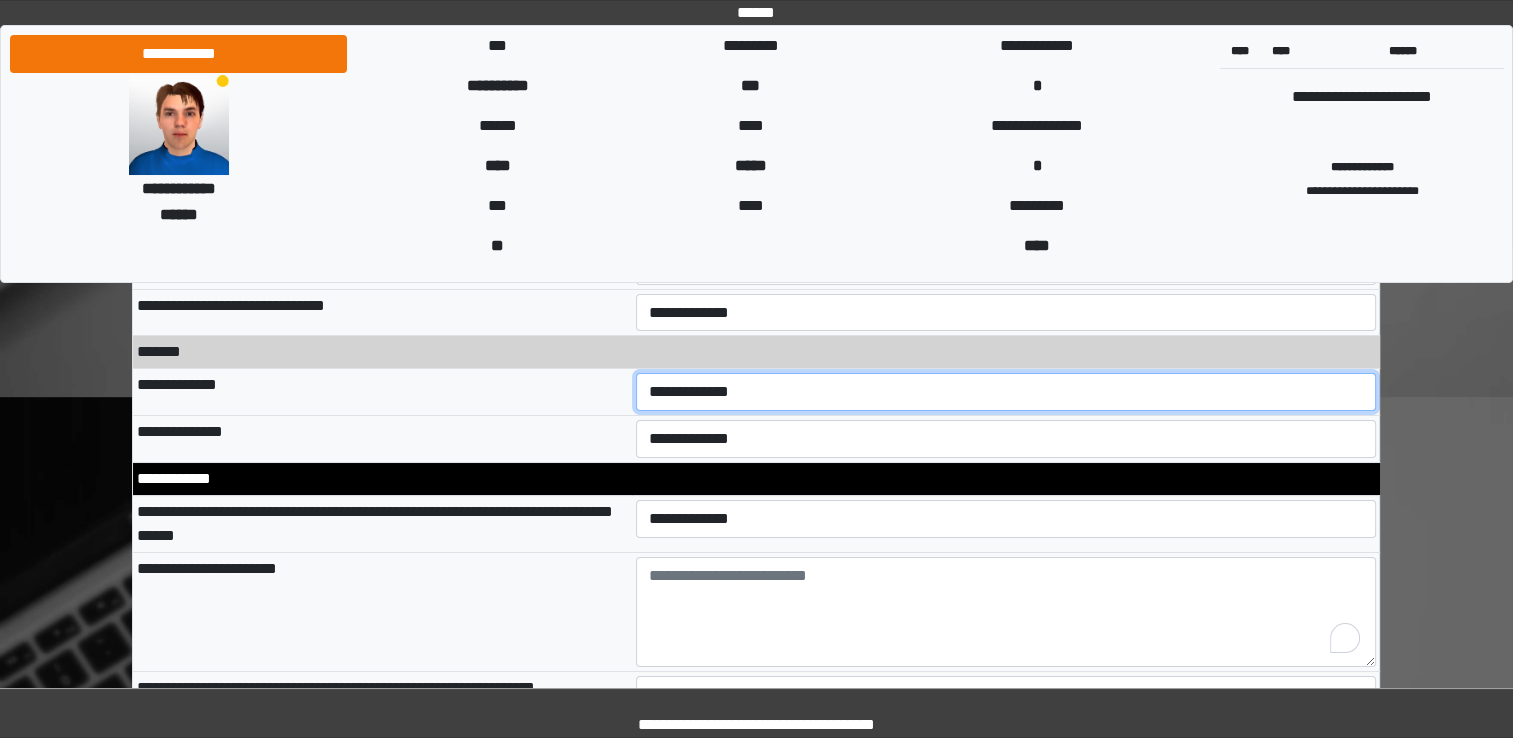 click on "**********" at bounding box center [1006, 392] 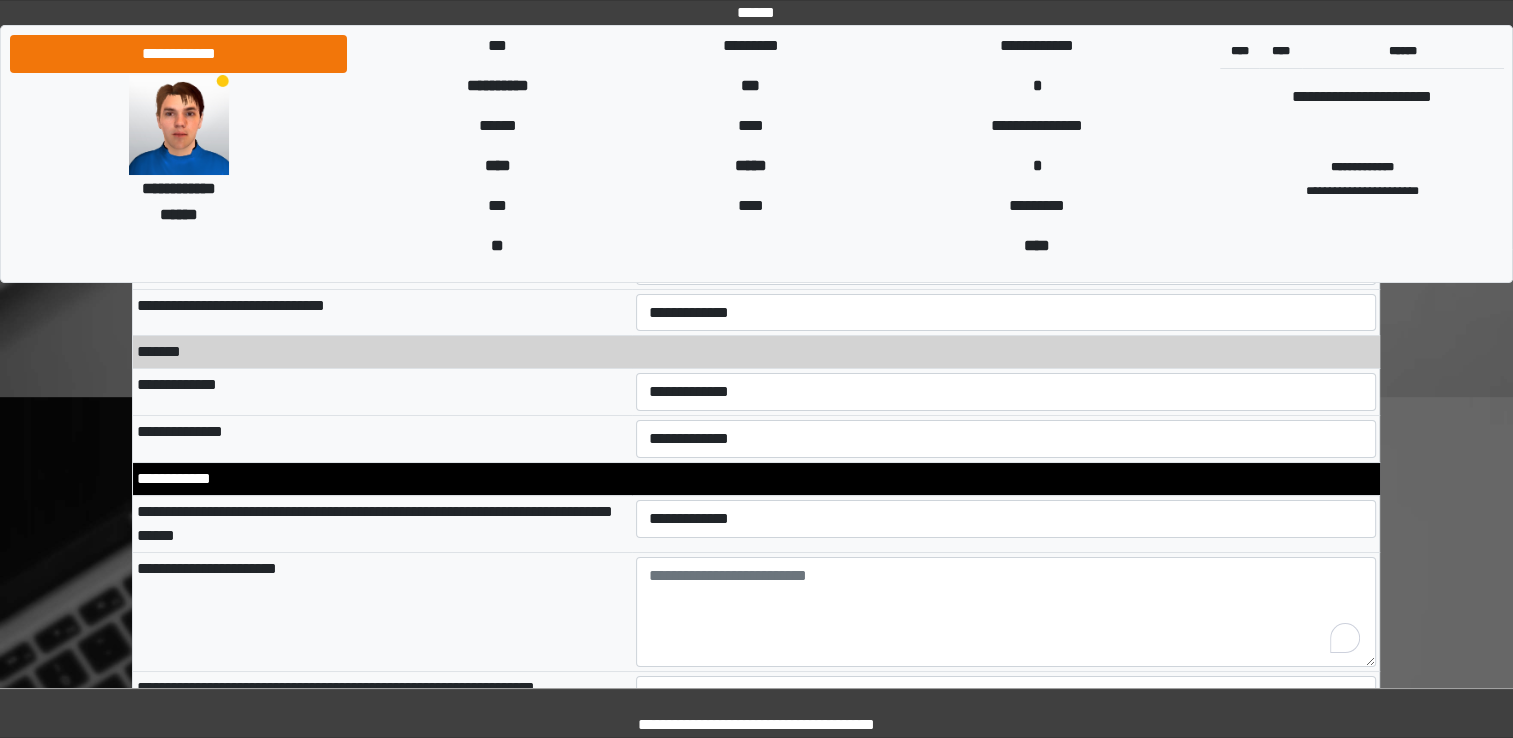 click on "**********" at bounding box center (382, 392) 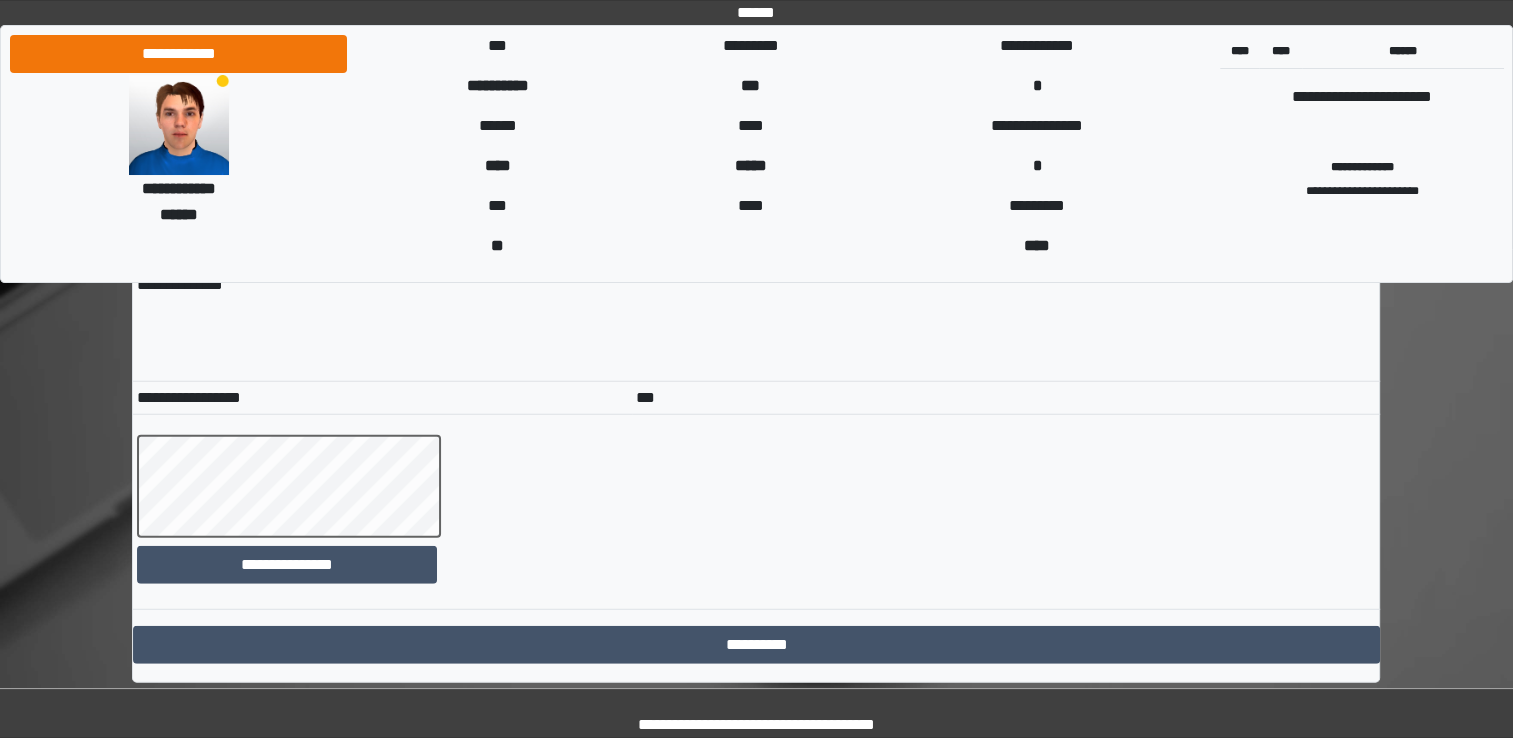 scroll, scrollTop: 12716, scrollLeft: 0, axis: vertical 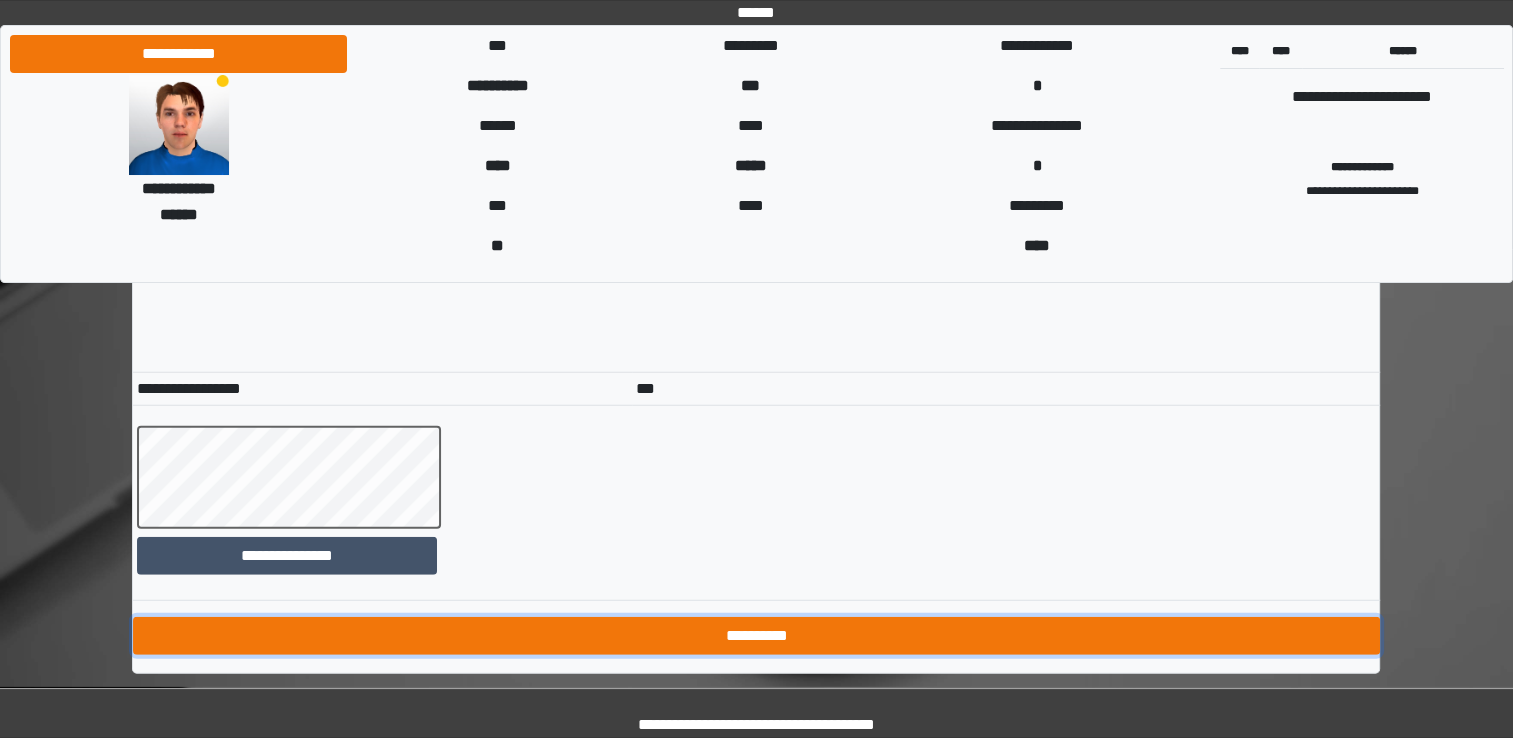click on "**********" at bounding box center (756, 636) 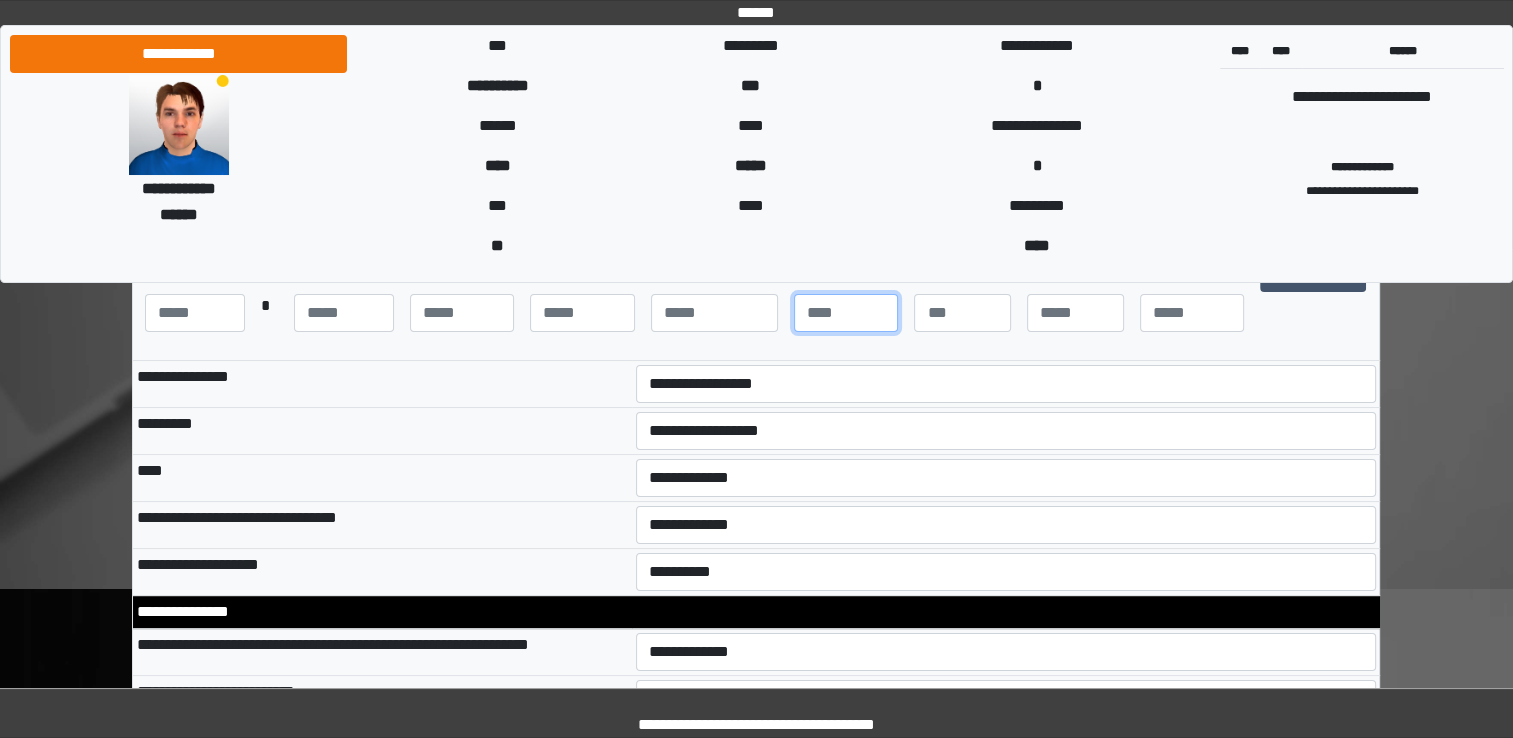 scroll, scrollTop: 206, scrollLeft: 0, axis: vertical 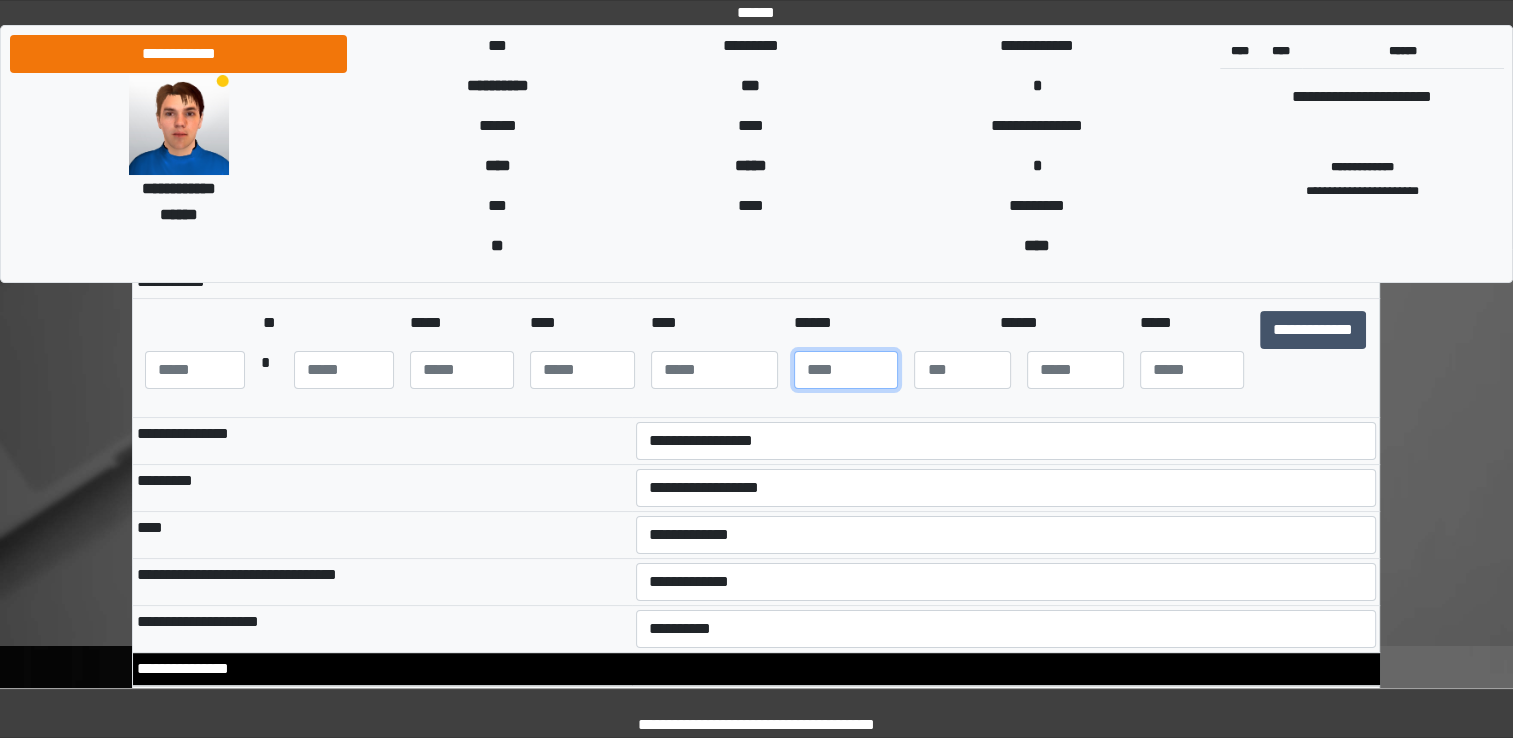 type on "**" 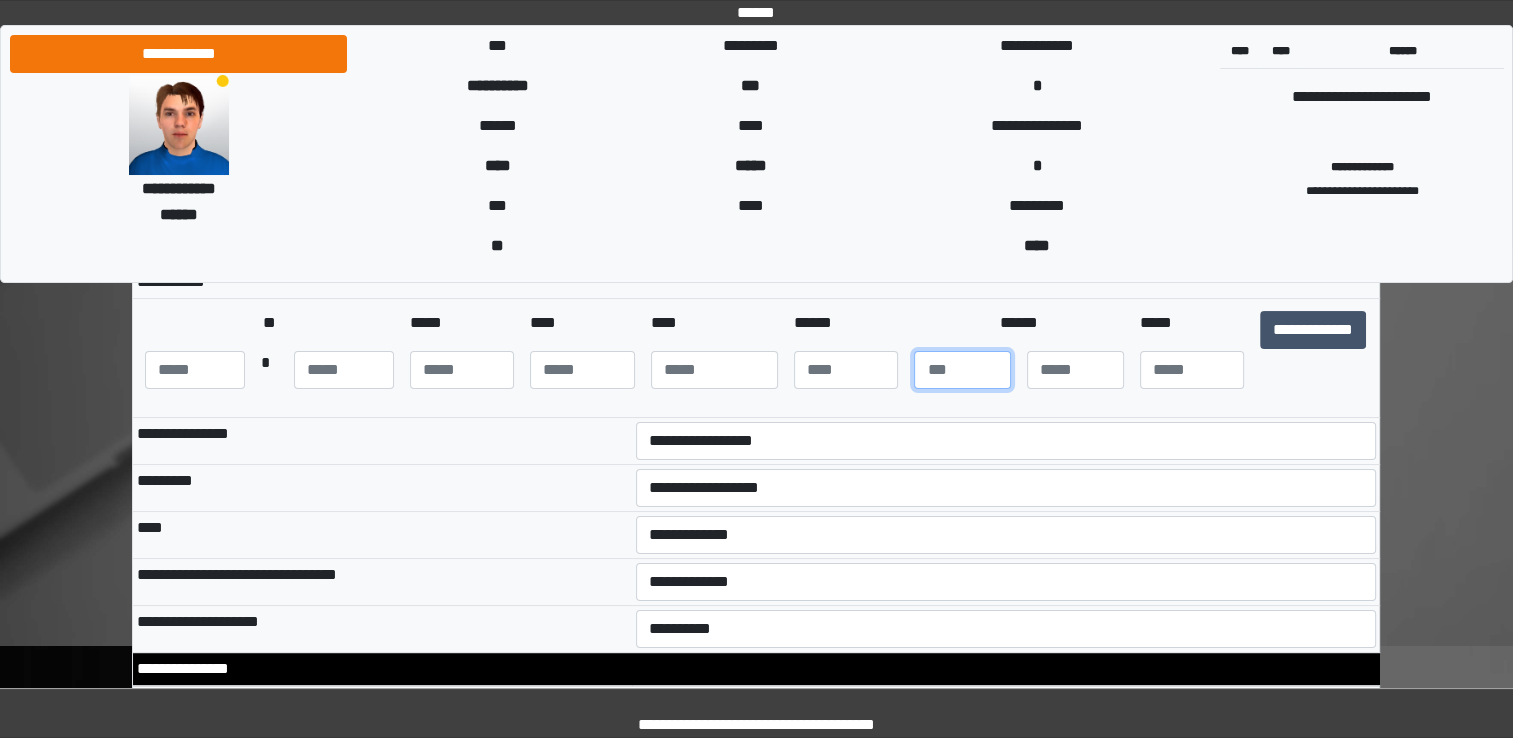 type on "*" 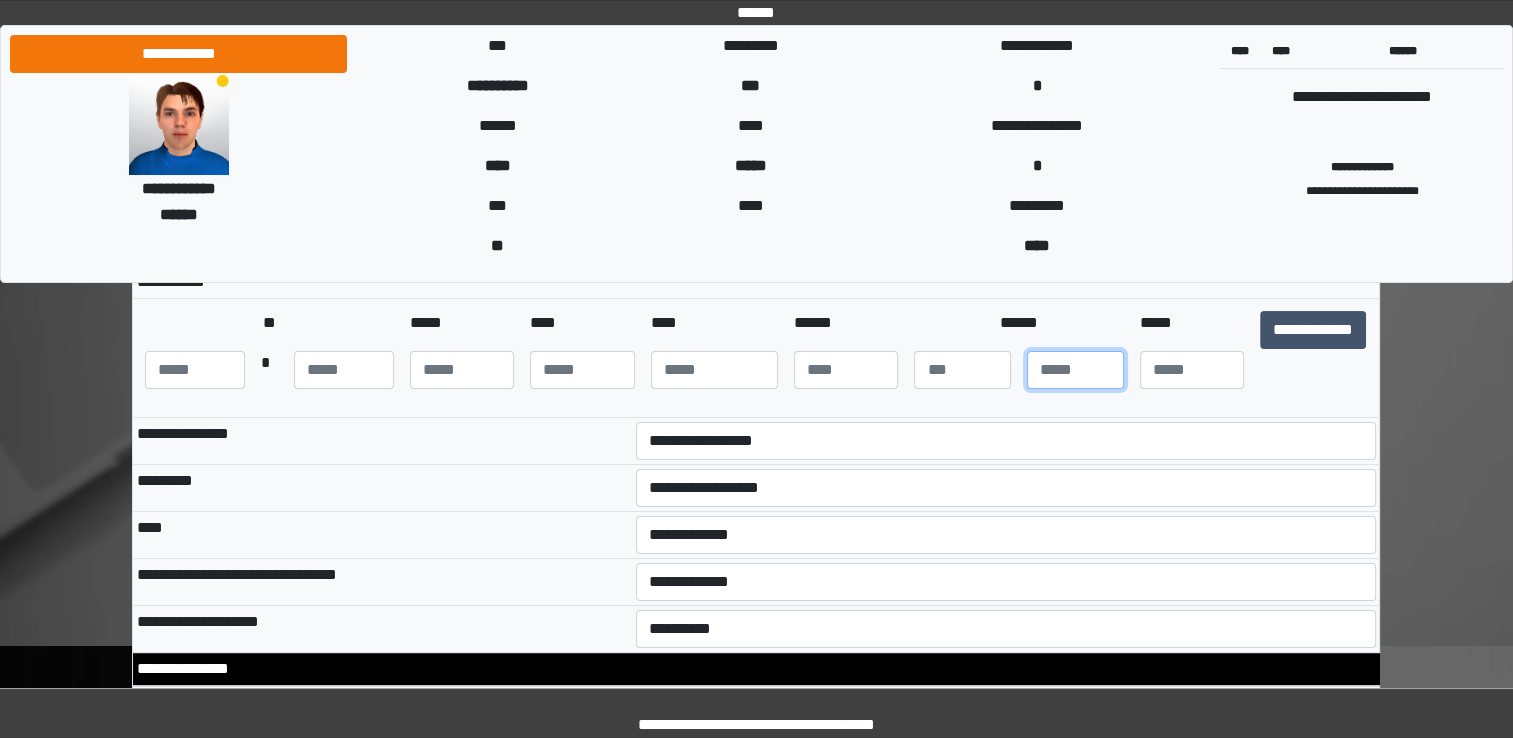 type on "*" 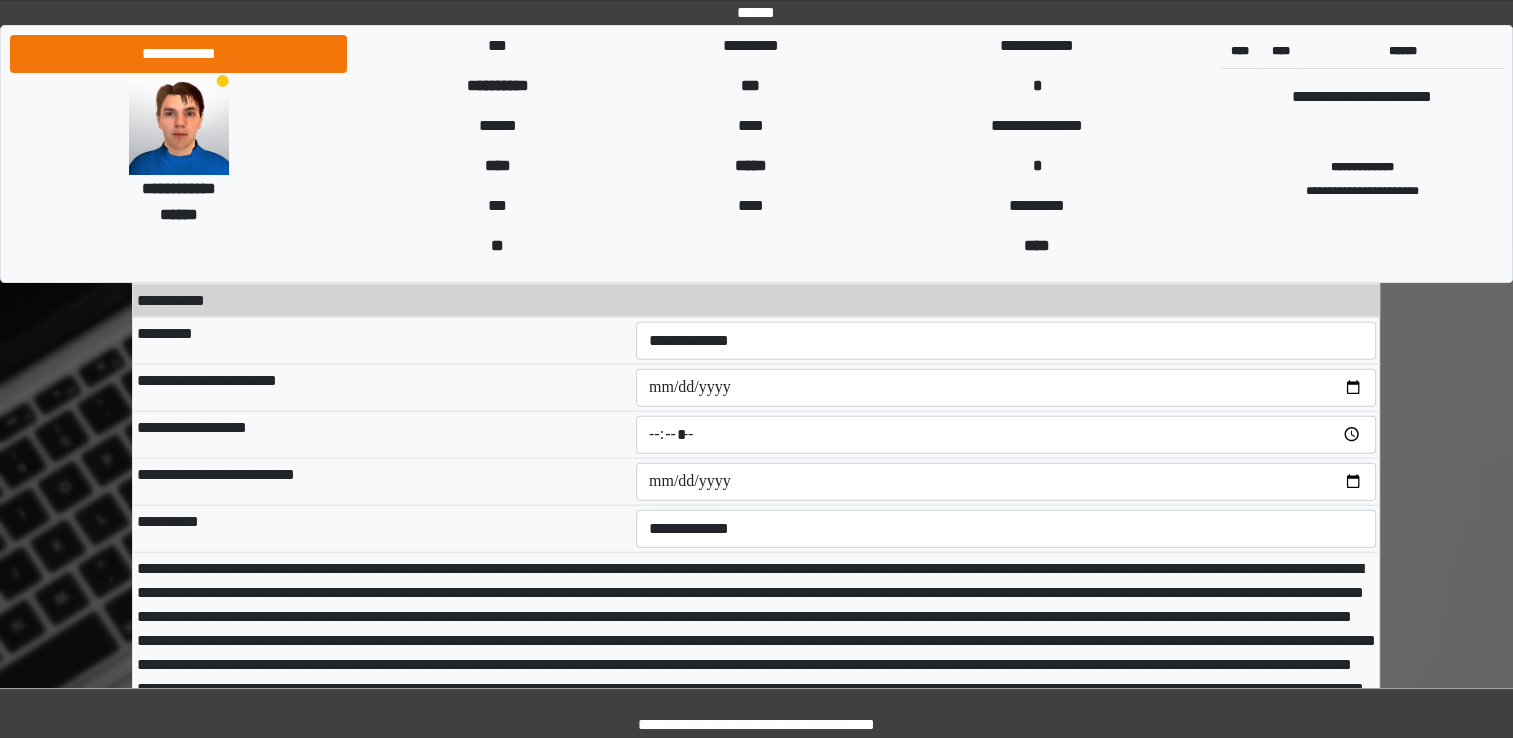 scroll, scrollTop: 12716, scrollLeft: 0, axis: vertical 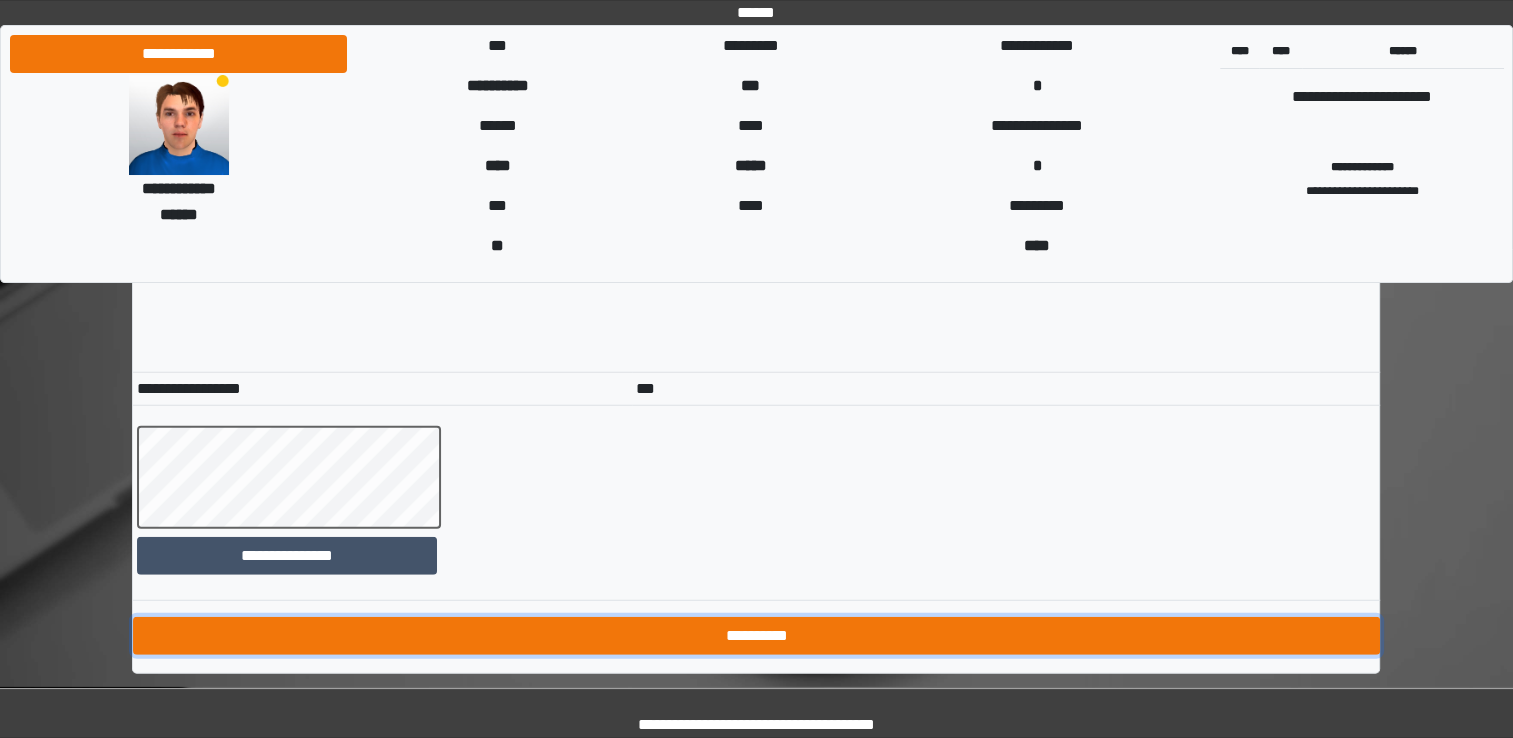 click on "**********" at bounding box center [756, 636] 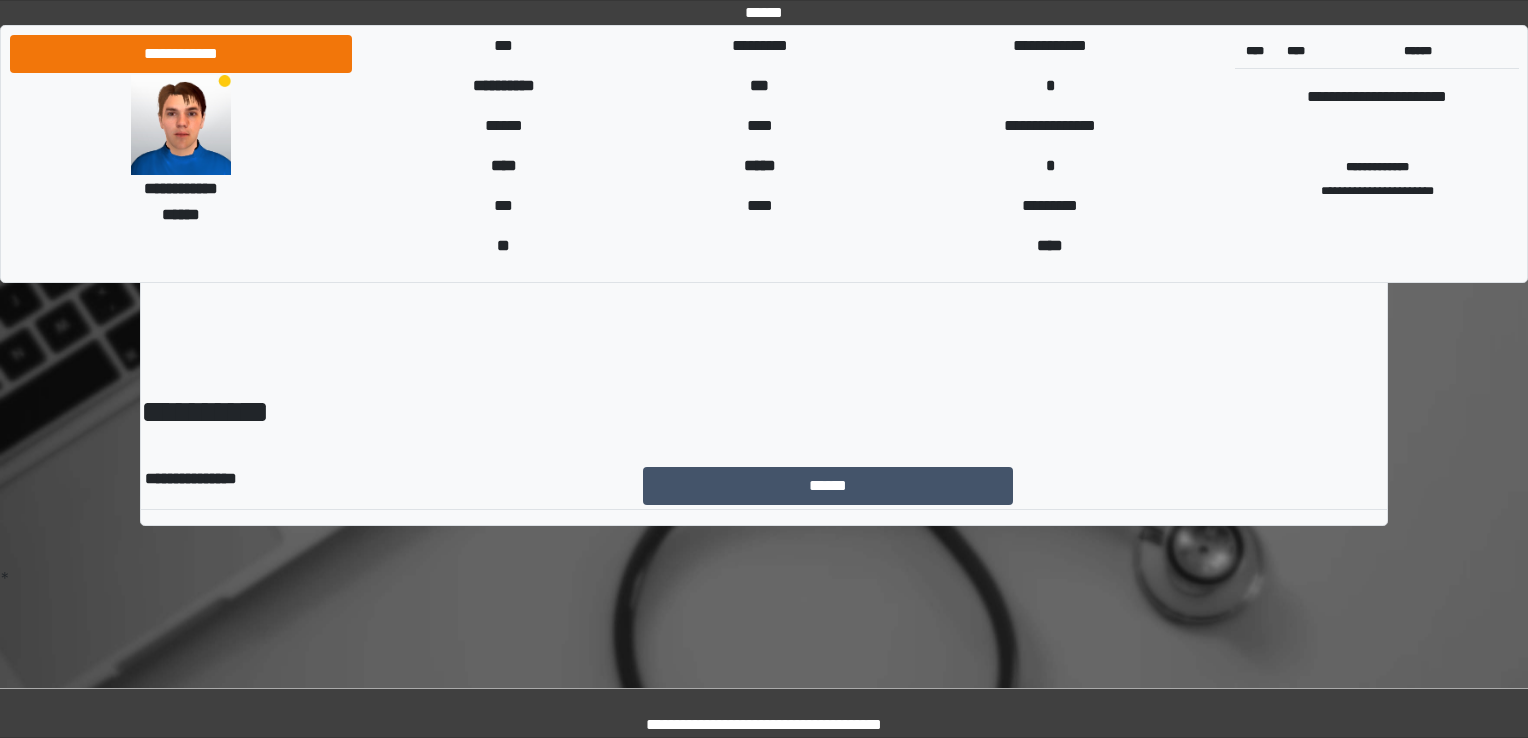 scroll, scrollTop: 0, scrollLeft: 0, axis: both 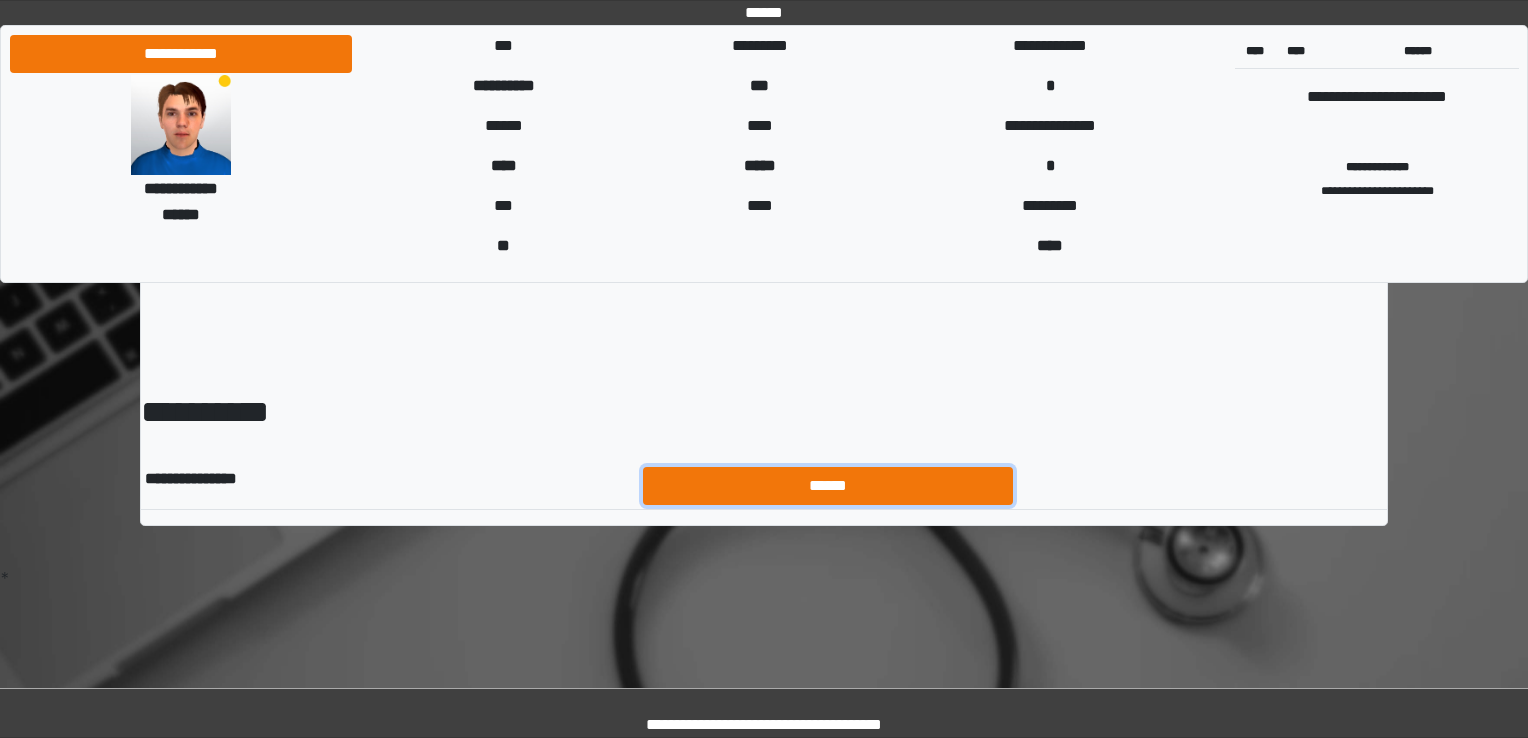 click on "******" at bounding box center [828, 486] 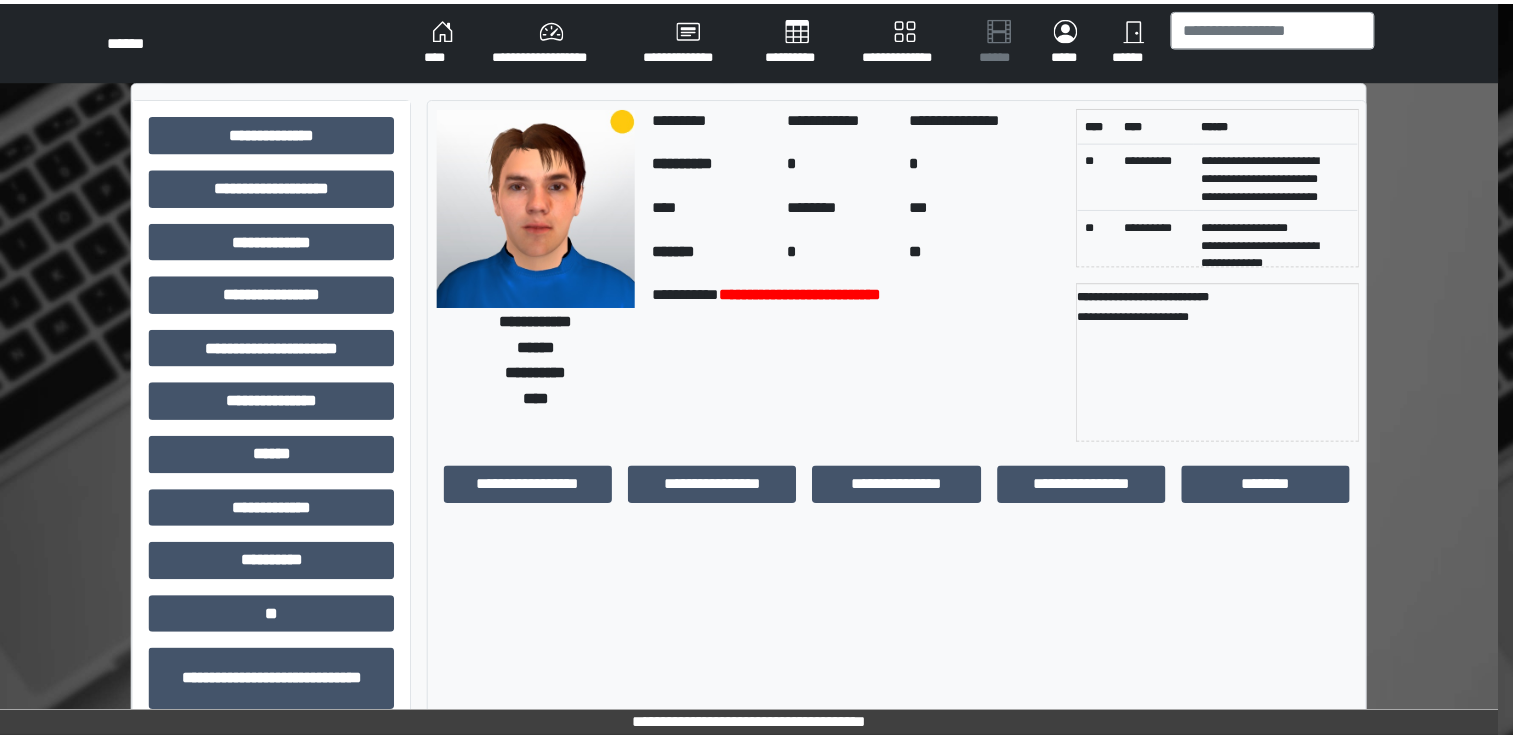 scroll, scrollTop: 0, scrollLeft: 0, axis: both 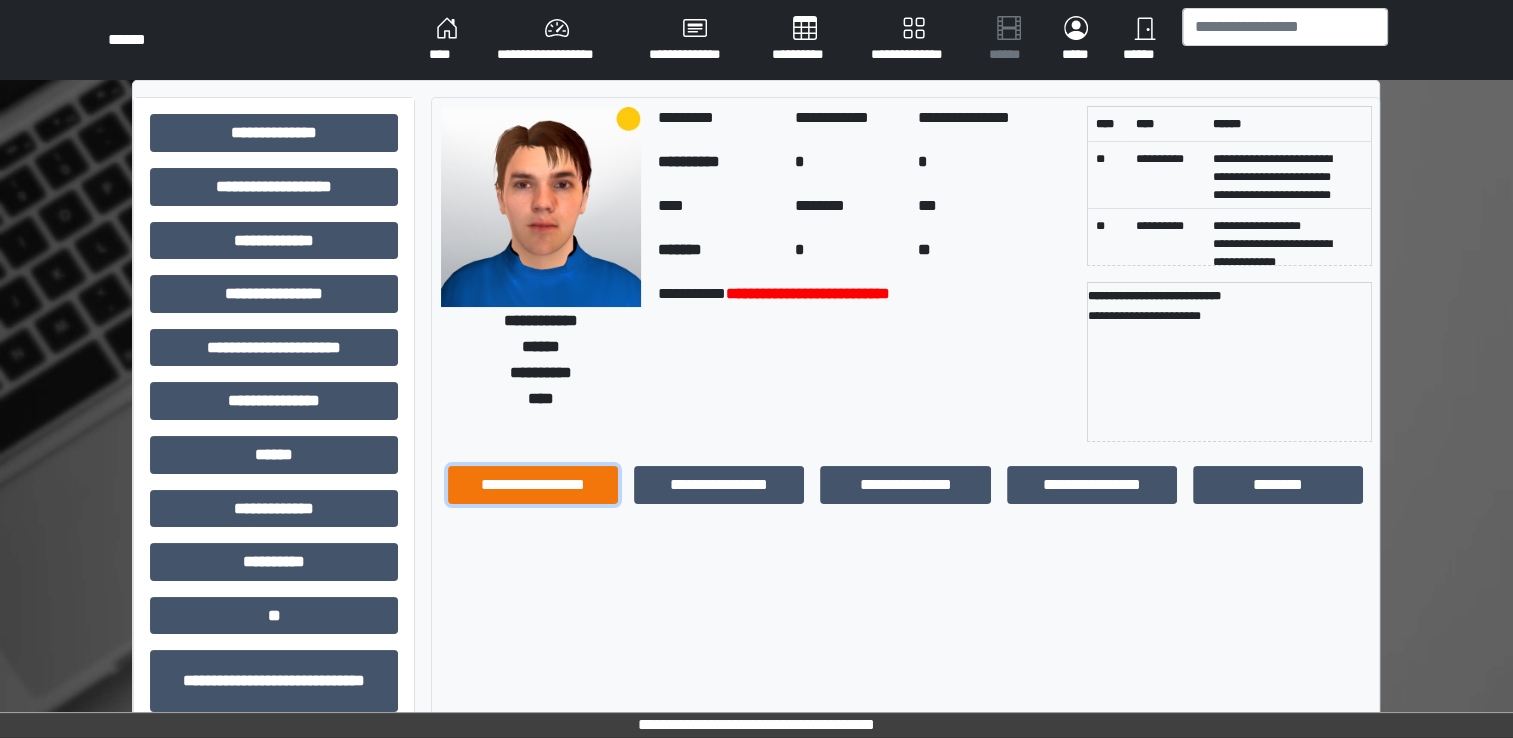 click on "**********" at bounding box center [533, 485] 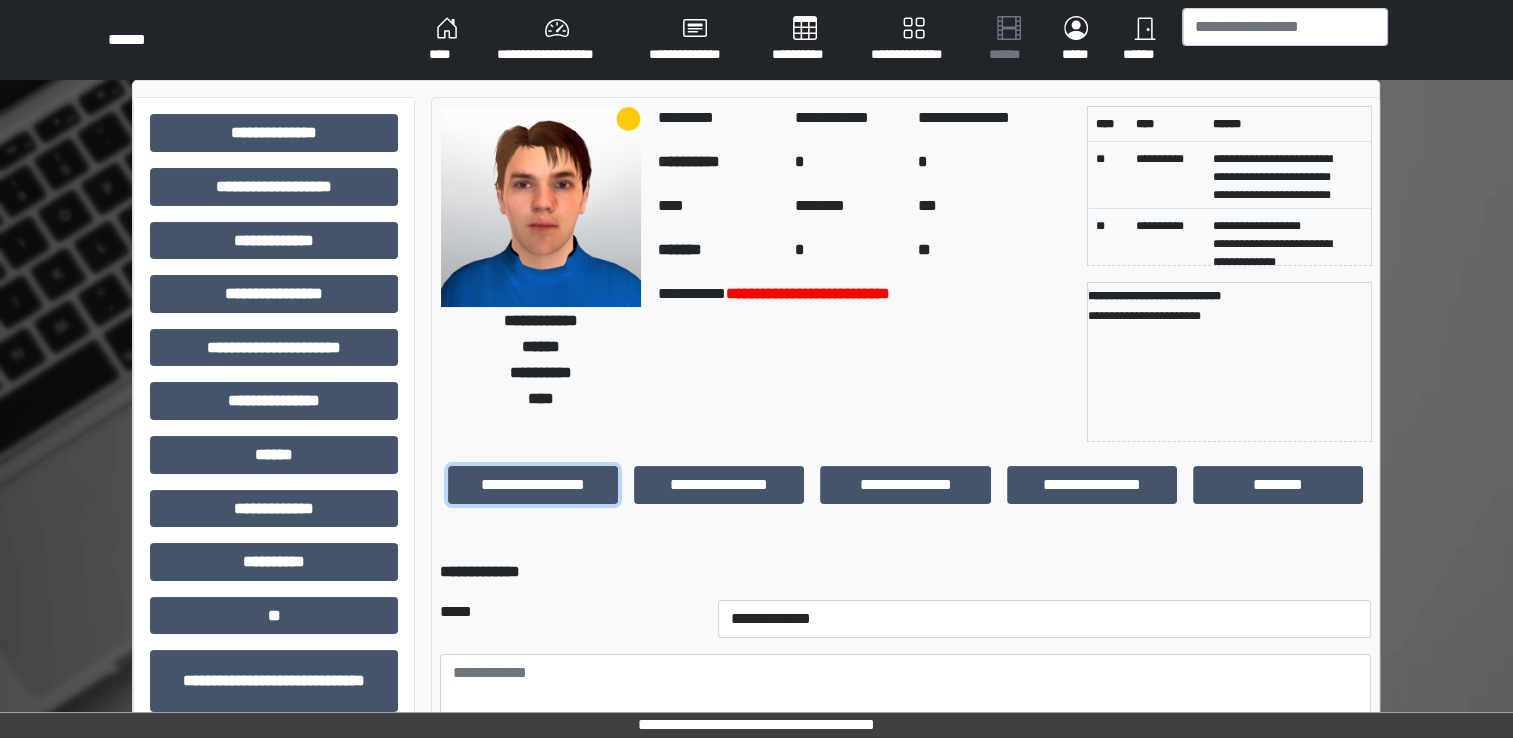 scroll, scrollTop: 259, scrollLeft: 0, axis: vertical 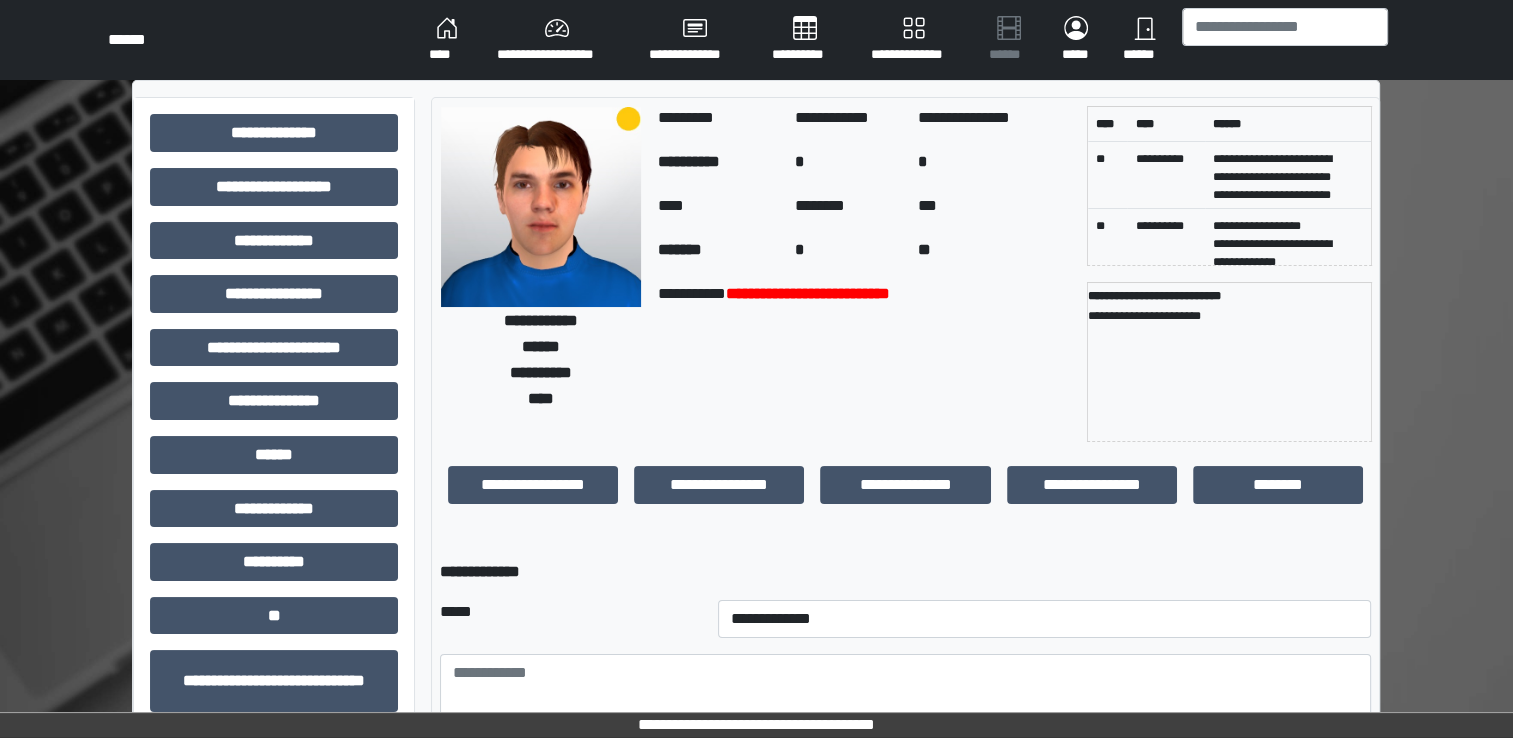 click on "****" at bounding box center (447, 40) 